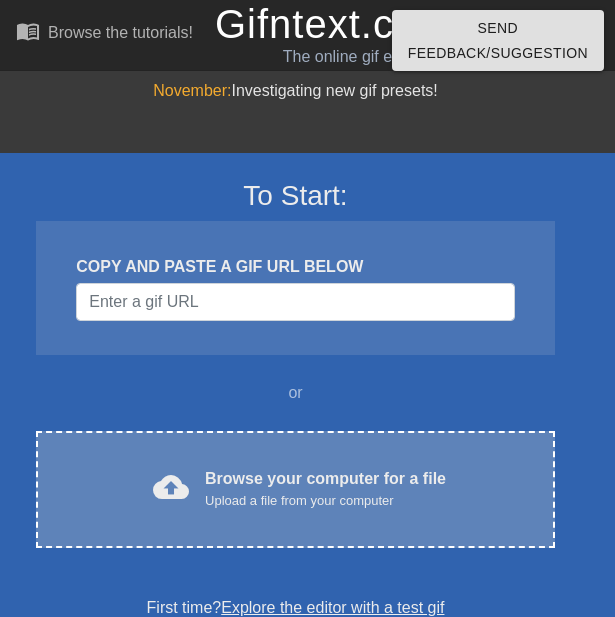 scroll, scrollTop: 0, scrollLeft: 0, axis: both 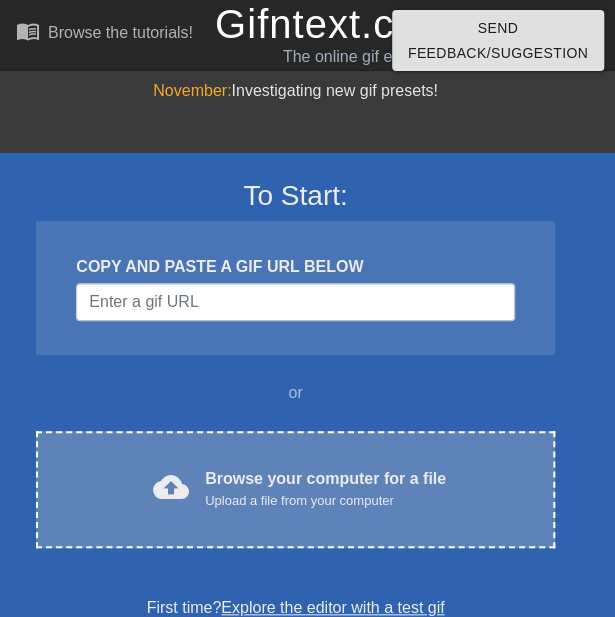 click on "Upload a file from your computer" at bounding box center [325, 501] 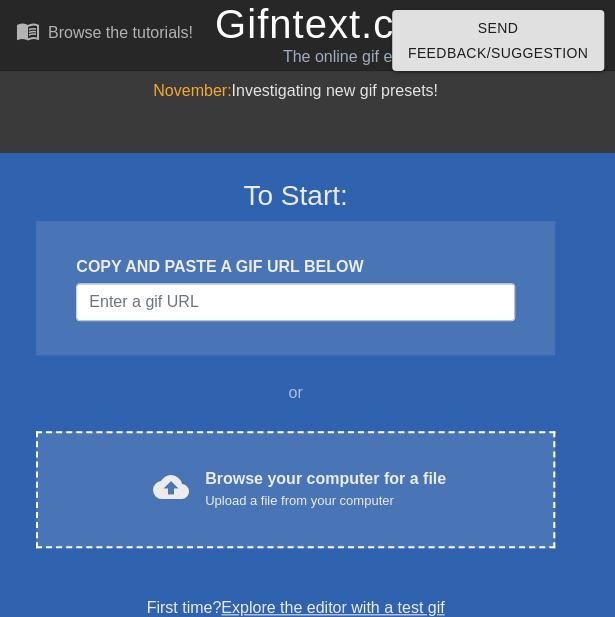drag, startPoint x: 298, startPoint y: 464, endPoint x: 155, endPoint y: 335, distance: 192.58765 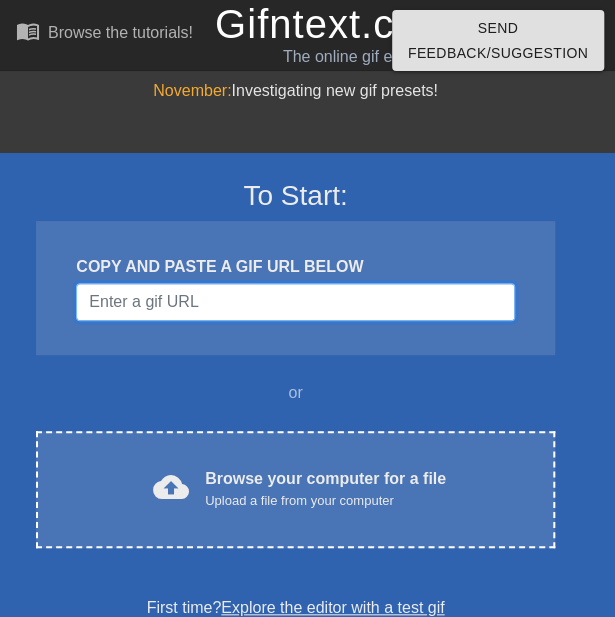 click at bounding box center (295, 302) 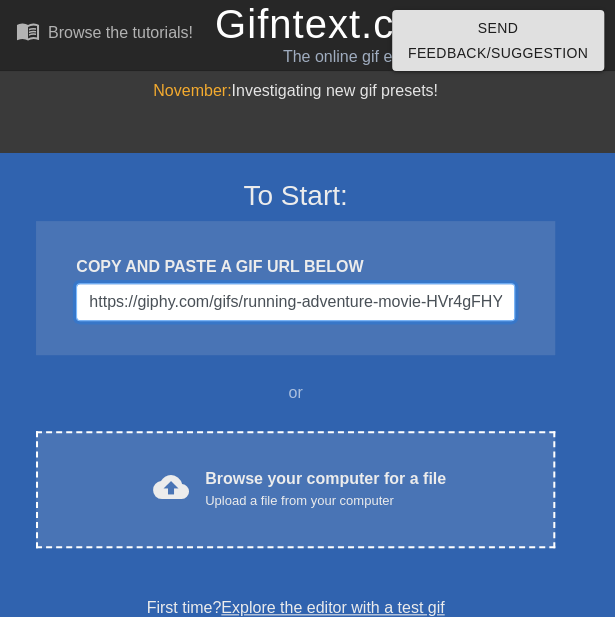 scroll, scrollTop: 0, scrollLeft: 42, axis: horizontal 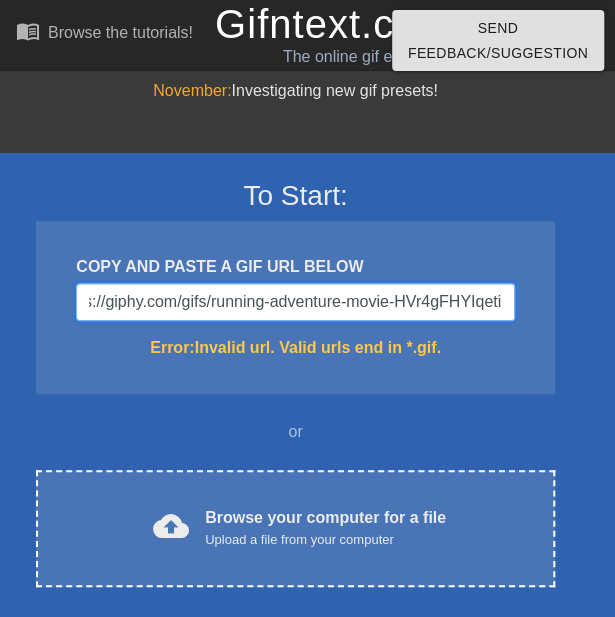 type on "https://giphy.com/gifs/running-adventure-movie-HVr4gFHYIqeti" 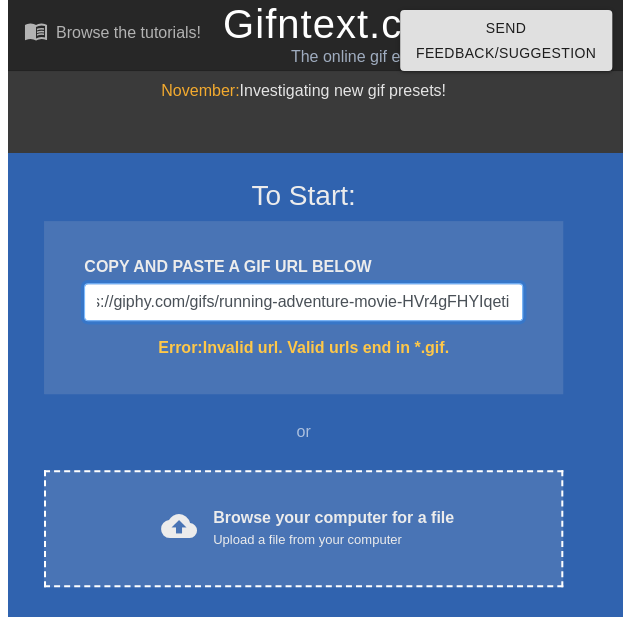 scroll, scrollTop: 0, scrollLeft: 0, axis: both 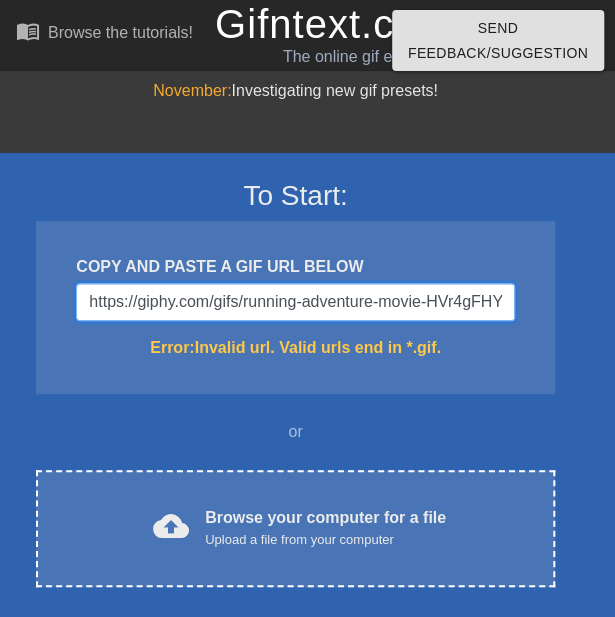 click on "https://giphy.com/gifs/running-adventure-movie-HVr4gFHYIqeti" at bounding box center [295, 302] 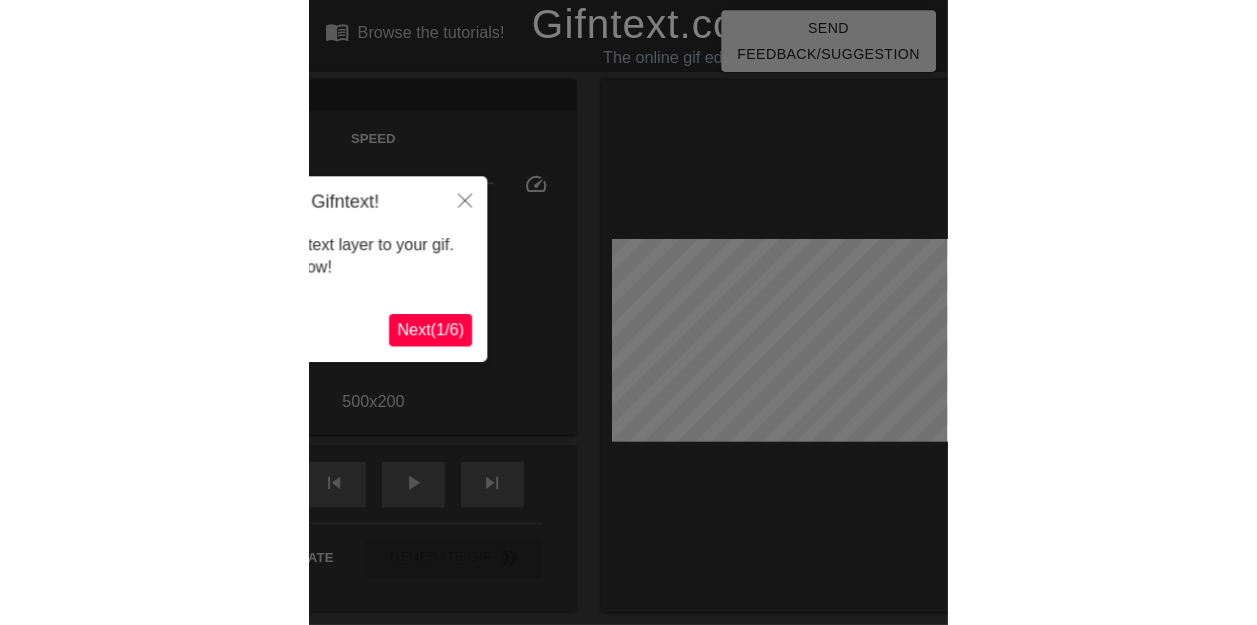 scroll, scrollTop: 49, scrollLeft: 0, axis: vertical 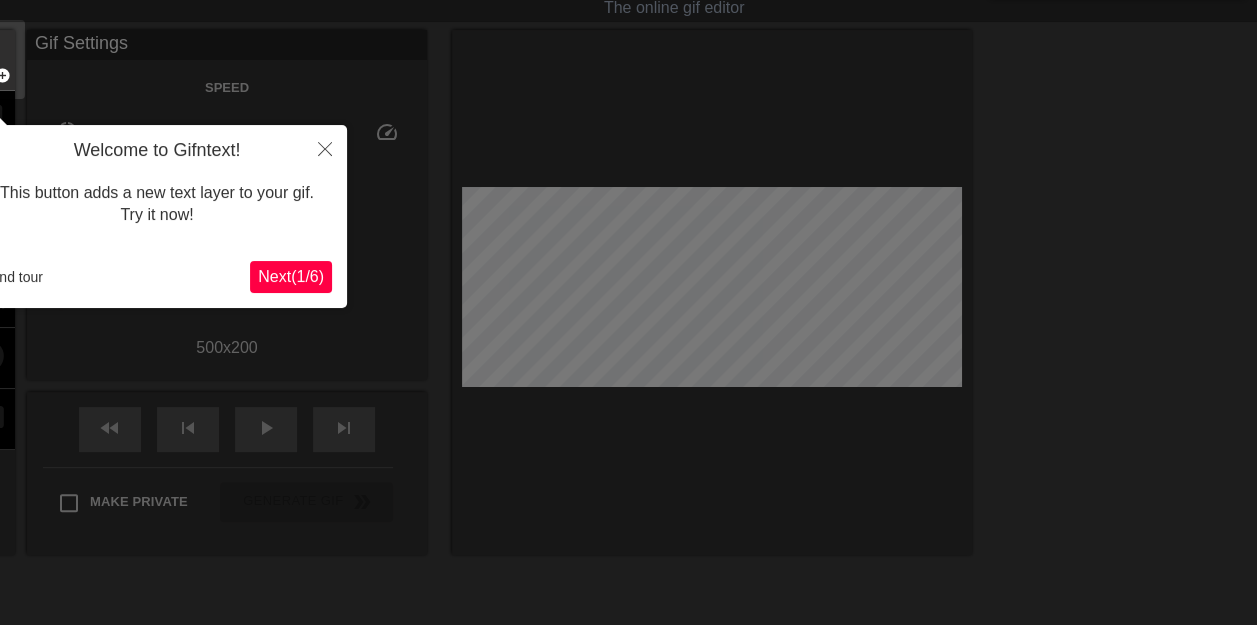 click on "Next  ( 1 / 6 )" at bounding box center (291, 276) 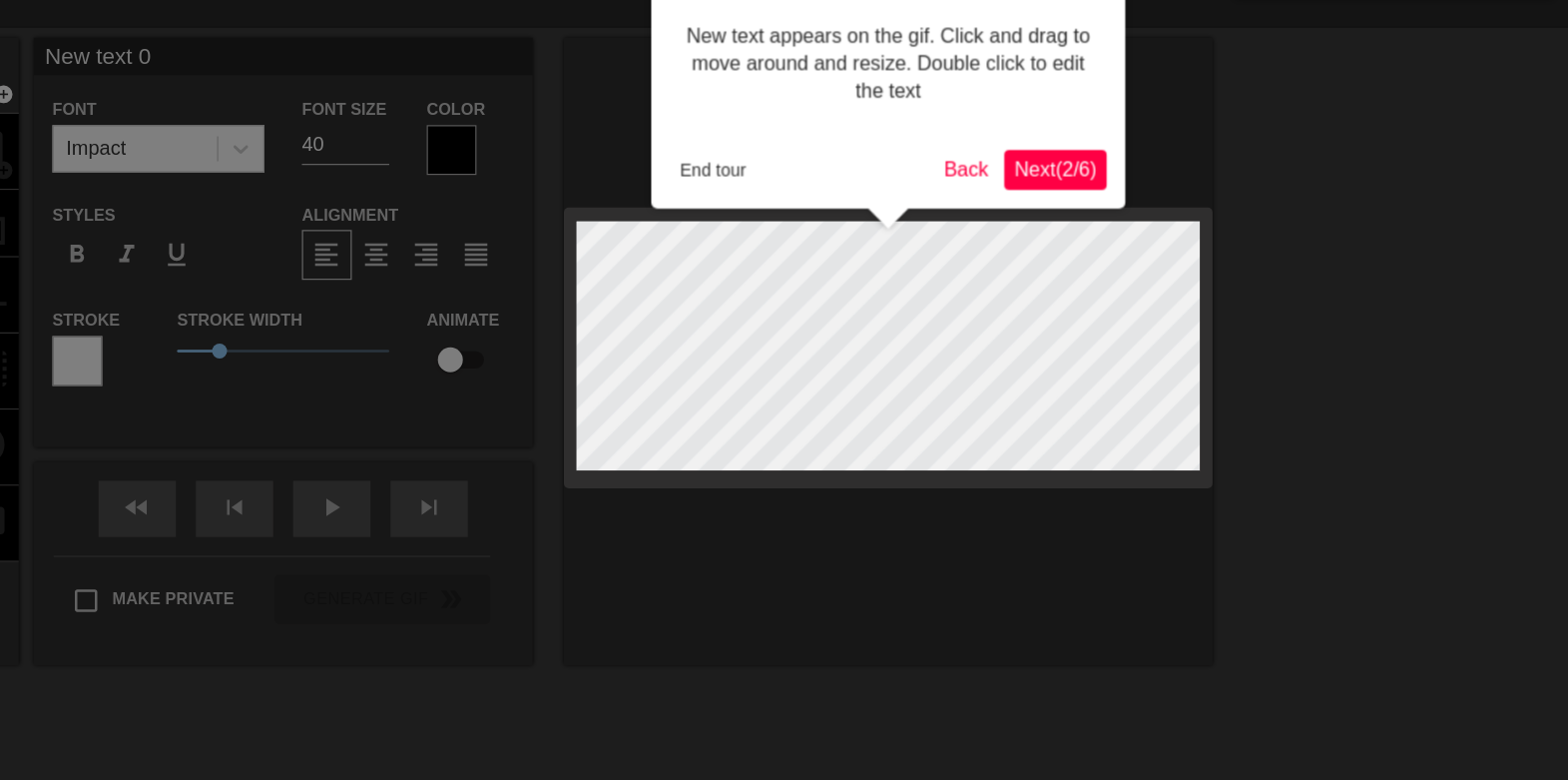 scroll, scrollTop: 0, scrollLeft: 0, axis: both 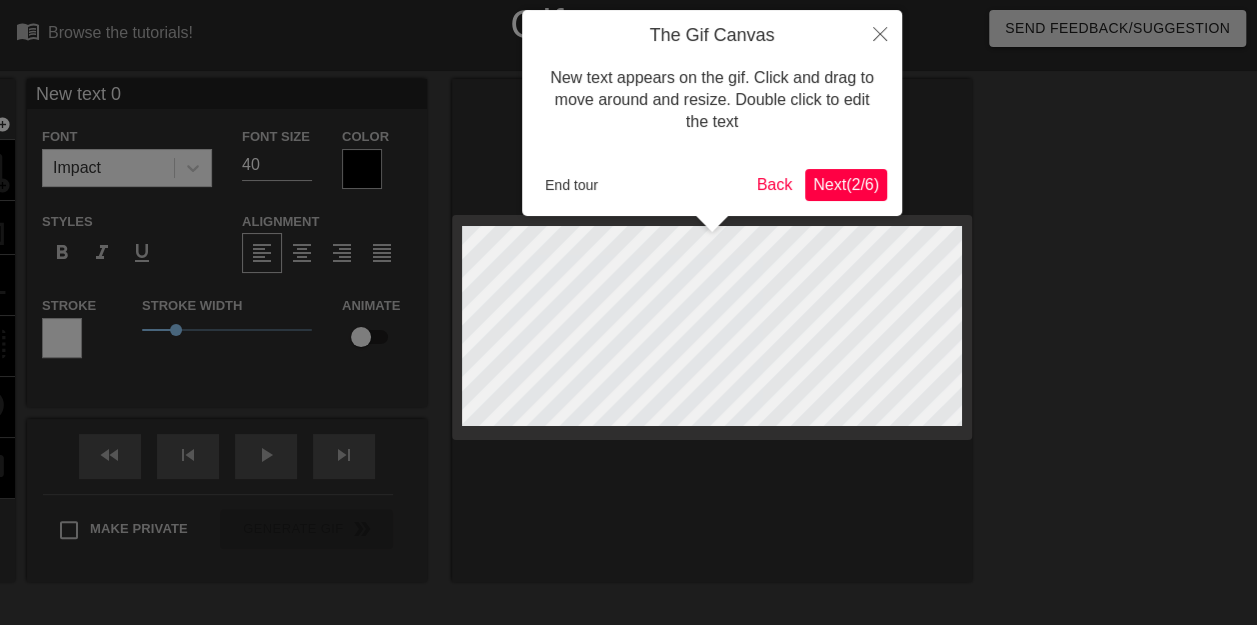 type 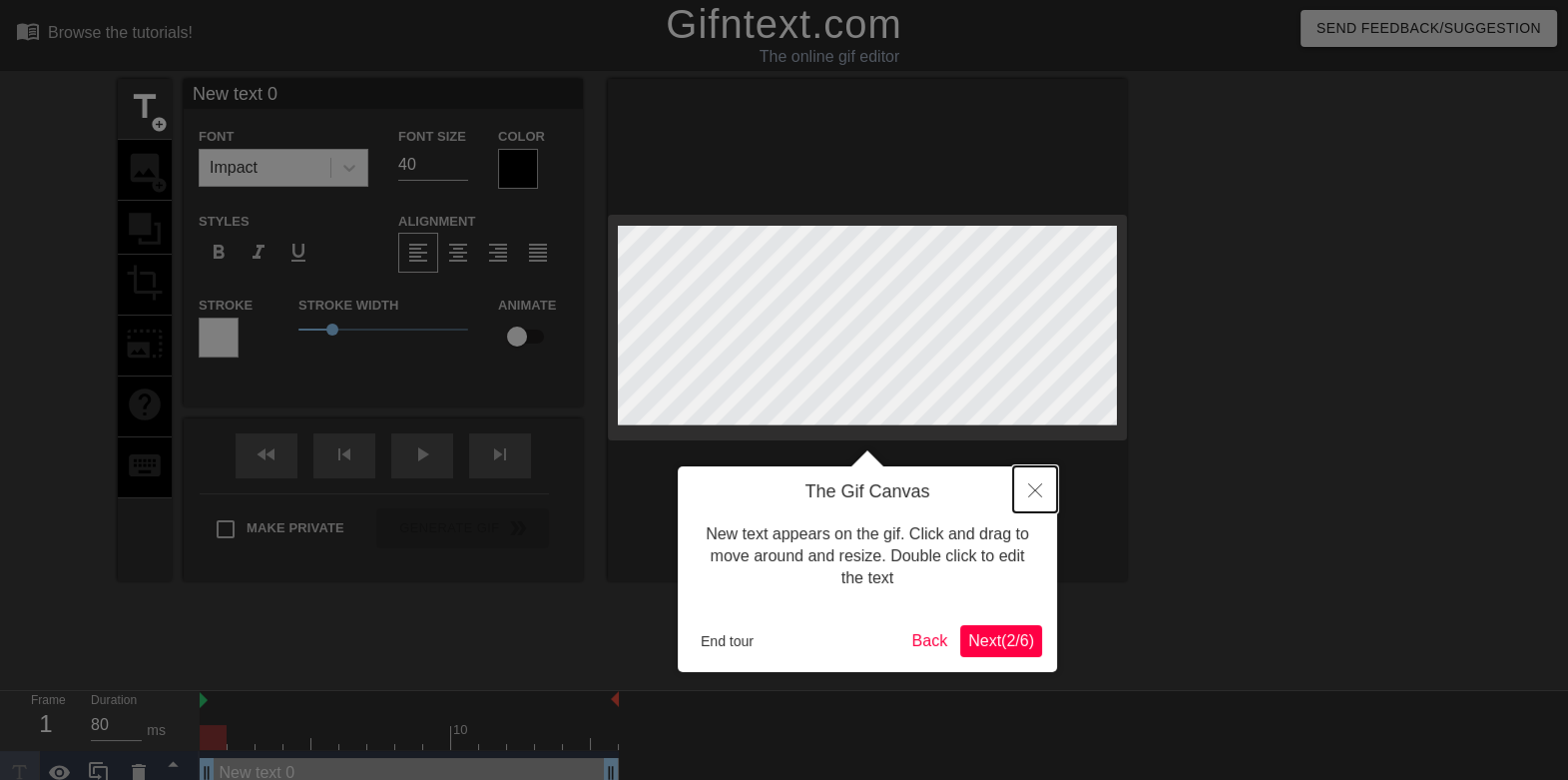 click 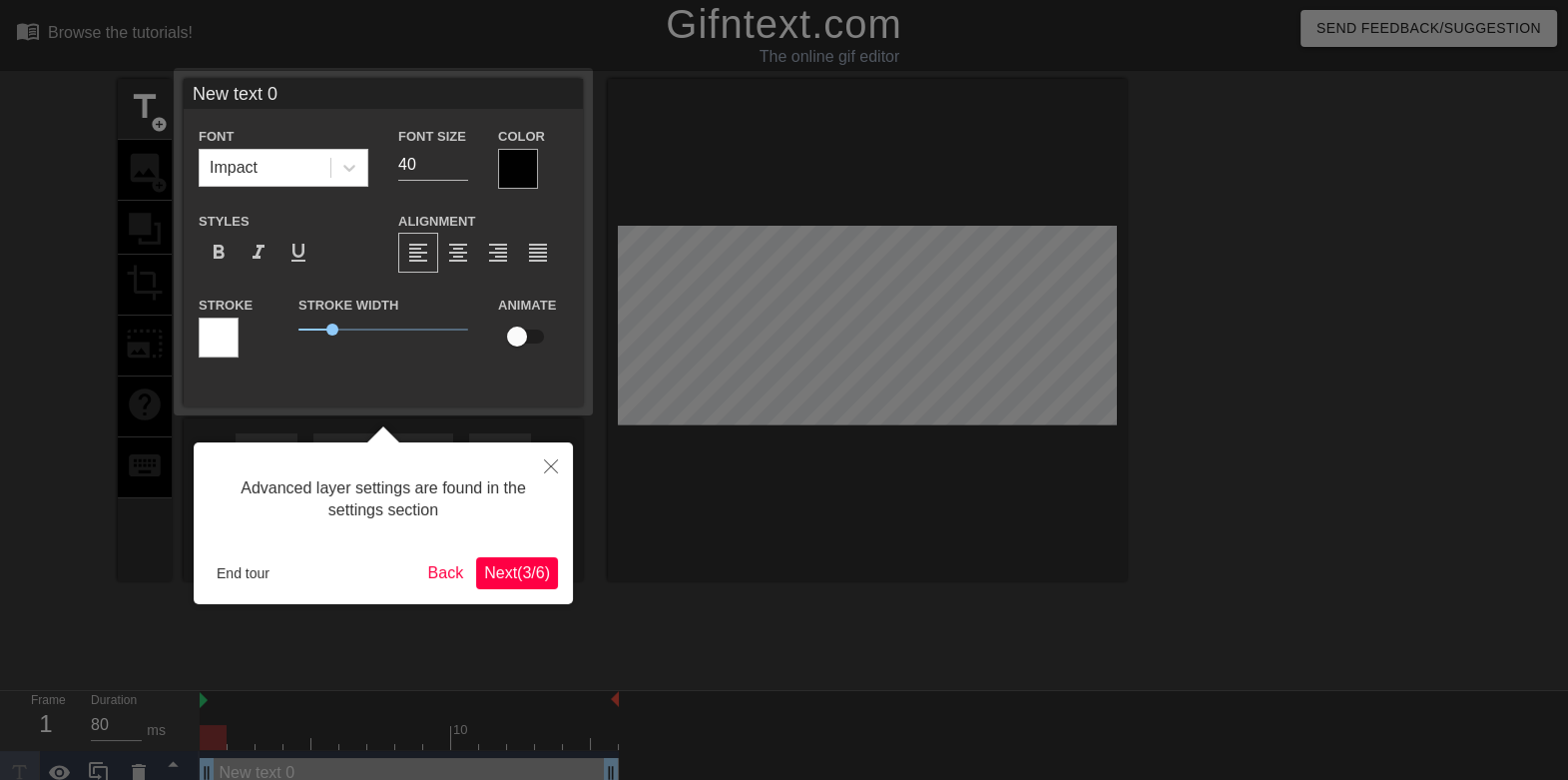 scroll, scrollTop: 20, scrollLeft: 0, axis: vertical 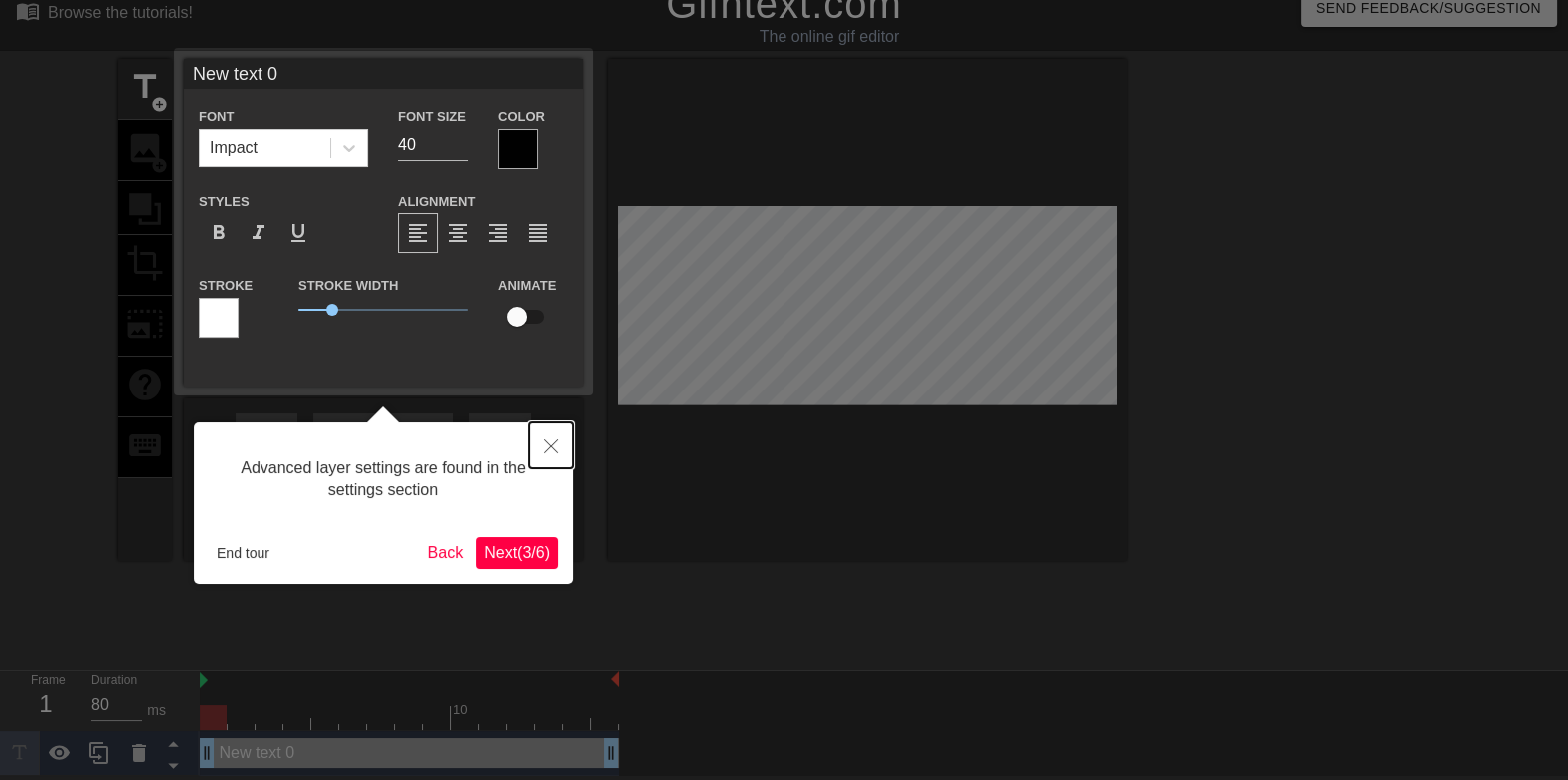 click 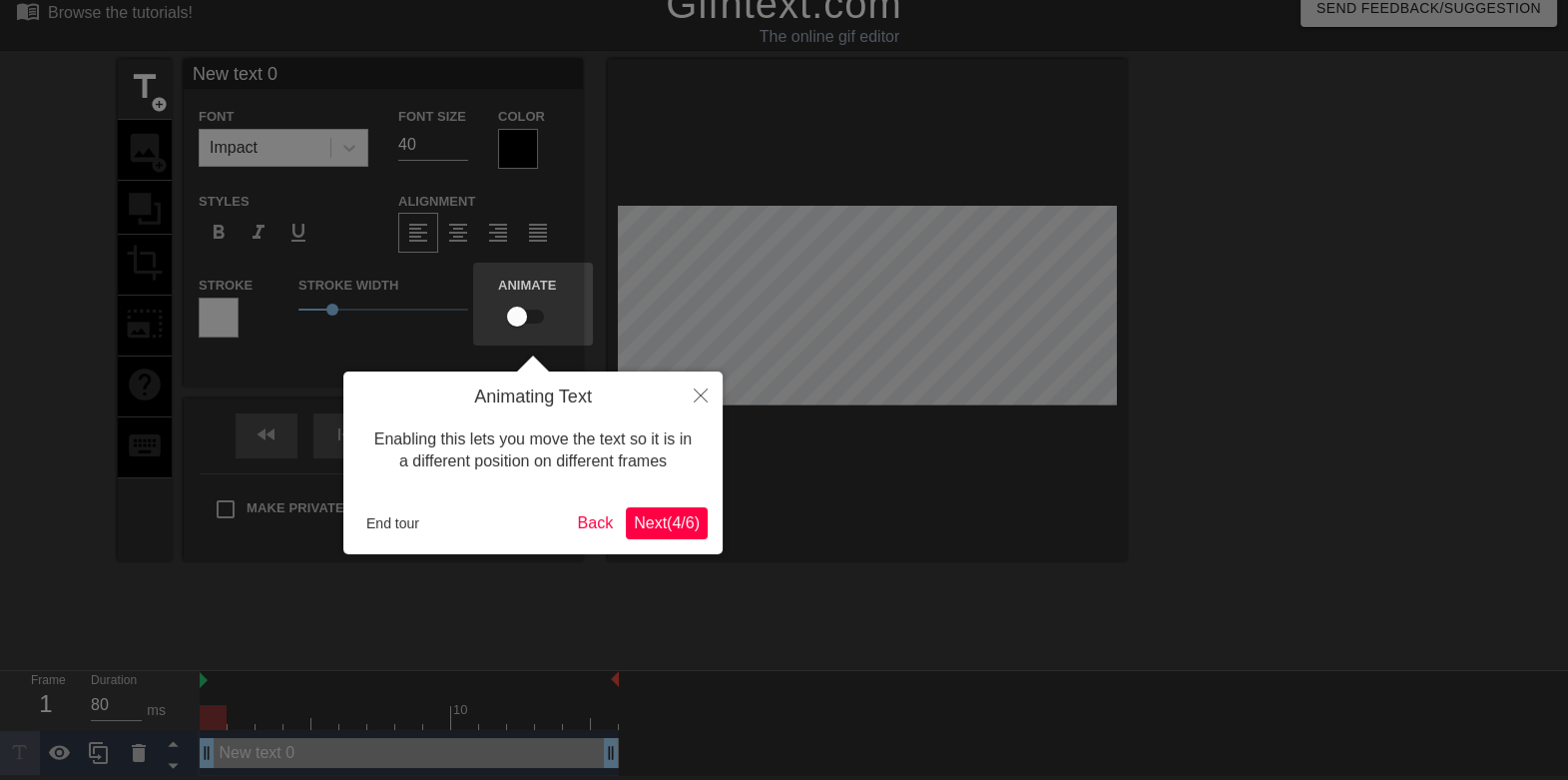 scroll, scrollTop: 0, scrollLeft: 0, axis: both 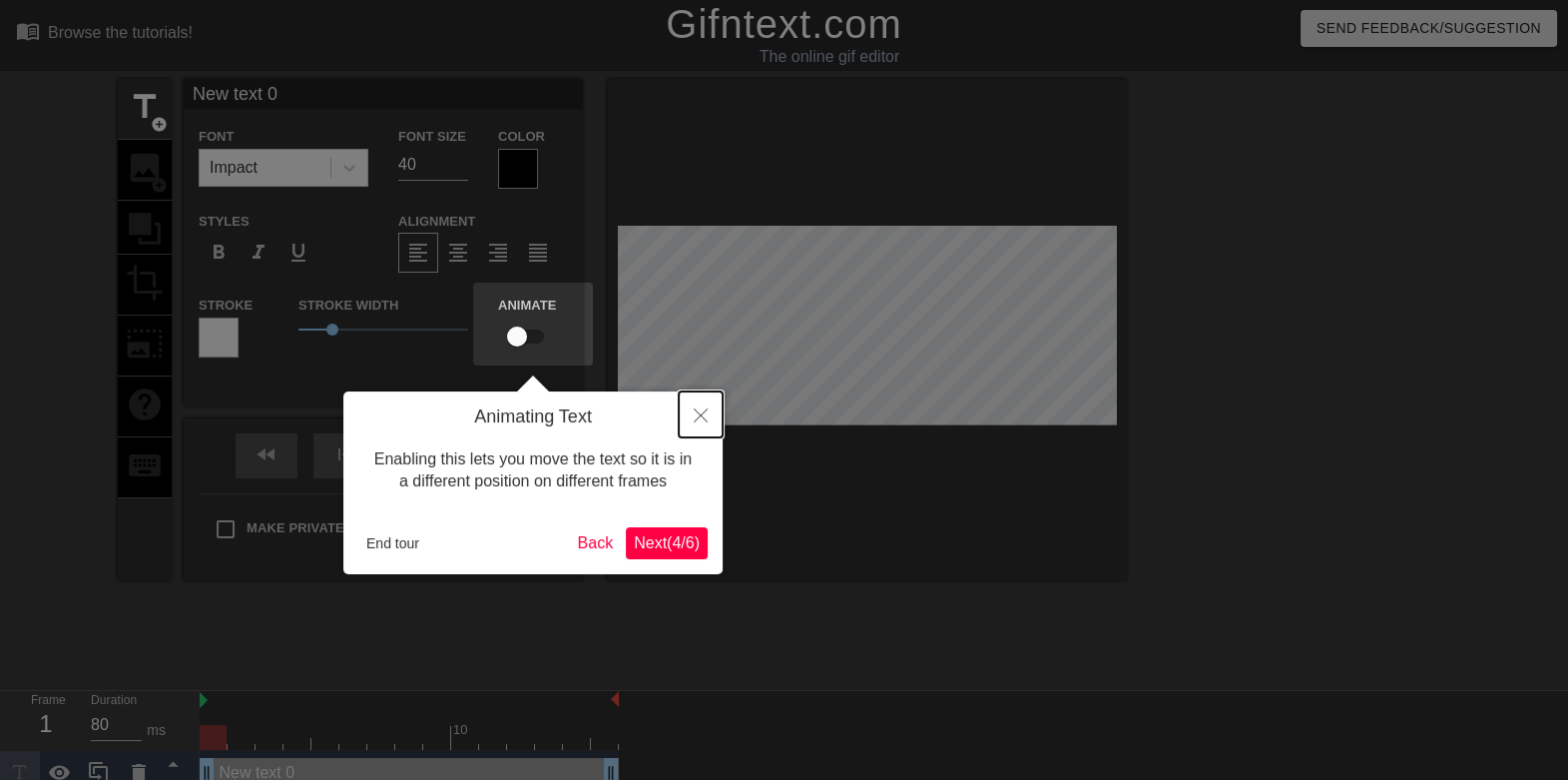 click 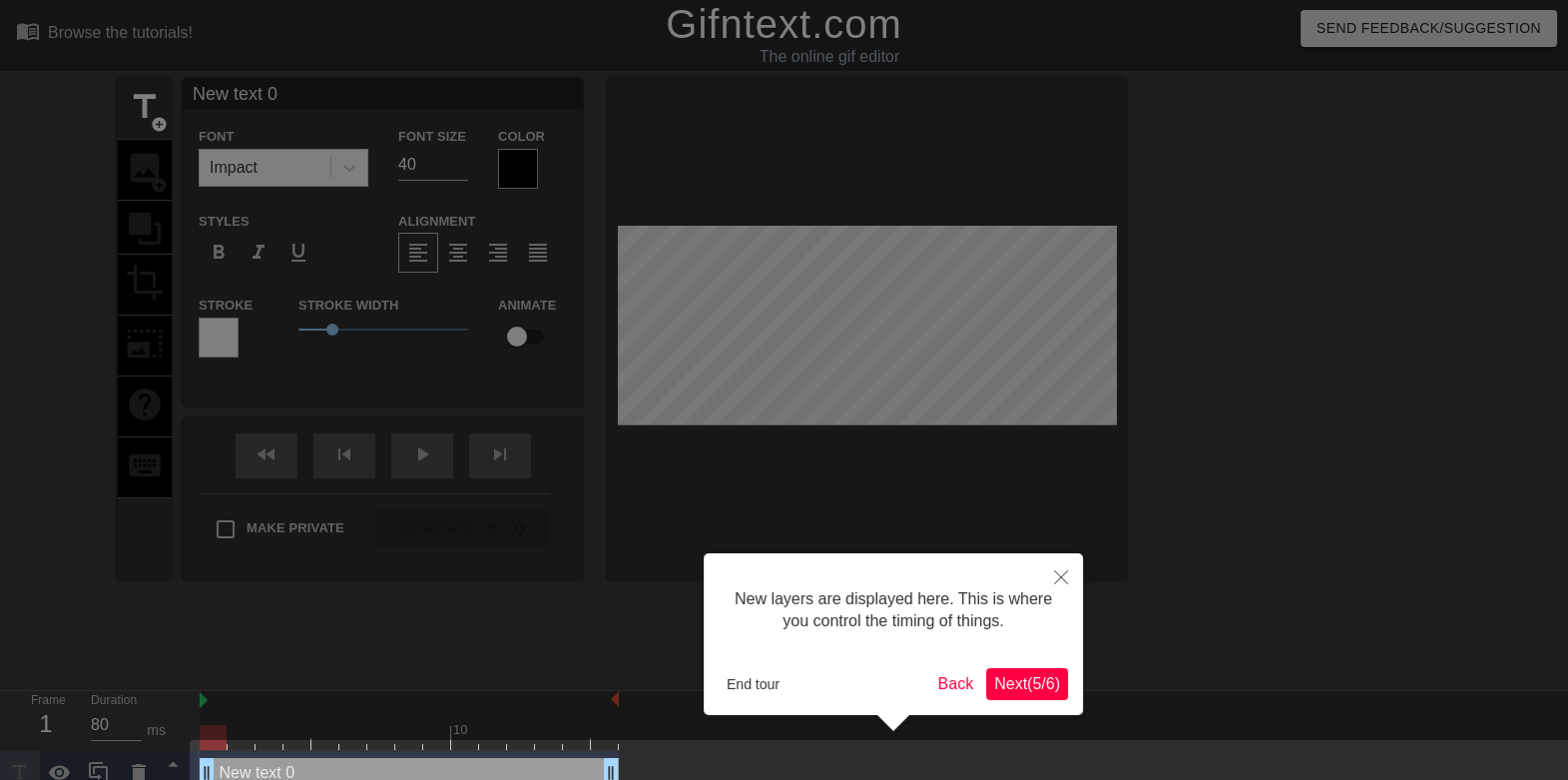 scroll, scrollTop: 34, scrollLeft: 0, axis: vertical 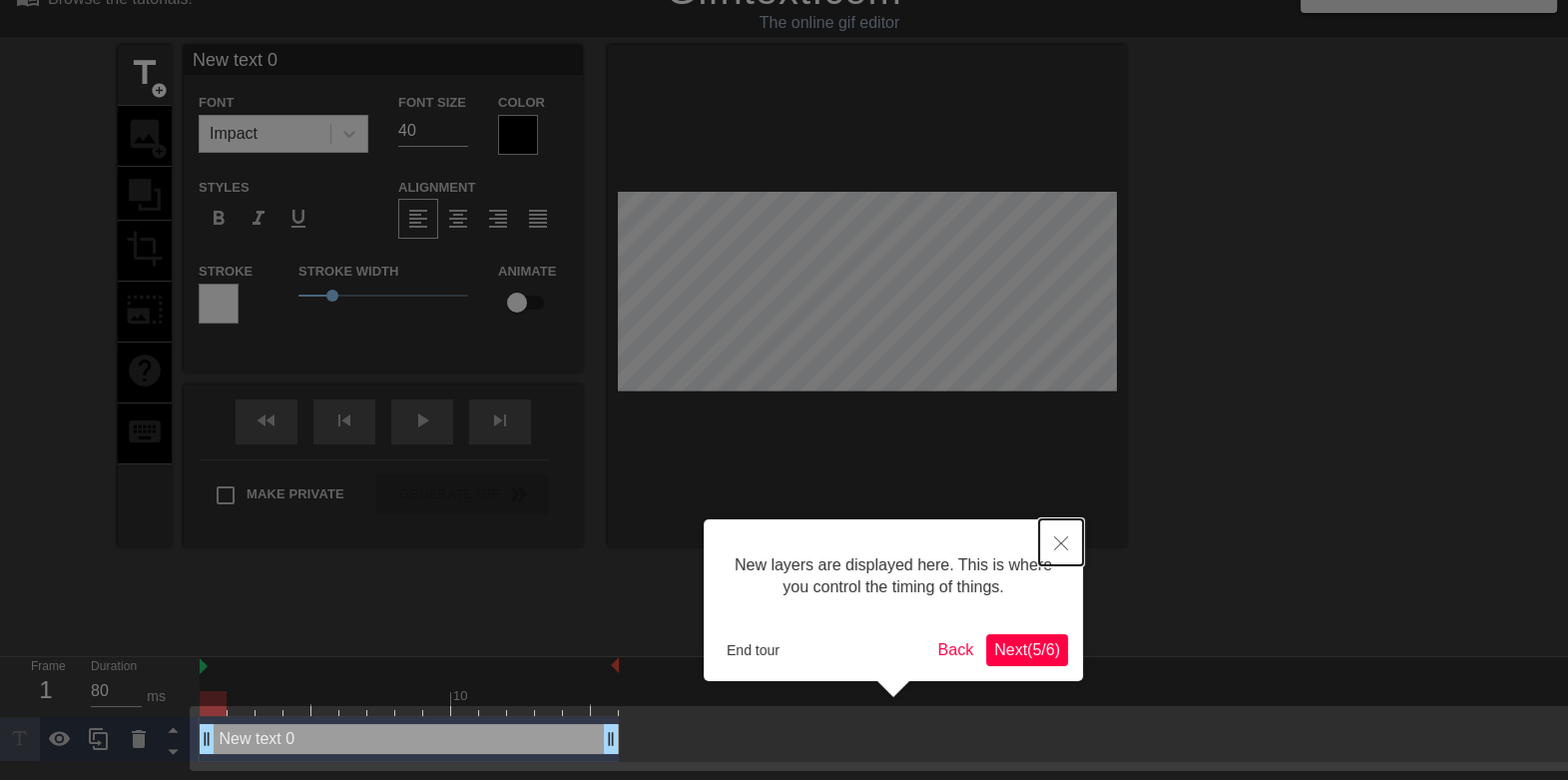 click at bounding box center (1061, 542) 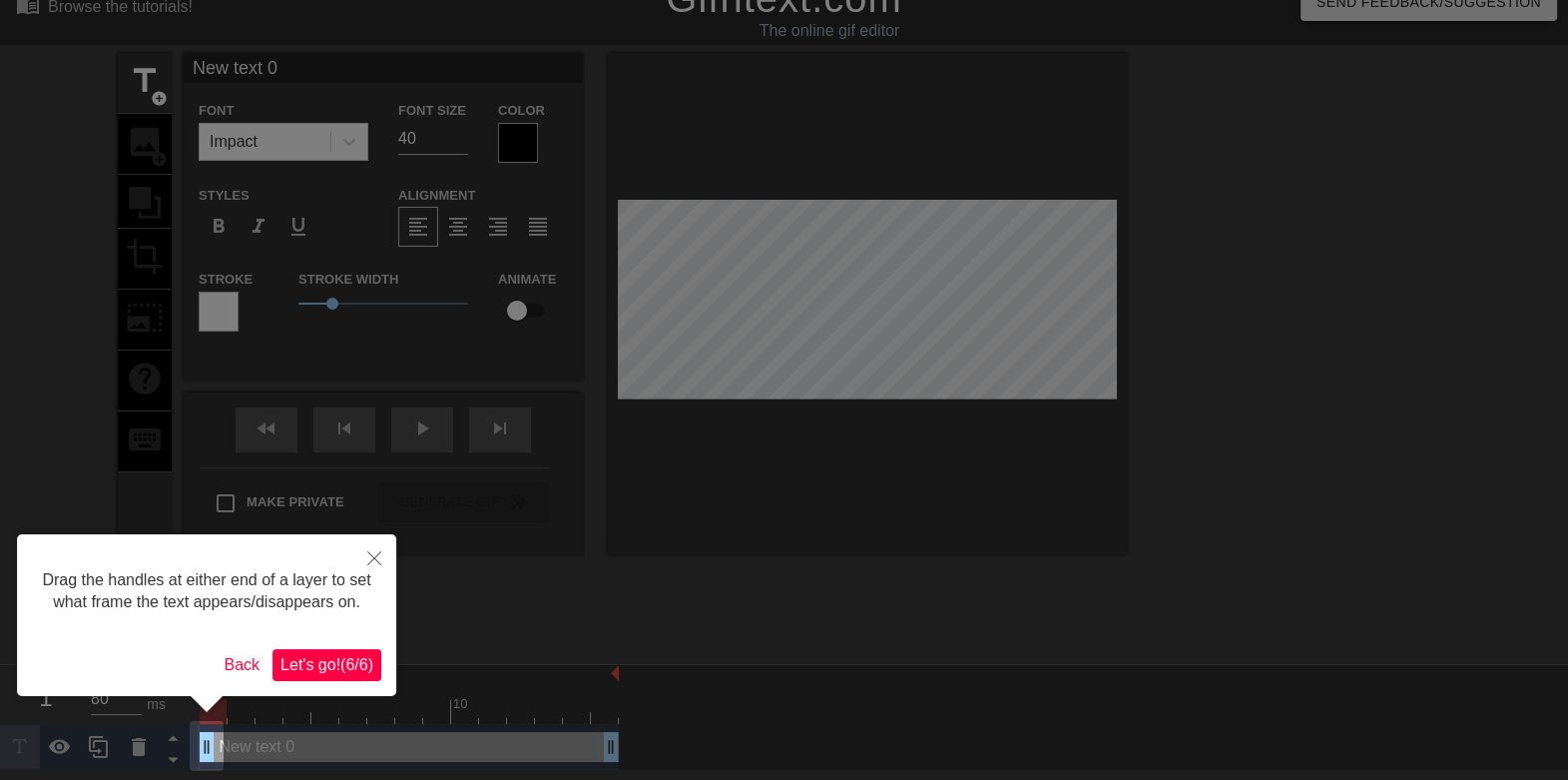 scroll, scrollTop: 0, scrollLeft: 0, axis: both 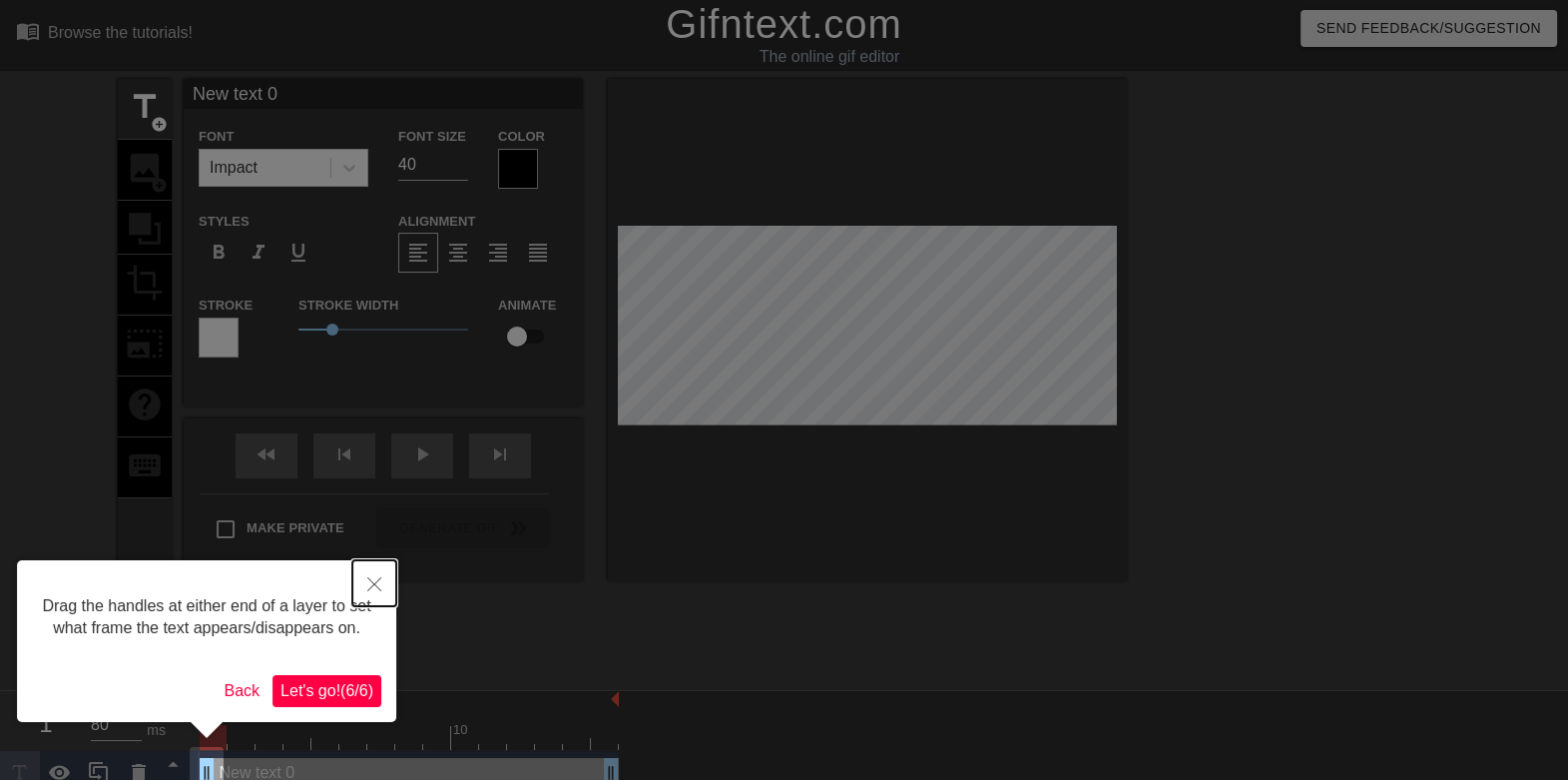 click 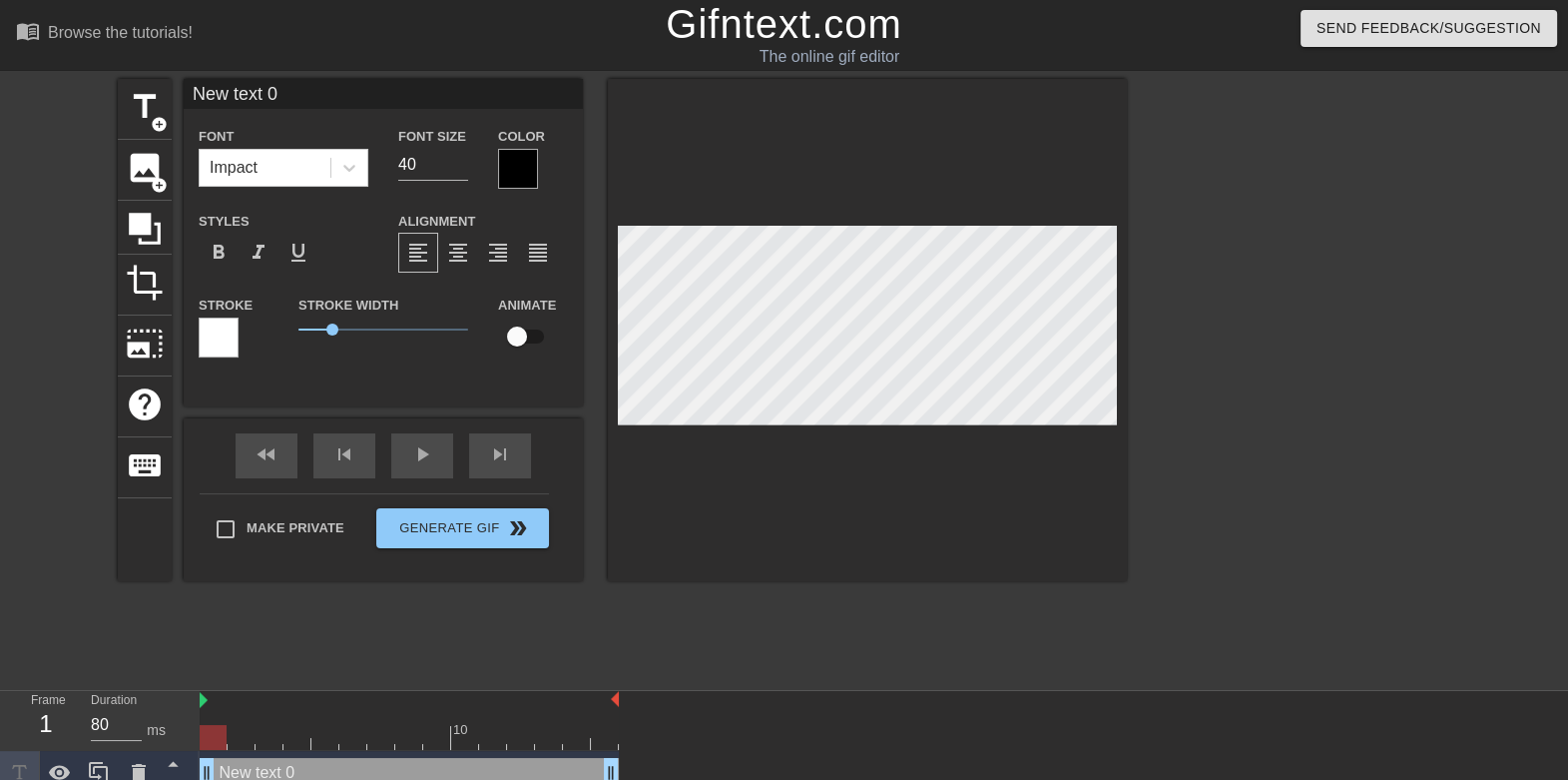 scroll, scrollTop: 2, scrollLeft: 5, axis: both 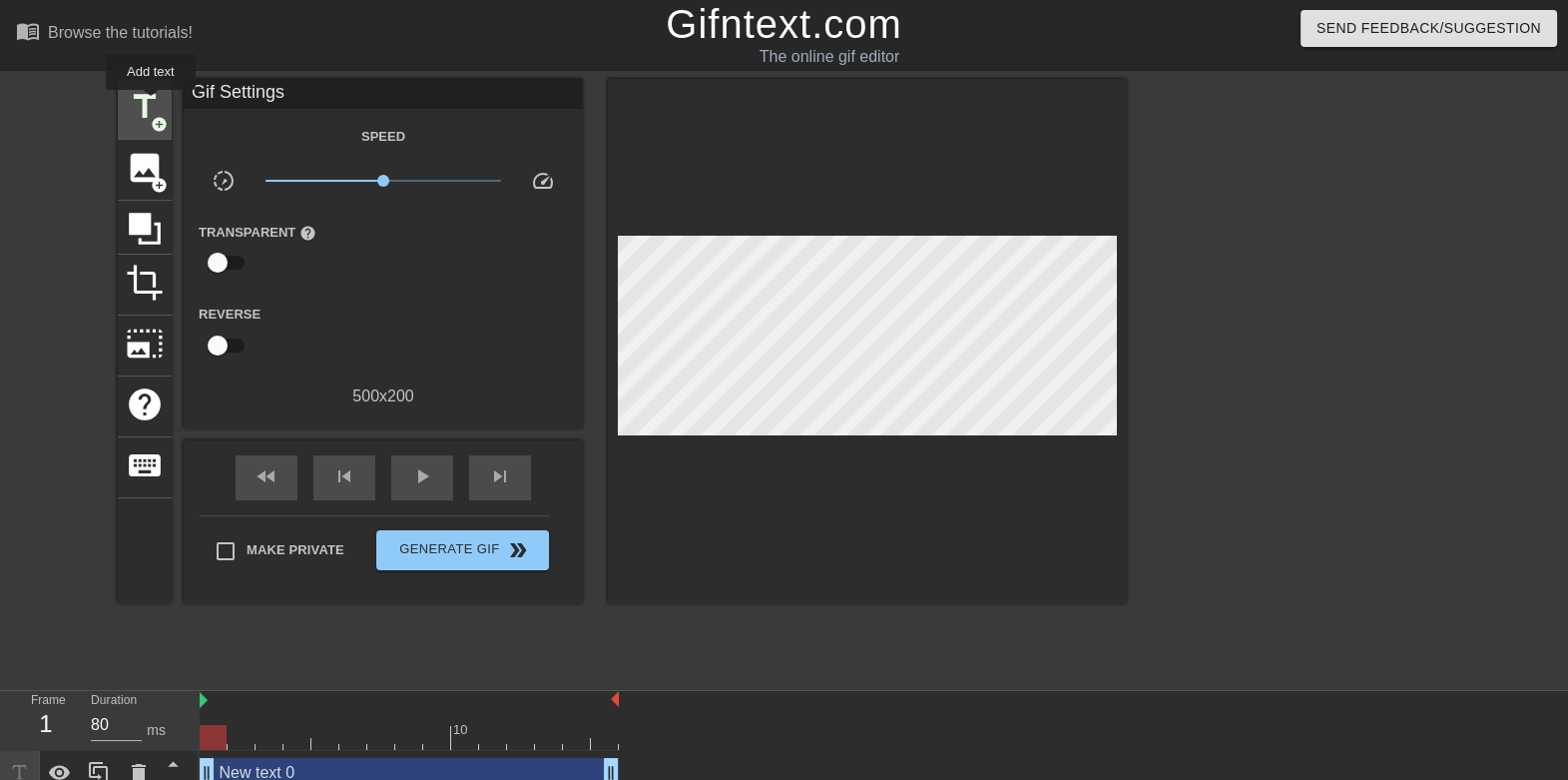 click on "title" at bounding box center (145, 107) 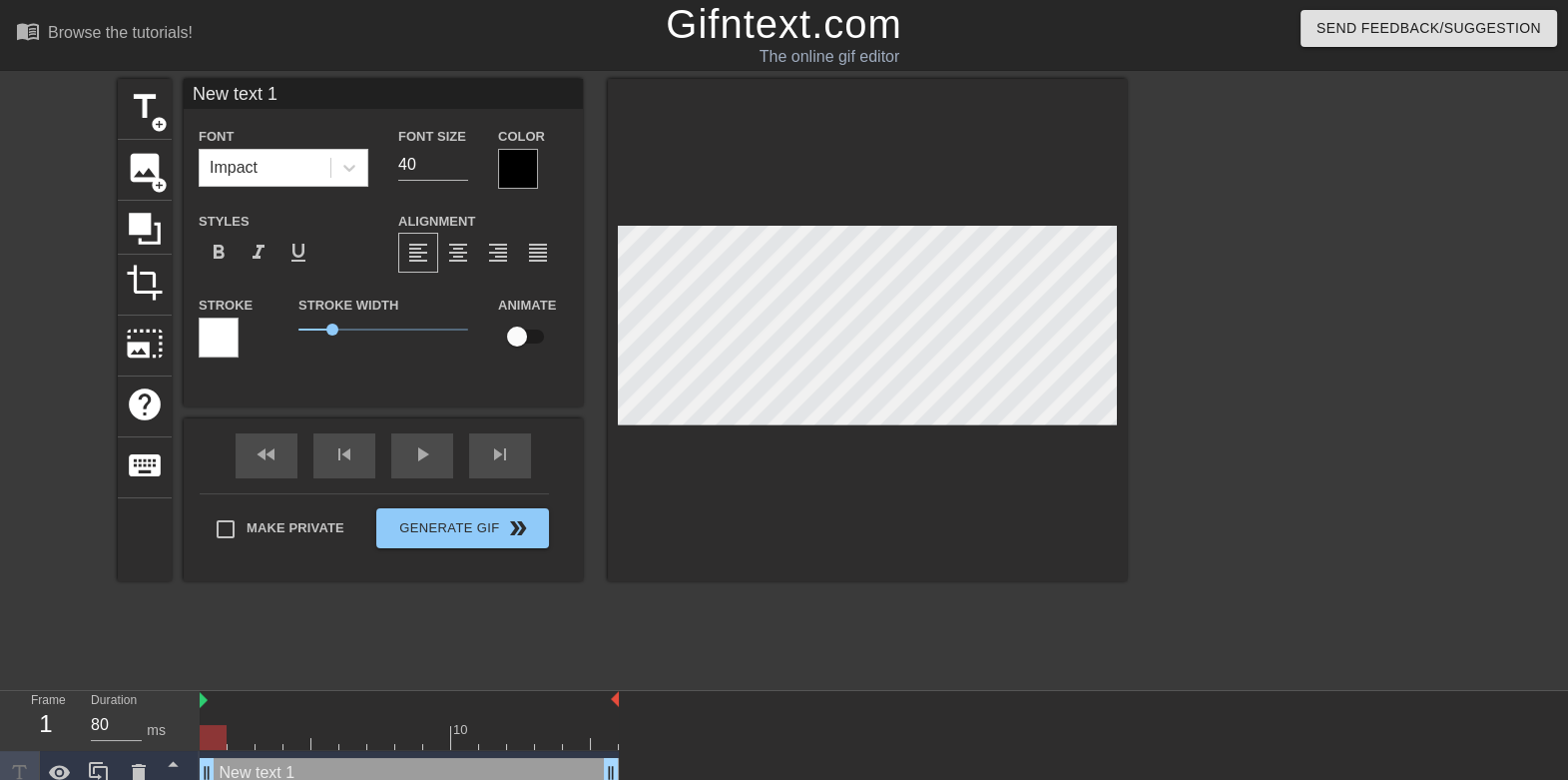 type on "New txt 1" 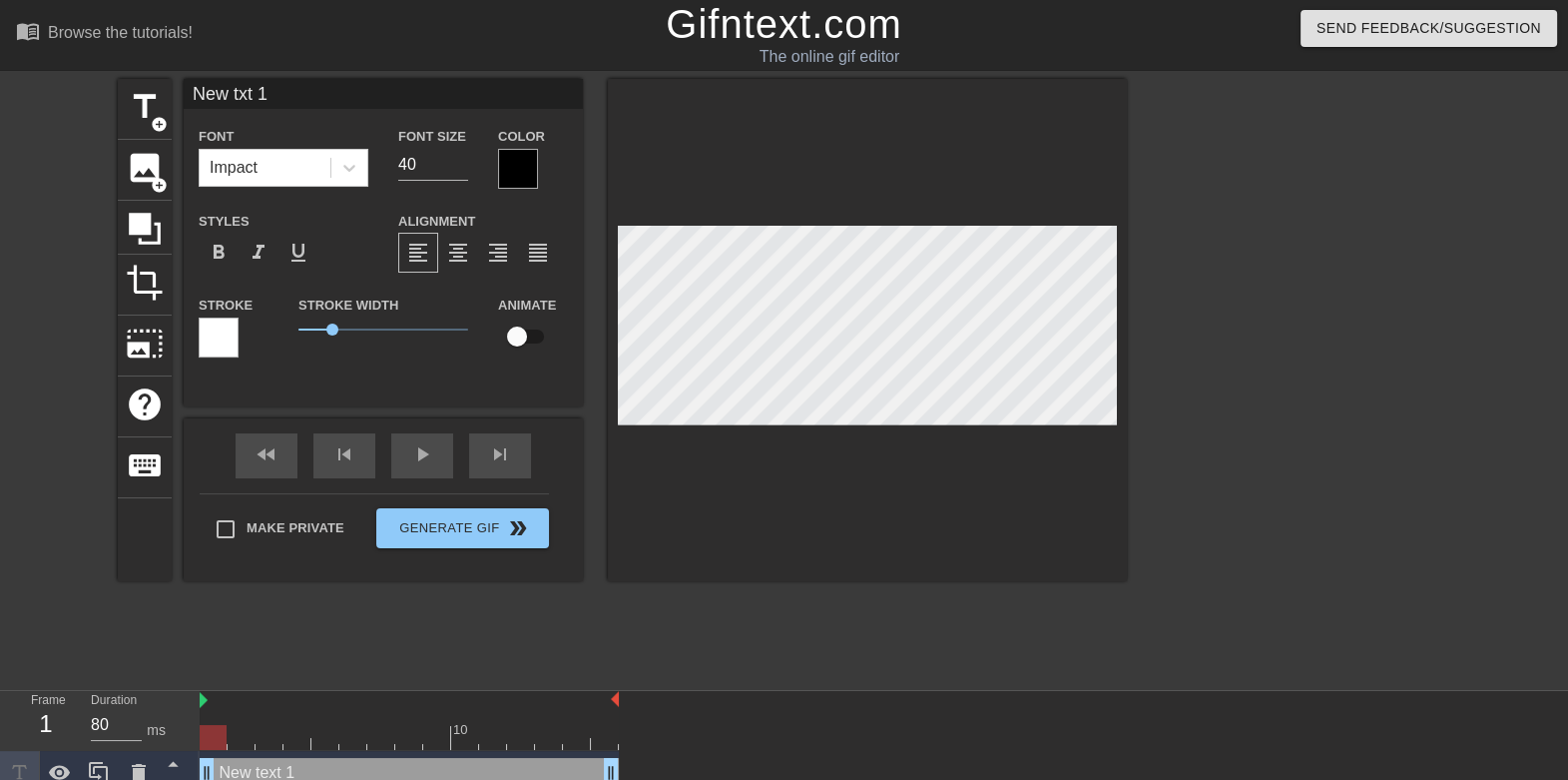 scroll, scrollTop: 2, scrollLeft: 3, axis: both 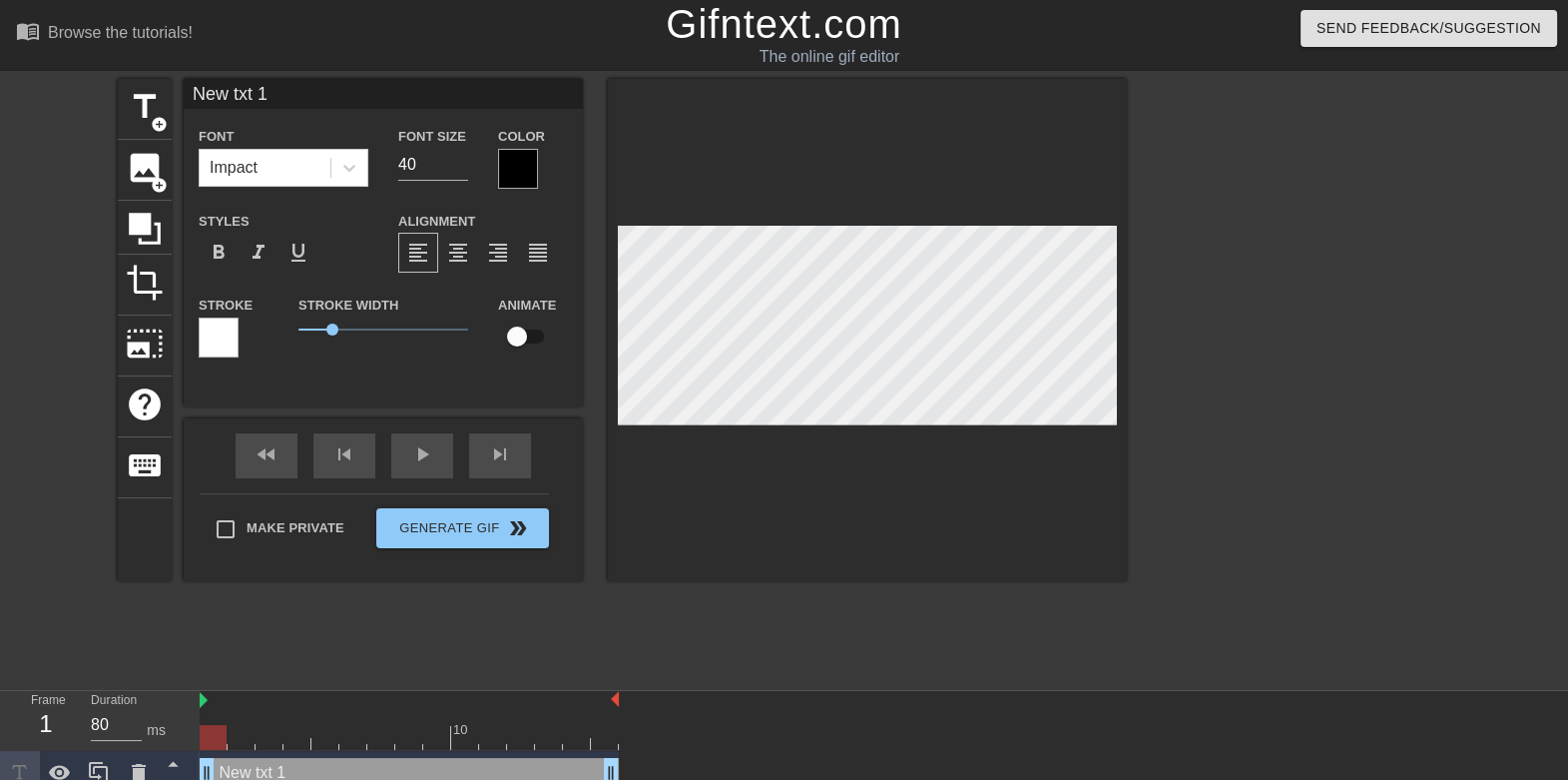 type on "New txt 1" 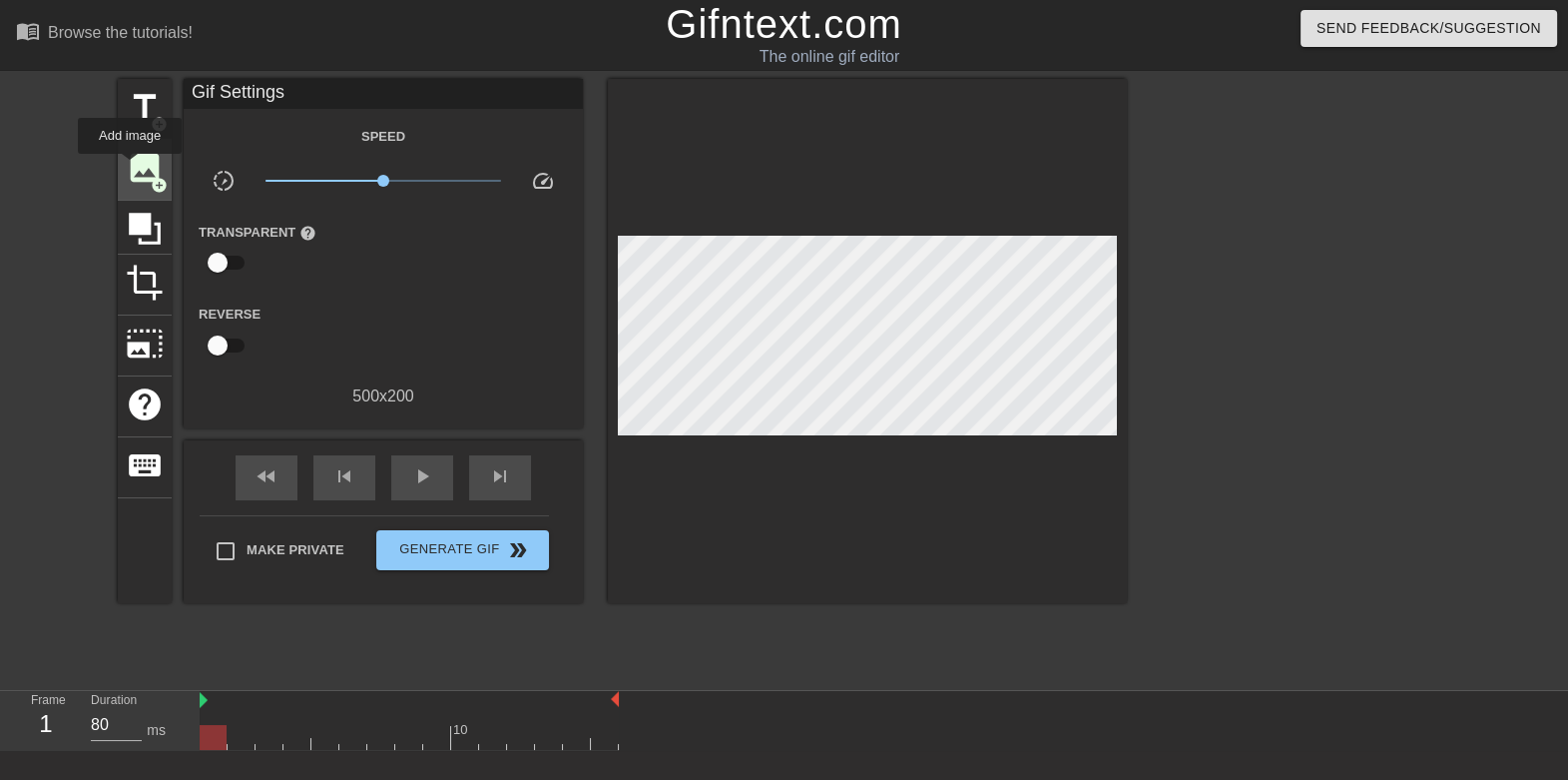 click on "image" at bounding box center [145, 168] 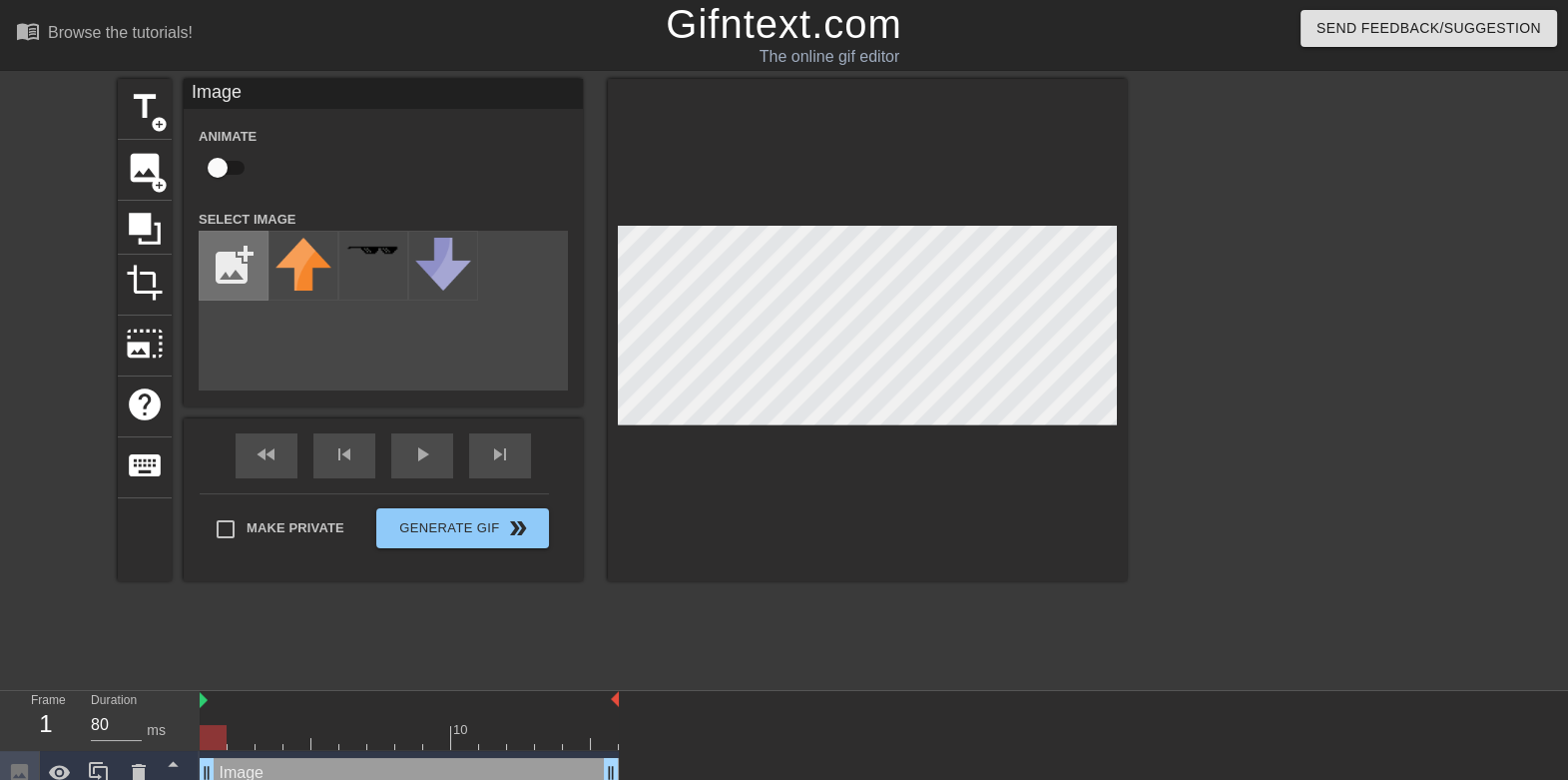 click at bounding box center [234, 266] 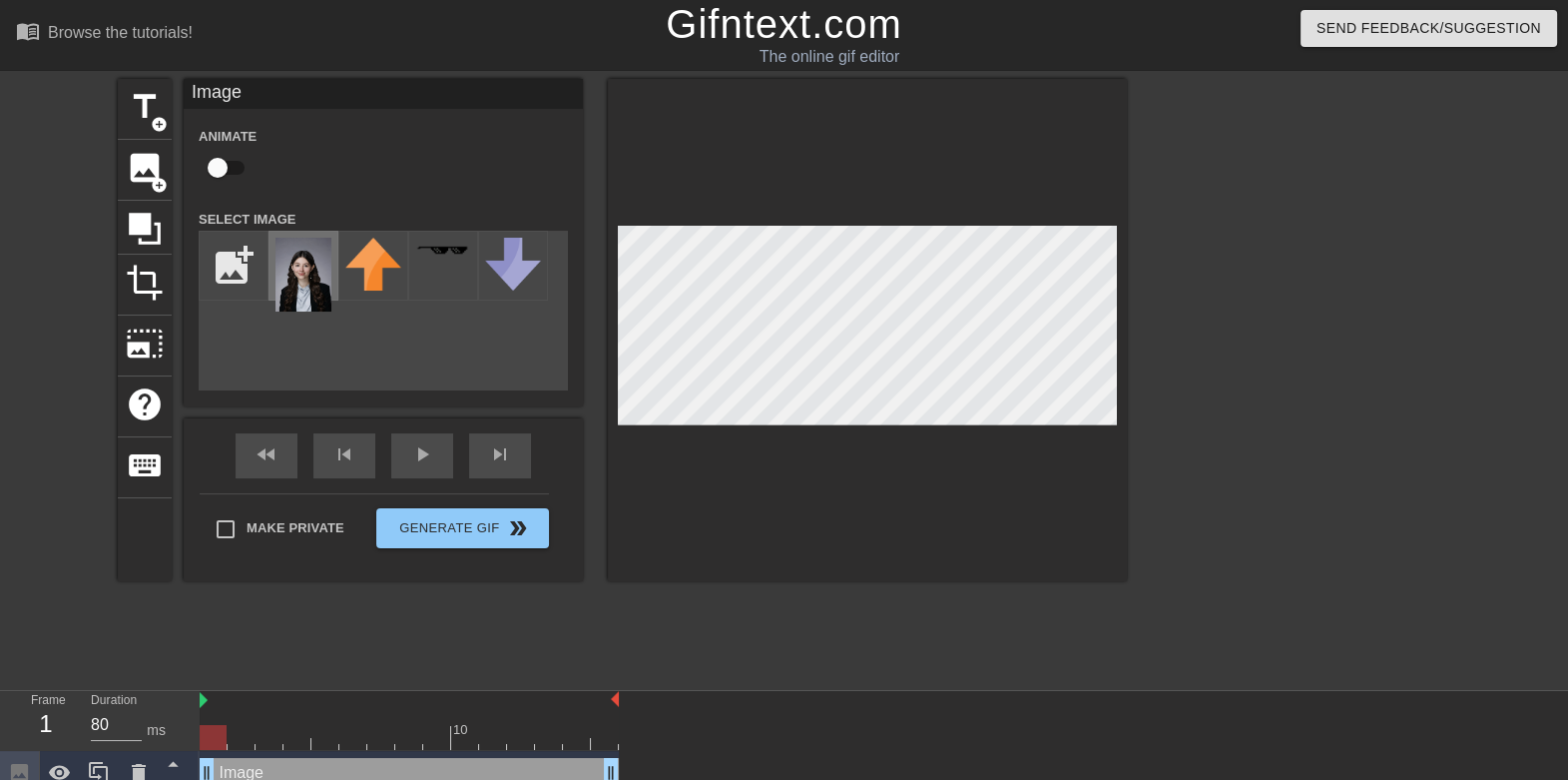 click at bounding box center [303, 275] 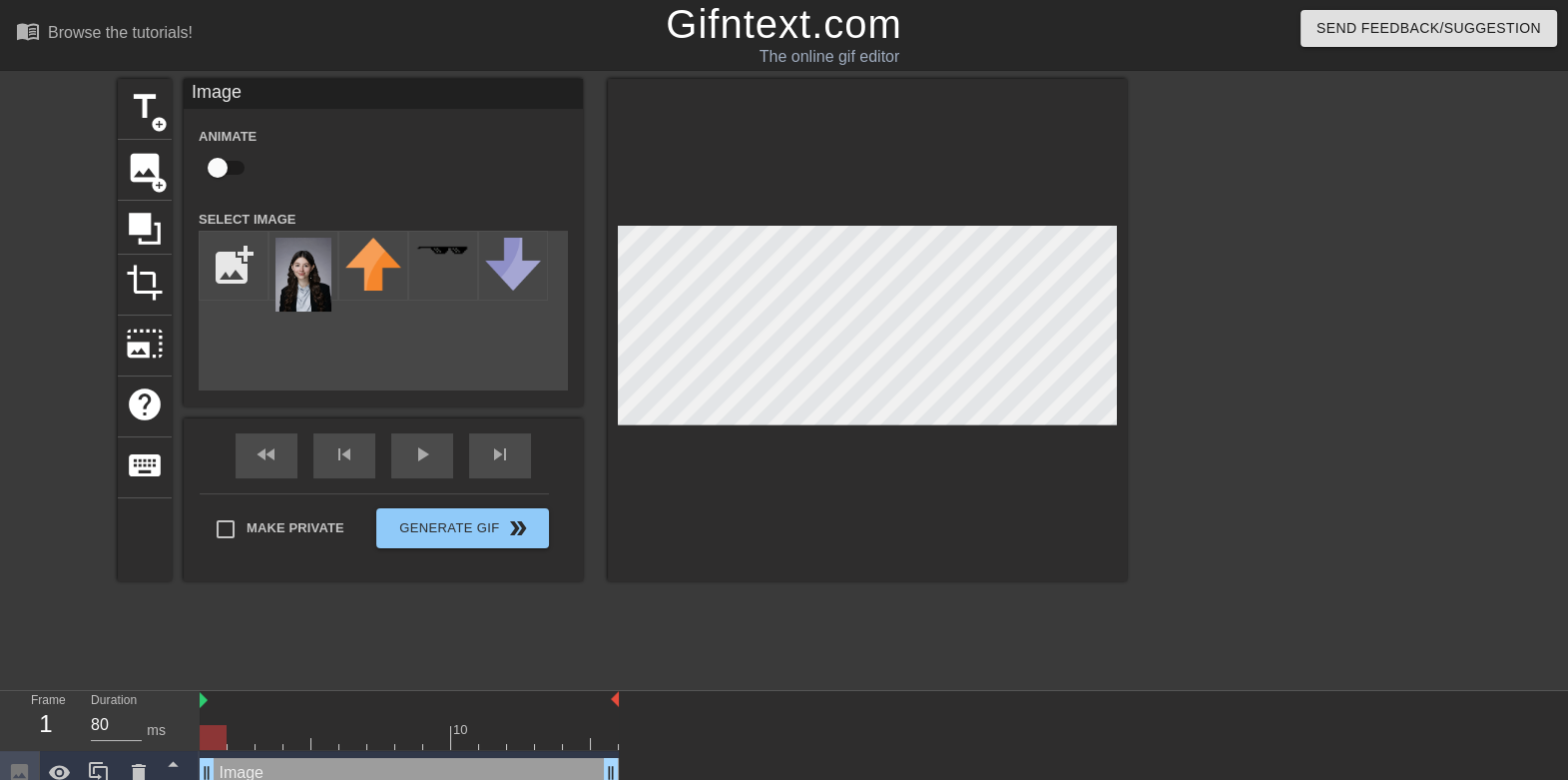 click at bounding box center [218, 168] 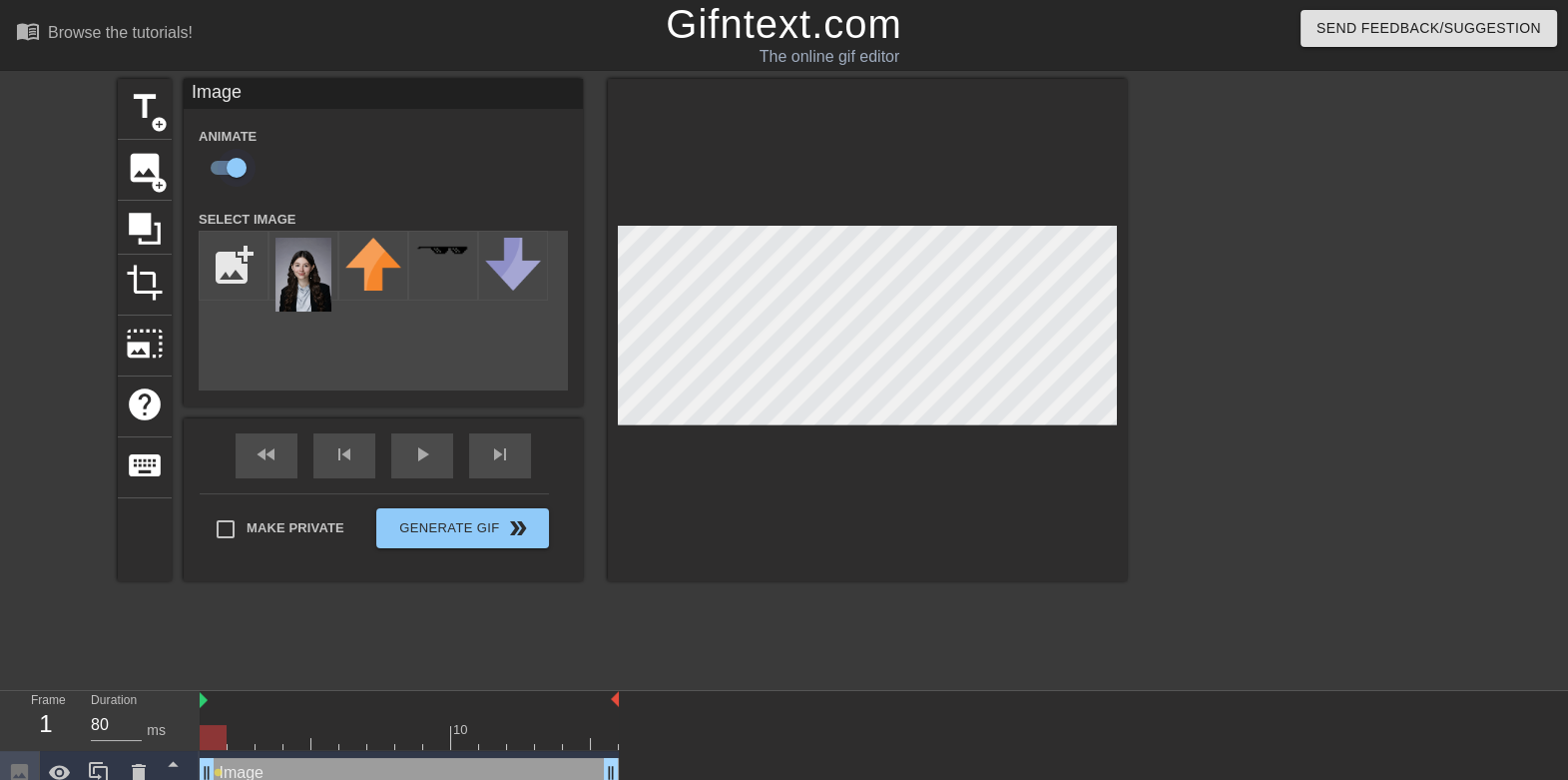 click at bounding box center [237, 168] 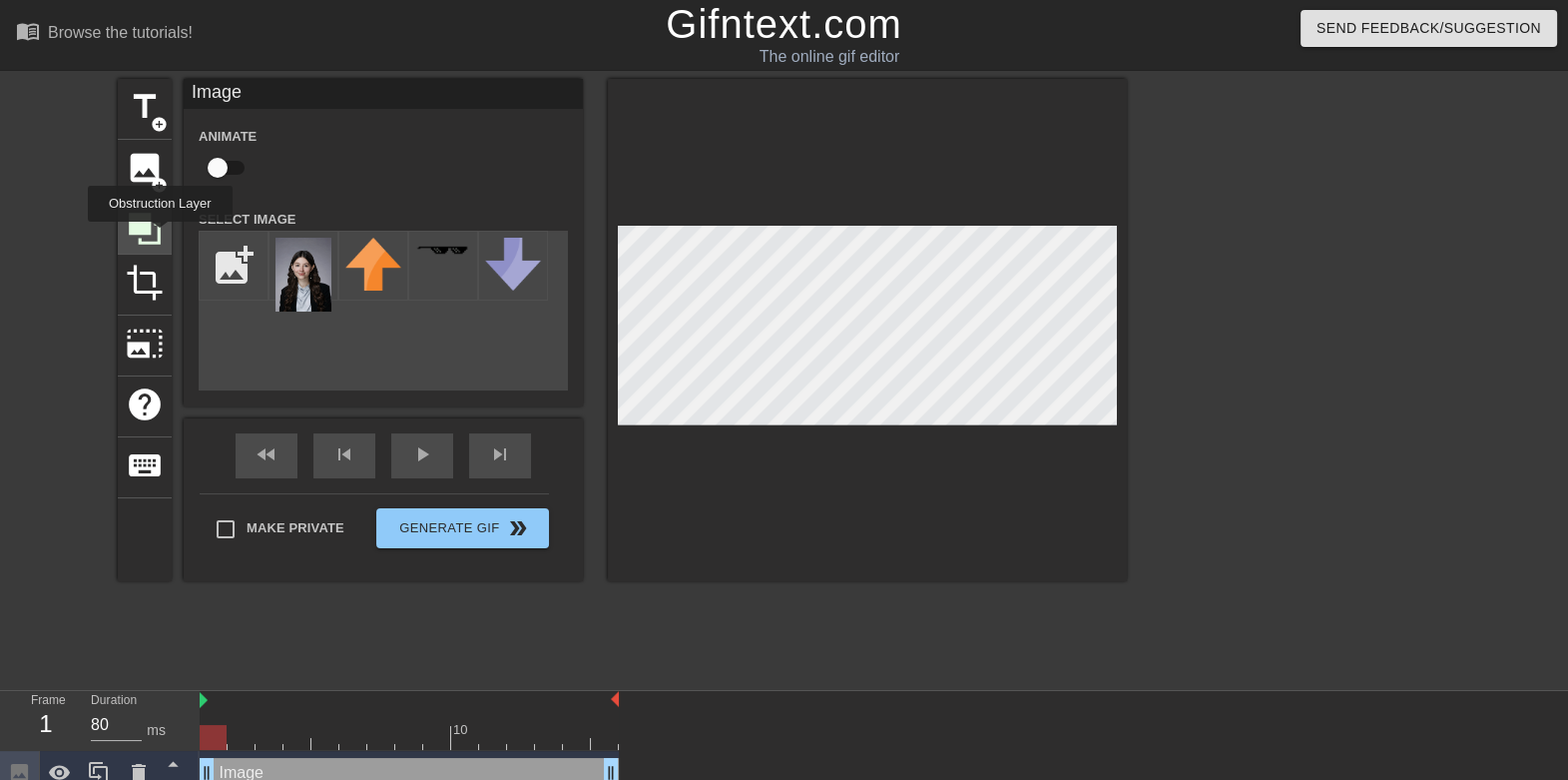 click 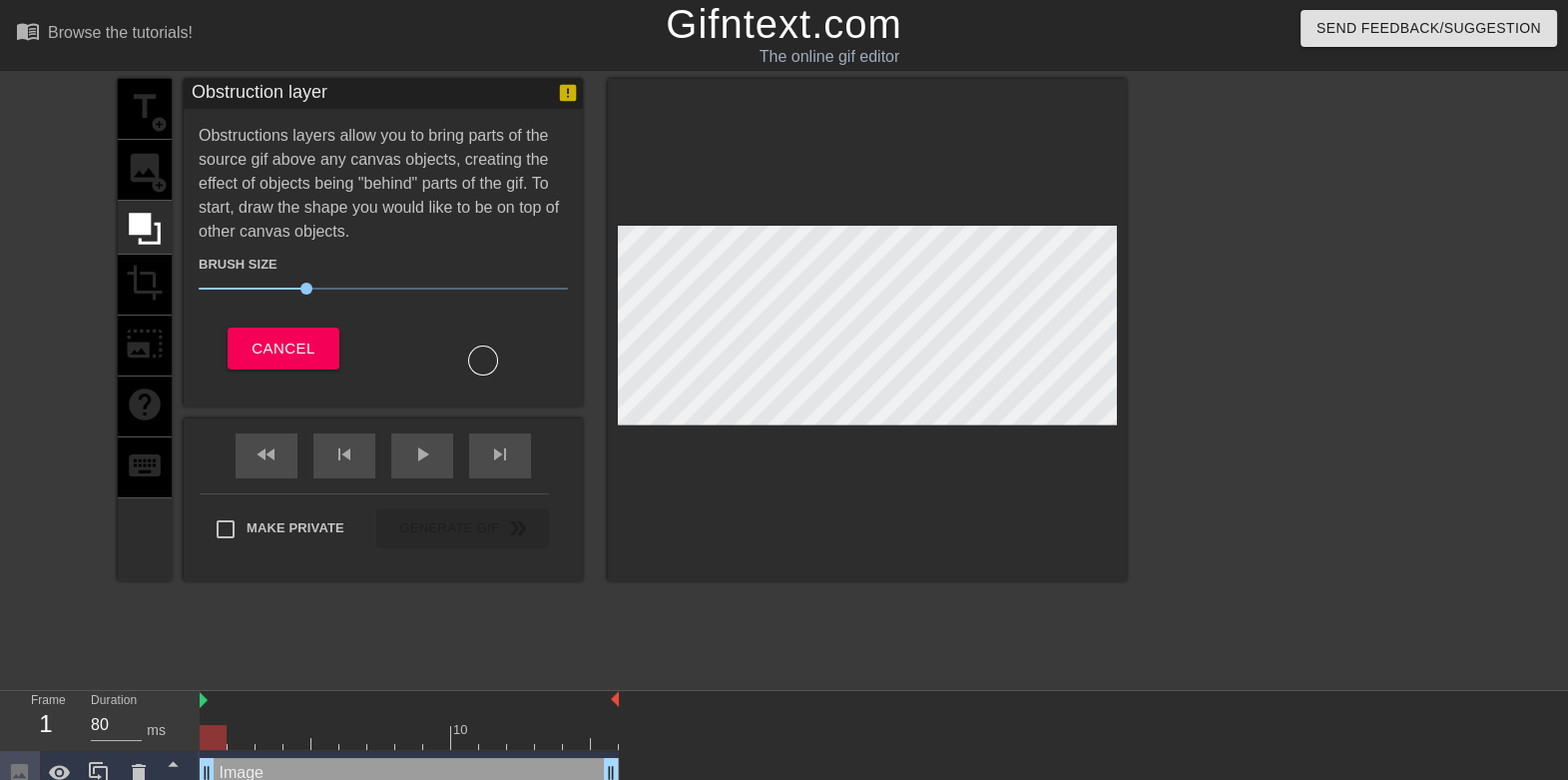 click on "title add_circle image add_circle crop photo_size_select_large help keyboard" at bounding box center (145, 330) 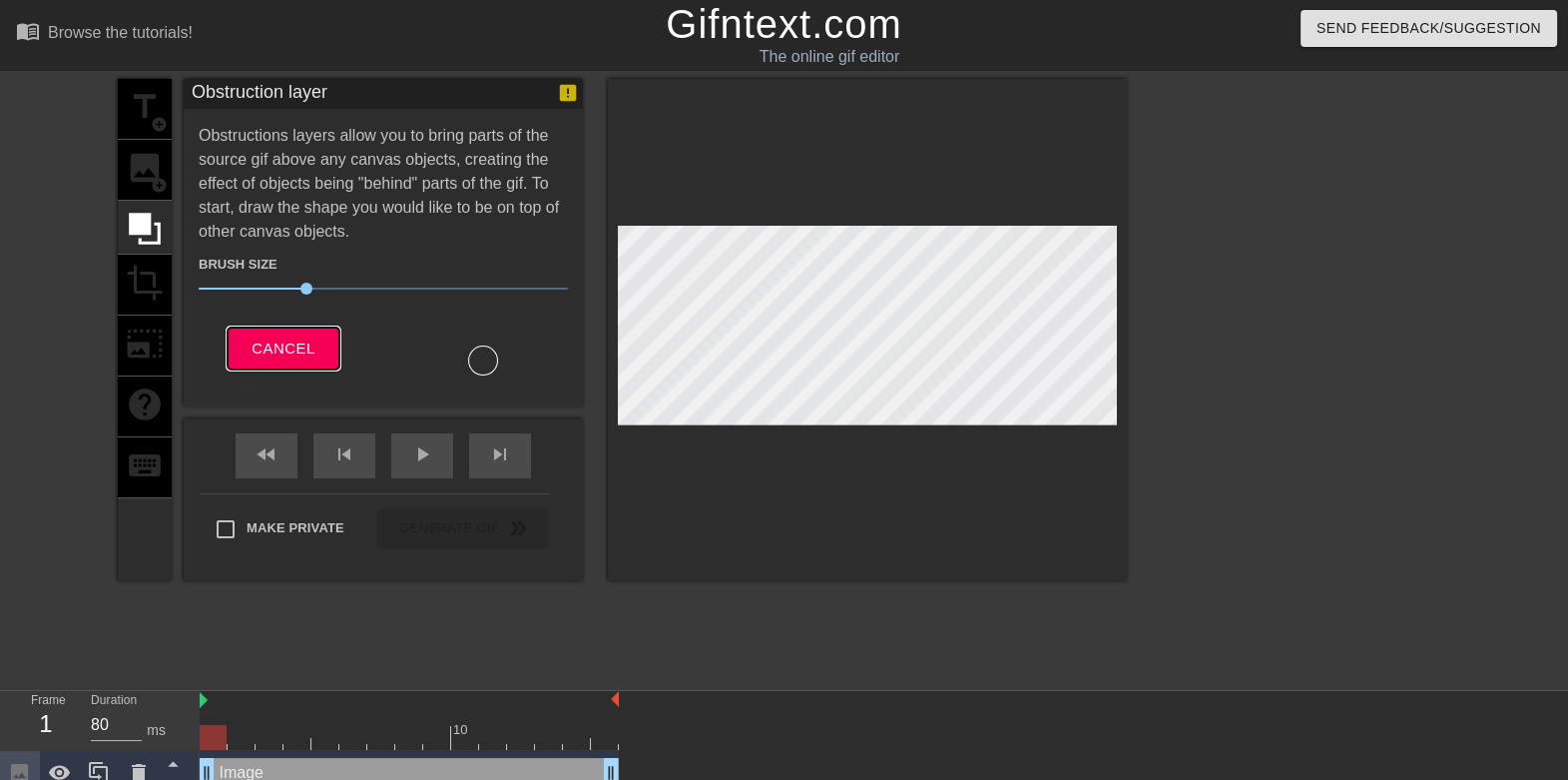 click on "Cancel" at bounding box center [282, 349] 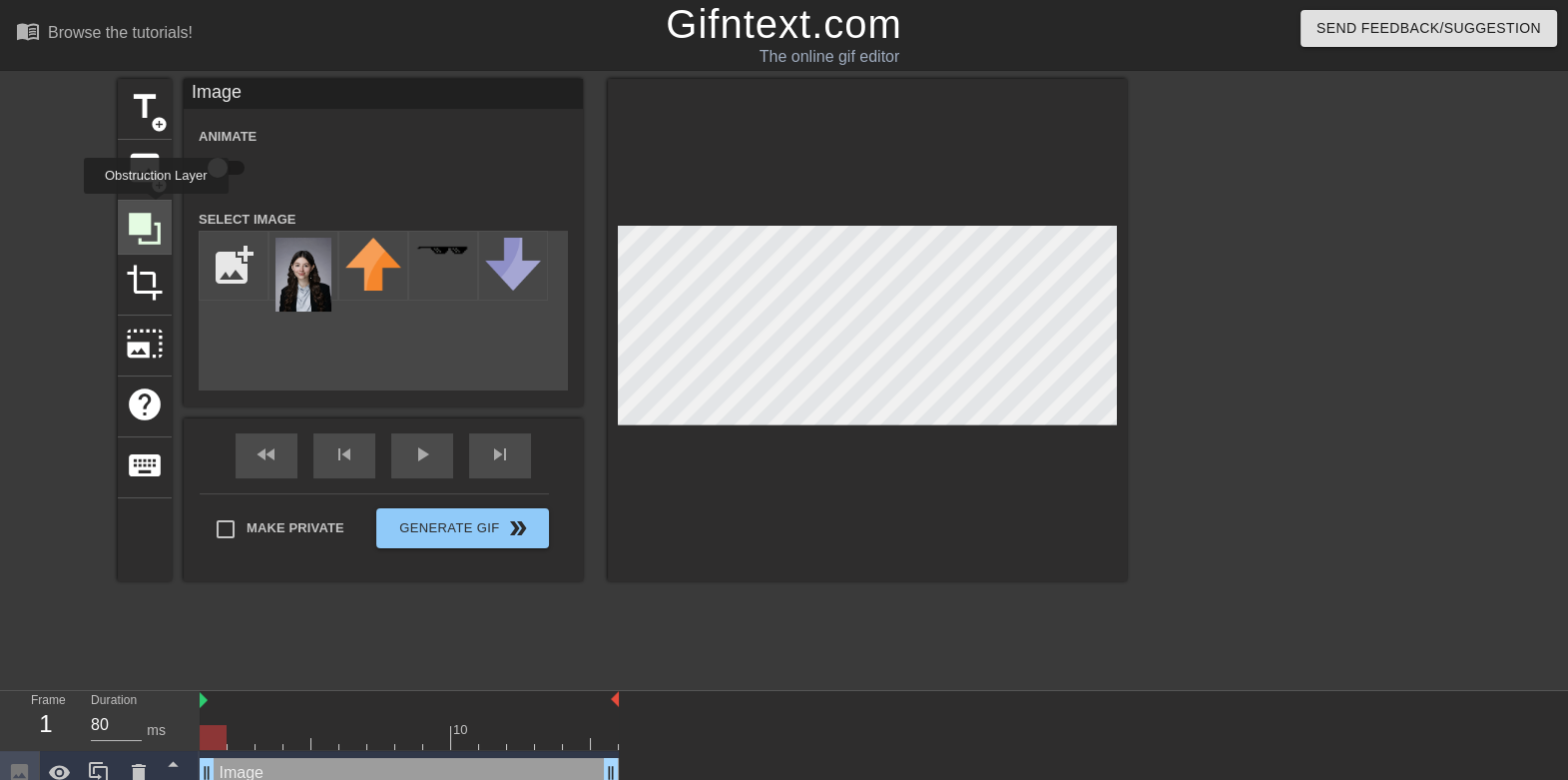 click at bounding box center (145, 228) 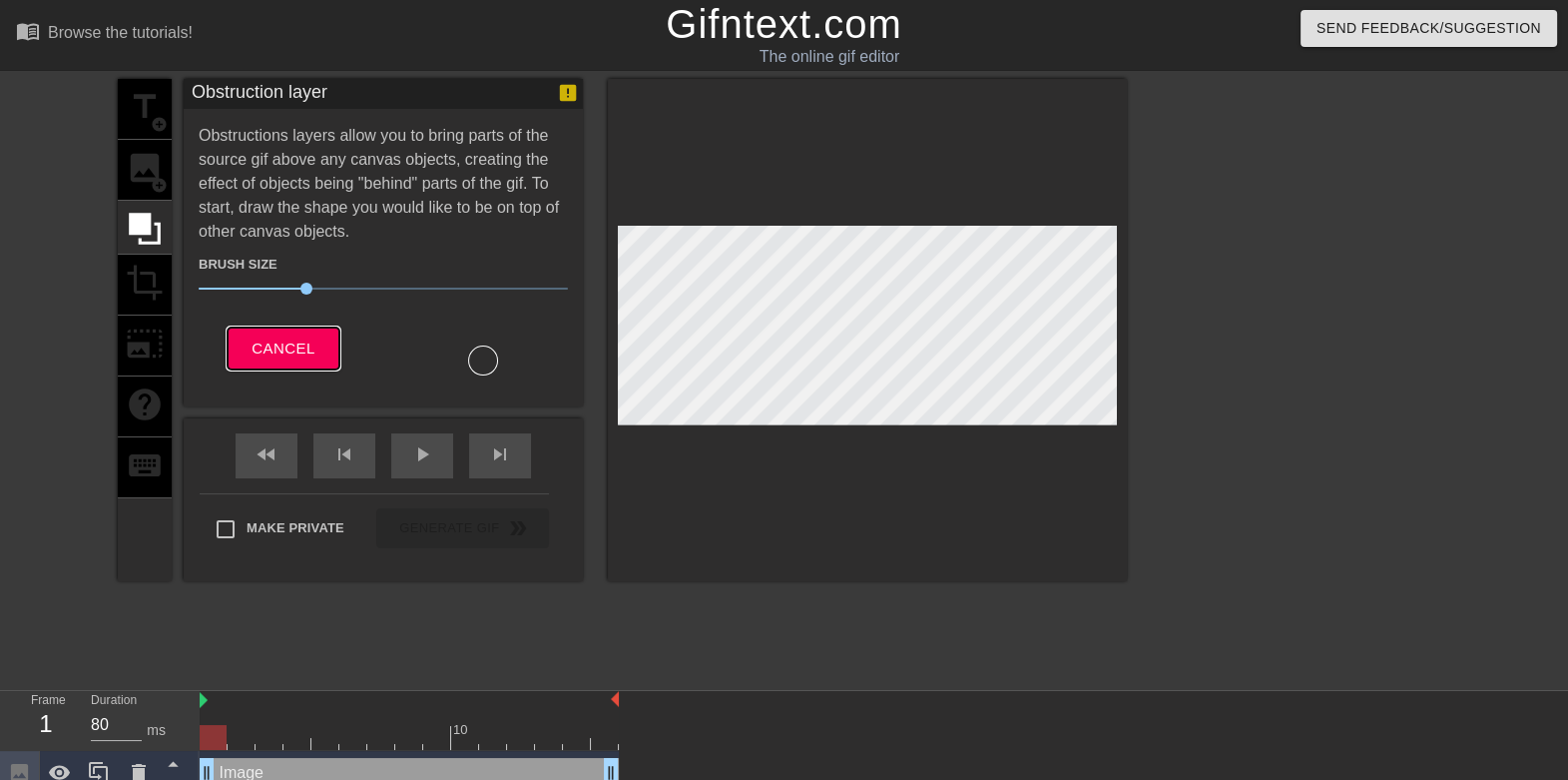 click on "Cancel" at bounding box center [282, 349] 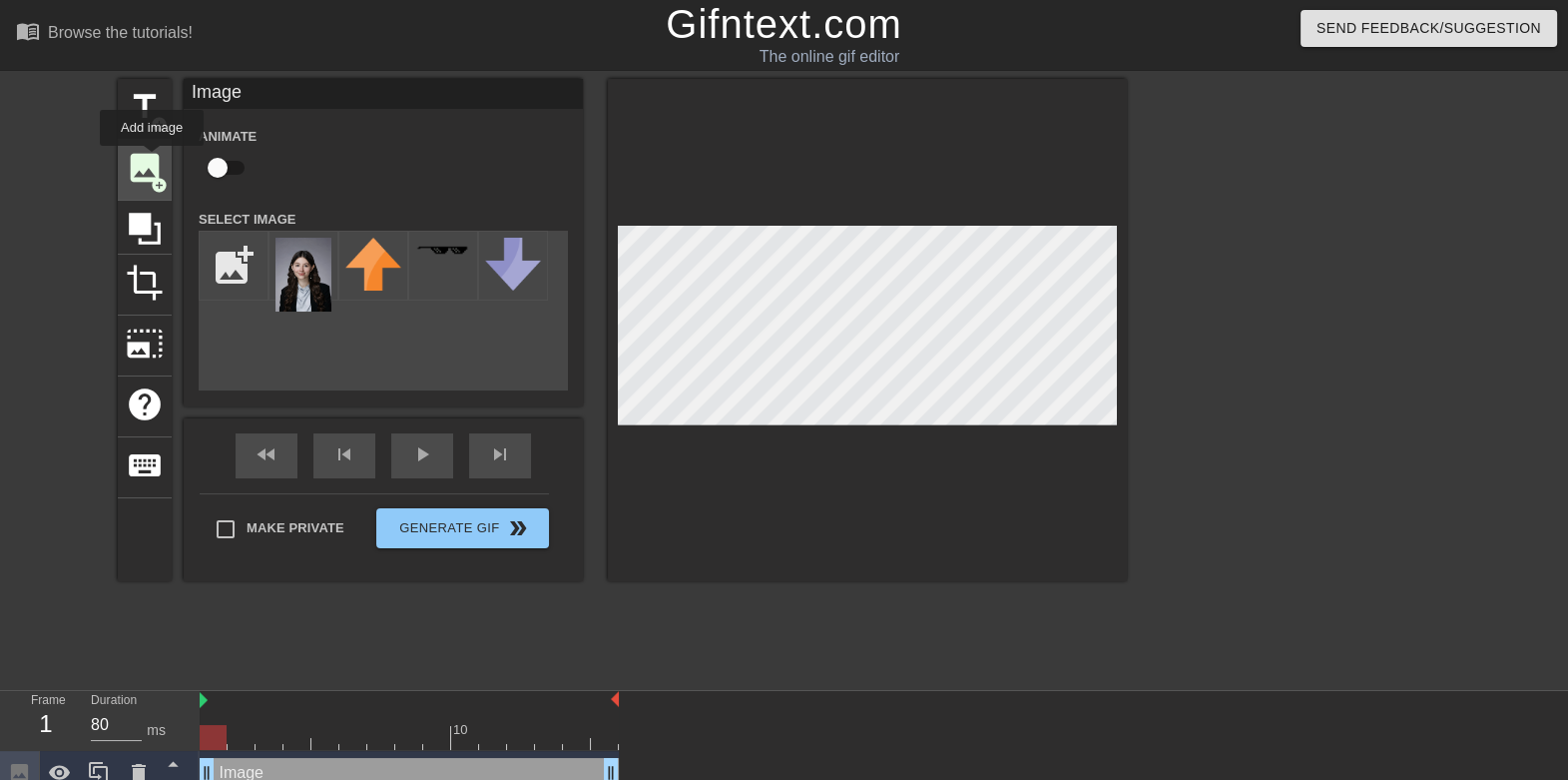 click on "image" at bounding box center (145, 168) 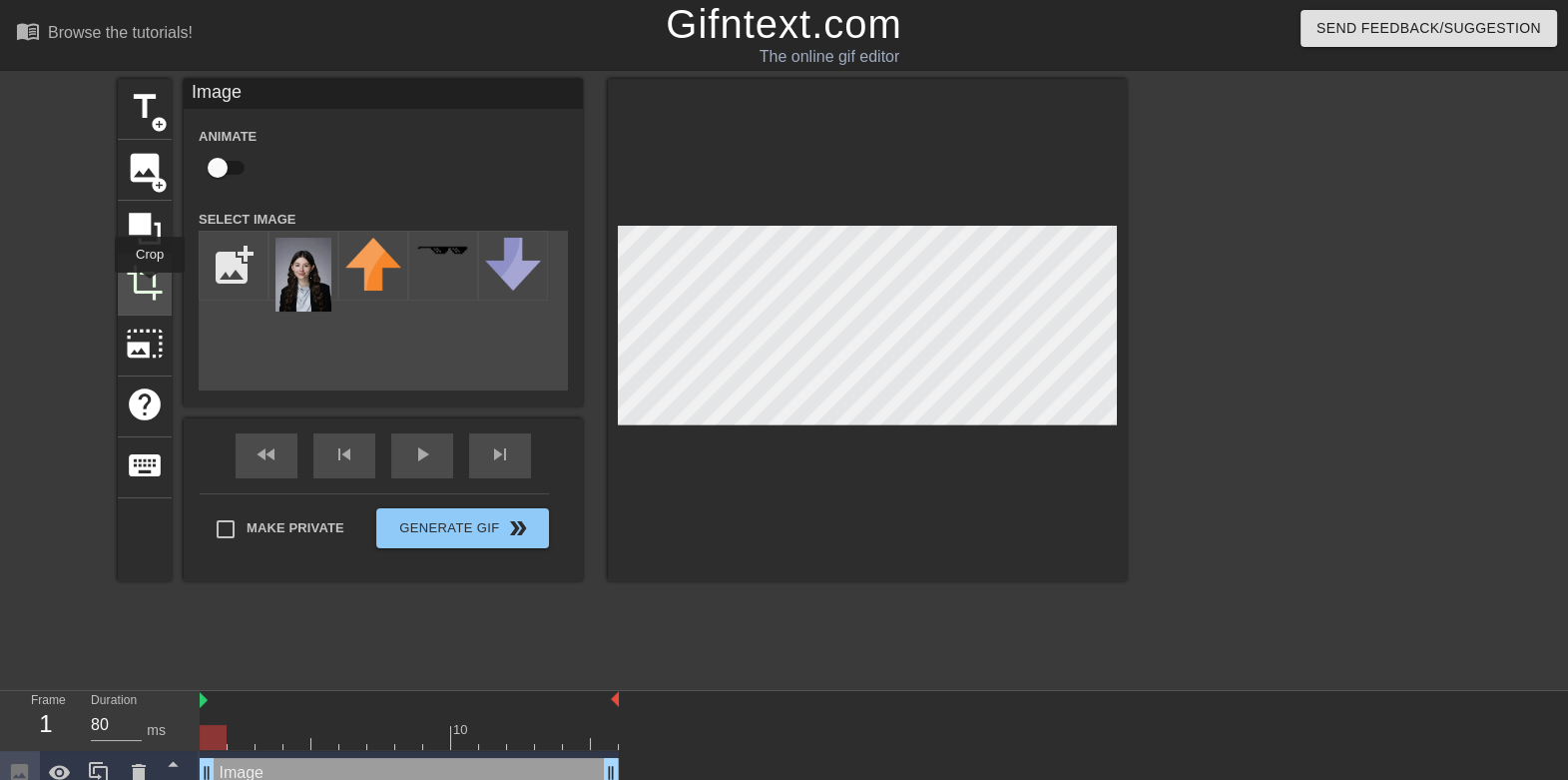 click on "crop" at bounding box center (145, 283) 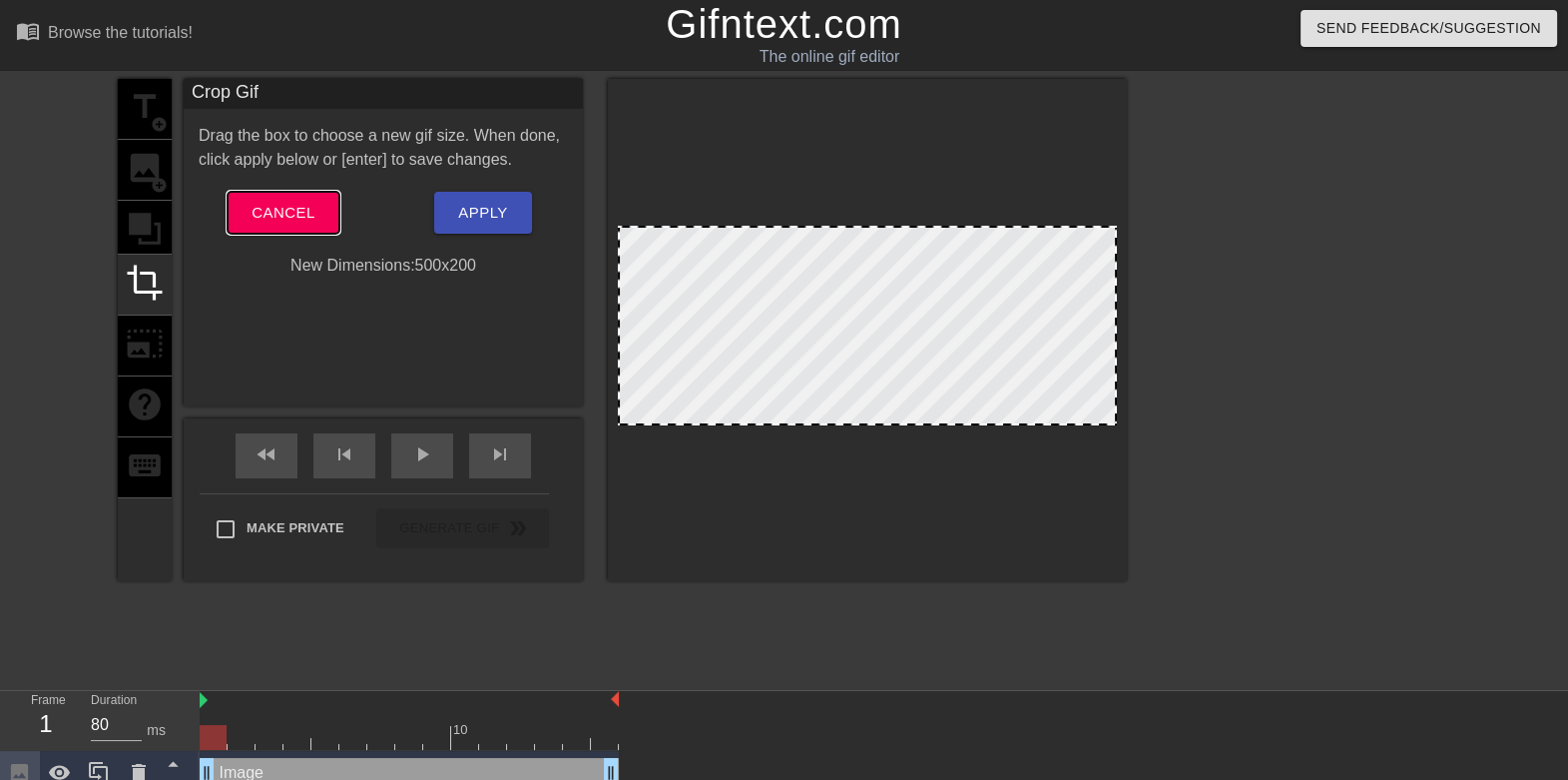 click on "Cancel" at bounding box center (282, 213) 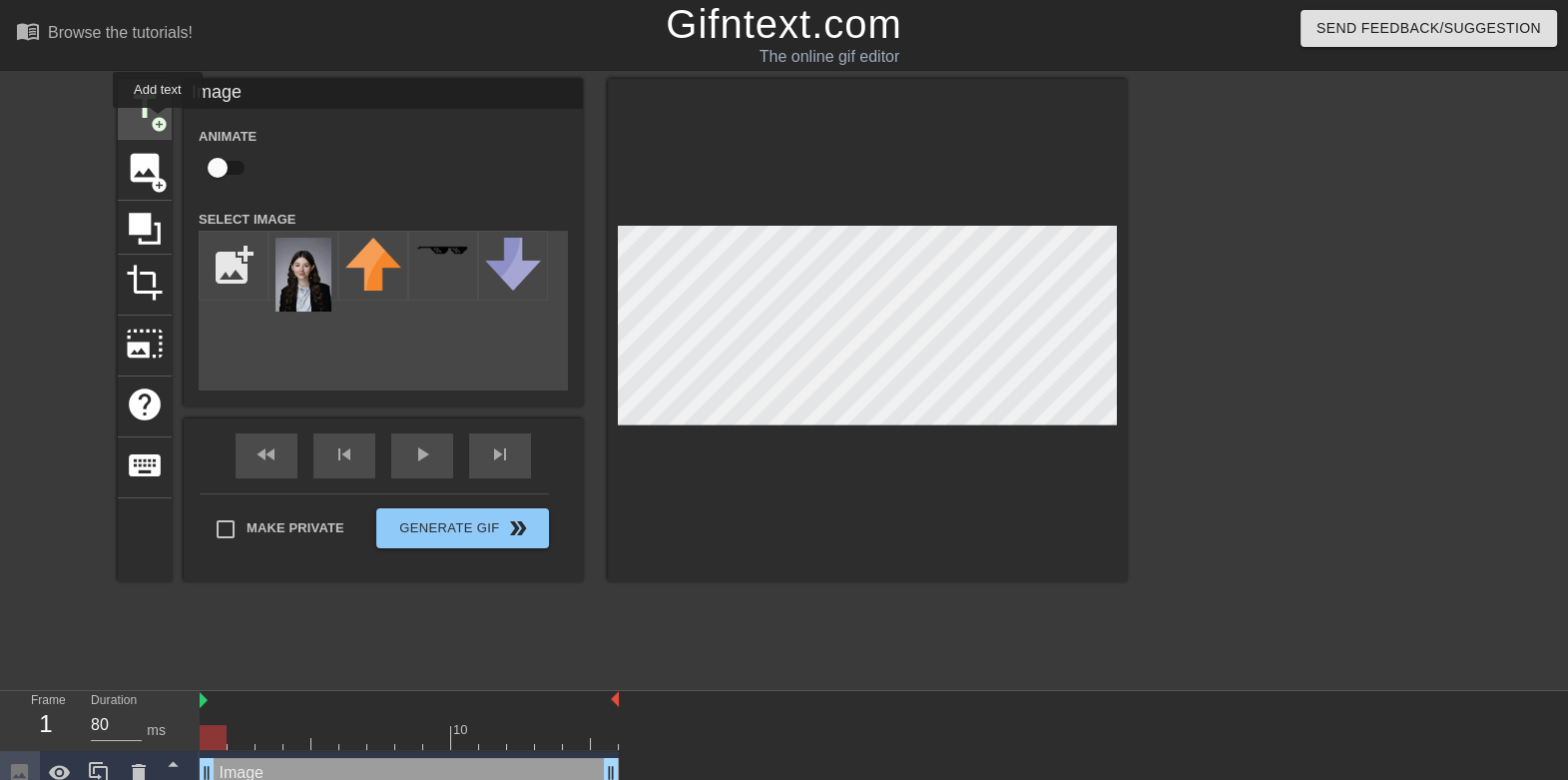 click on "add_circle" at bounding box center (159, 124) 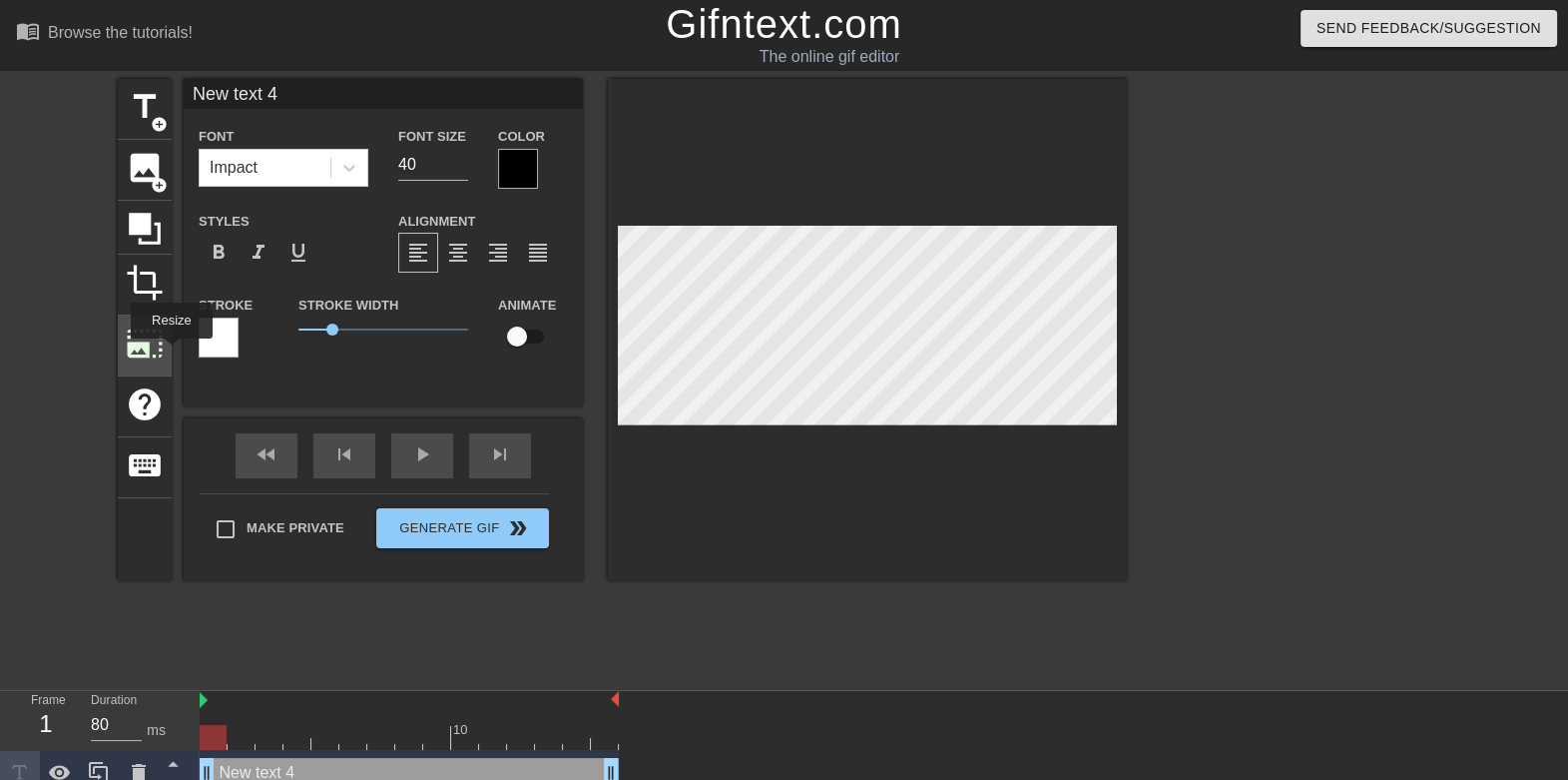 click on "photo_size_select_large" at bounding box center (145, 346) 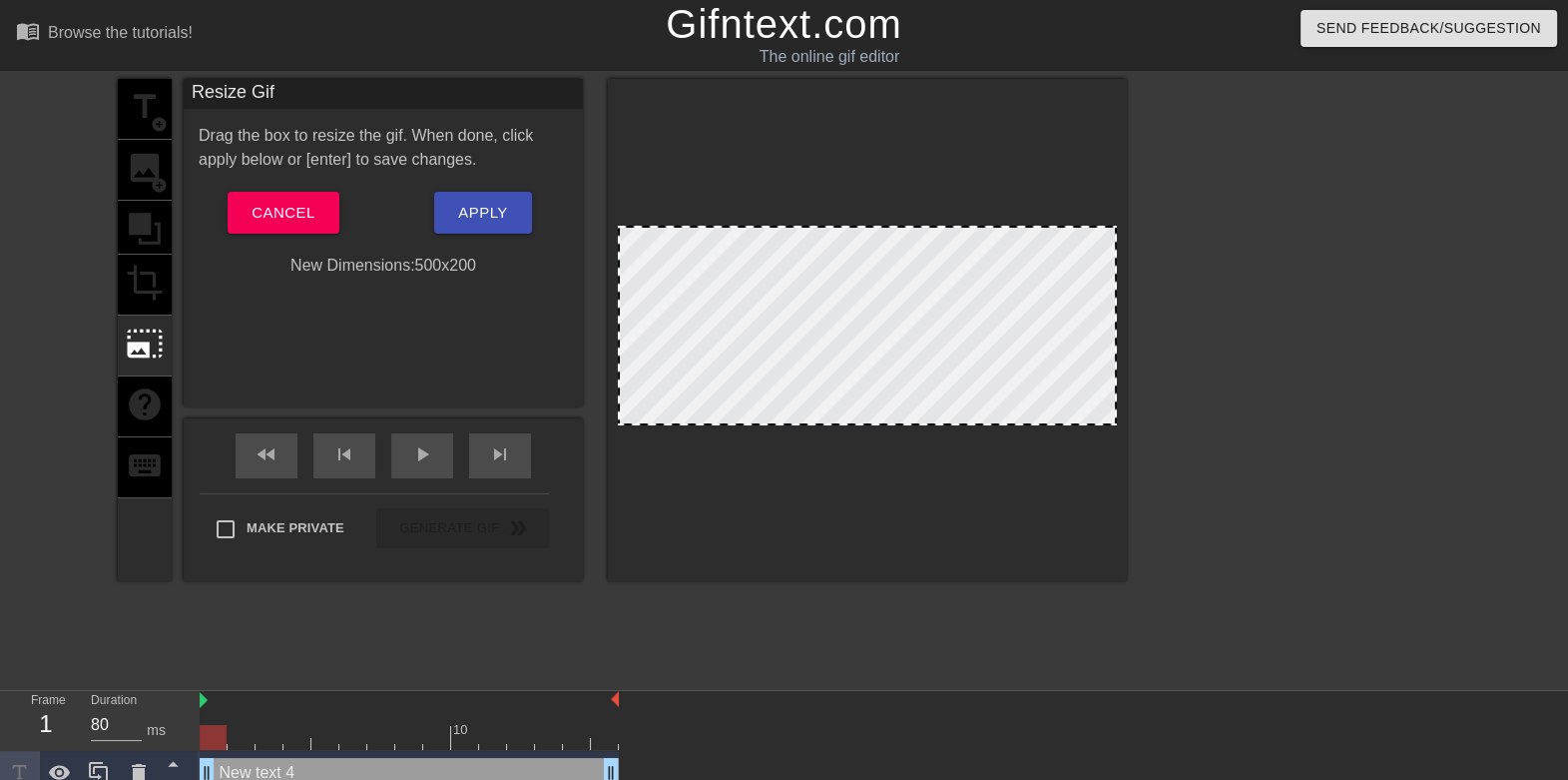click on "title add_circle image add_circle crop photo_size_select_large help keyboard" at bounding box center [145, 330] 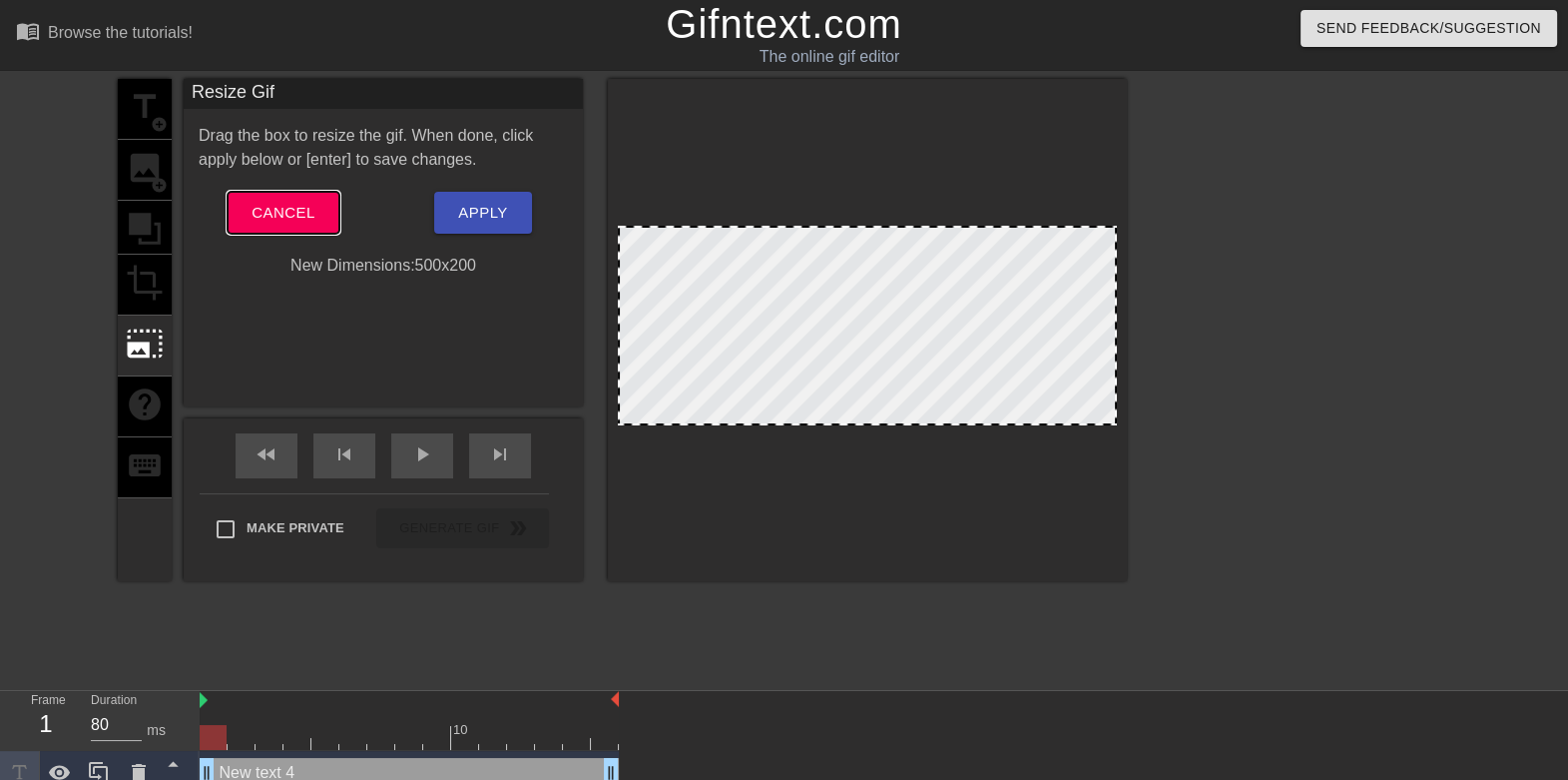 click on "Cancel" at bounding box center (282, 213) 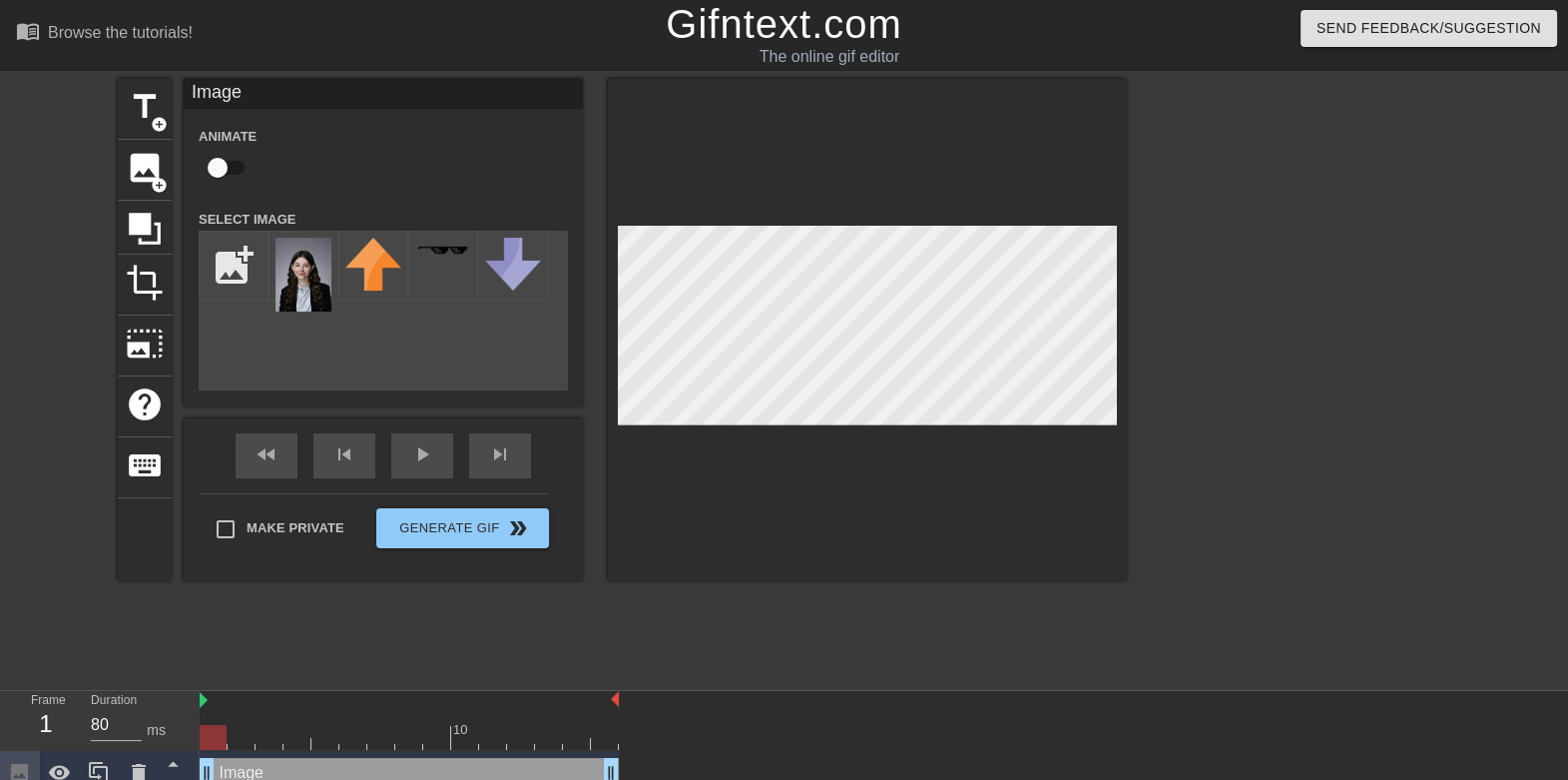 click at bounding box center [867, 330] 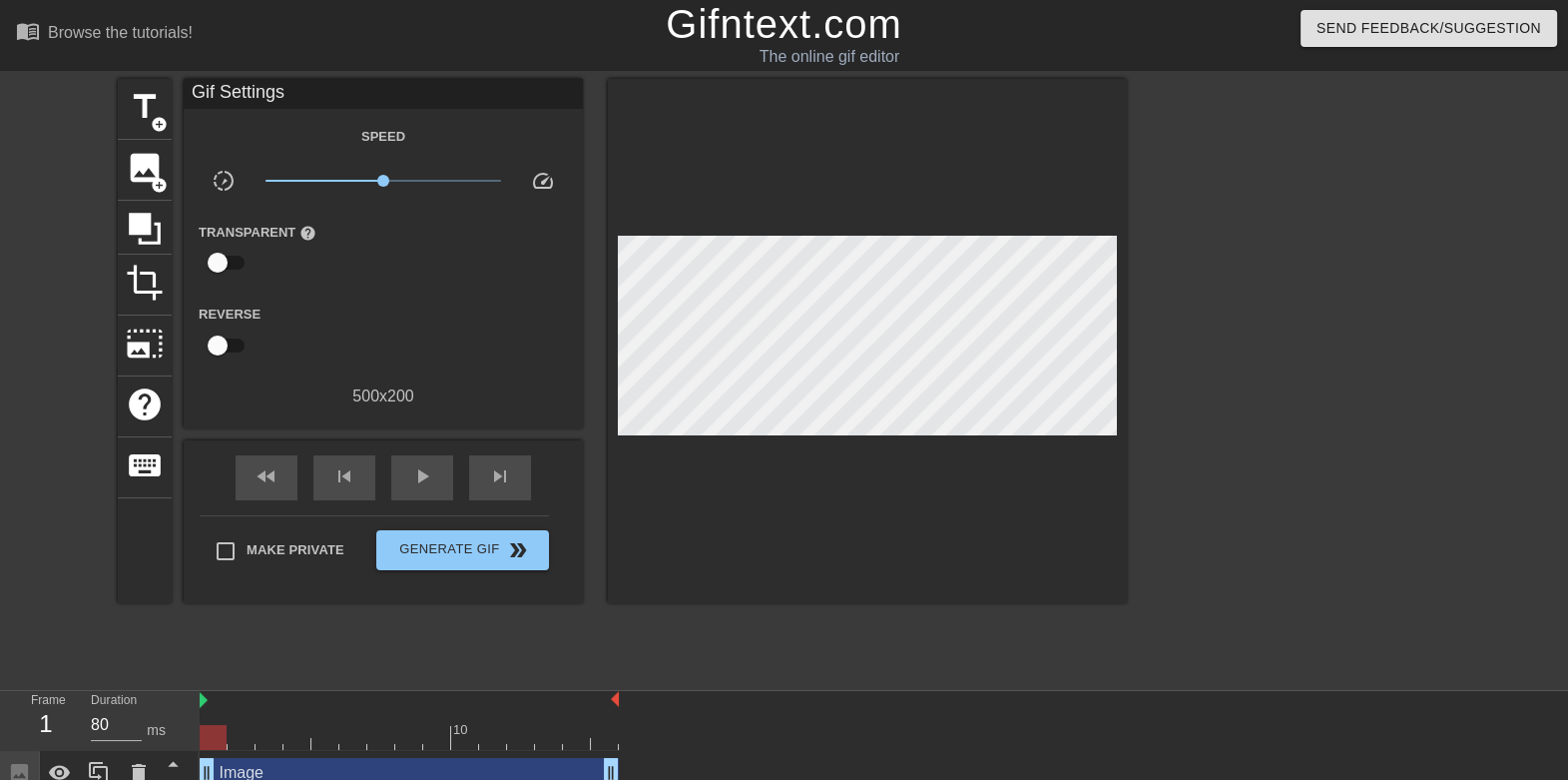 click at bounding box center [867, 341] 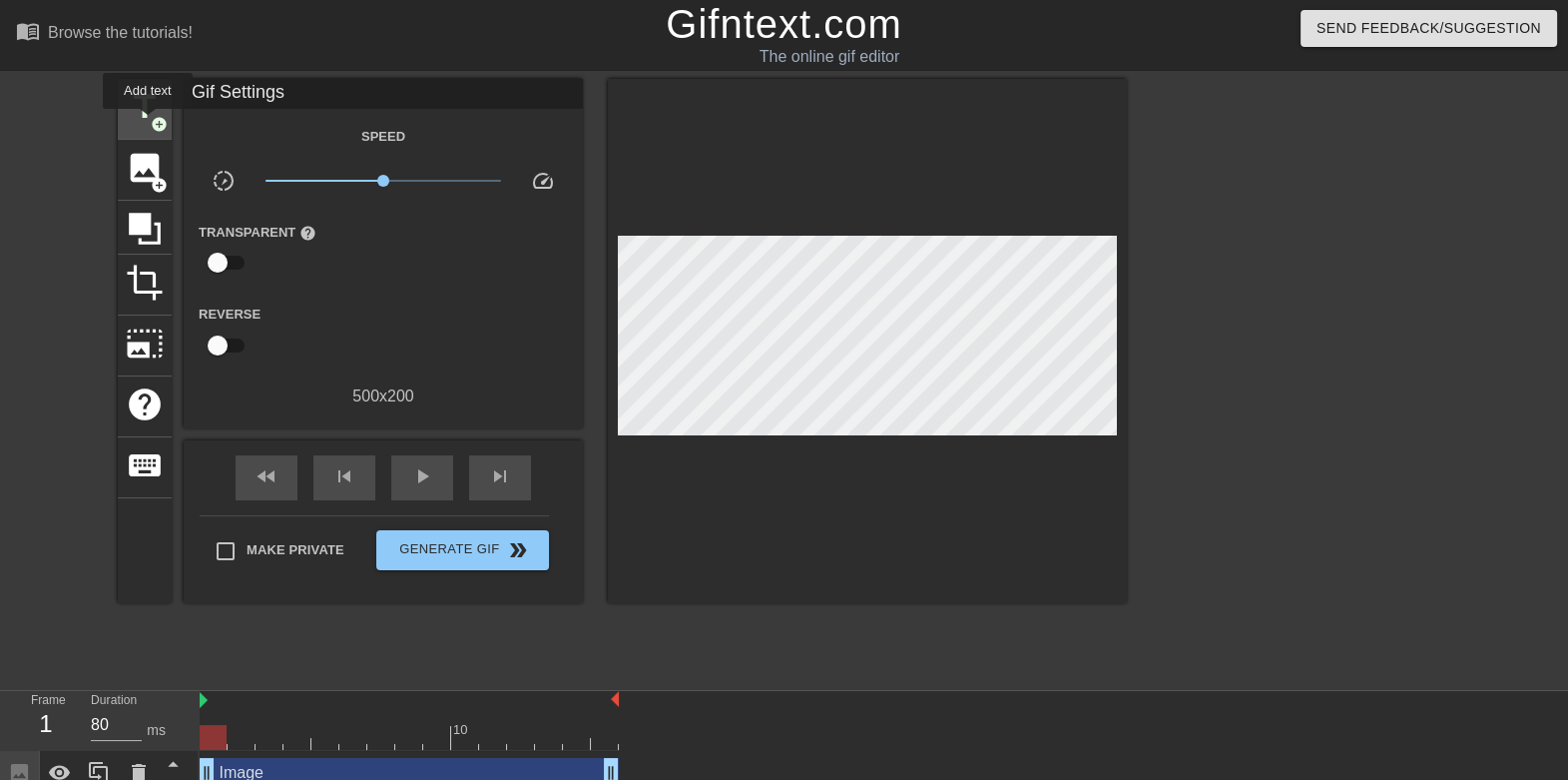 click on "title" at bounding box center (145, 107) 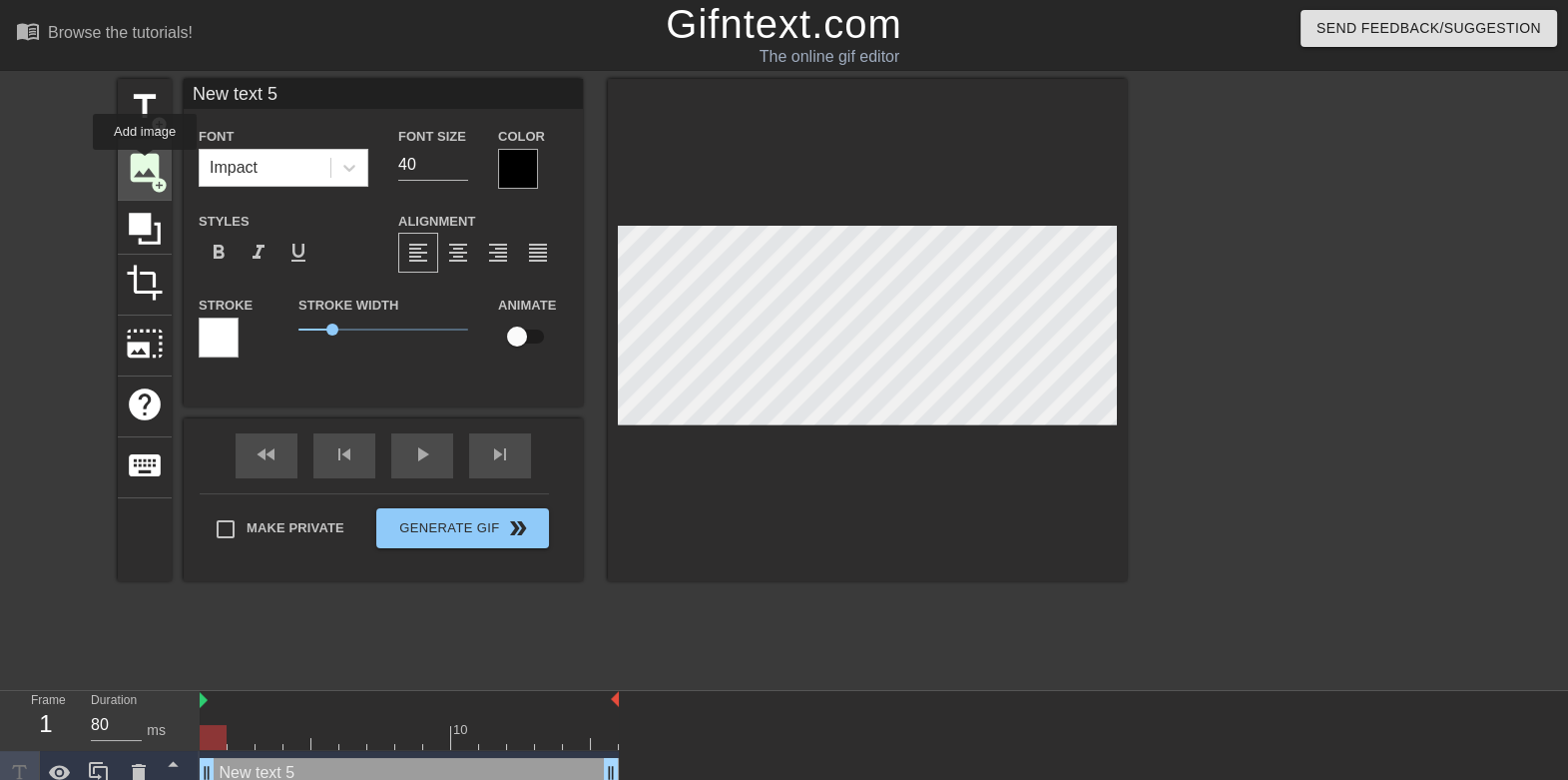 click on "image" at bounding box center [145, 168] 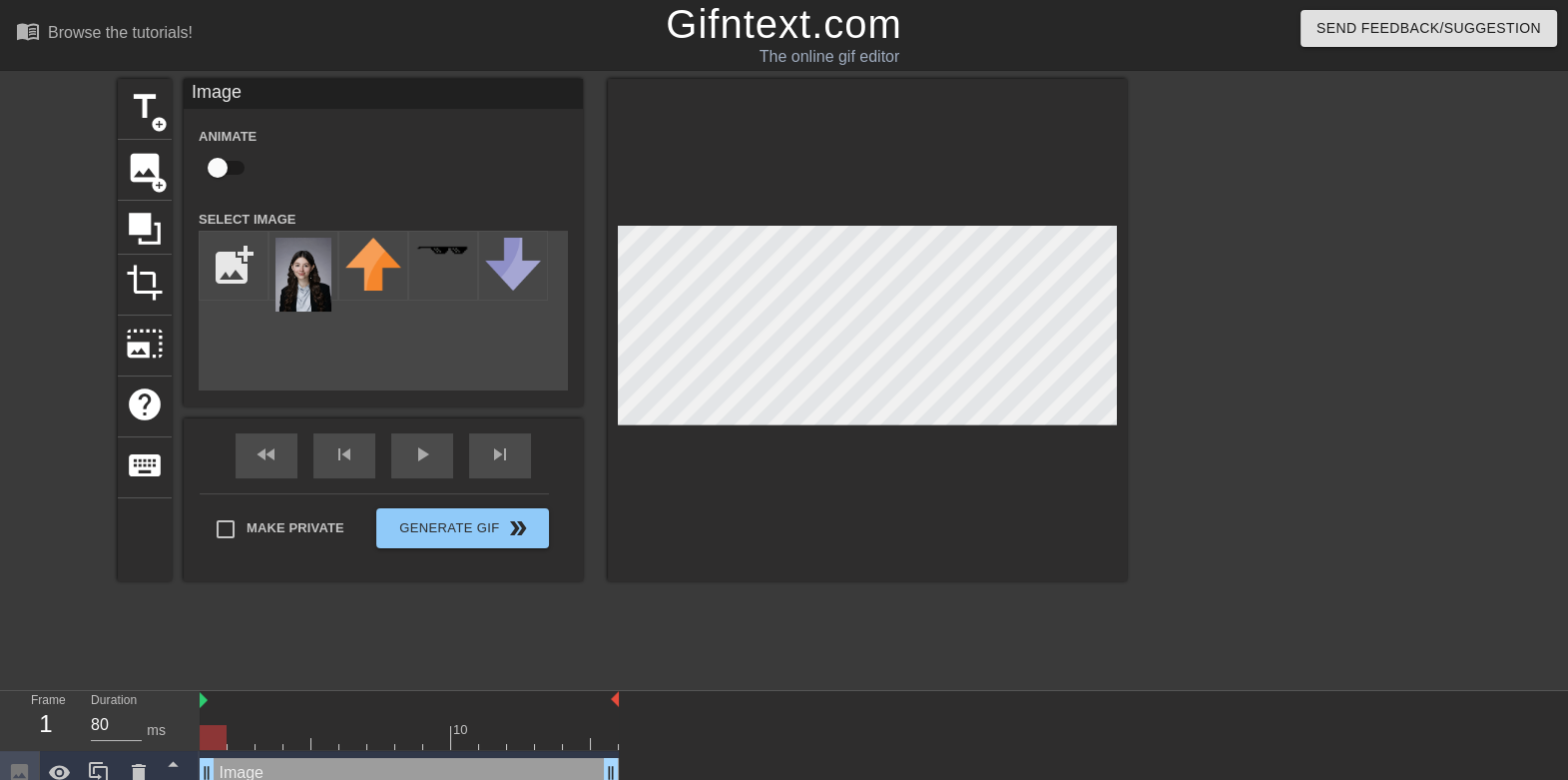 drag, startPoint x: 223, startPoint y: 738, endPoint x: 170, endPoint y: 715, distance: 57.77543 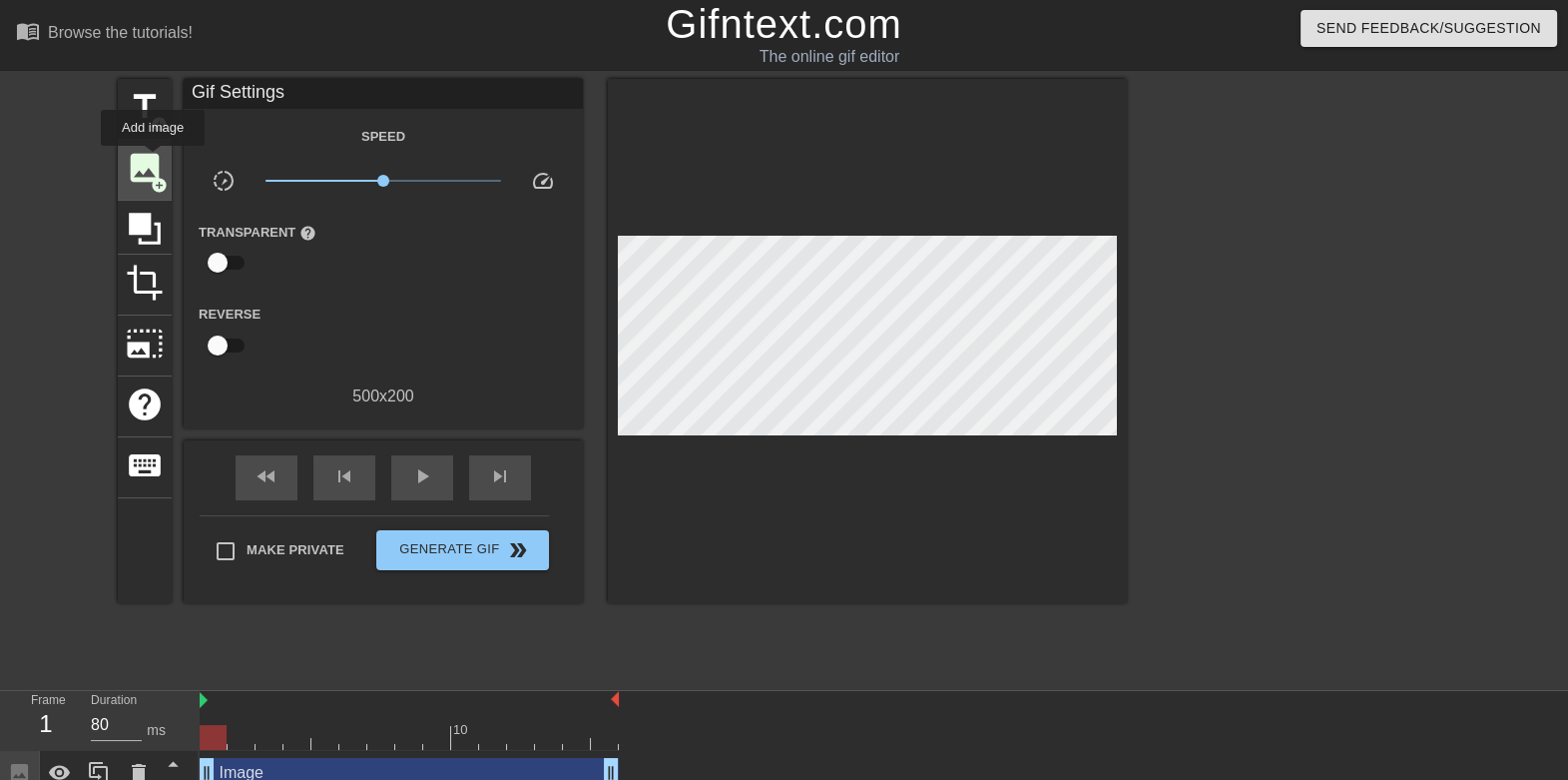 click on "image" at bounding box center (145, 168) 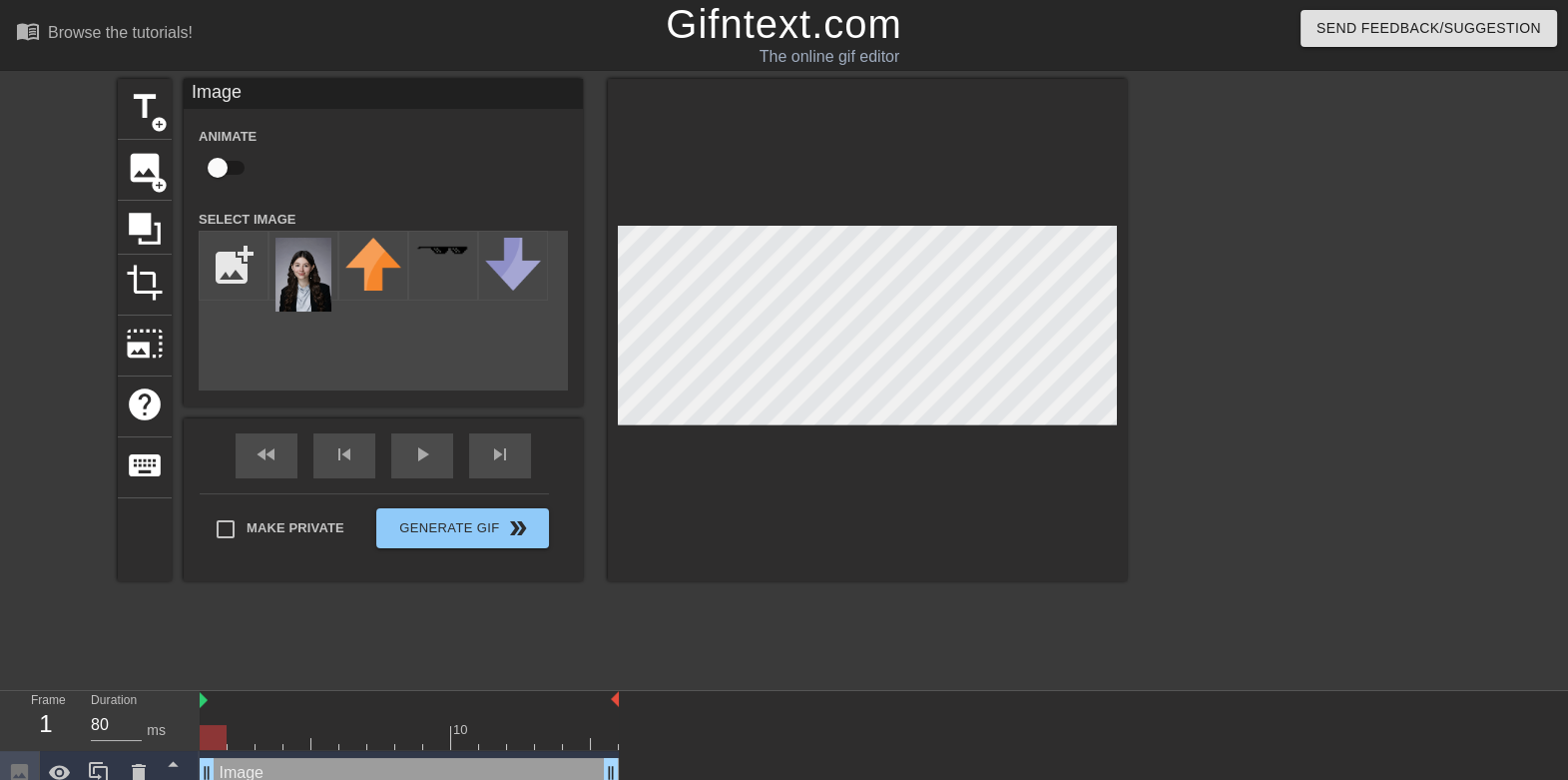 click on "Select Image" at bounding box center (248, 220) 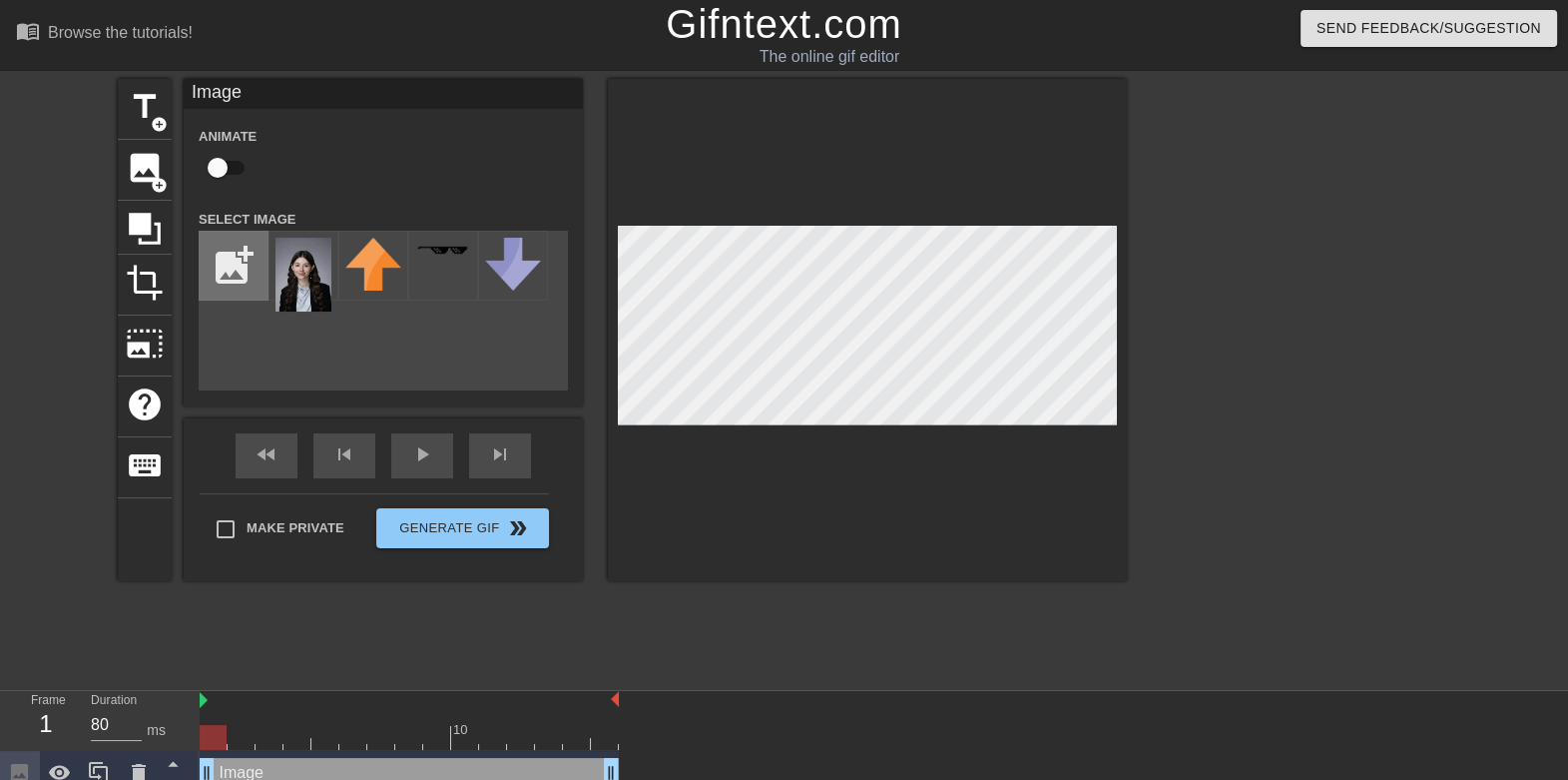 click at bounding box center [234, 266] 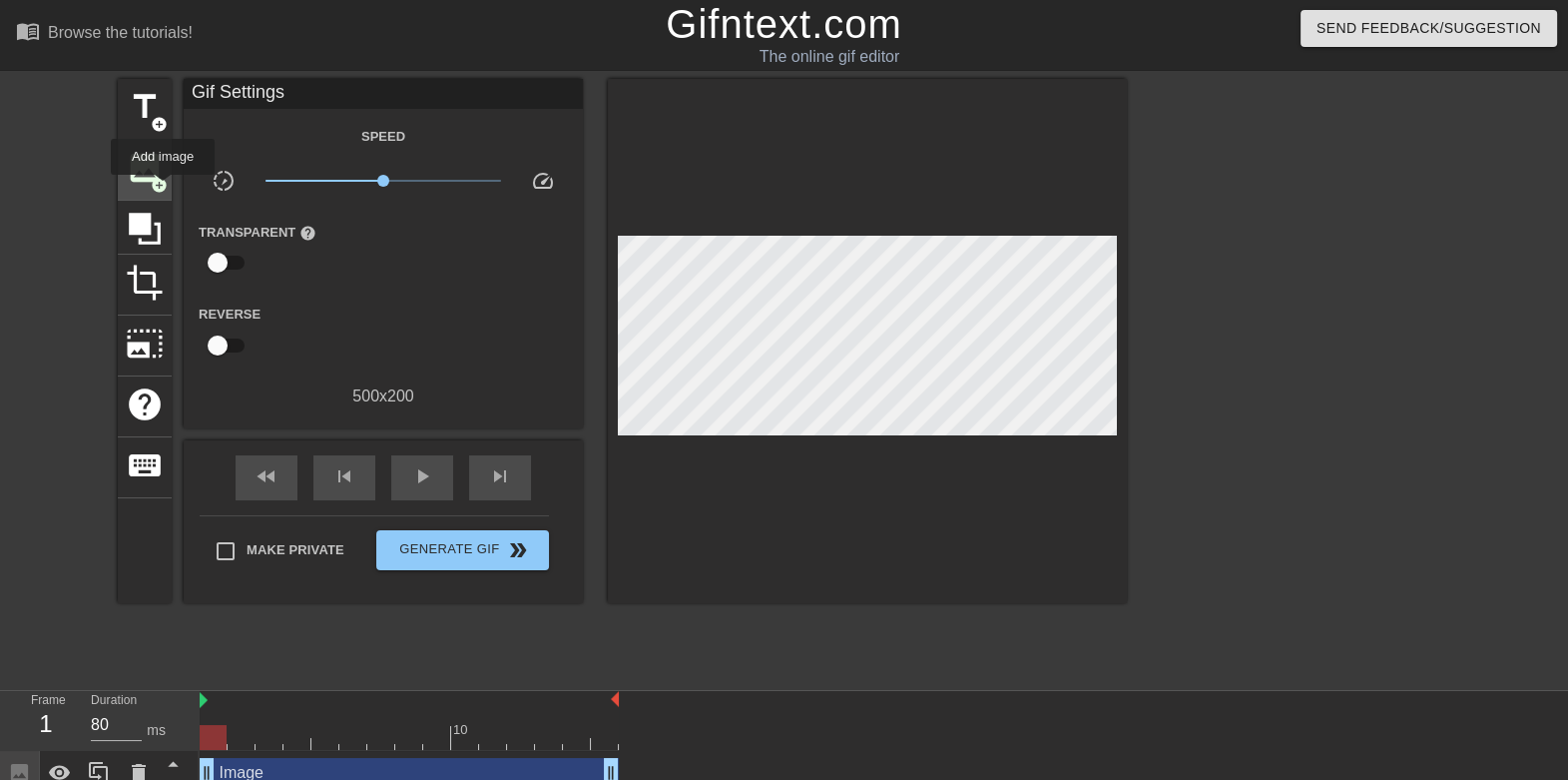 click on "add_circle" at bounding box center [159, 185] 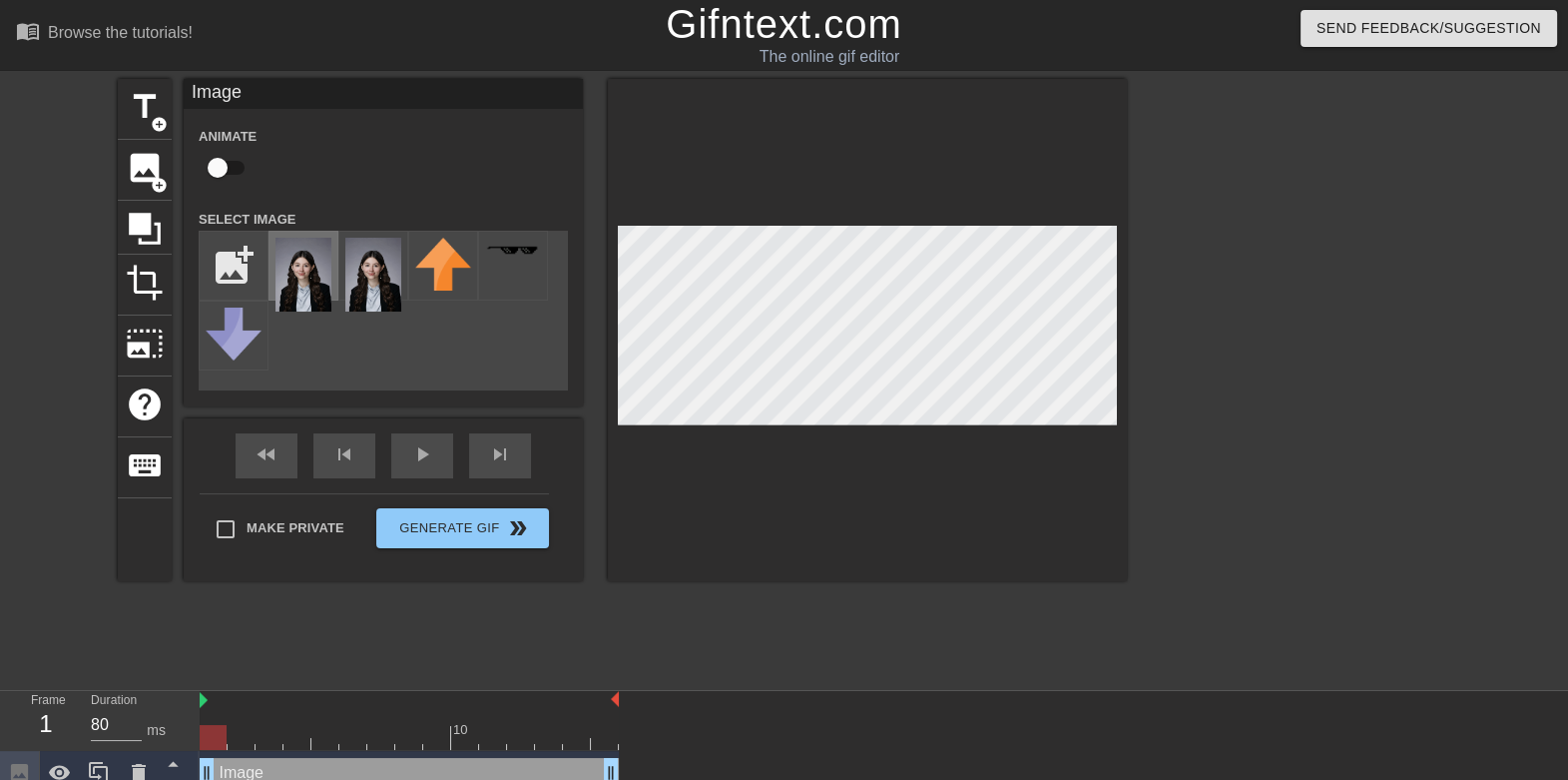 click at bounding box center (303, 266) 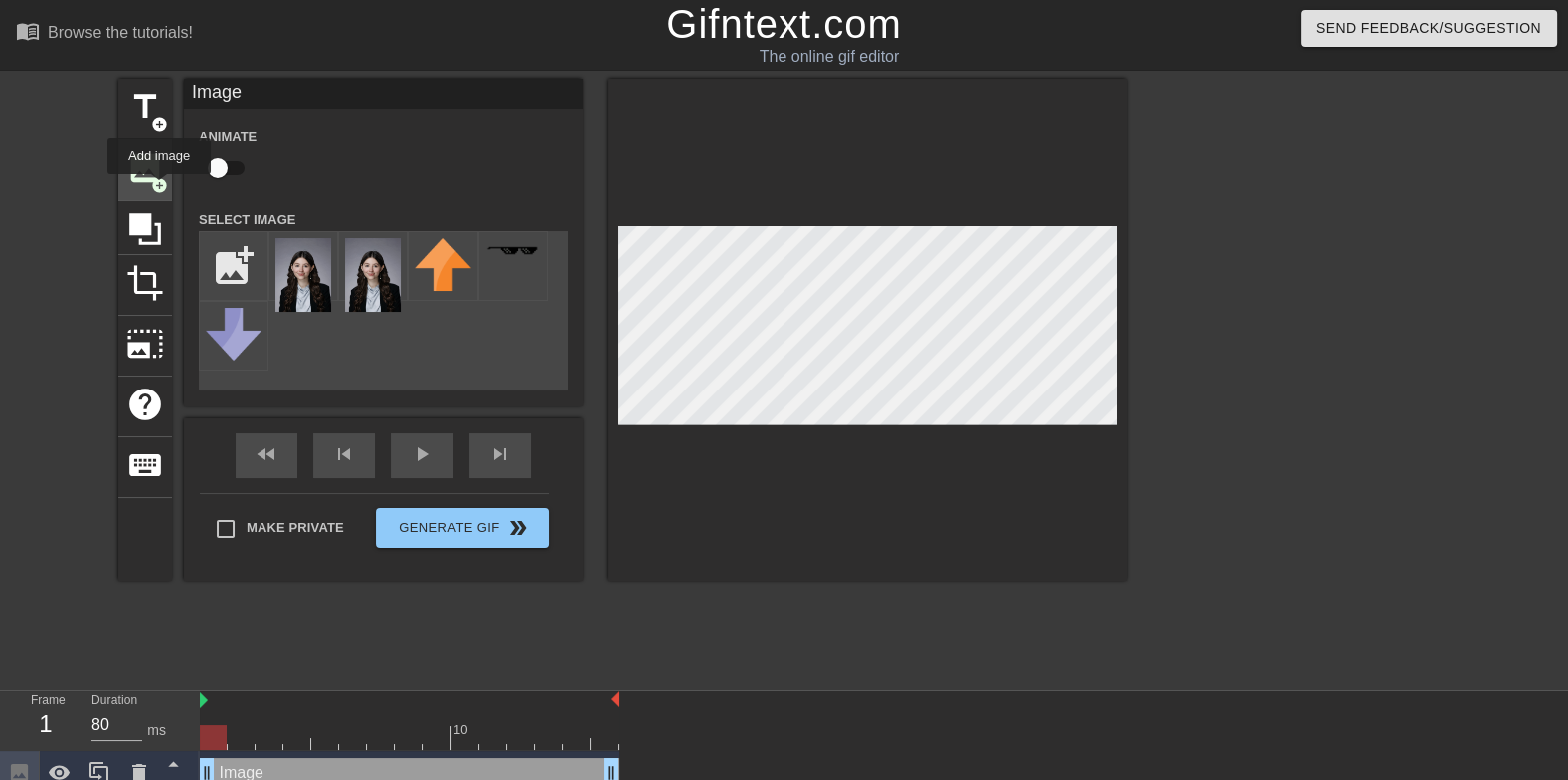 click on "add_circle" at bounding box center (159, 185) 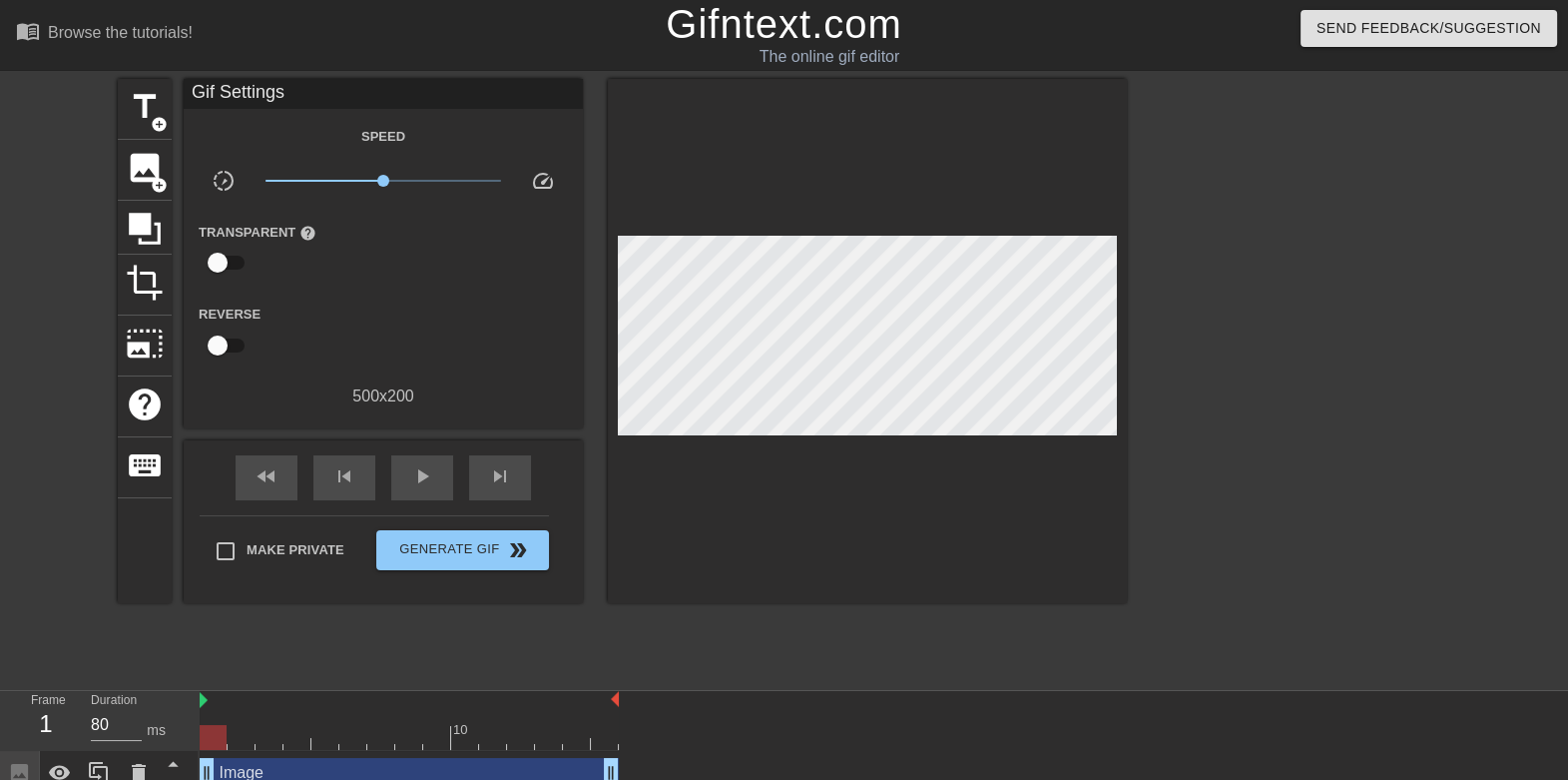 scroll, scrollTop: 0, scrollLeft: 19, axis: horizontal 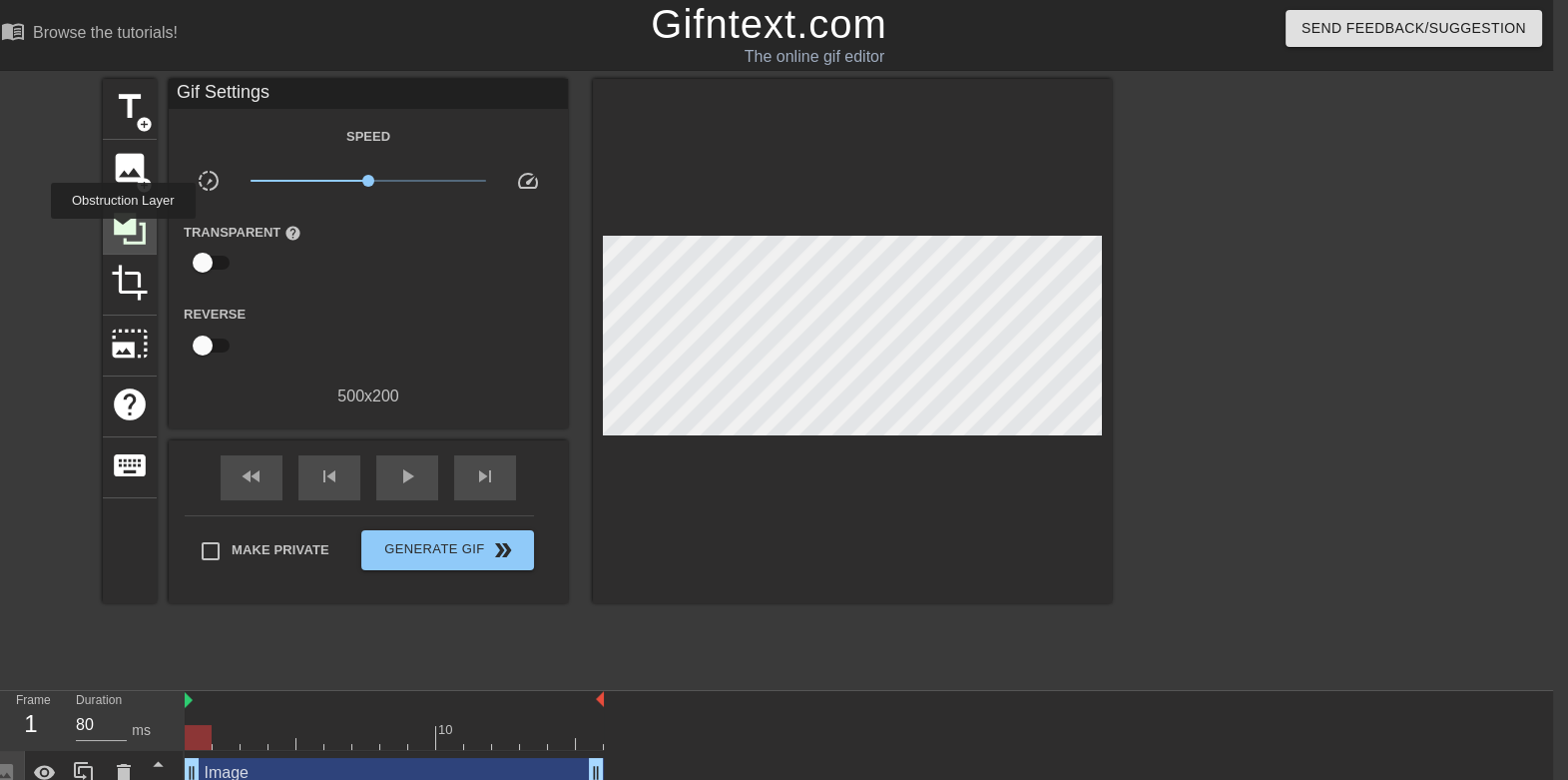 click 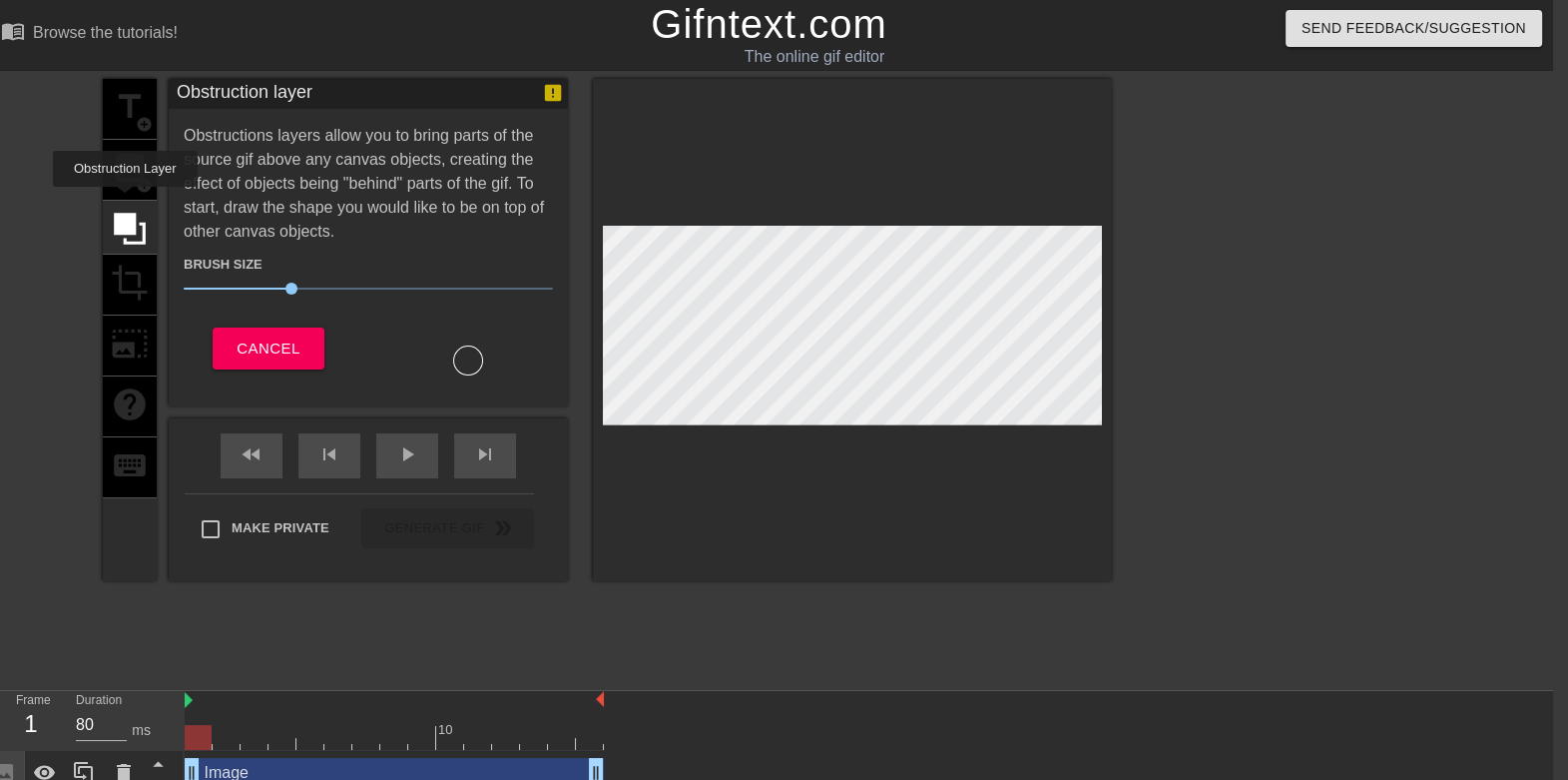 click on "title add_circle image add_circle crop photo_size_select_large help keyboard" at bounding box center [130, 330] 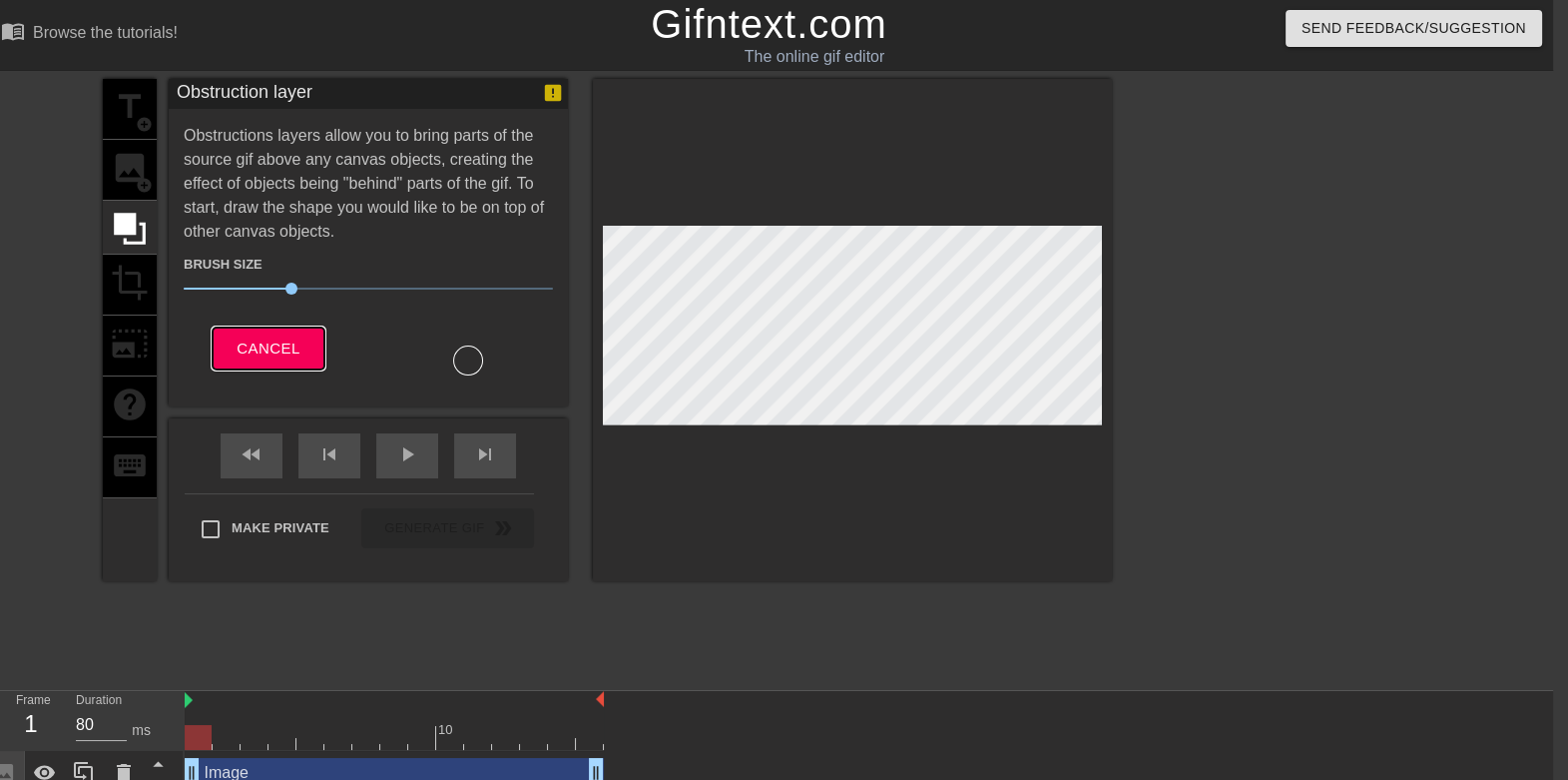 click on "Cancel" at bounding box center (267, 349) 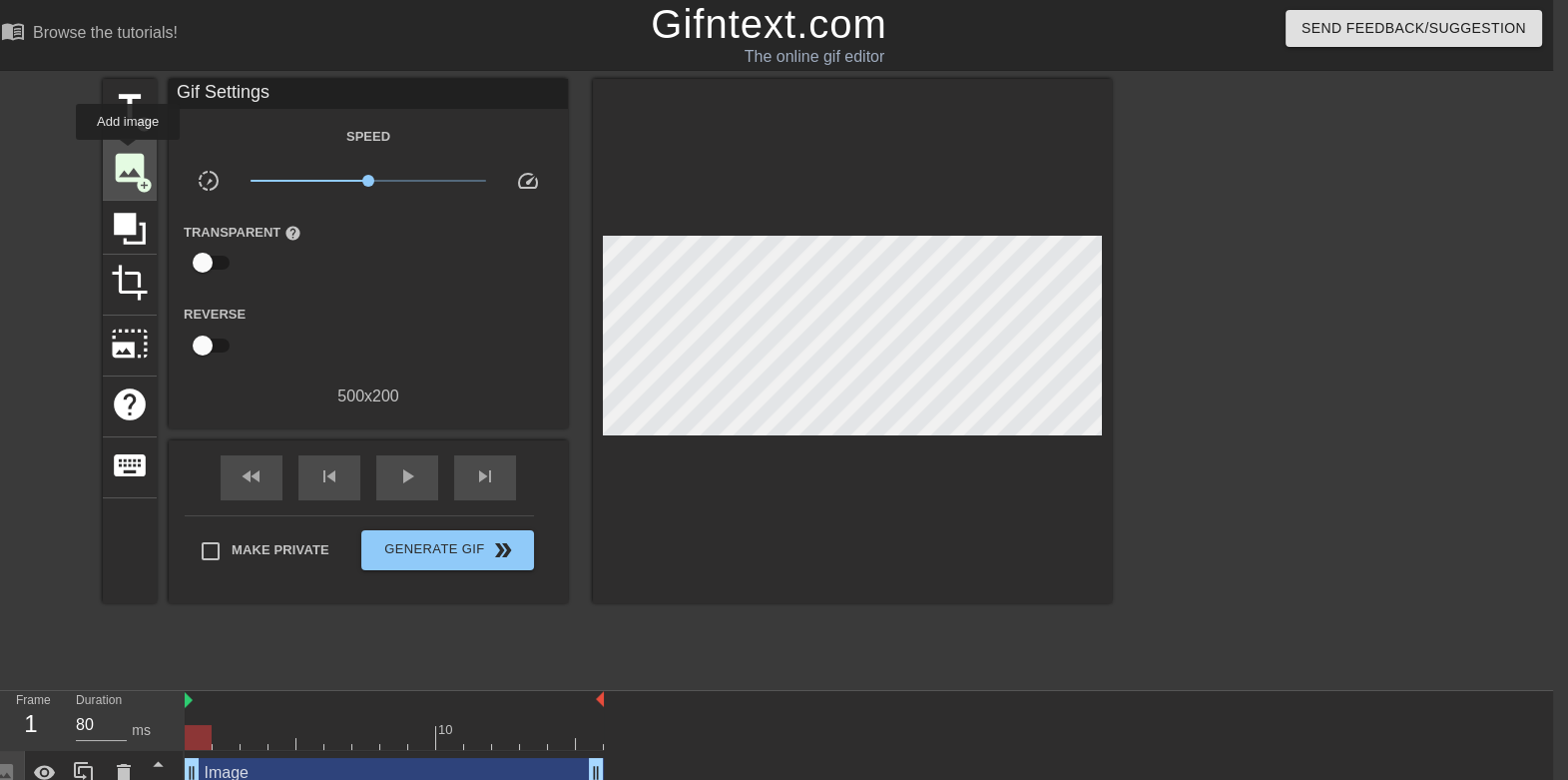 click on "image" at bounding box center (130, 168) 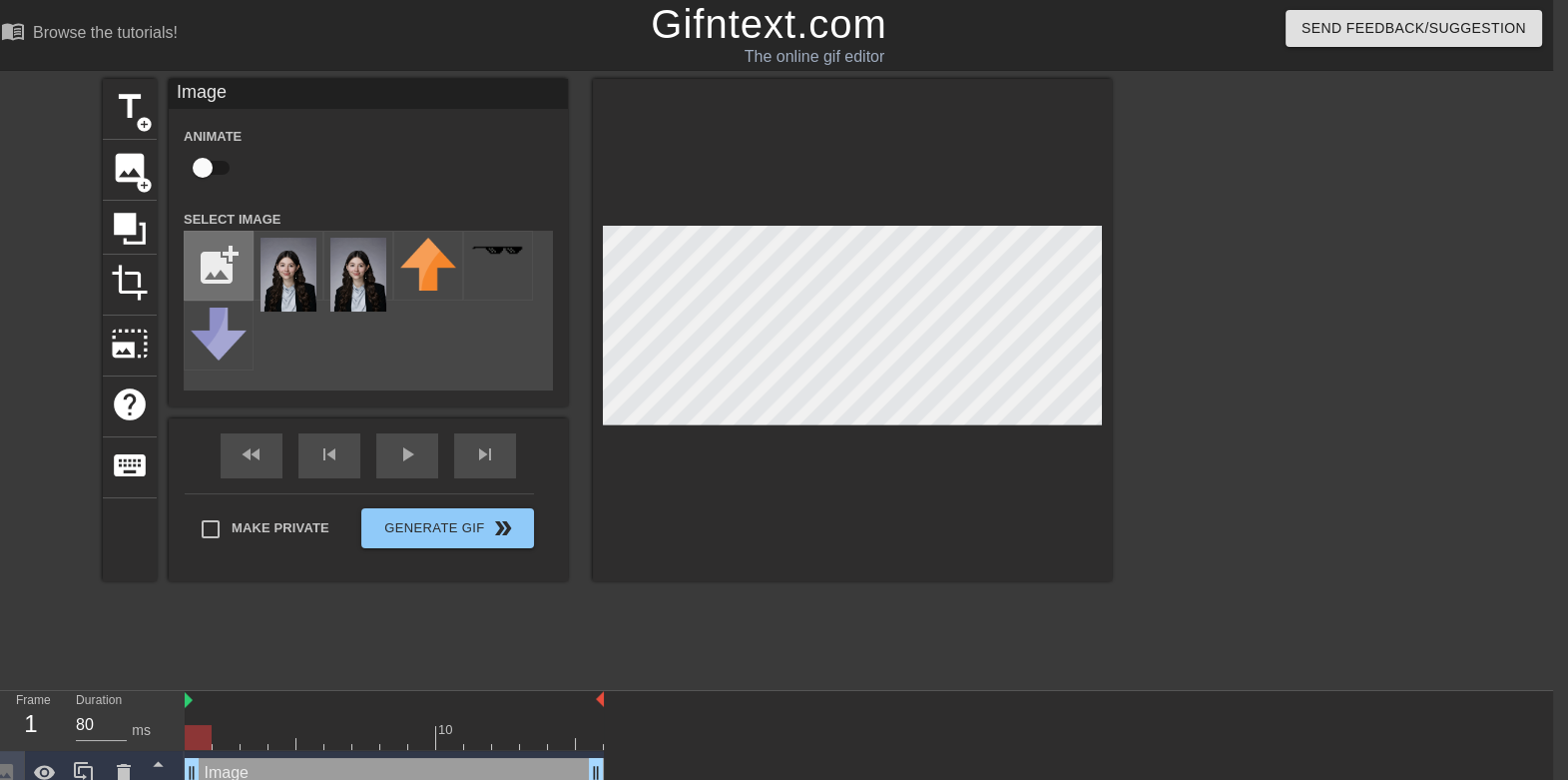 click at bounding box center [219, 266] 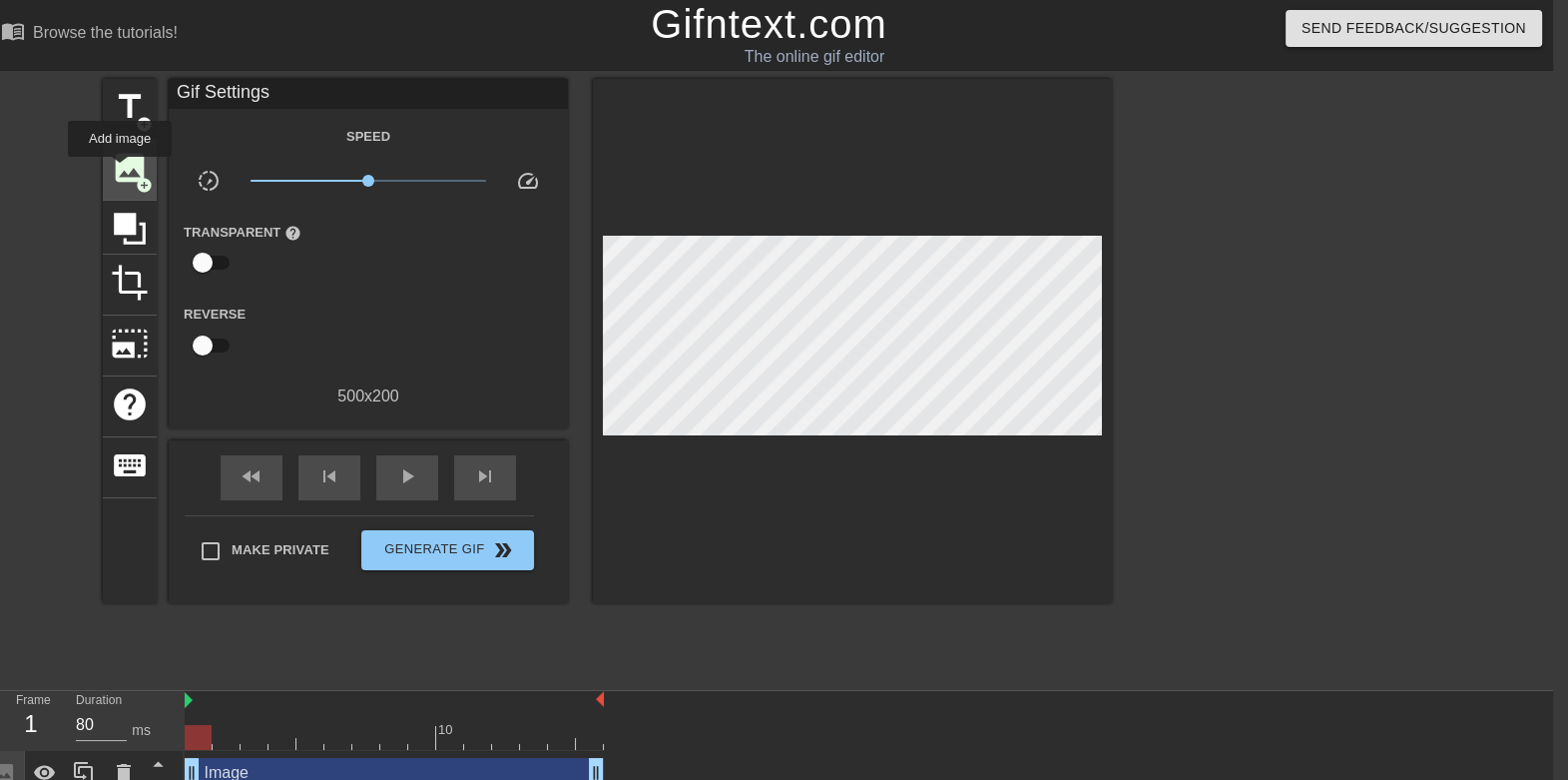 click on "image" at bounding box center [130, 168] 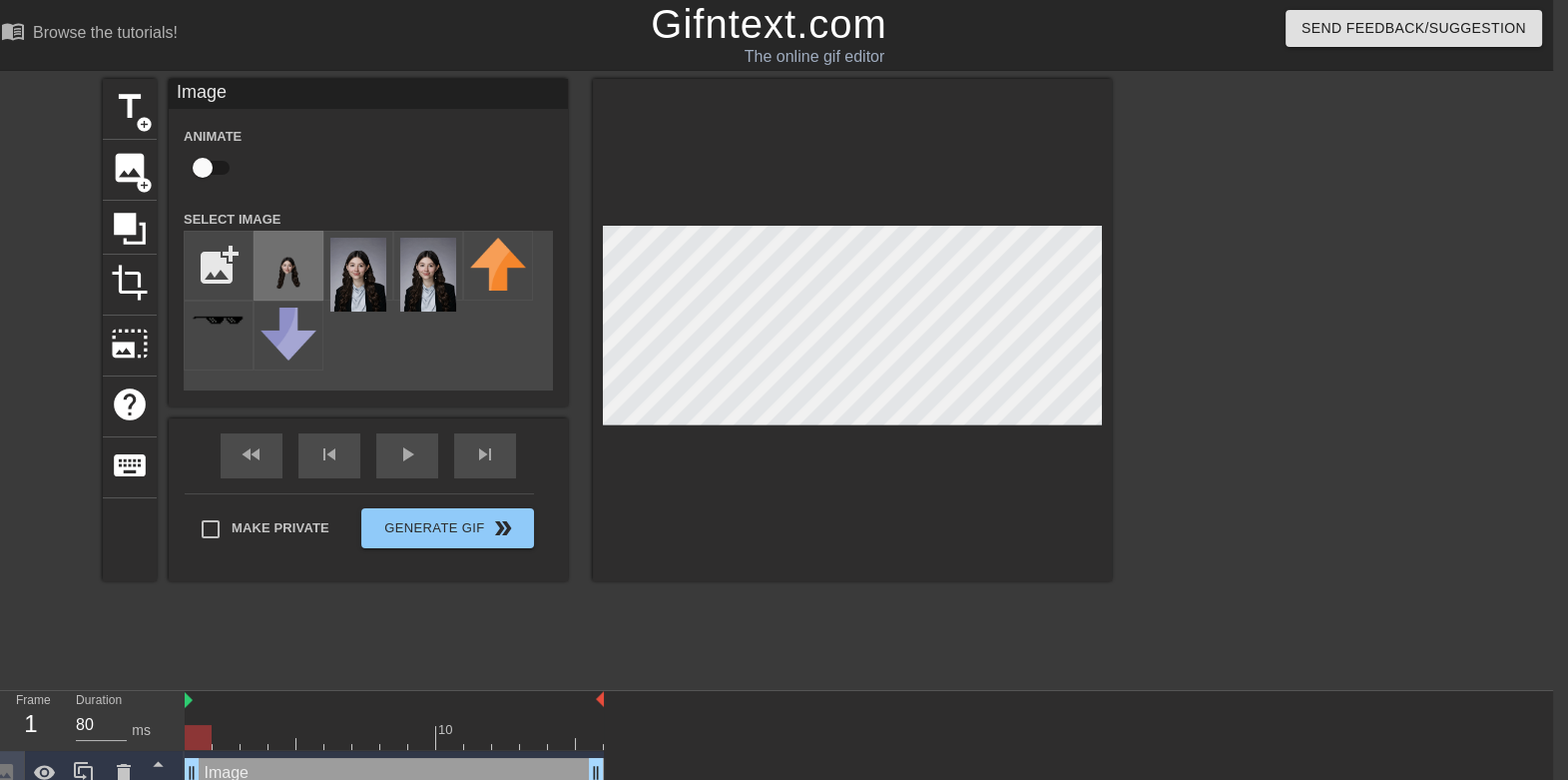 click at bounding box center (288, 273) 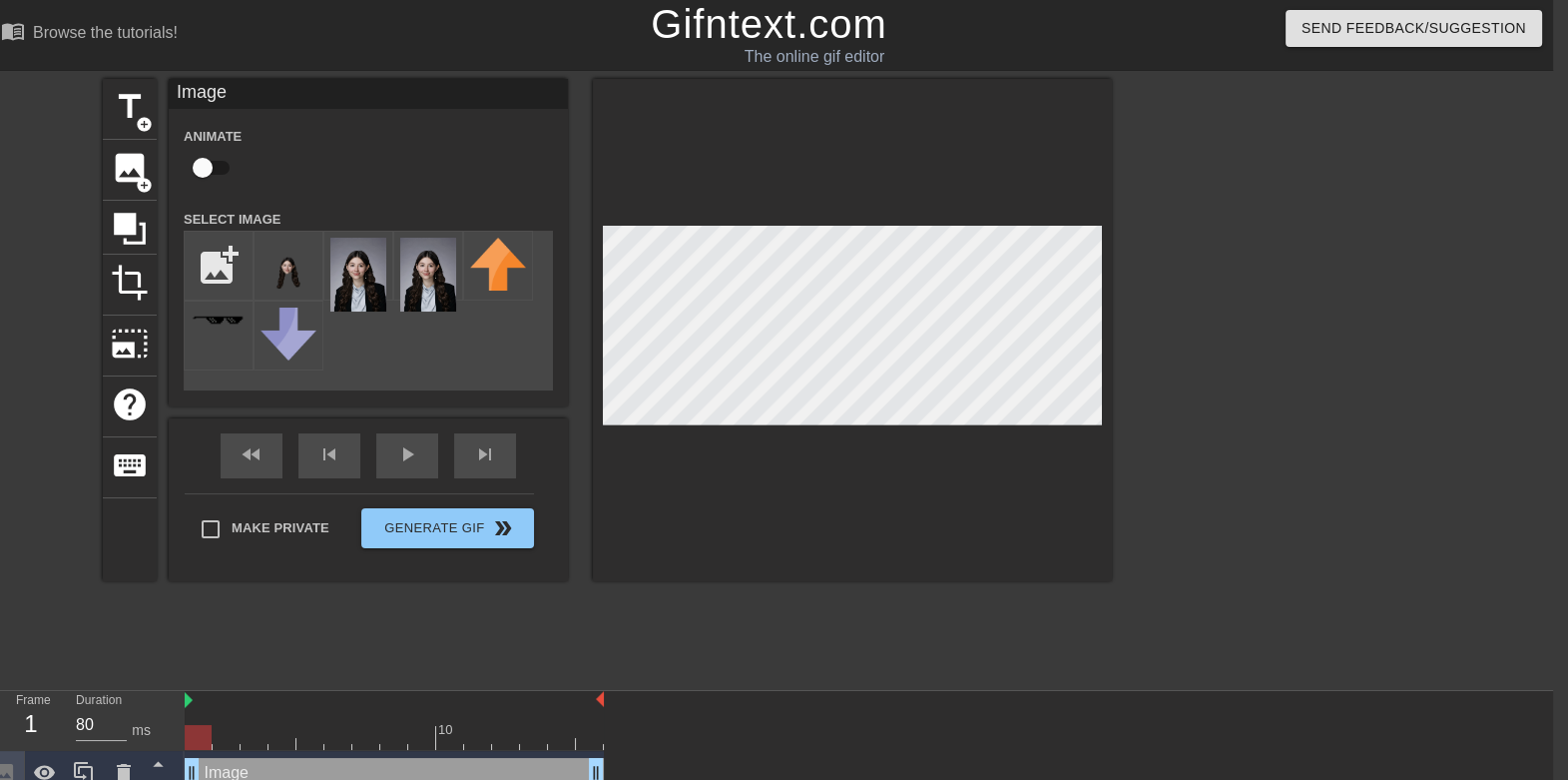 click at bounding box center [852, 330] 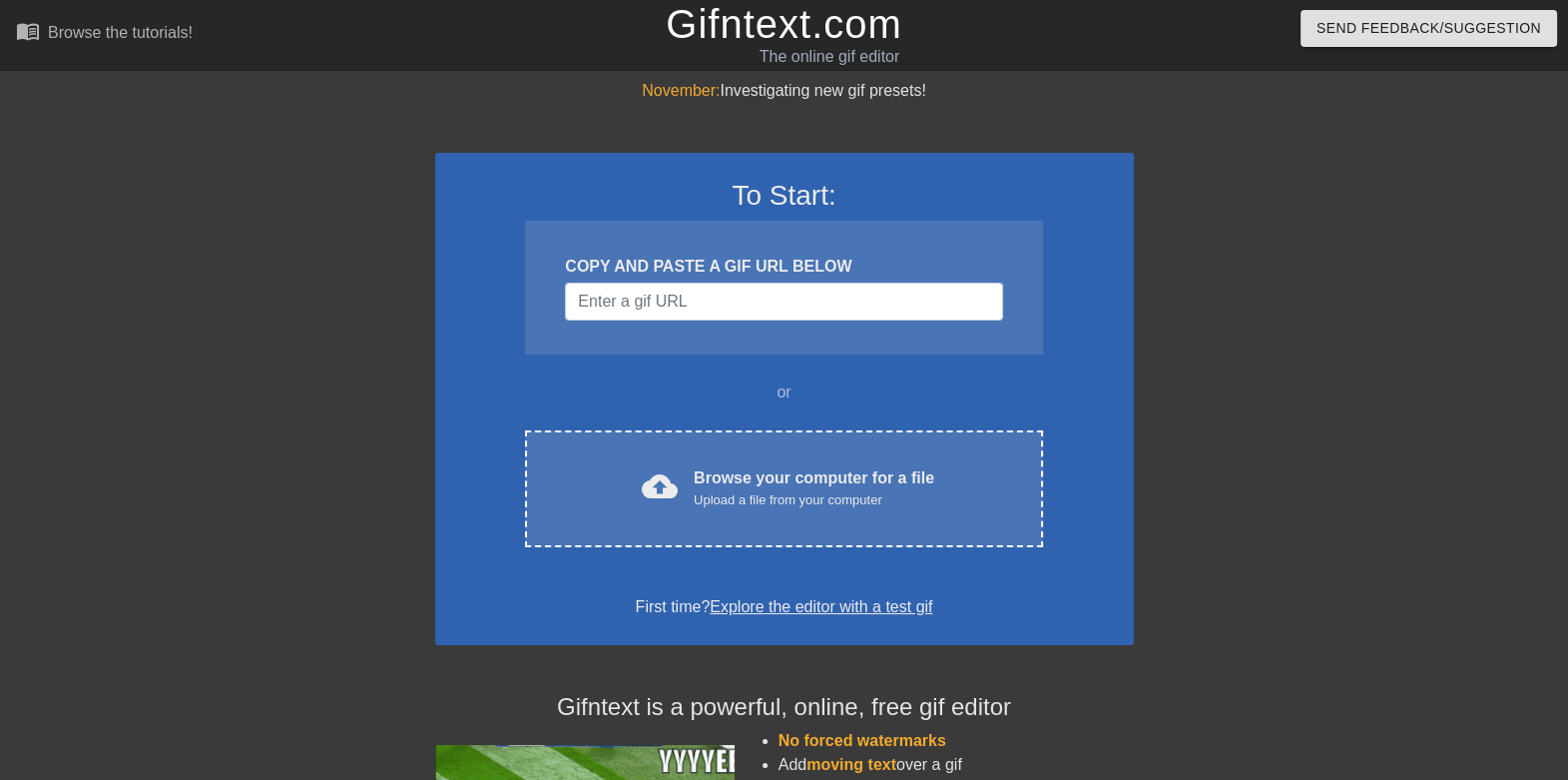 scroll, scrollTop: 0, scrollLeft: 14, axis: horizontal 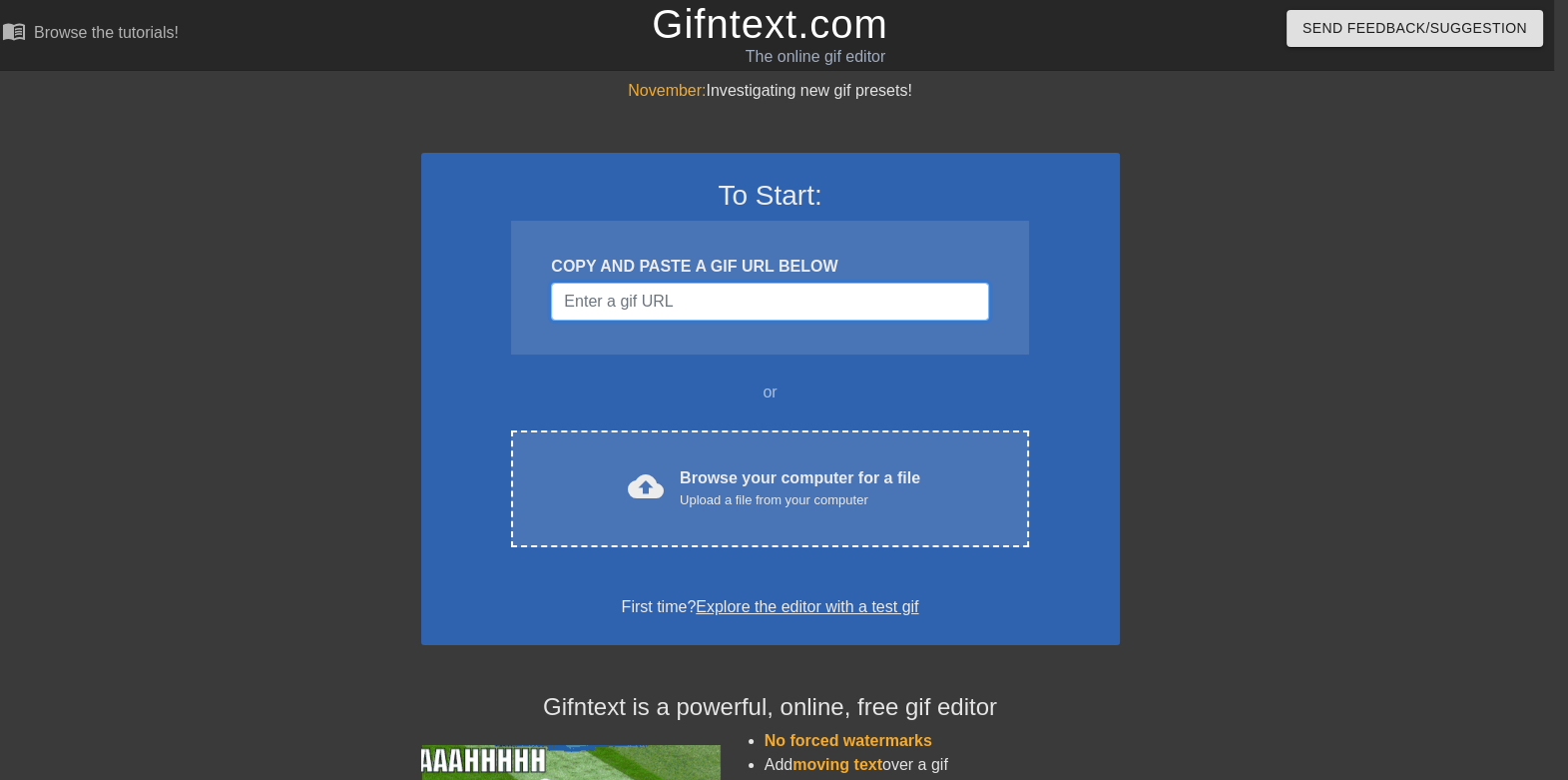 click at bounding box center [770, 302] 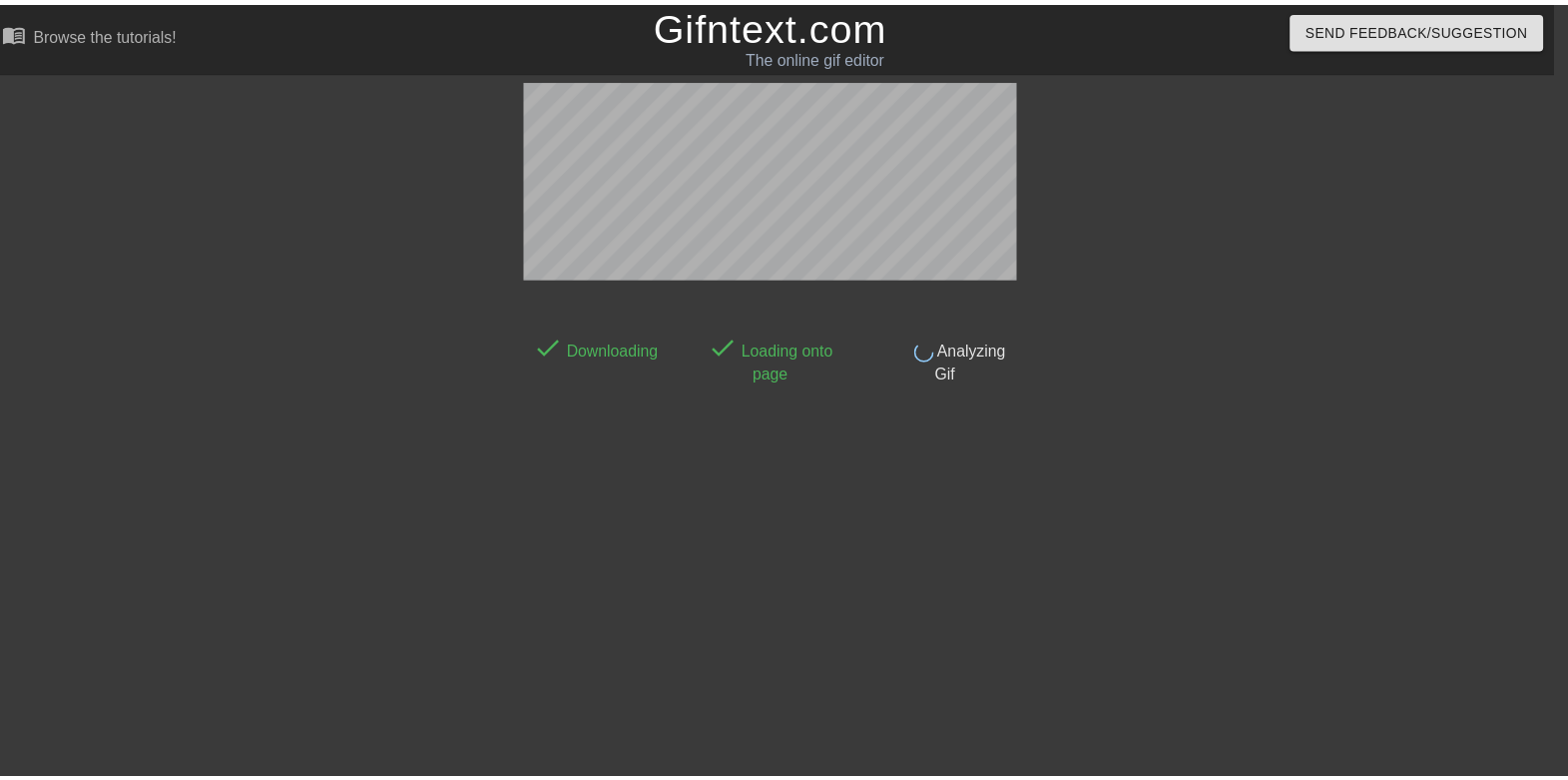 scroll, scrollTop: 49, scrollLeft: 14, axis: both 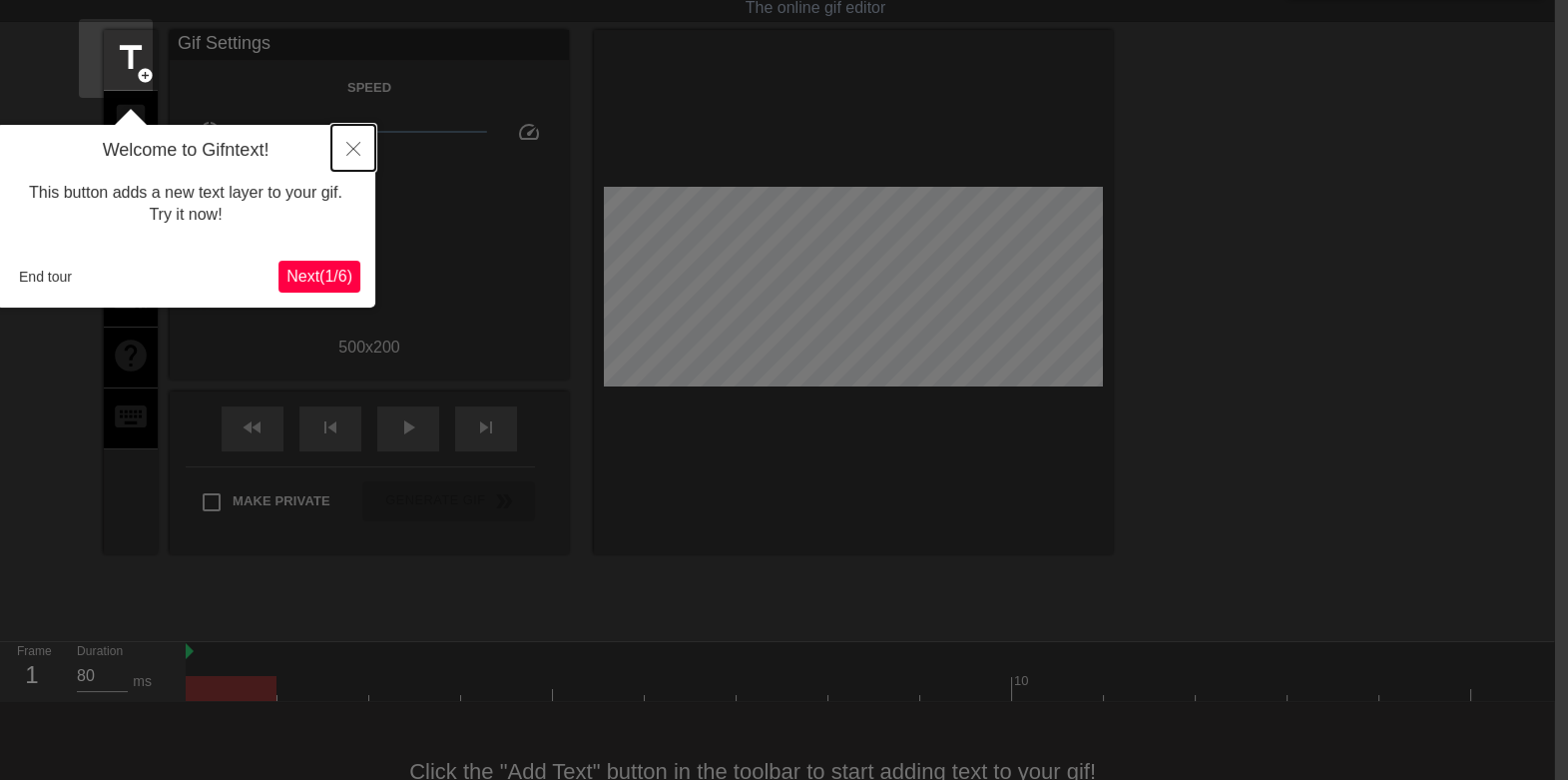 click 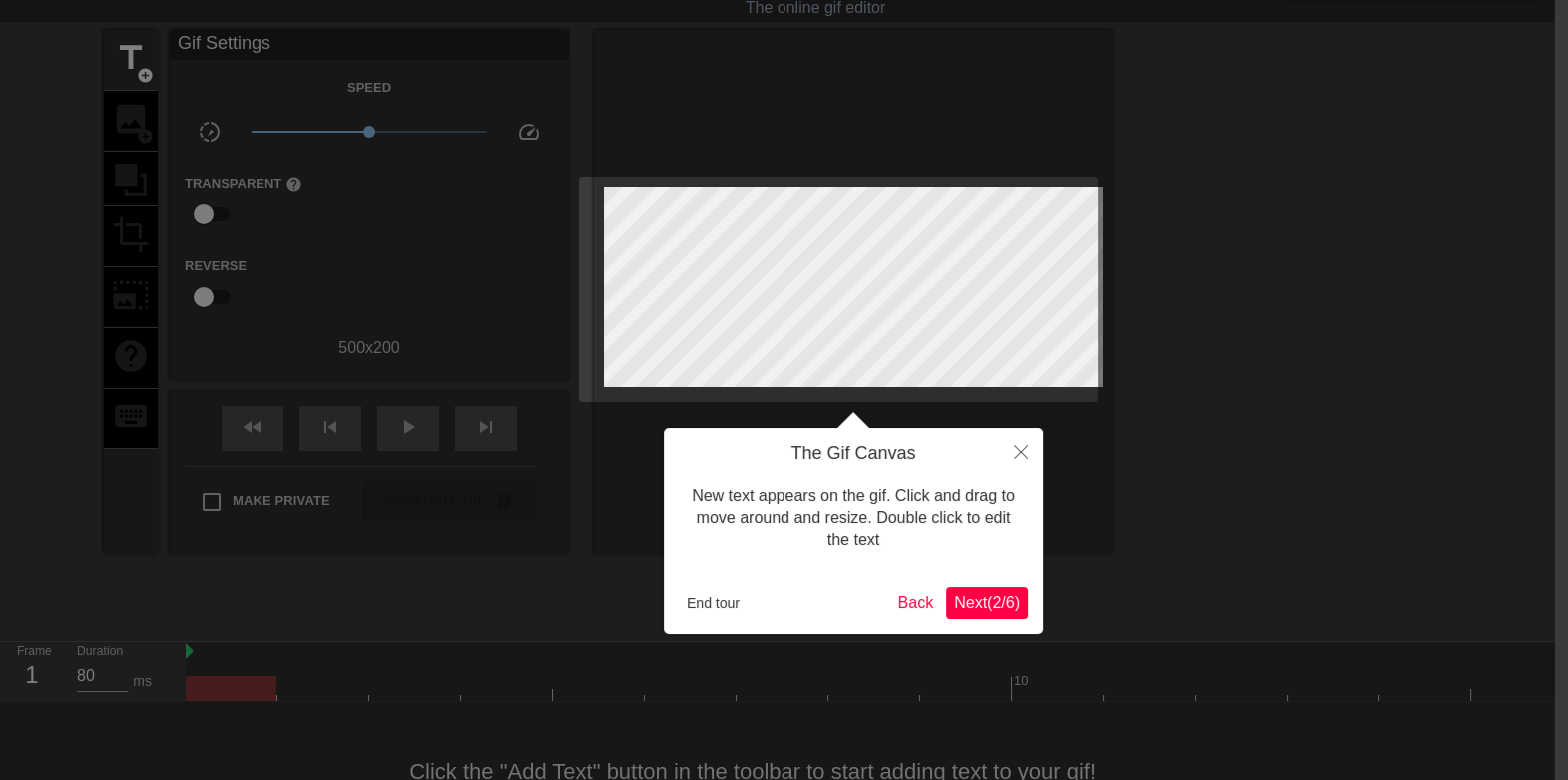 scroll, scrollTop: 0, scrollLeft: 14, axis: horizontal 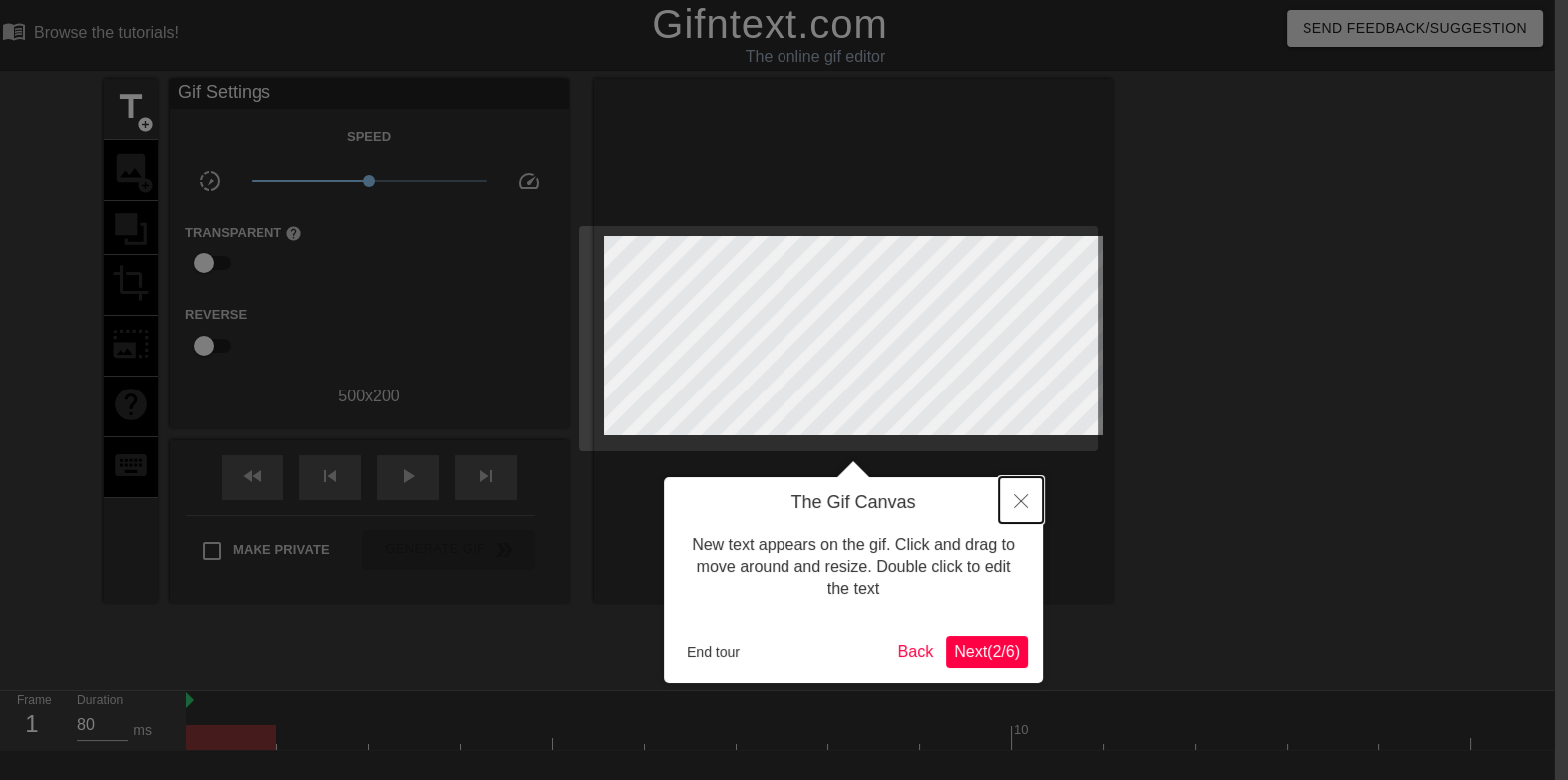 click at bounding box center [1021, 500] 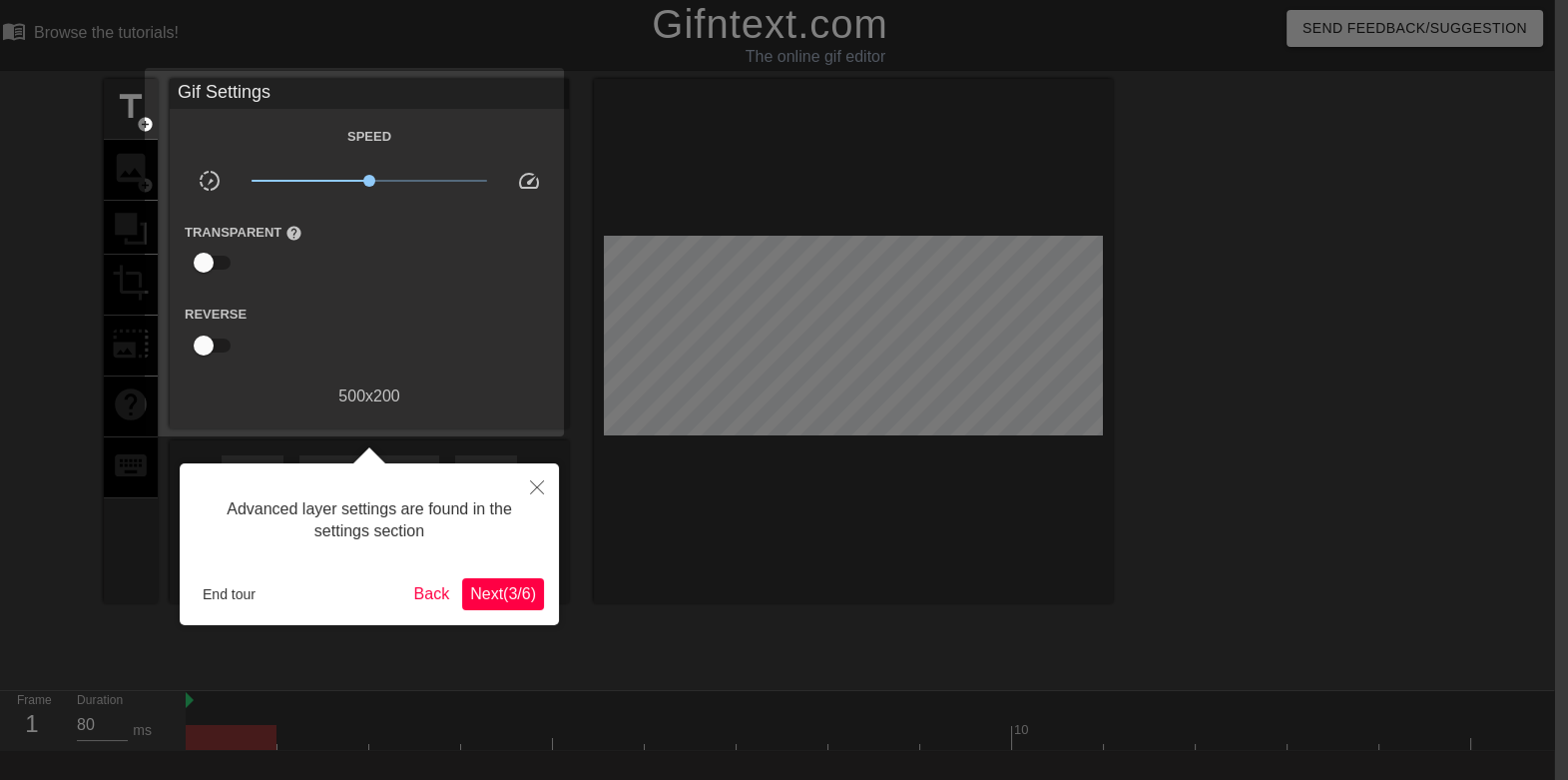 scroll, scrollTop: 49, scrollLeft: 14, axis: both 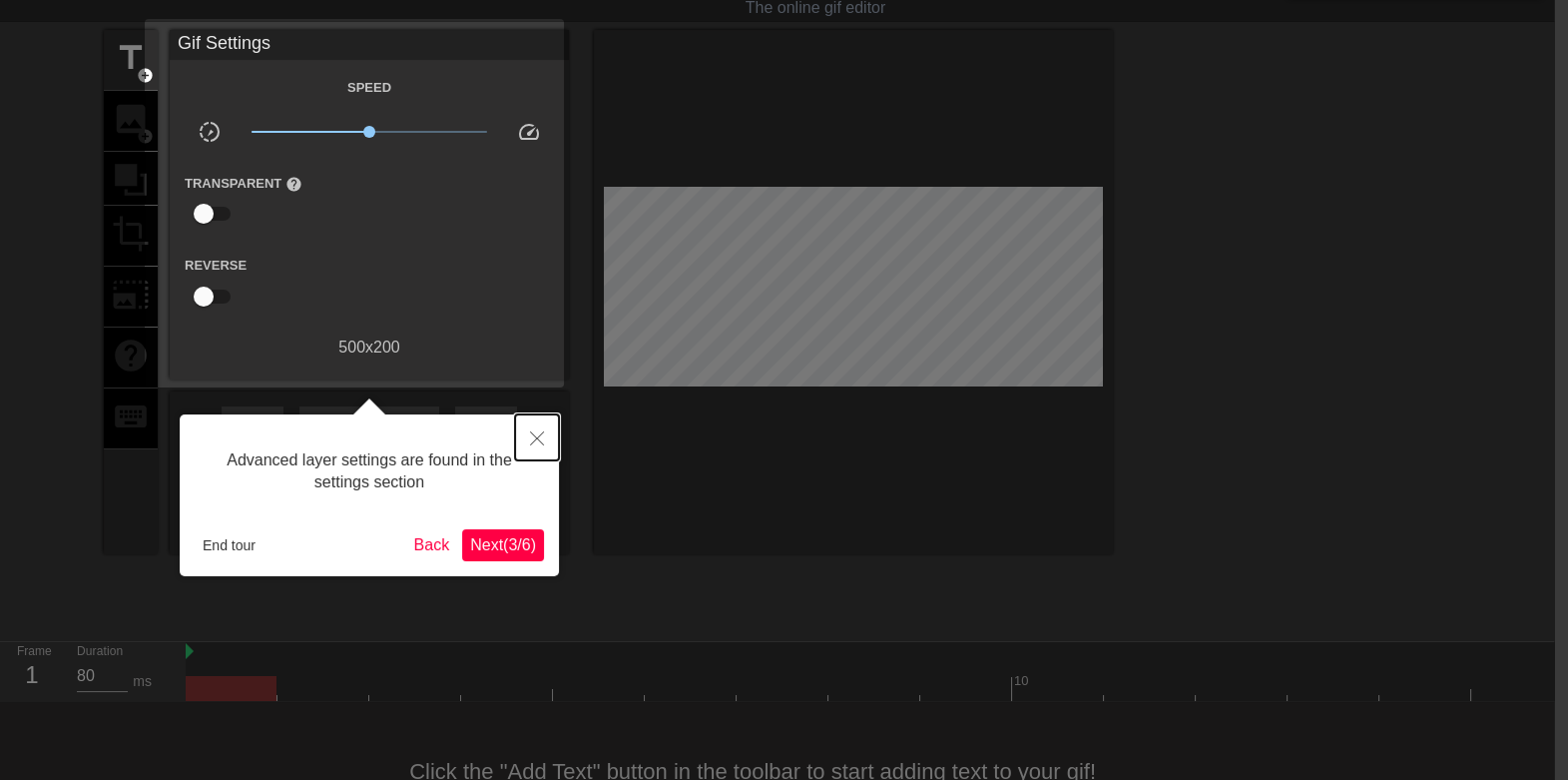 click 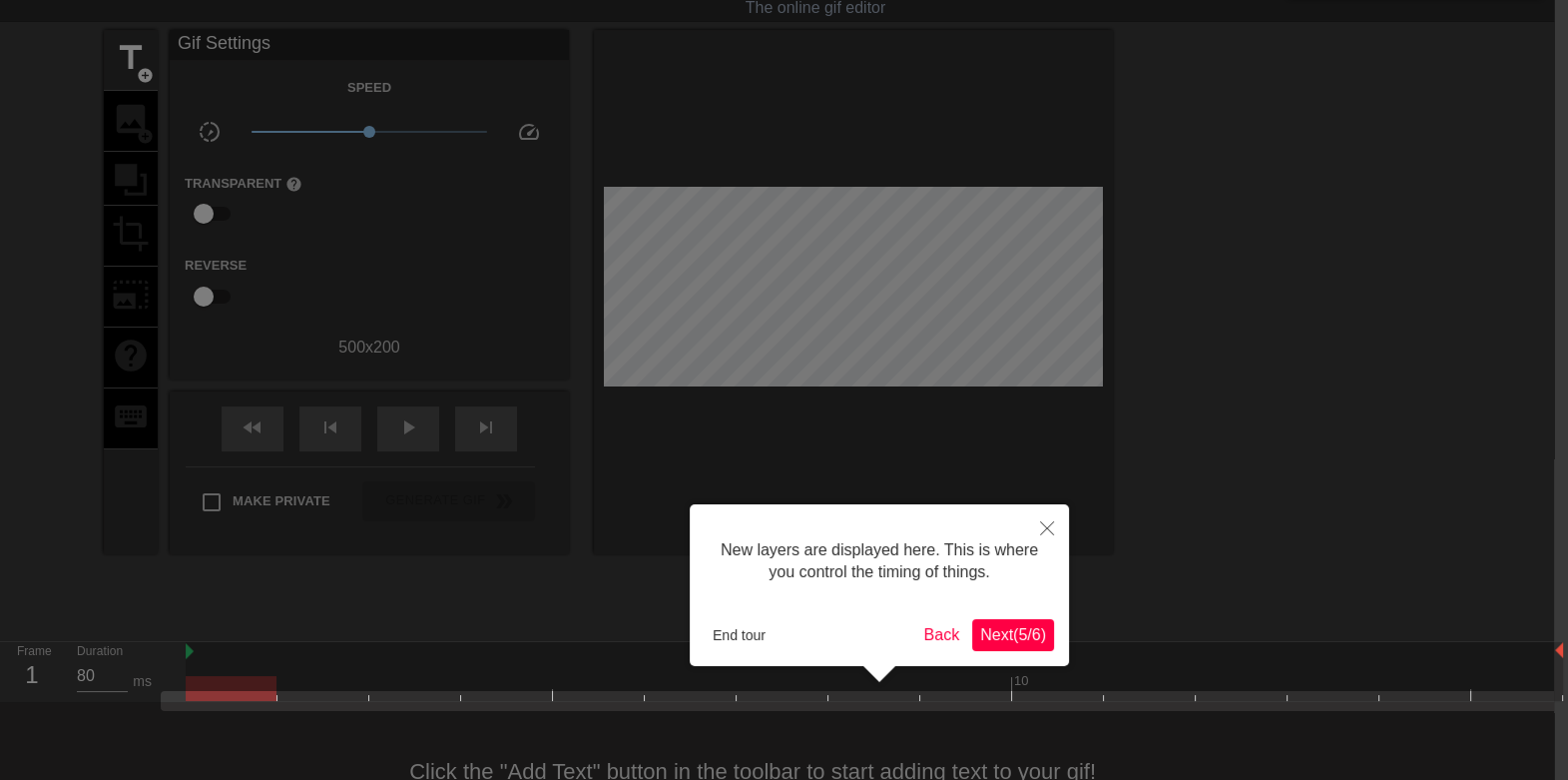 scroll, scrollTop: 109, scrollLeft: 14, axis: both 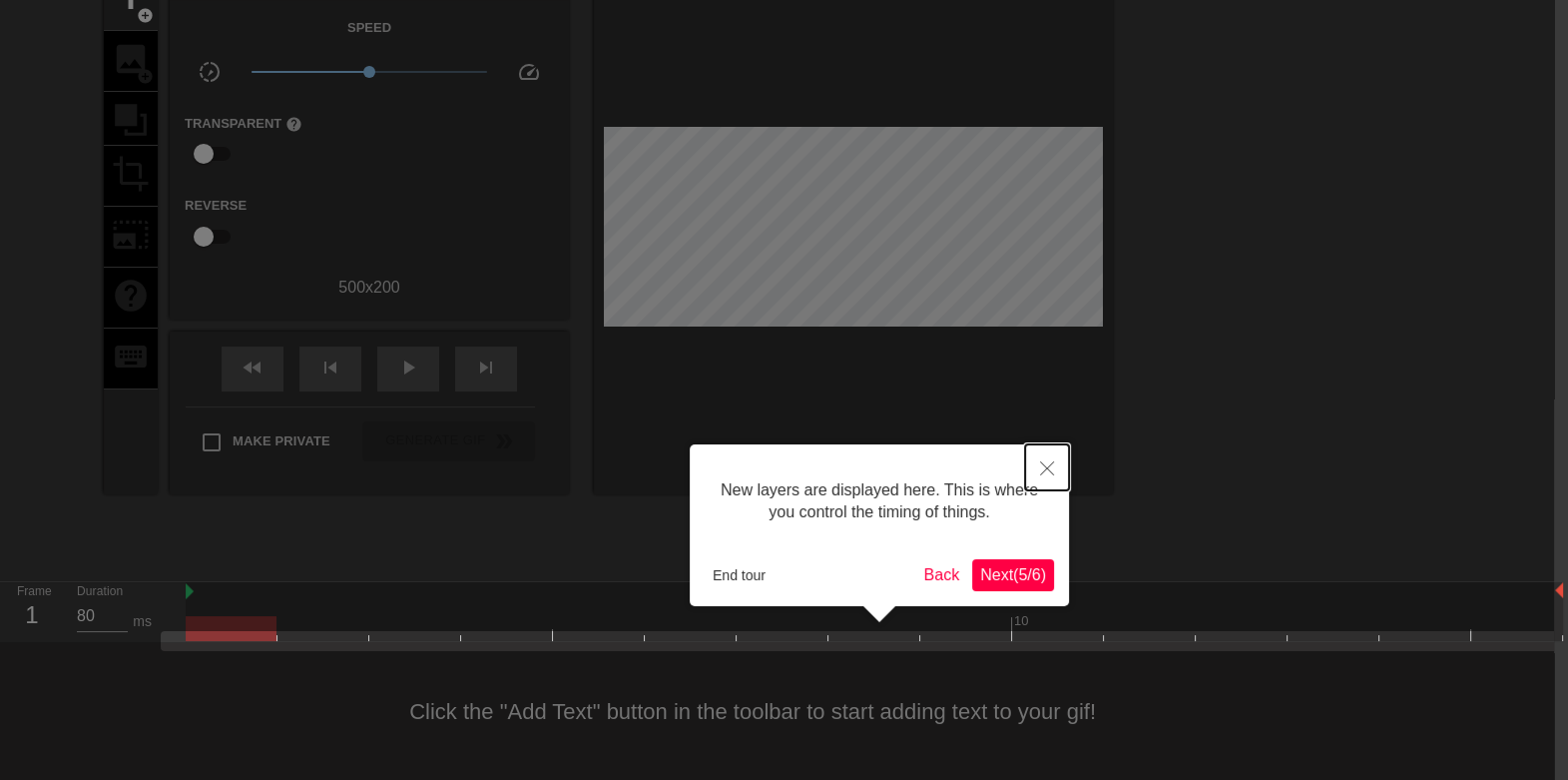 click at bounding box center [1047, 467] 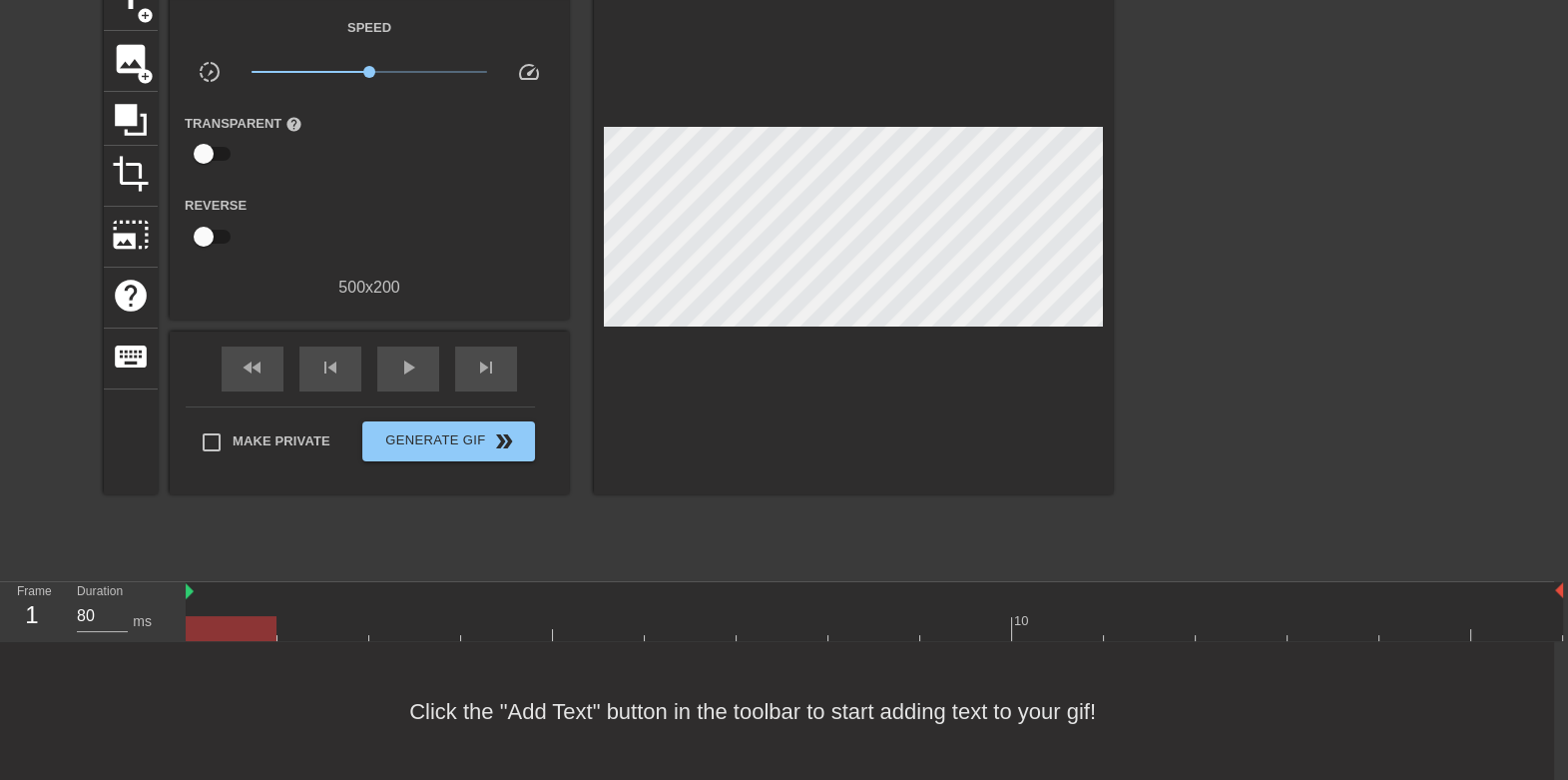 scroll, scrollTop: 0, scrollLeft: 14, axis: horizontal 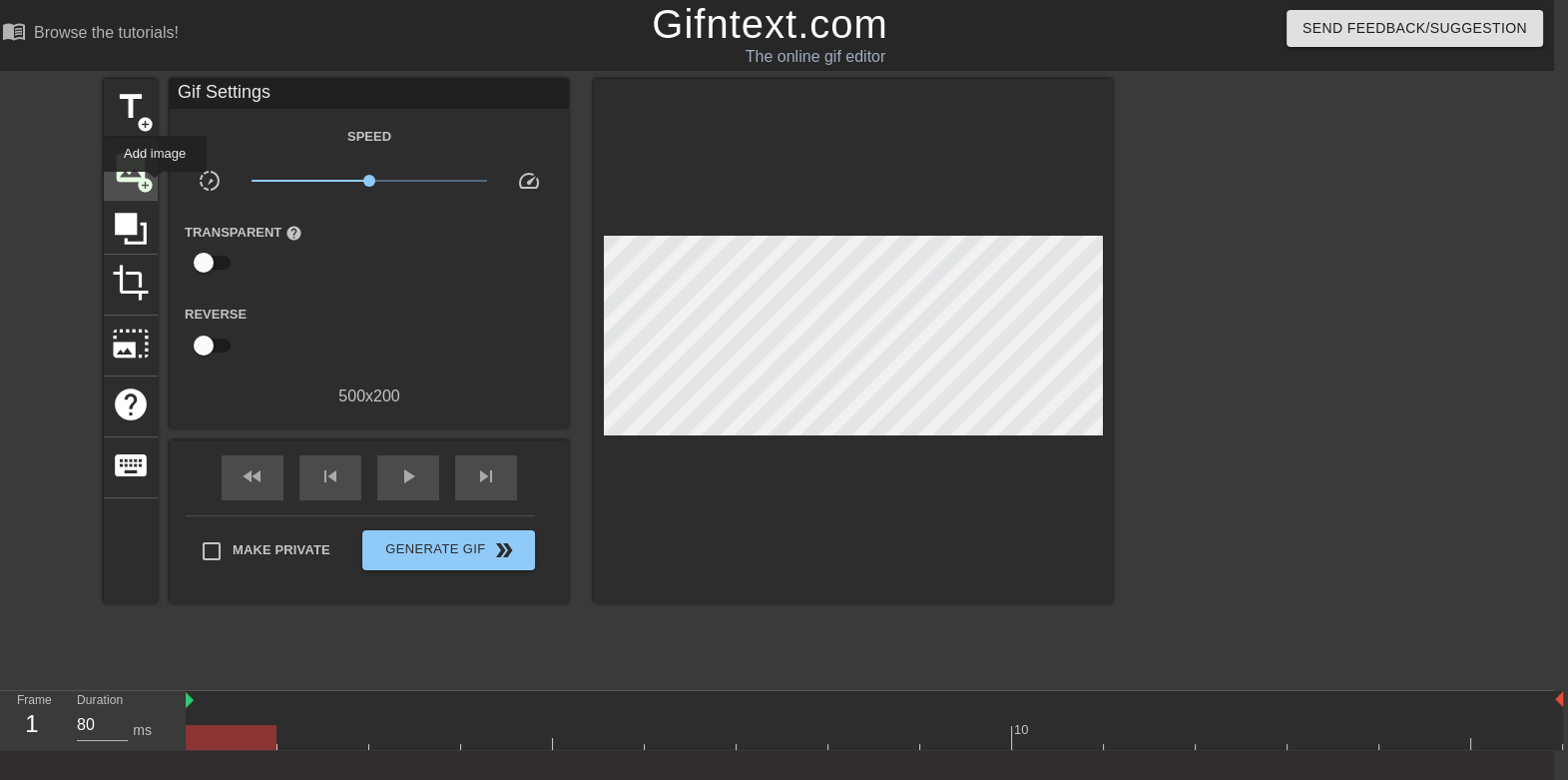 click on "image" at bounding box center (131, 168) 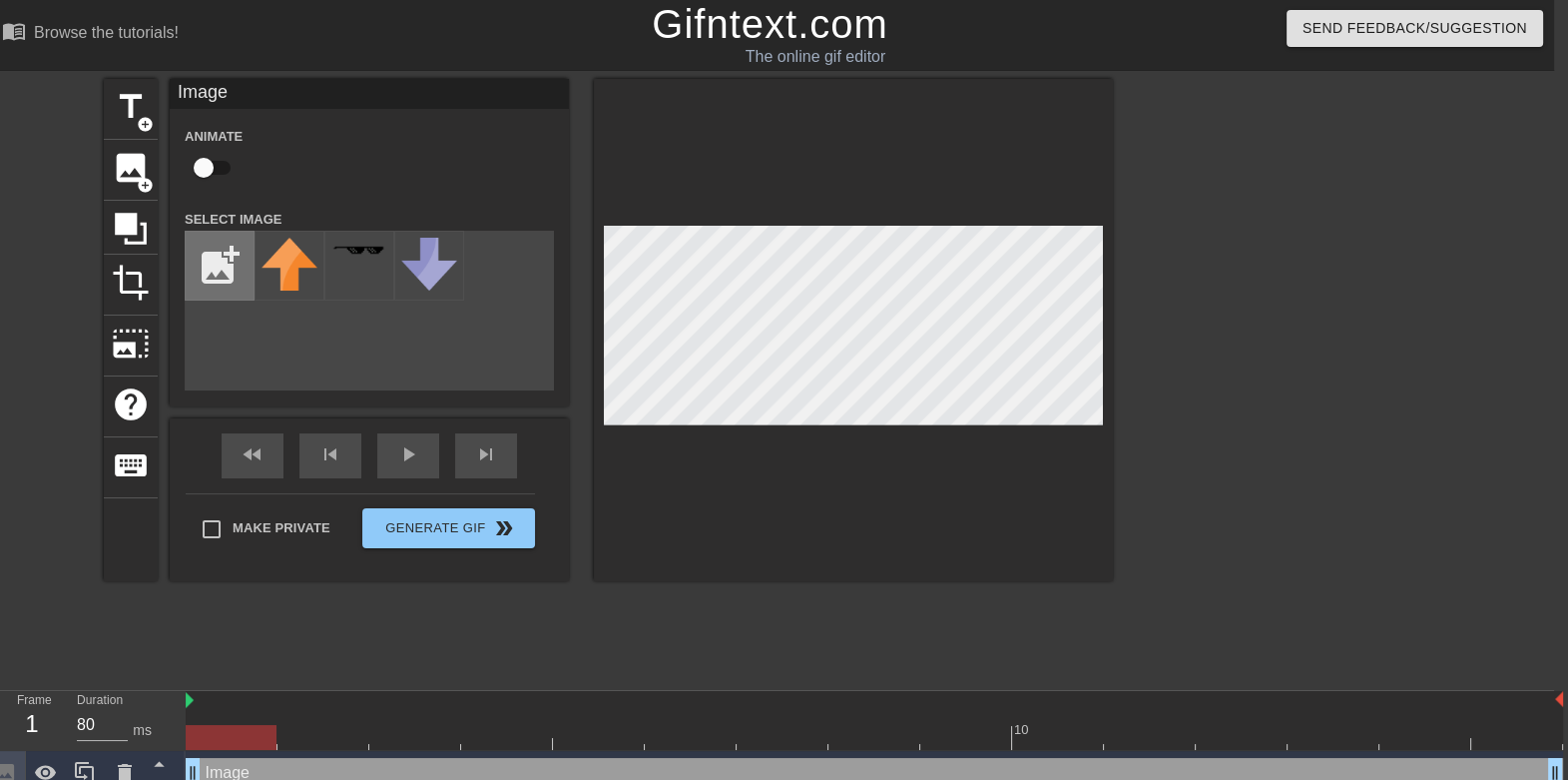 click at bounding box center (220, 266) 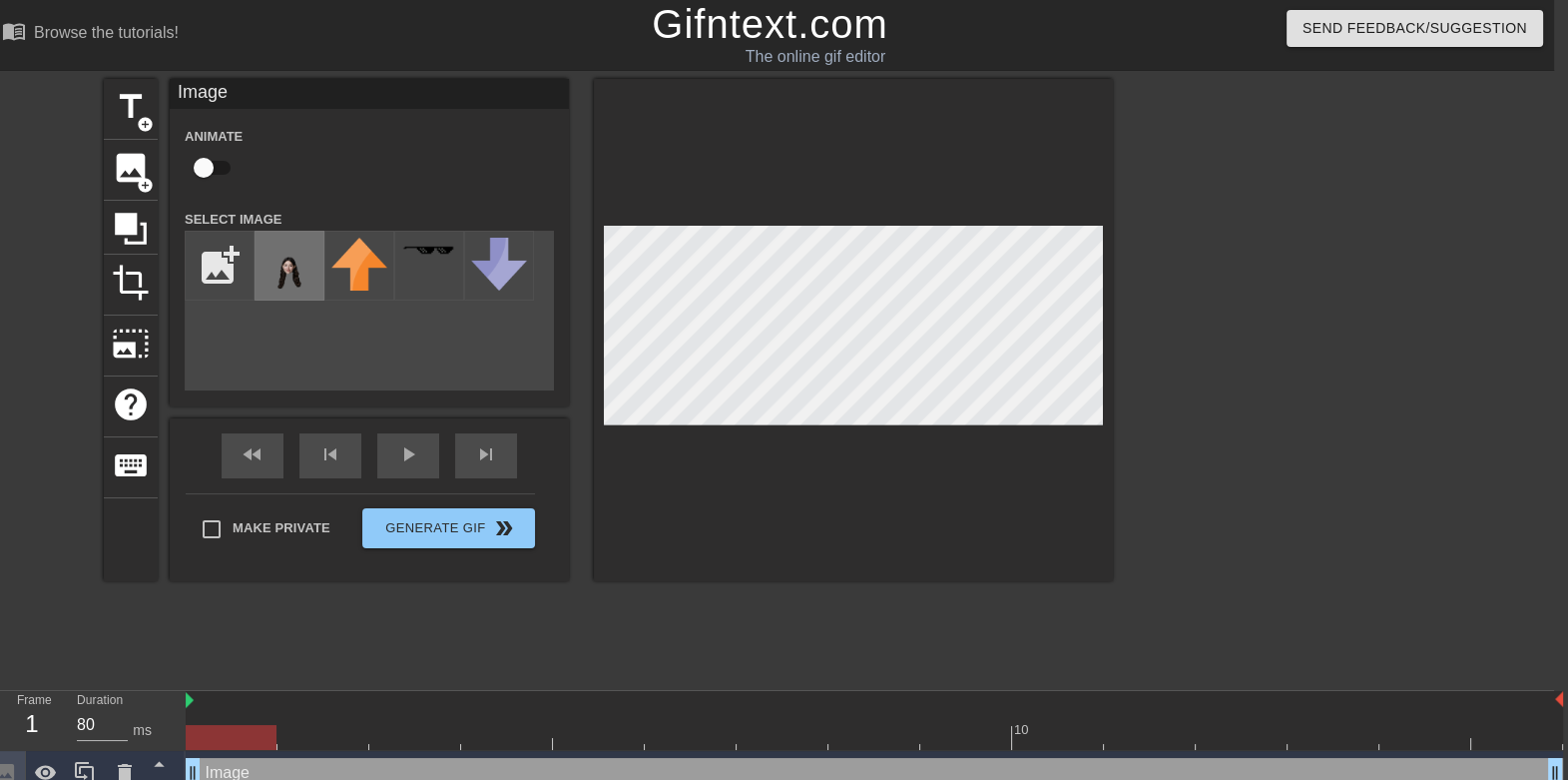 click at bounding box center [289, 273] 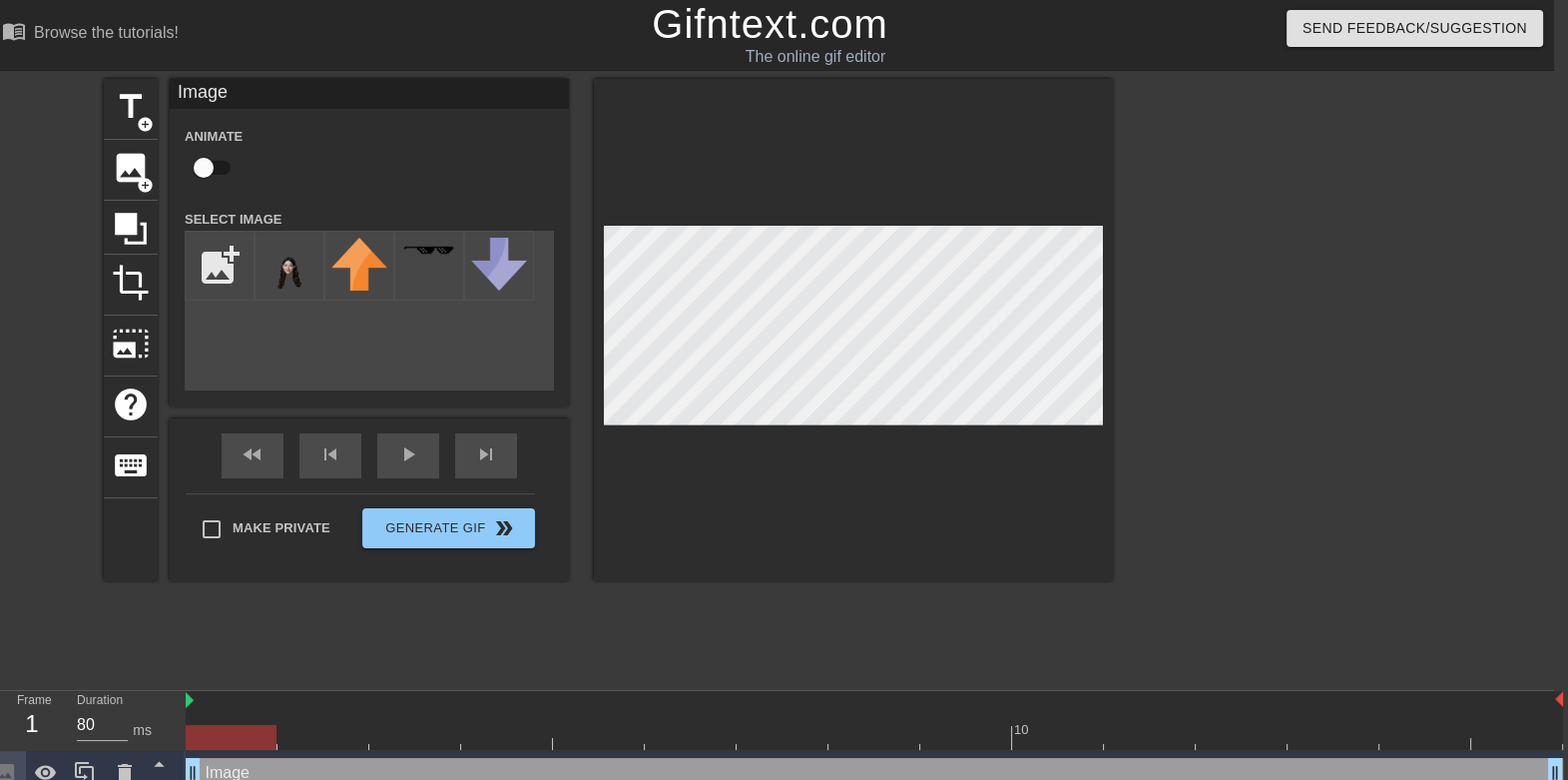 click at bounding box center [853, 330] 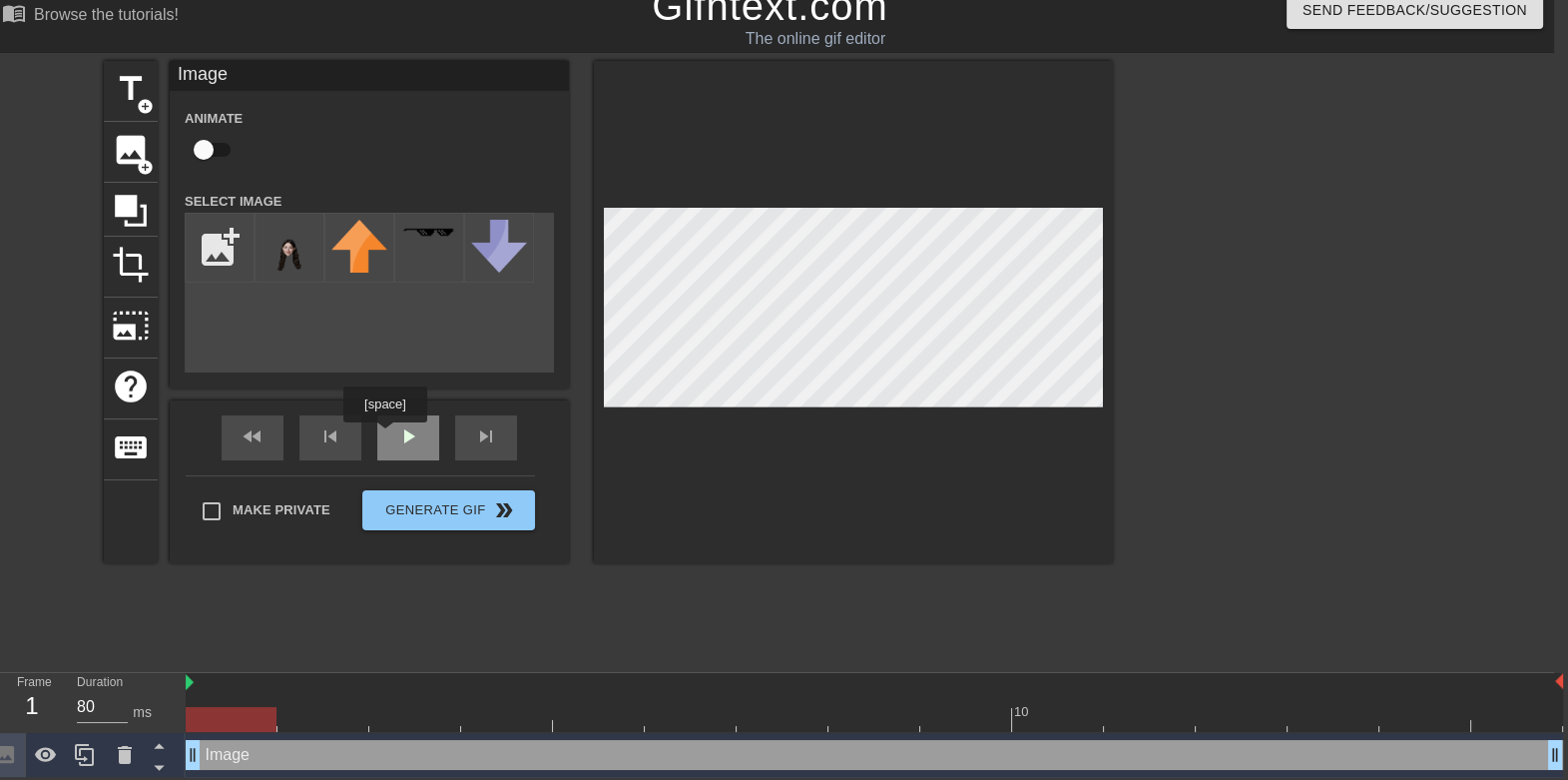 click on "play_arrow" at bounding box center [408, 437] 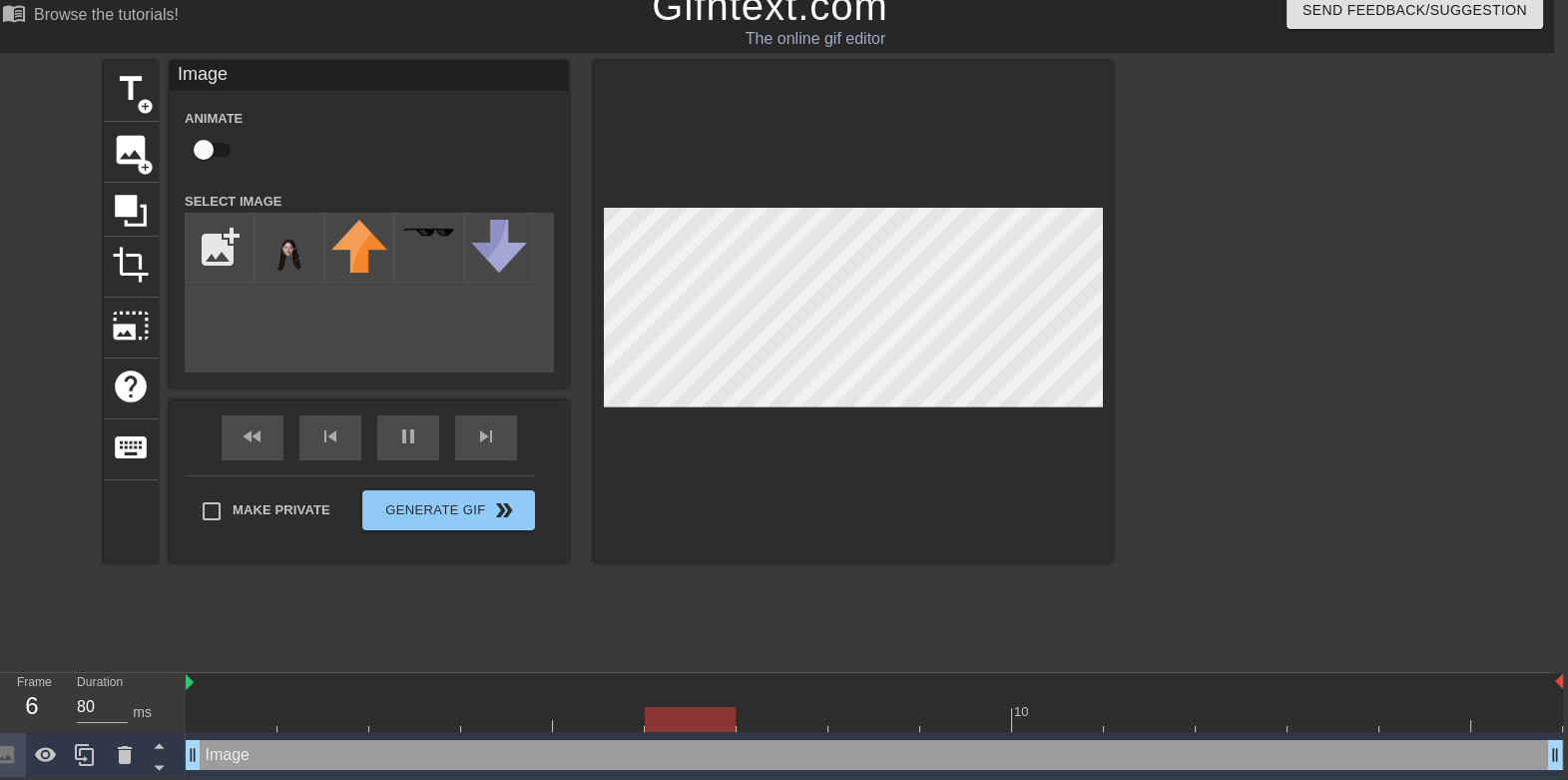 click at bounding box center (204, 150) 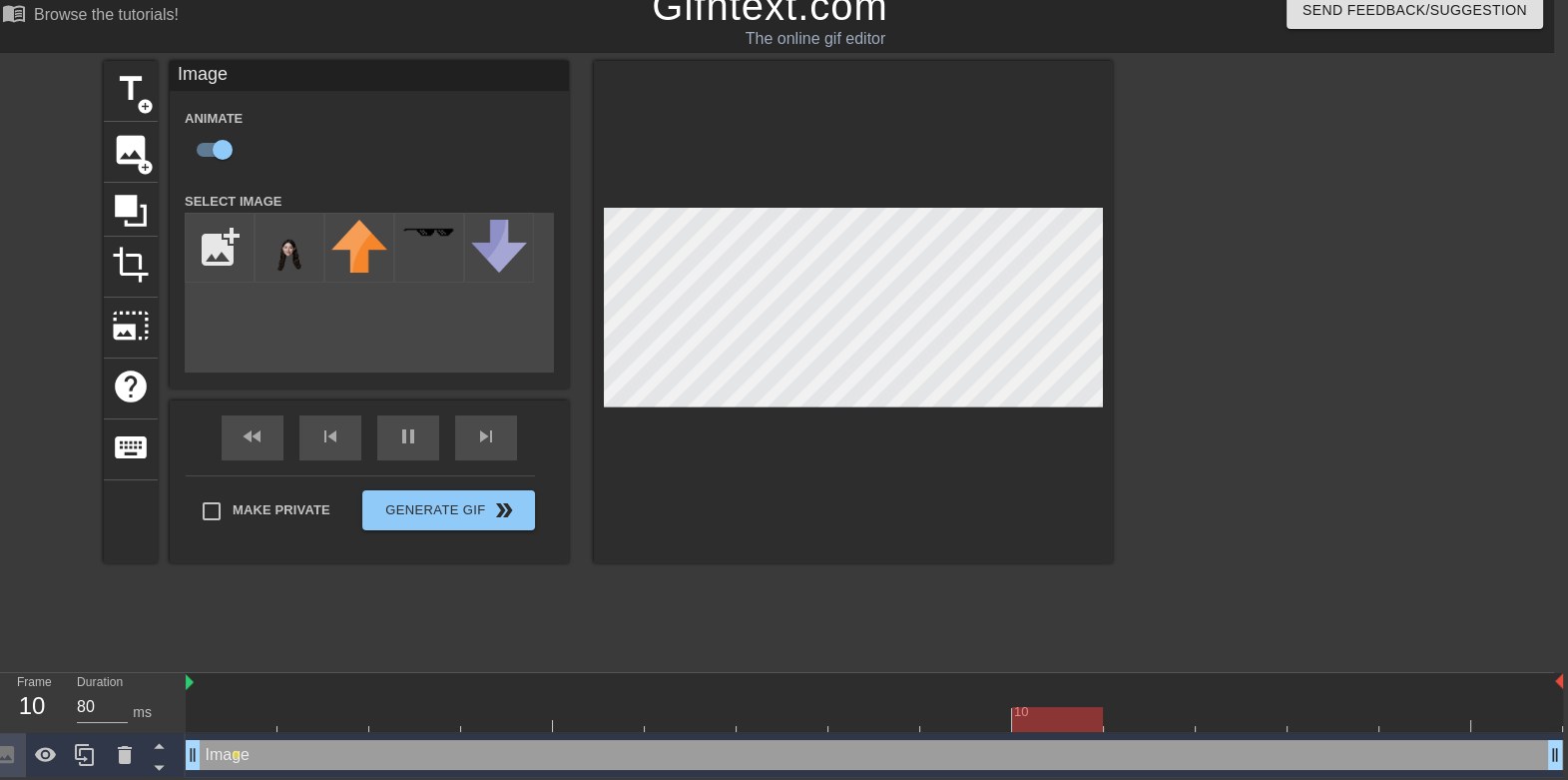 click on "Animate" at bounding box center [369, 137] 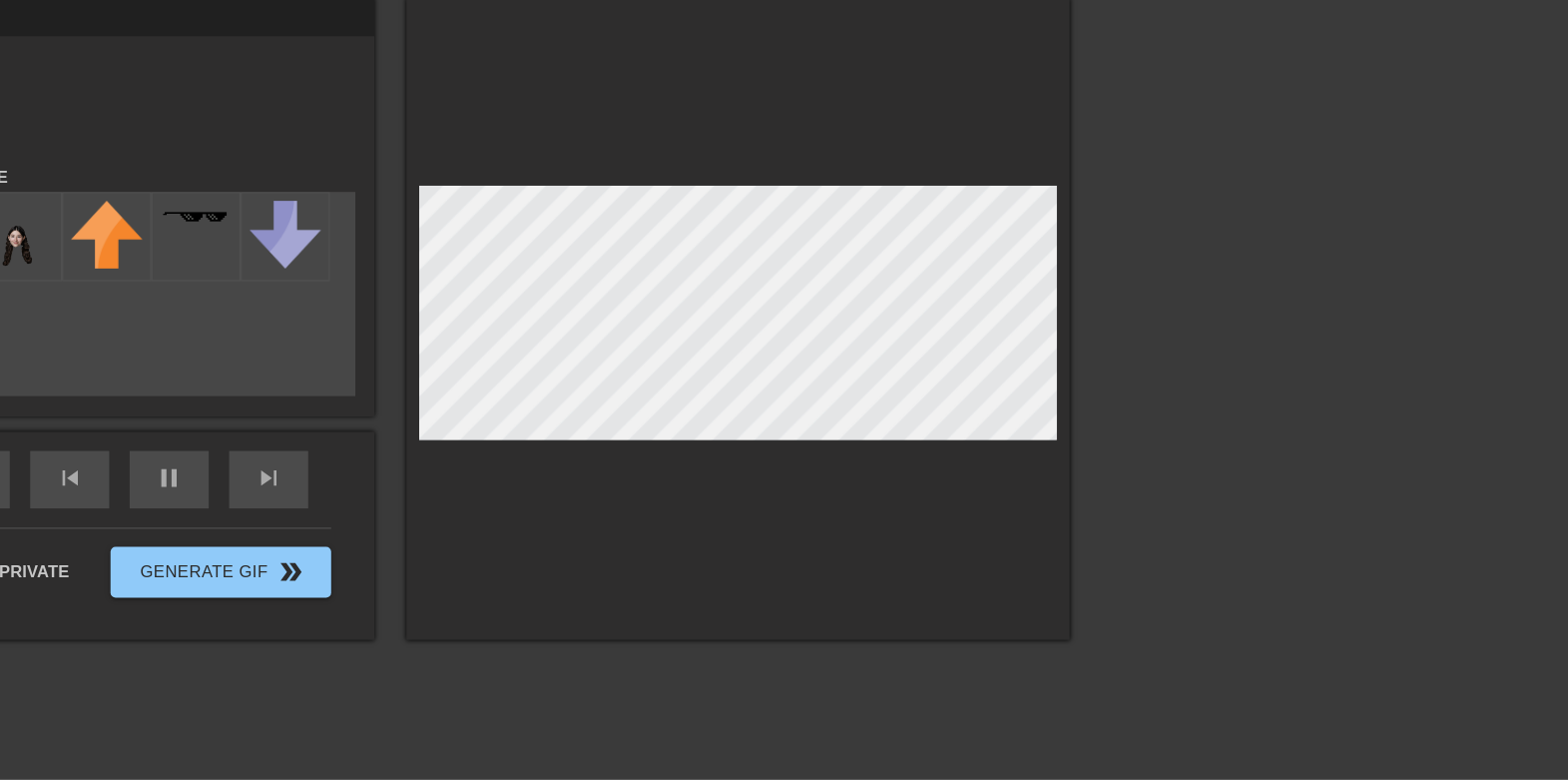 scroll, scrollTop: 20, scrollLeft: 14, axis: both 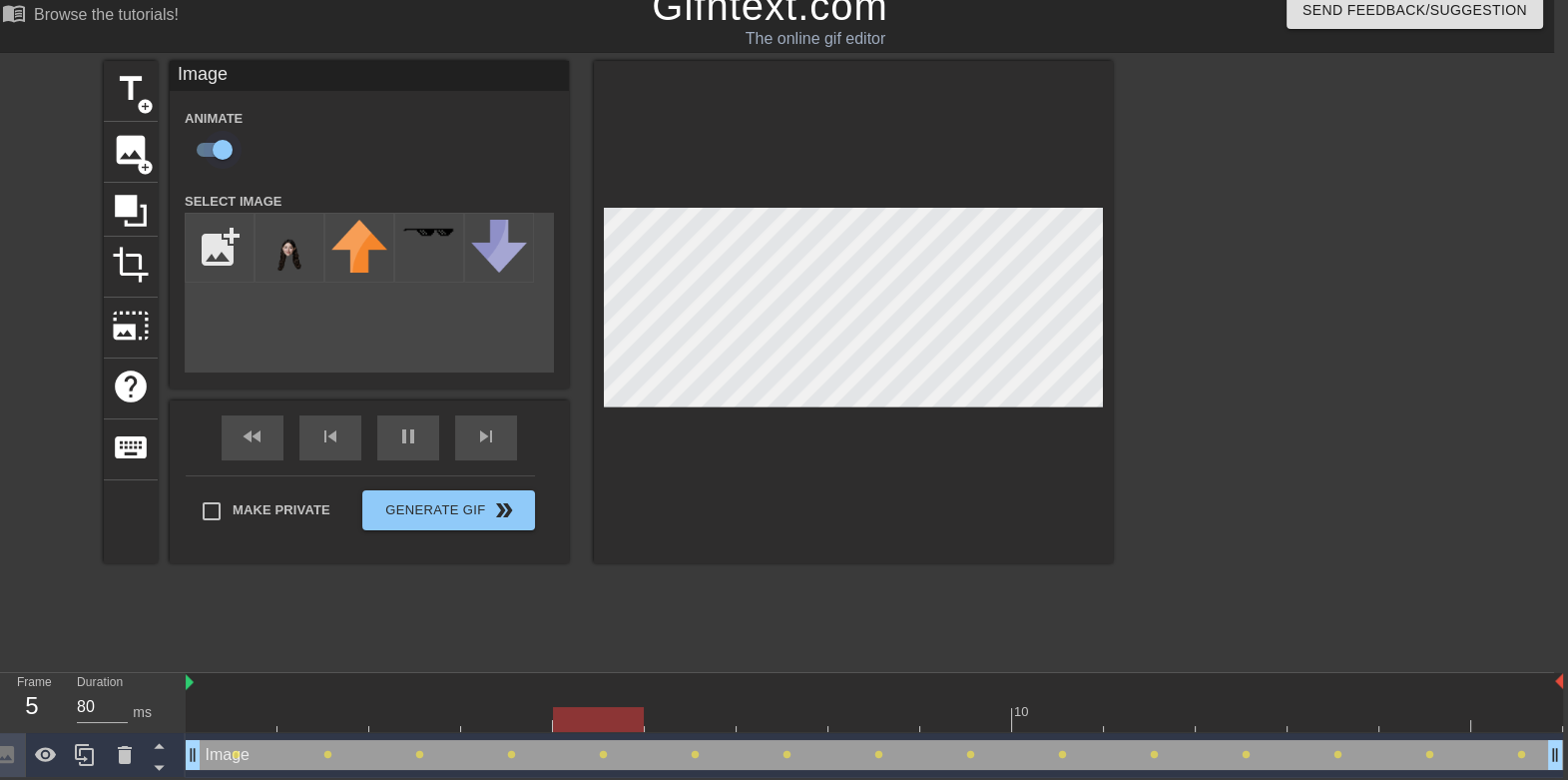 click at bounding box center [223, 150] 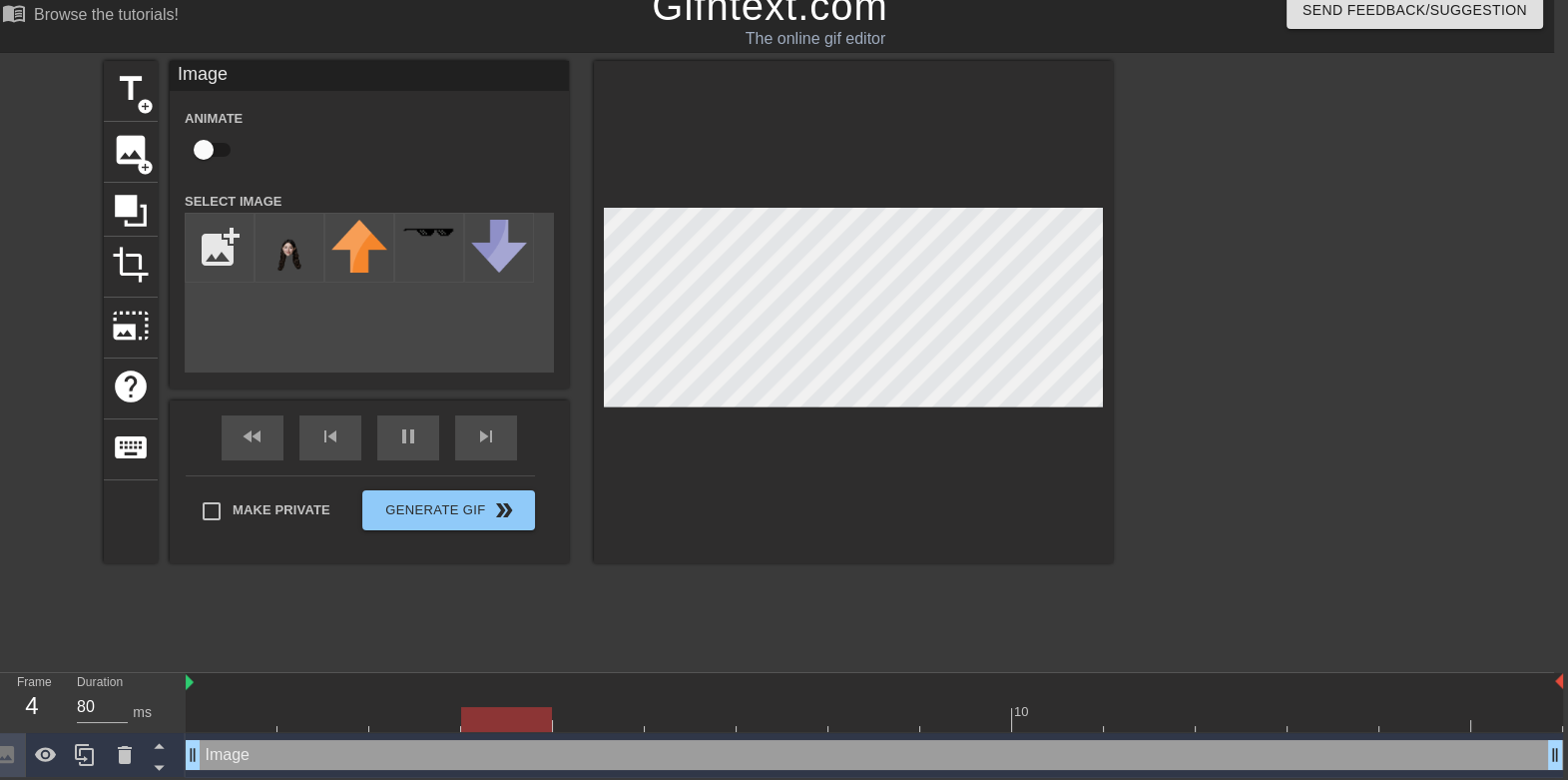 click on "fast_rewind skip_previous pause skip_next" at bounding box center (369, 437) 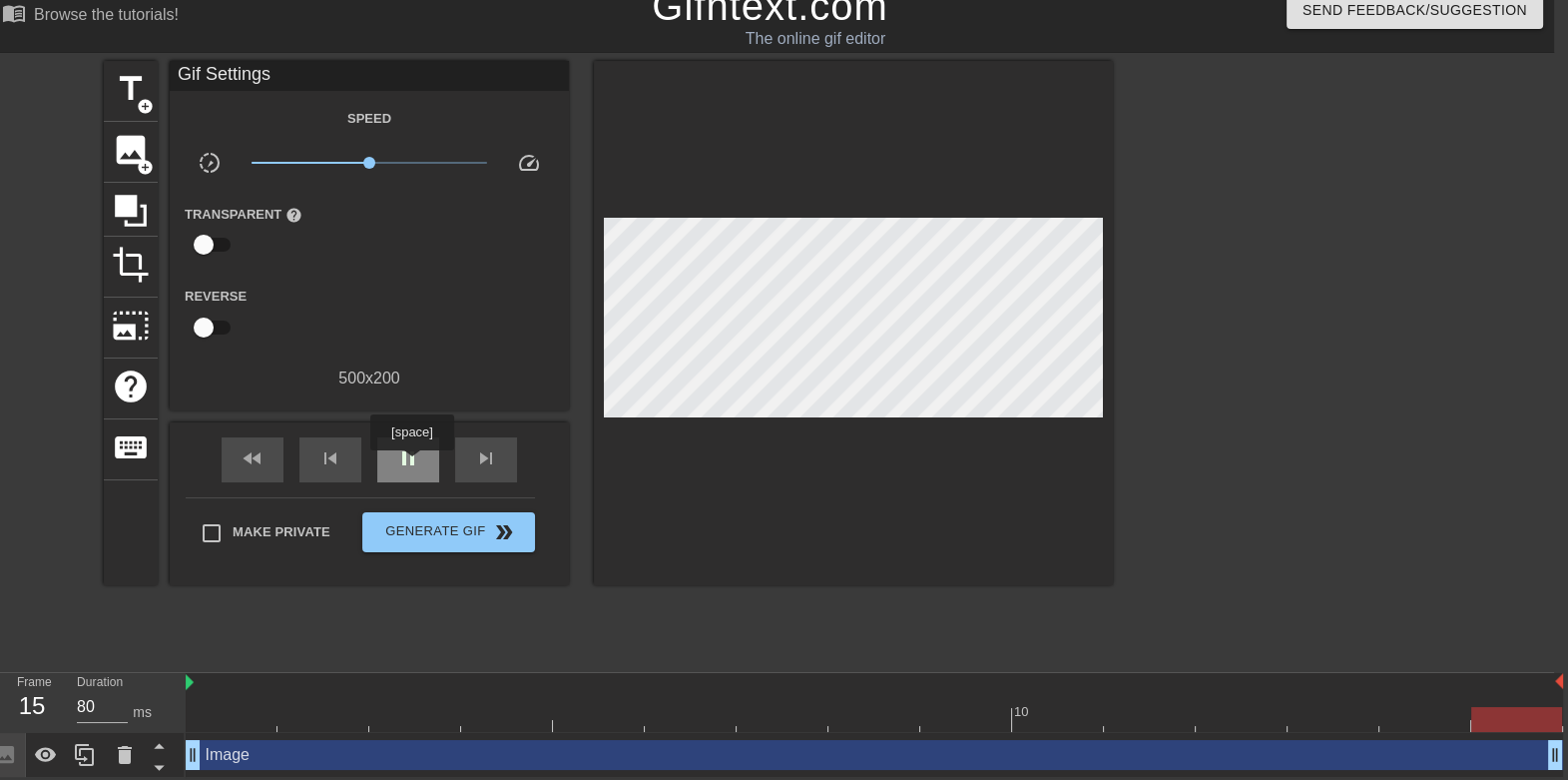 click on "pause" at bounding box center (408, 458) 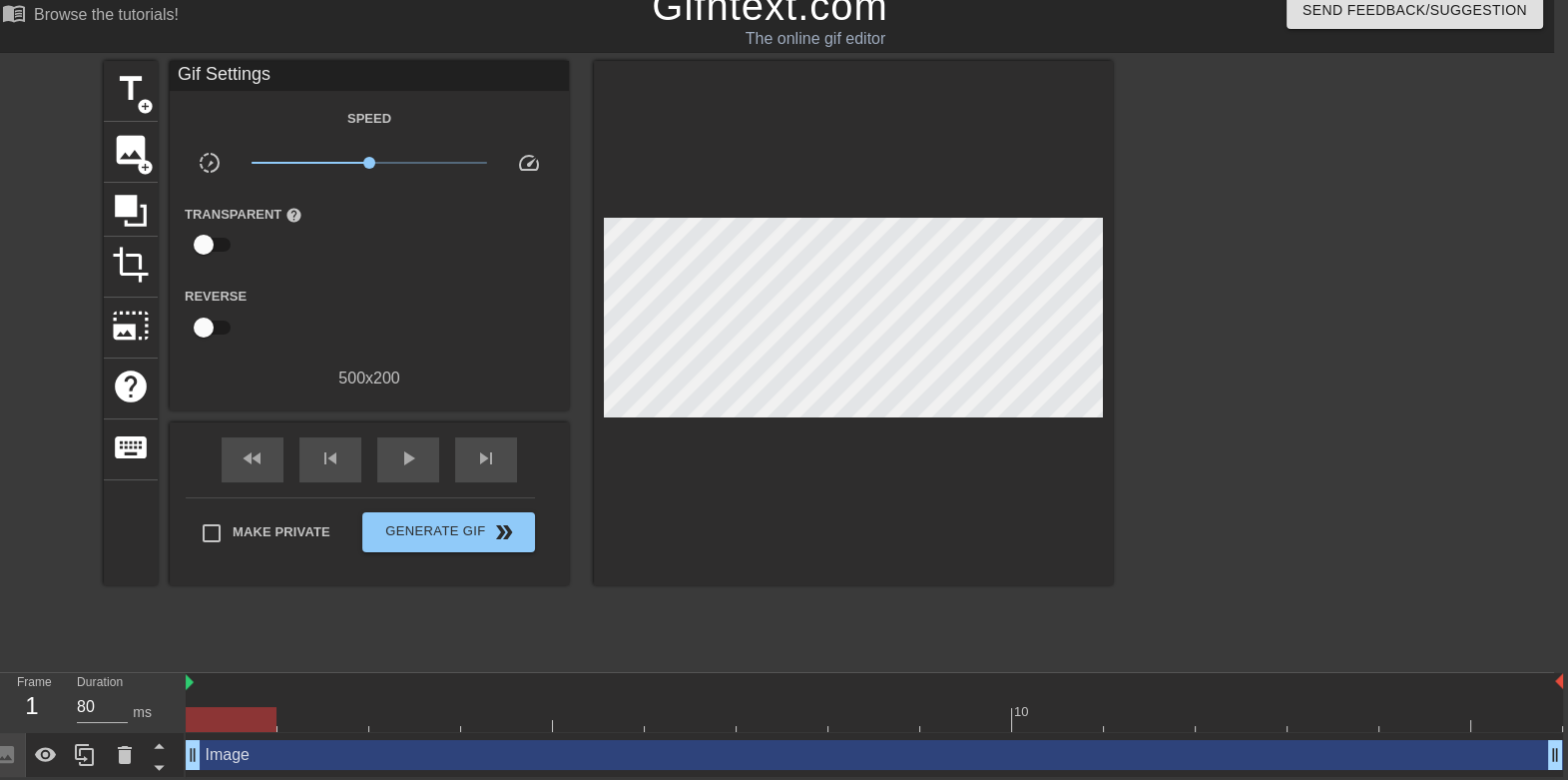 drag, startPoint x: 311, startPoint y: 712, endPoint x: 209, endPoint y: 716, distance: 102.078401 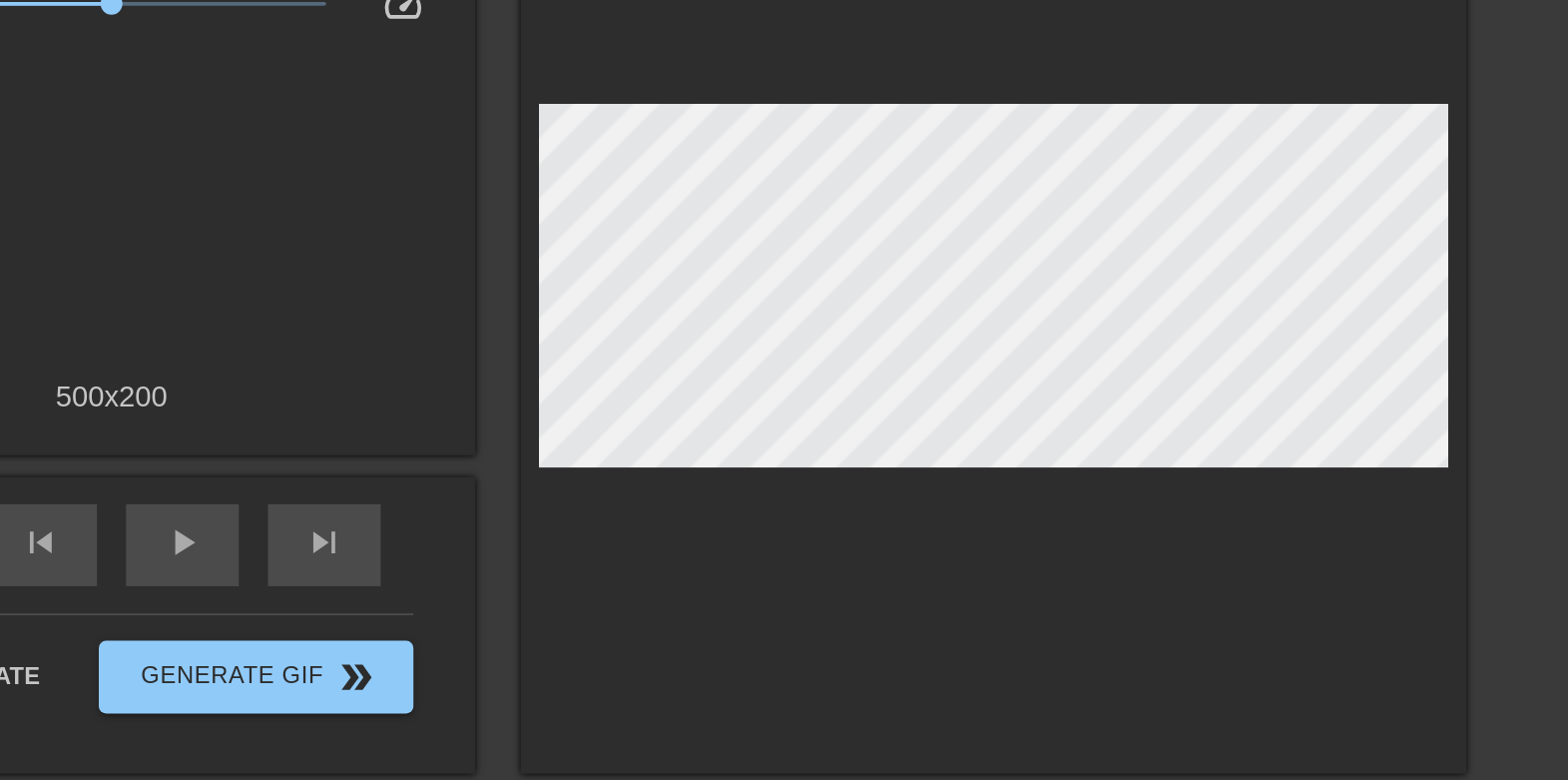 scroll, scrollTop: 19, scrollLeft: 15, axis: both 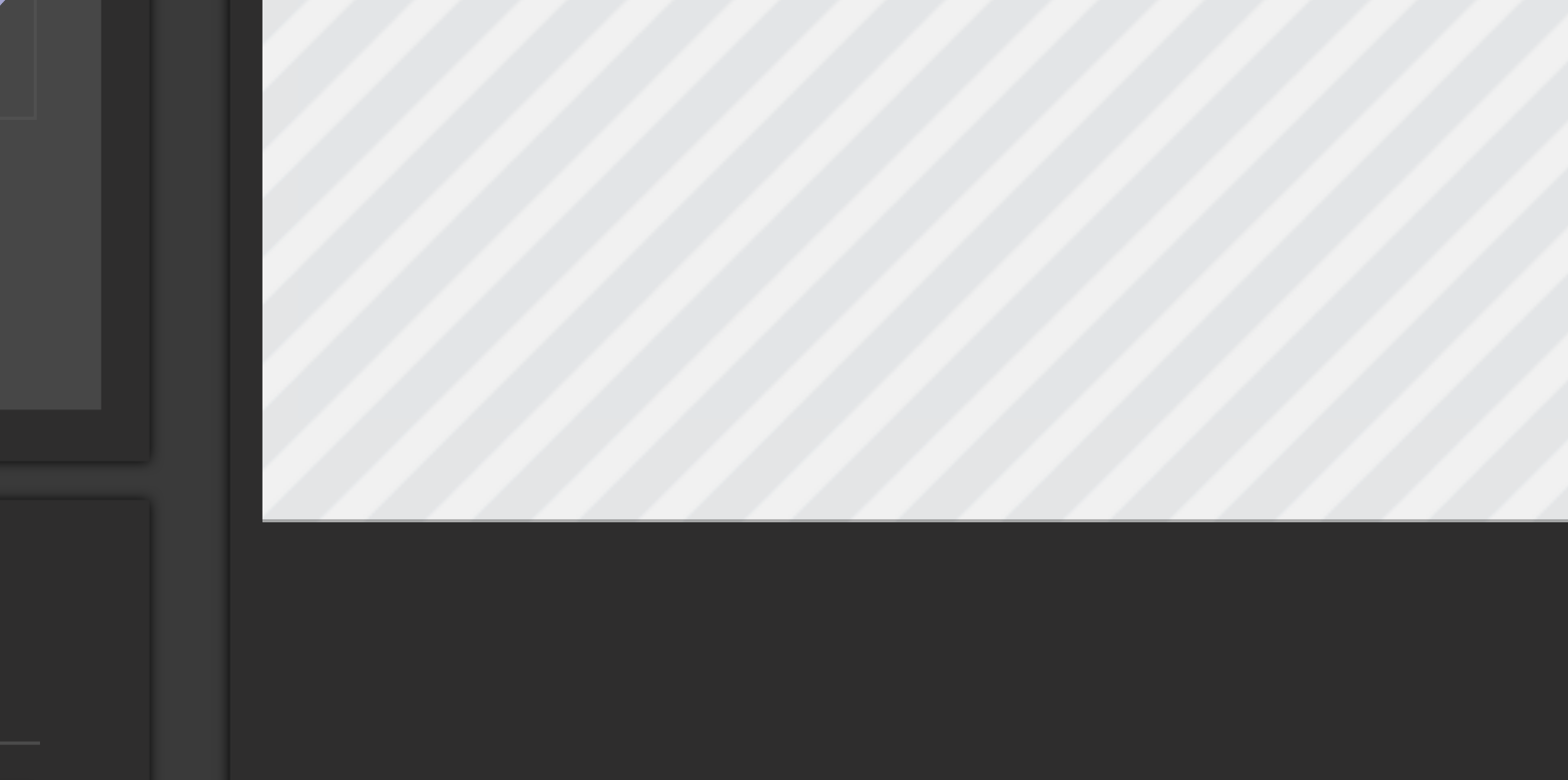 click at bounding box center (852, 312) 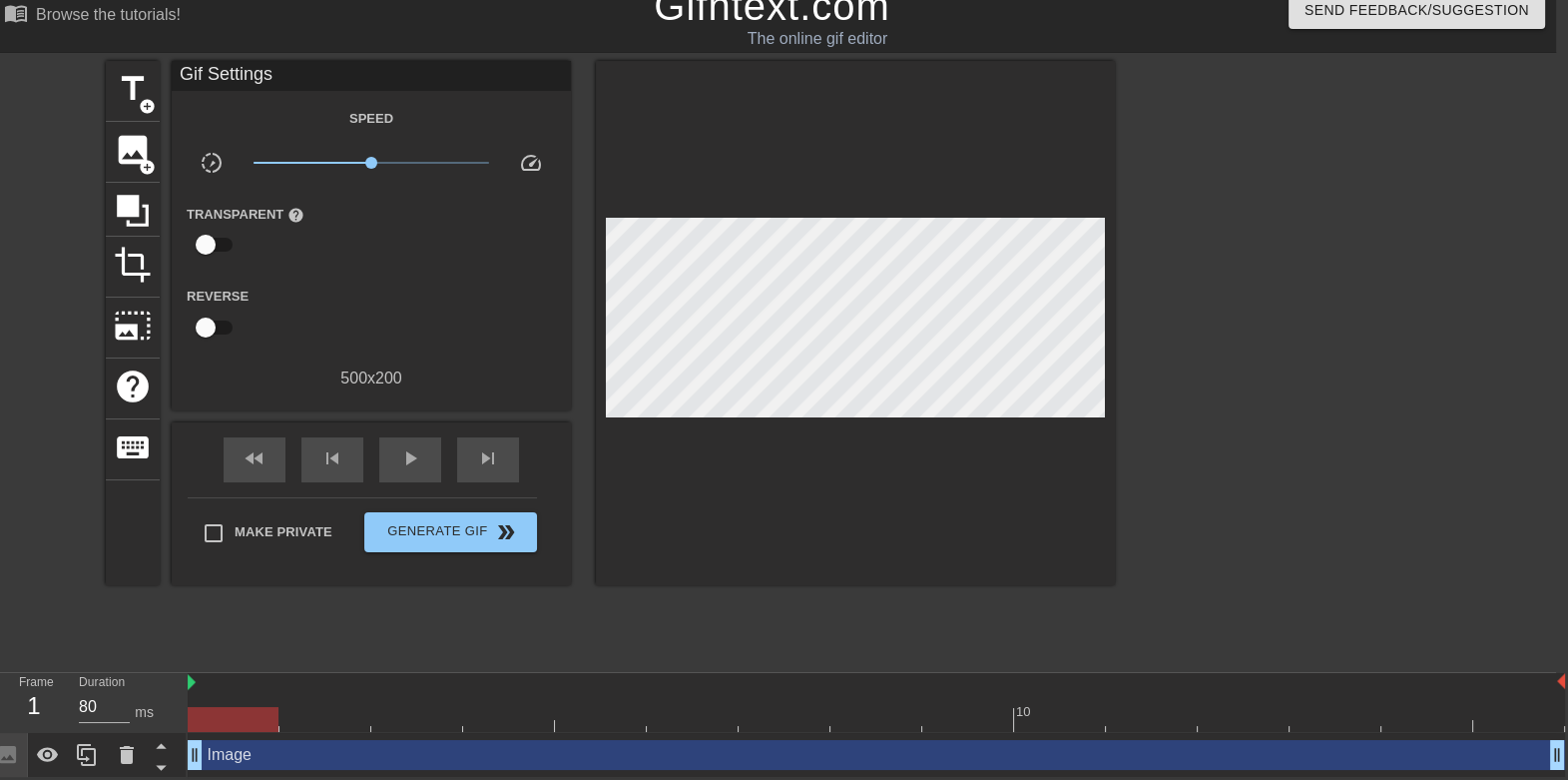 scroll, scrollTop: 20, scrollLeft: 10, axis: both 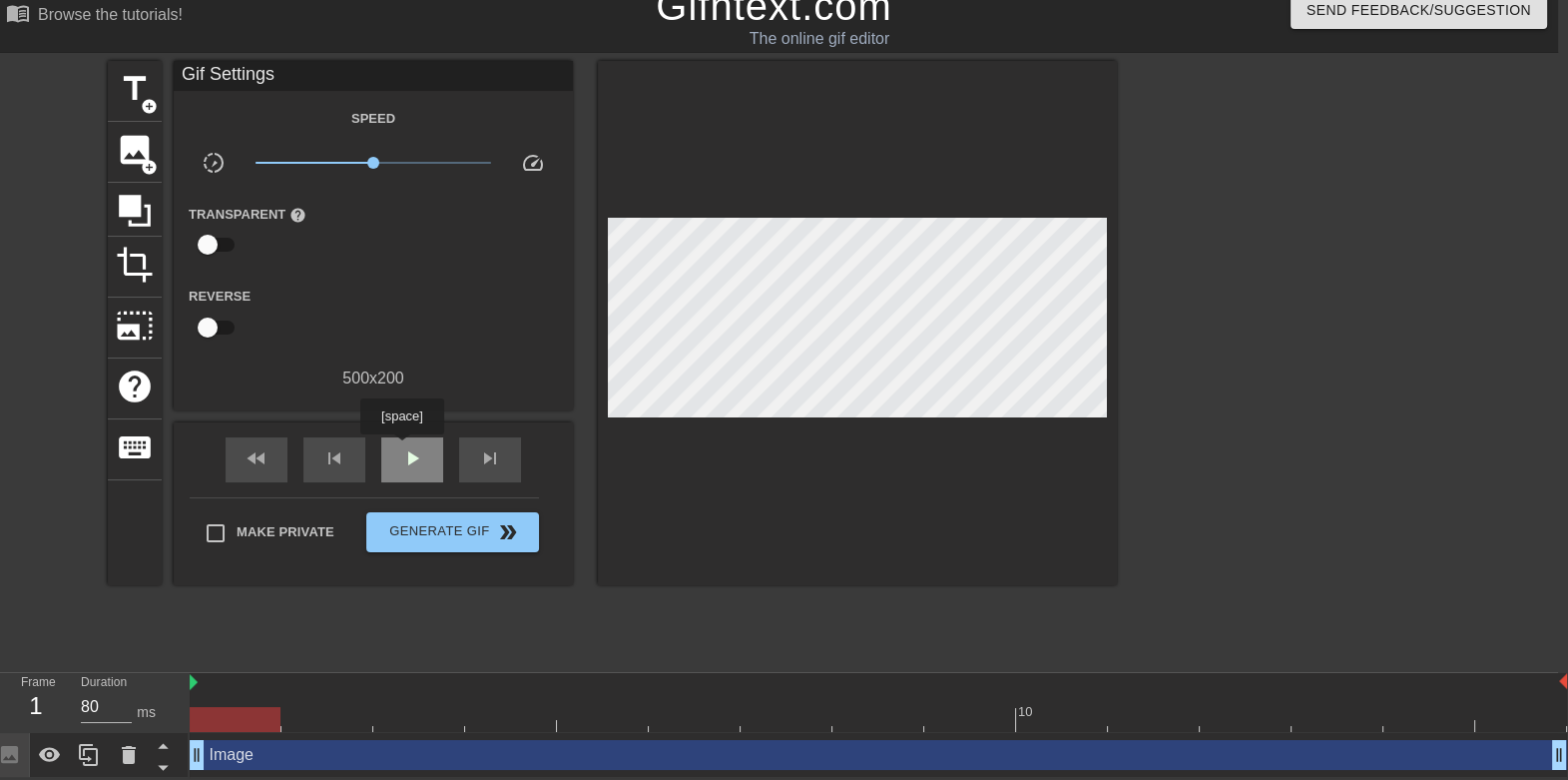 click on "play_arrow" at bounding box center (412, 458) 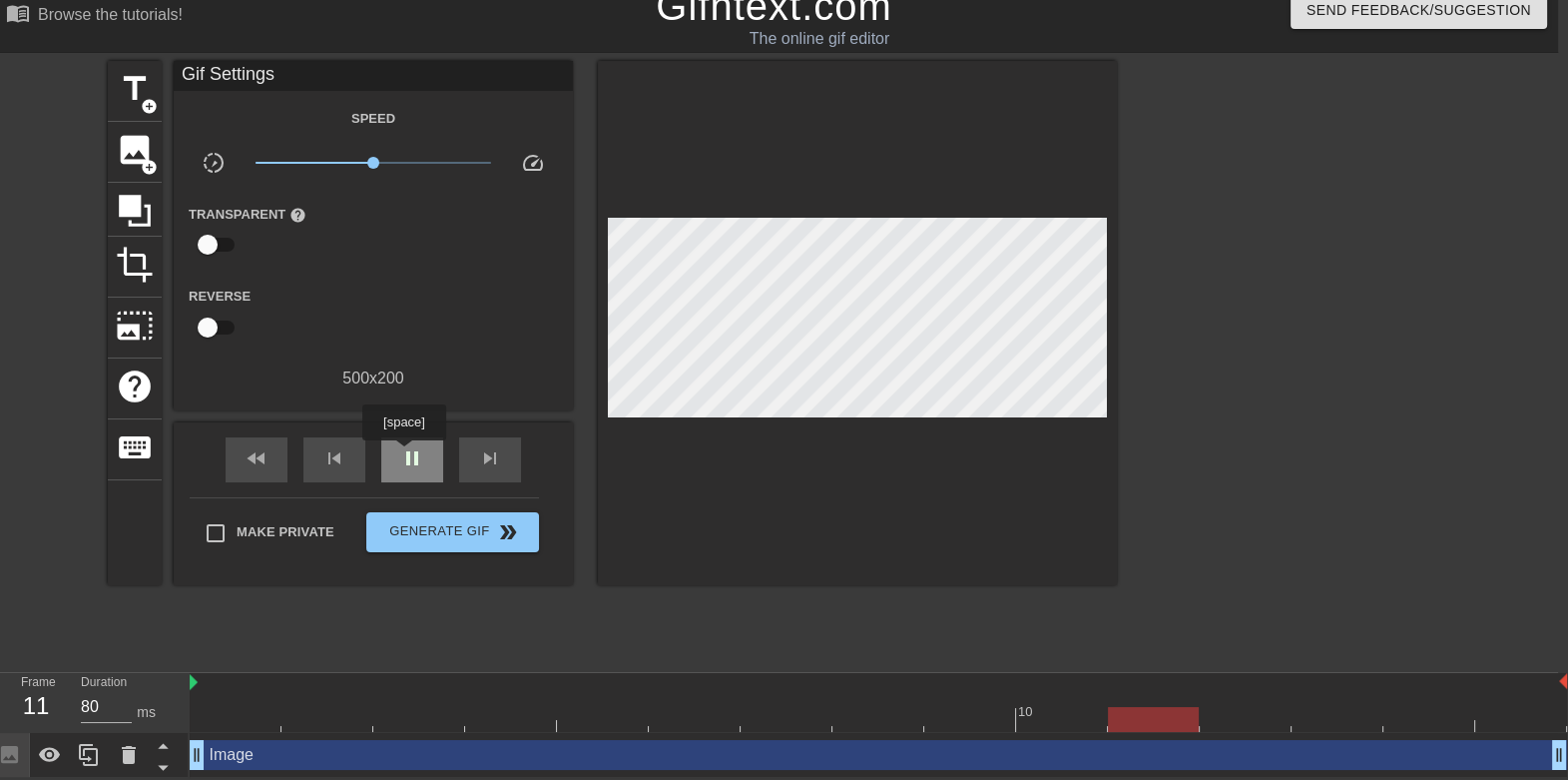 click on "pause" at bounding box center (412, 458) 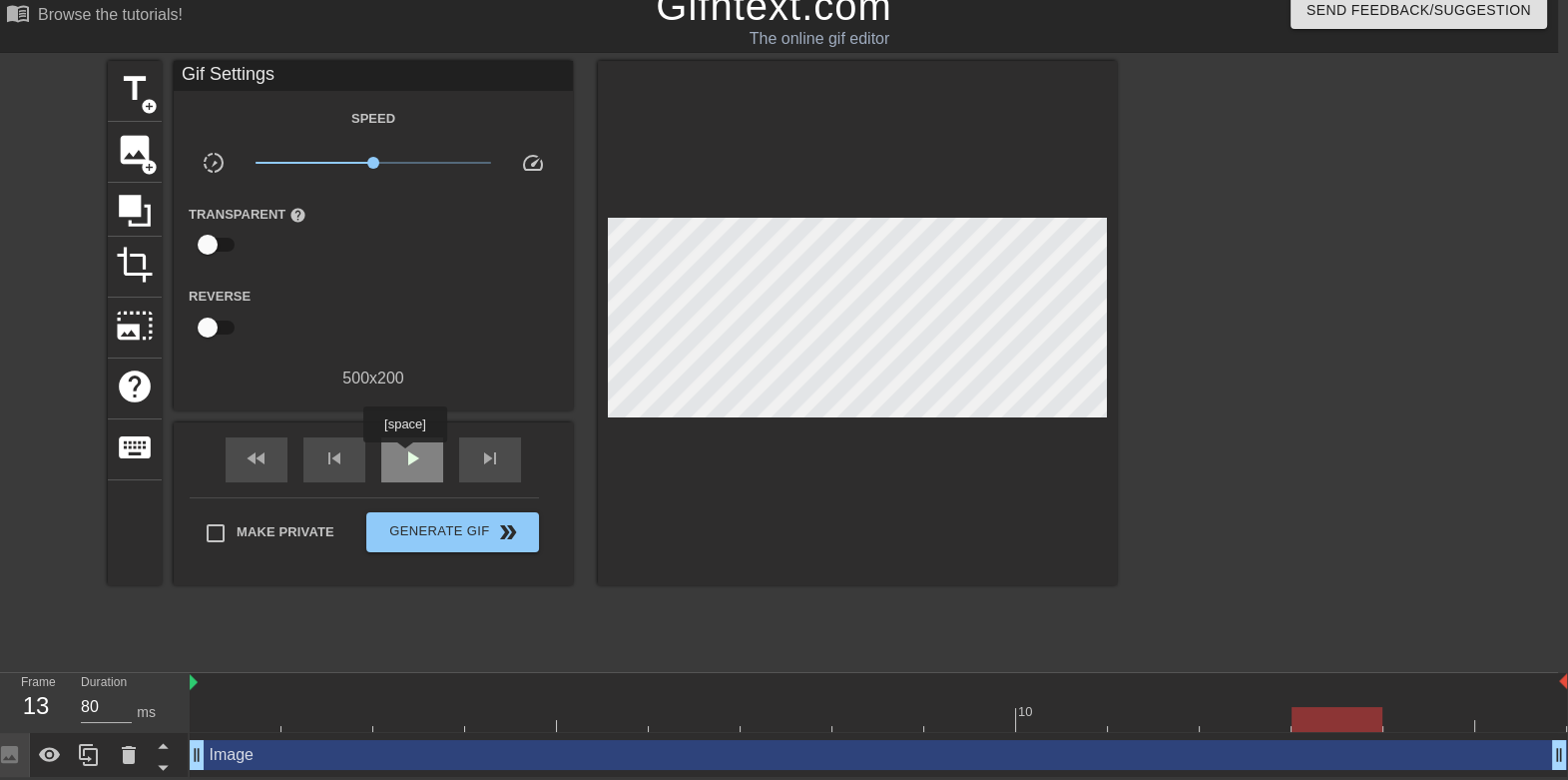 click on "play_arrow" at bounding box center (412, 458) 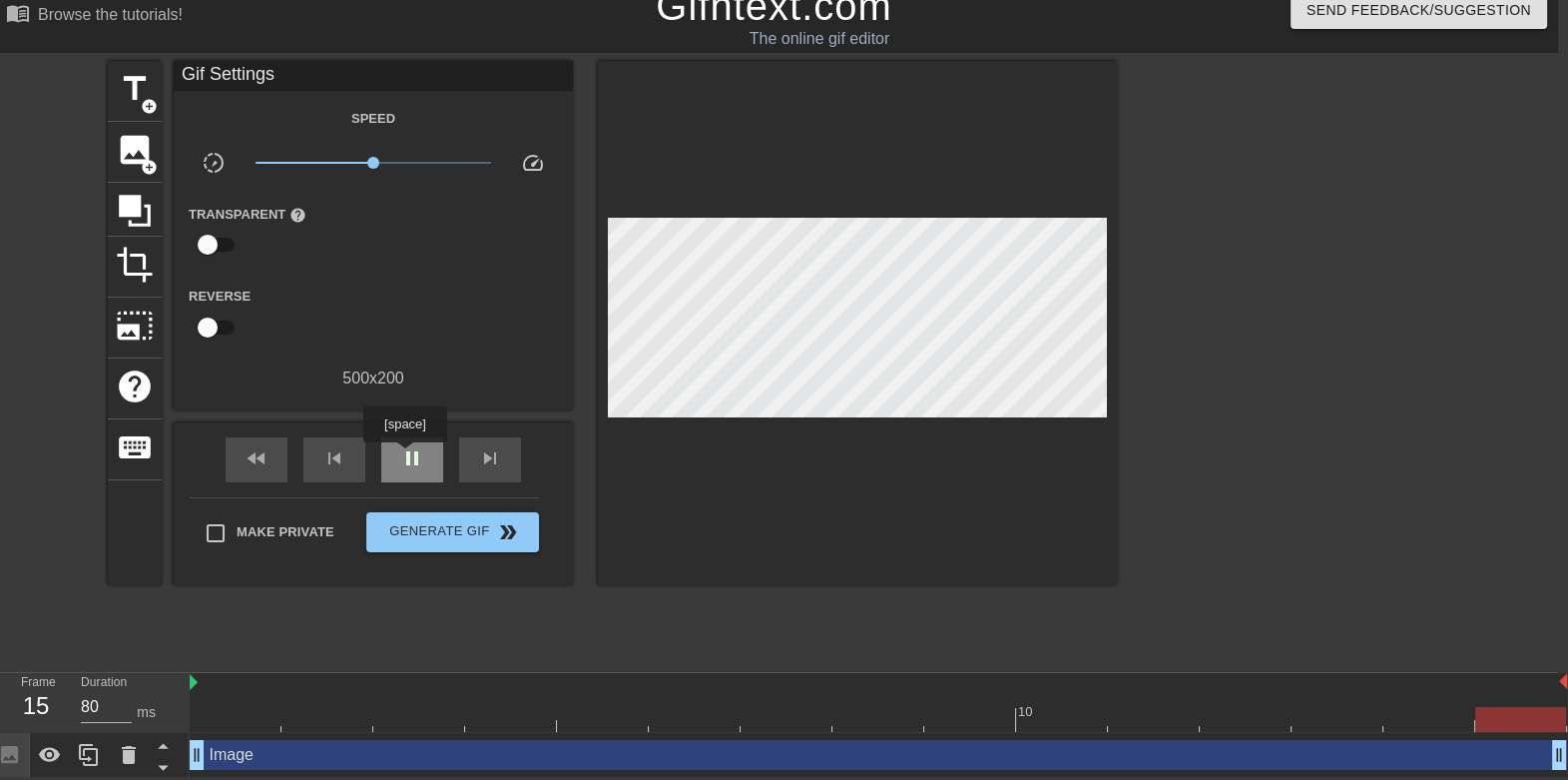 click on "pause" at bounding box center [412, 458] 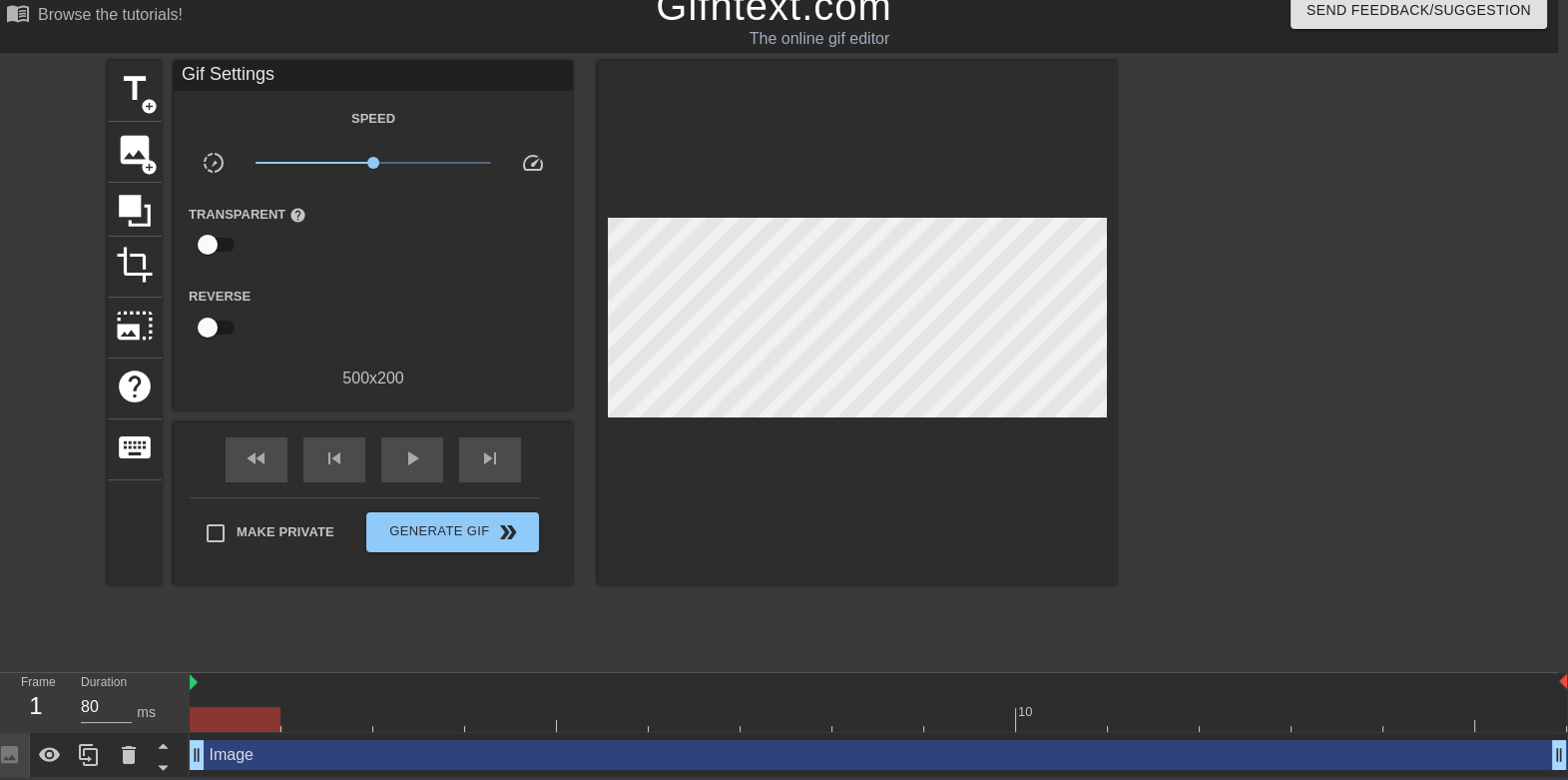 drag, startPoint x: 428, startPoint y: 715, endPoint x: 221, endPoint y: 707, distance: 207.1545 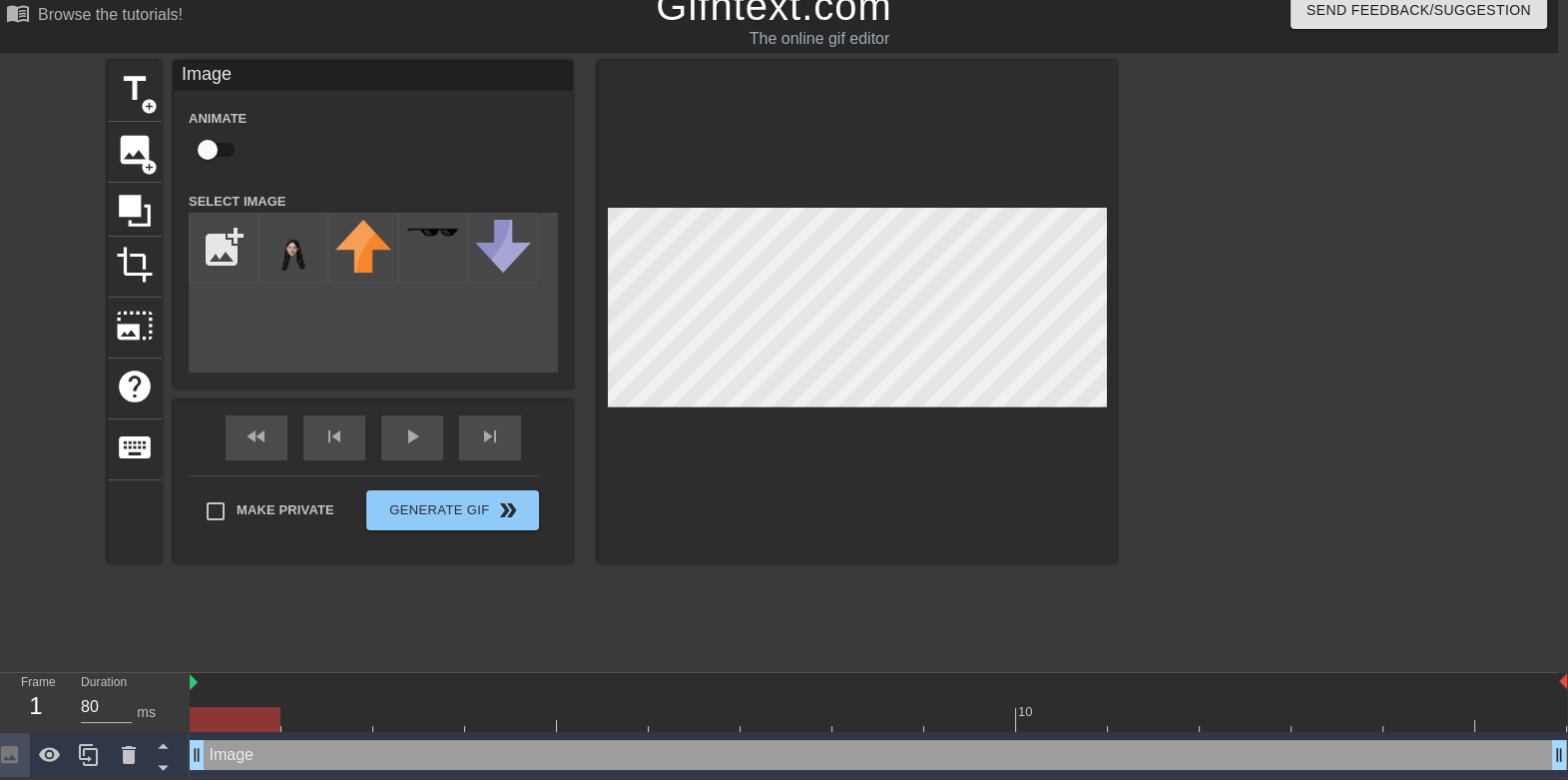 click at bounding box center (208, 150) 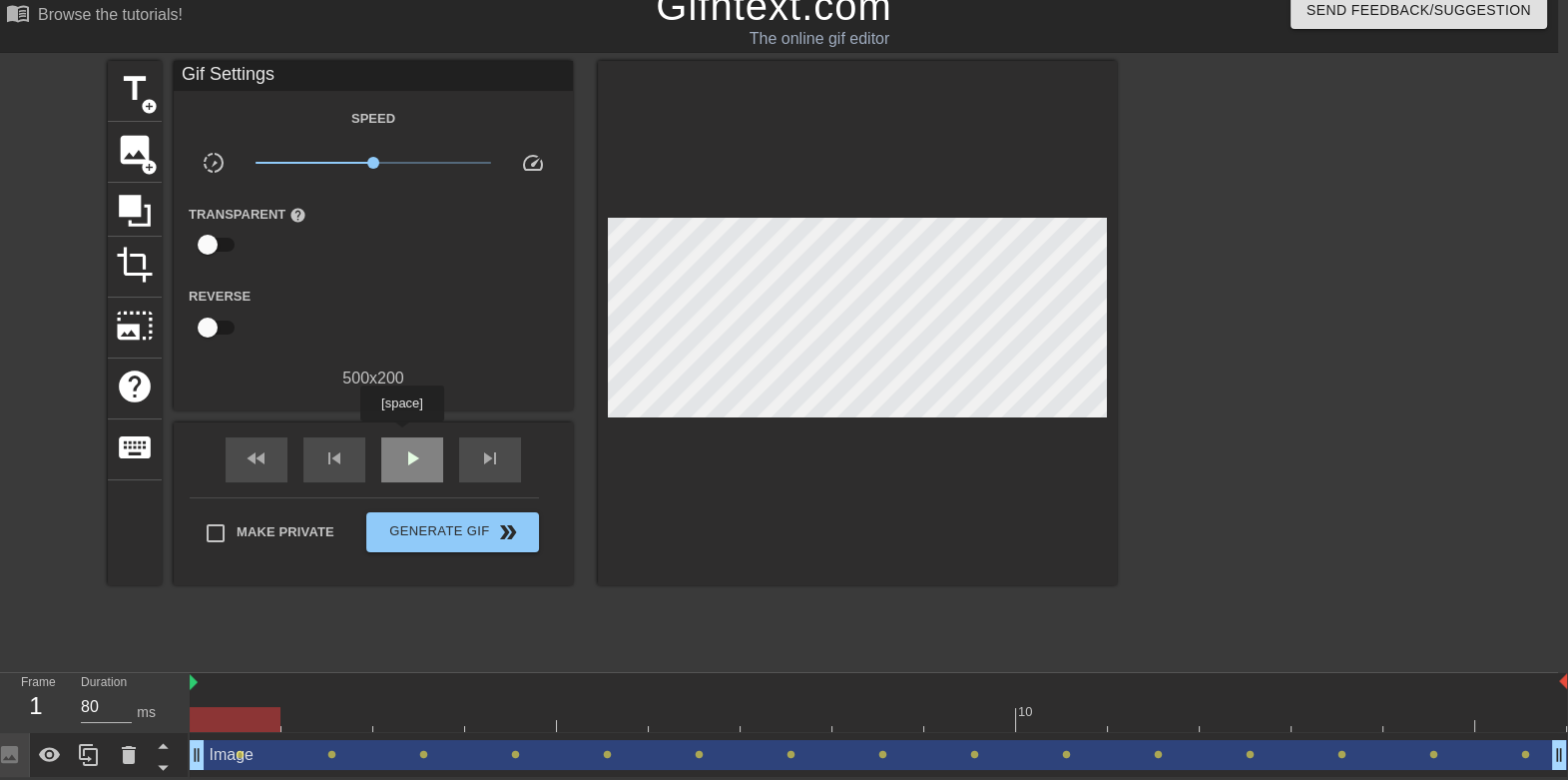click on "play_arrow" at bounding box center [412, 459] 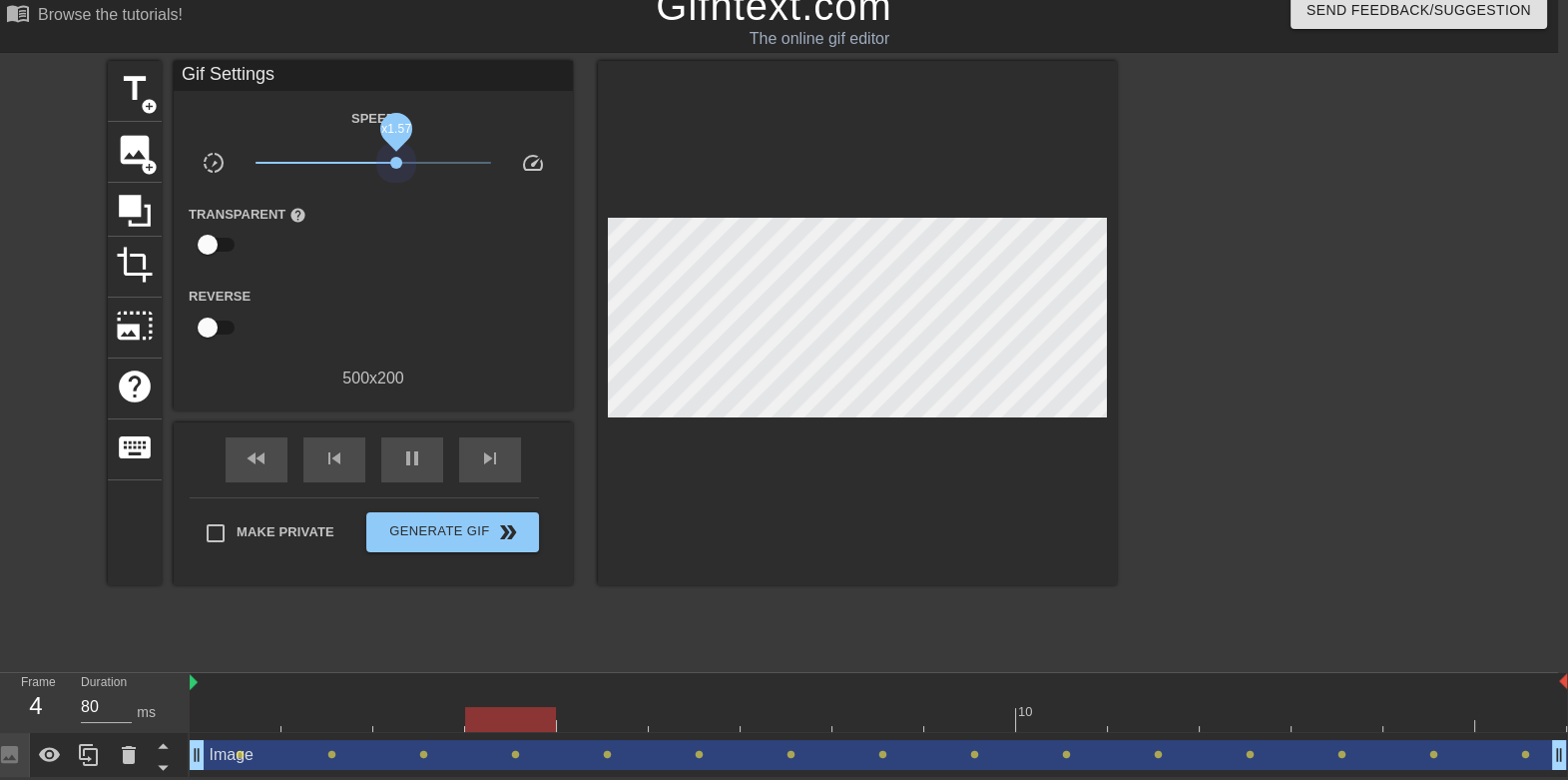 drag, startPoint x: 373, startPoint y: 161, endPoint x: 427, endPoint y: 168, distance: 54.451814 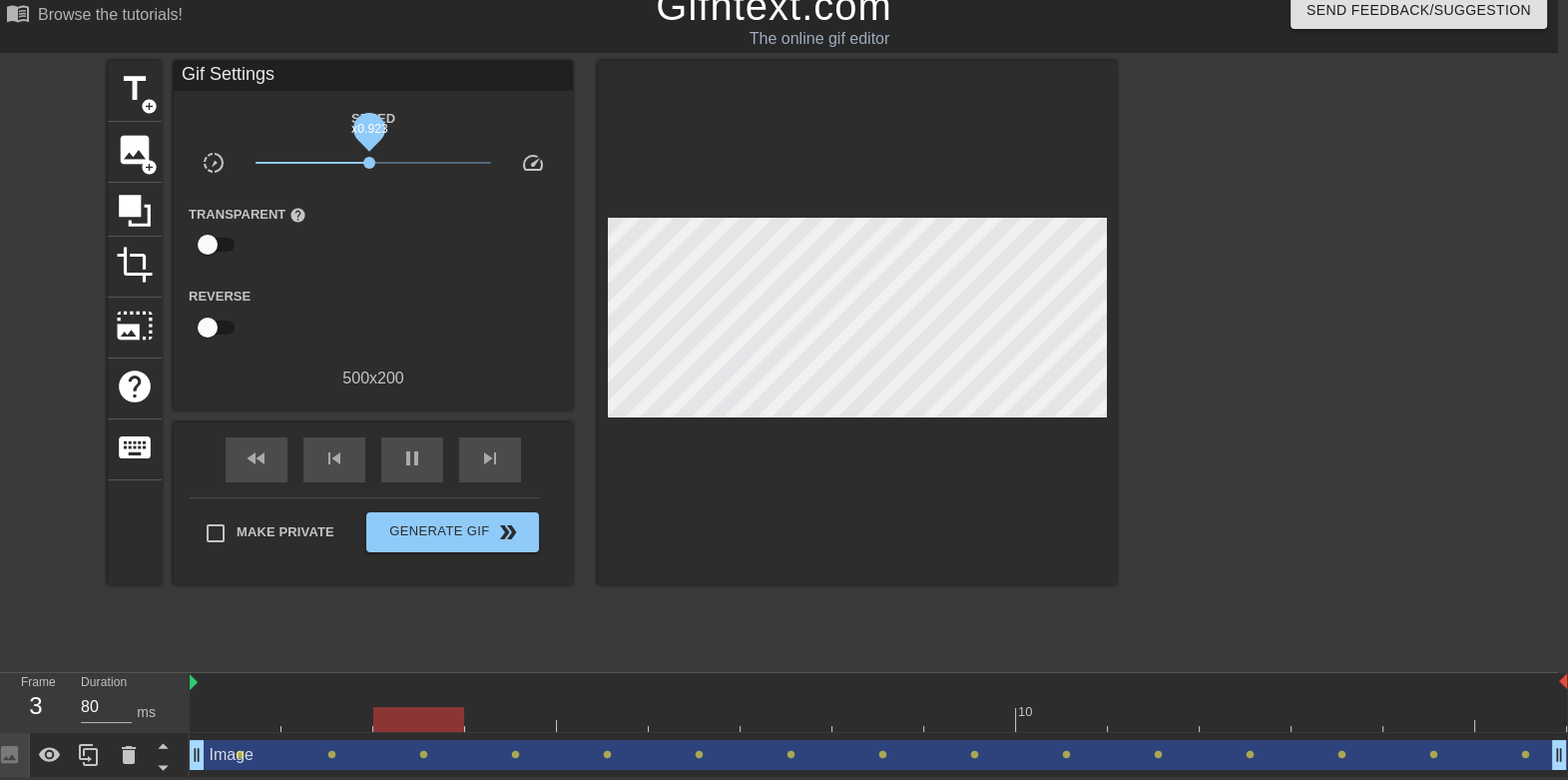drag, startPoint x: 427, startPoint y: 168, endPoint x: 332, endPoint y: 156, distance: 95.7549 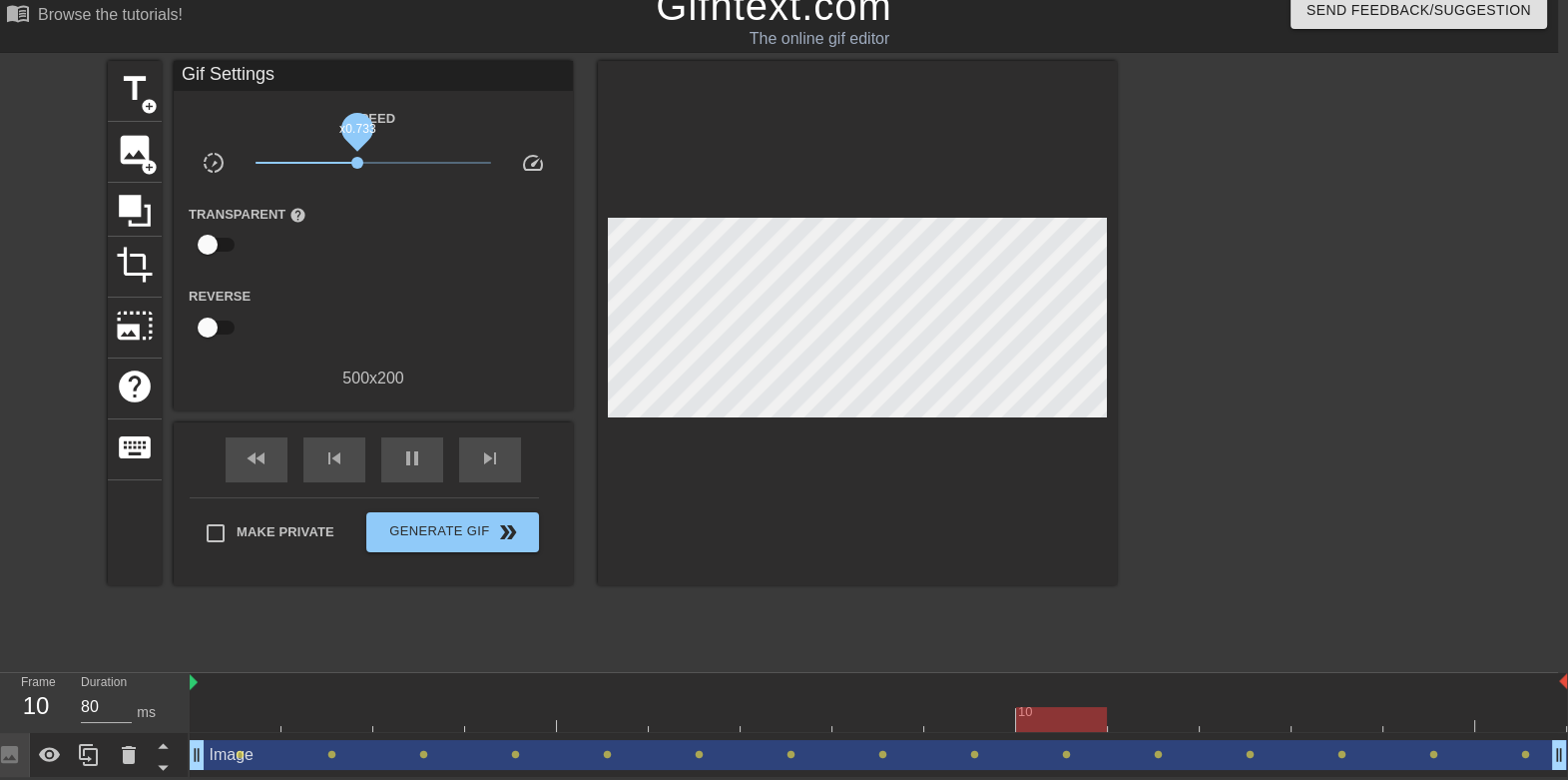 drag, startPoint x: 332, startPoint y: 156, endPoint x: 359, endPoint y: 156, distance: 27 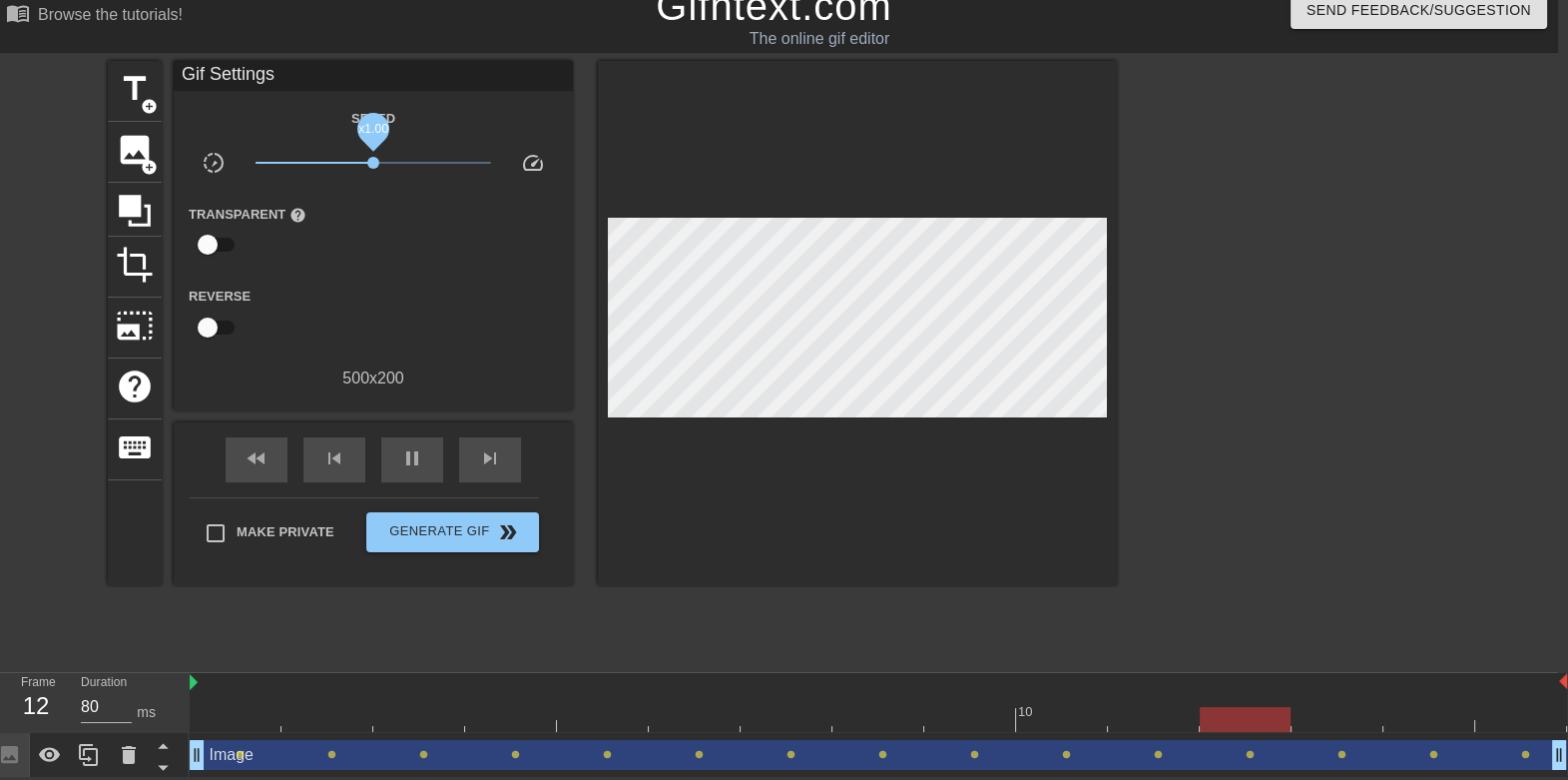 drag, startPoint x: 359, startPoint y: 156, endPoint x: 373, endPoint y: 160, distance: 14.56022 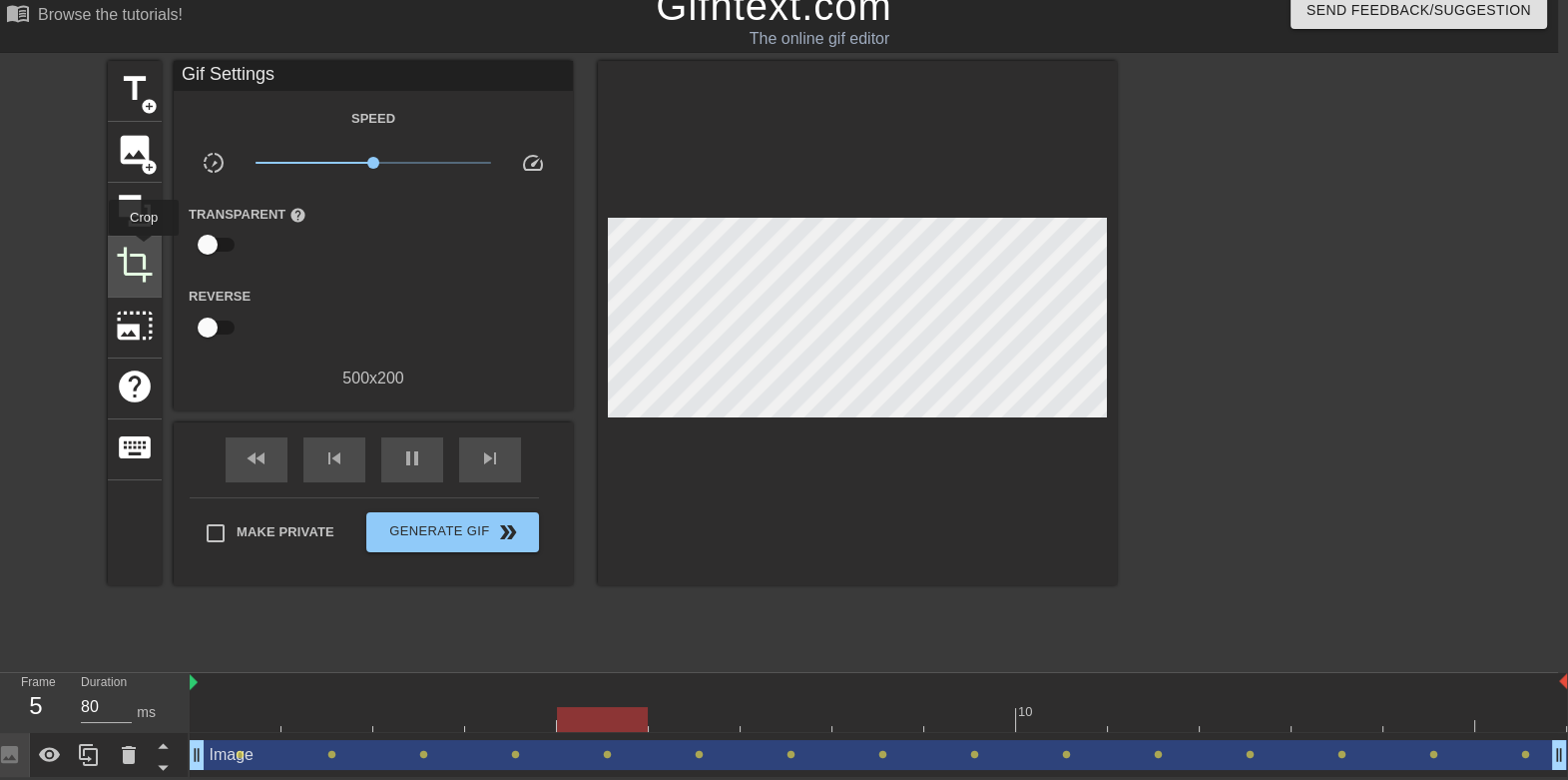 click on "crop" at bounding box center (135, 265) 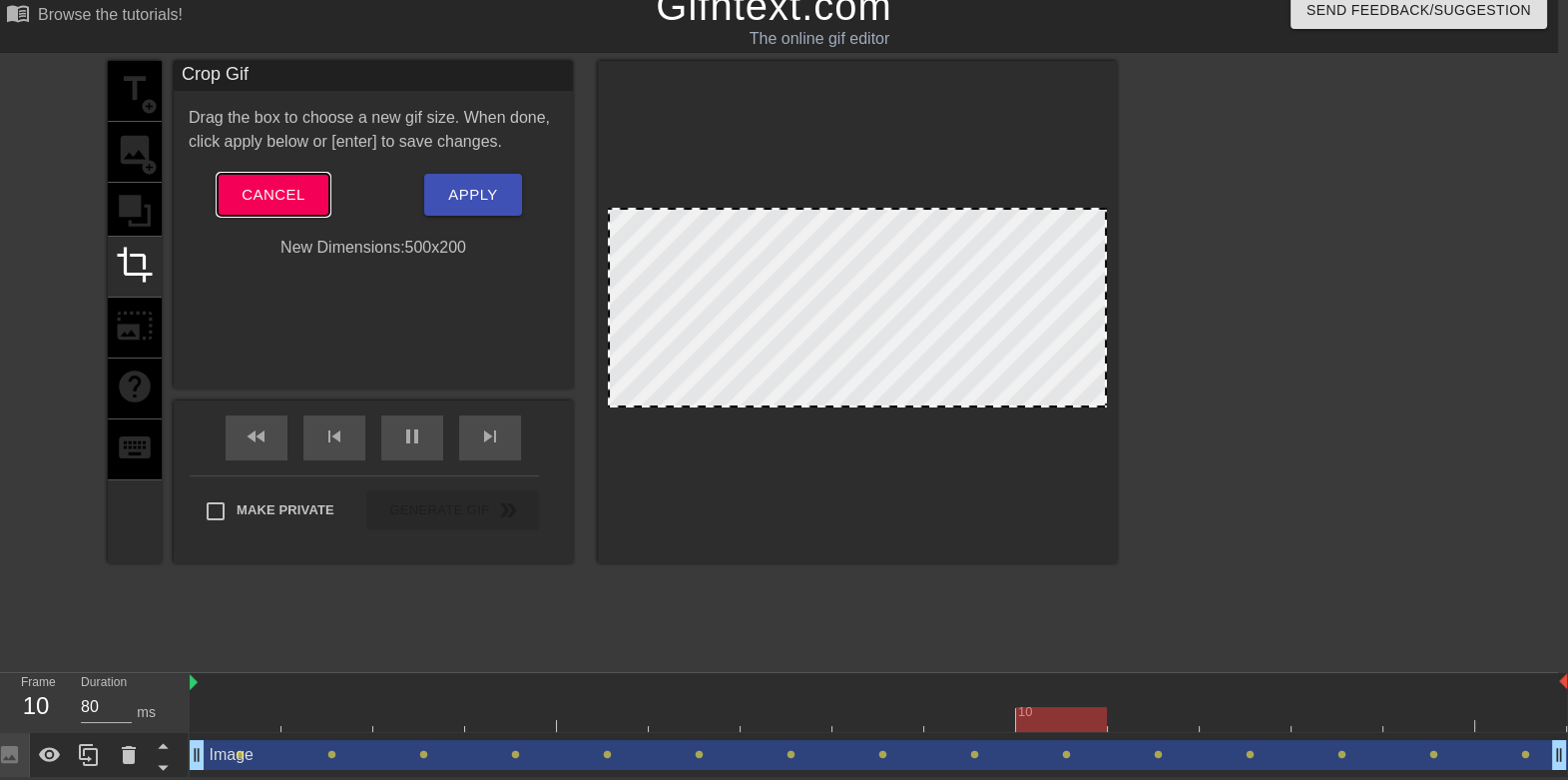 click on "Cancel" at bounding box center [272, 195] 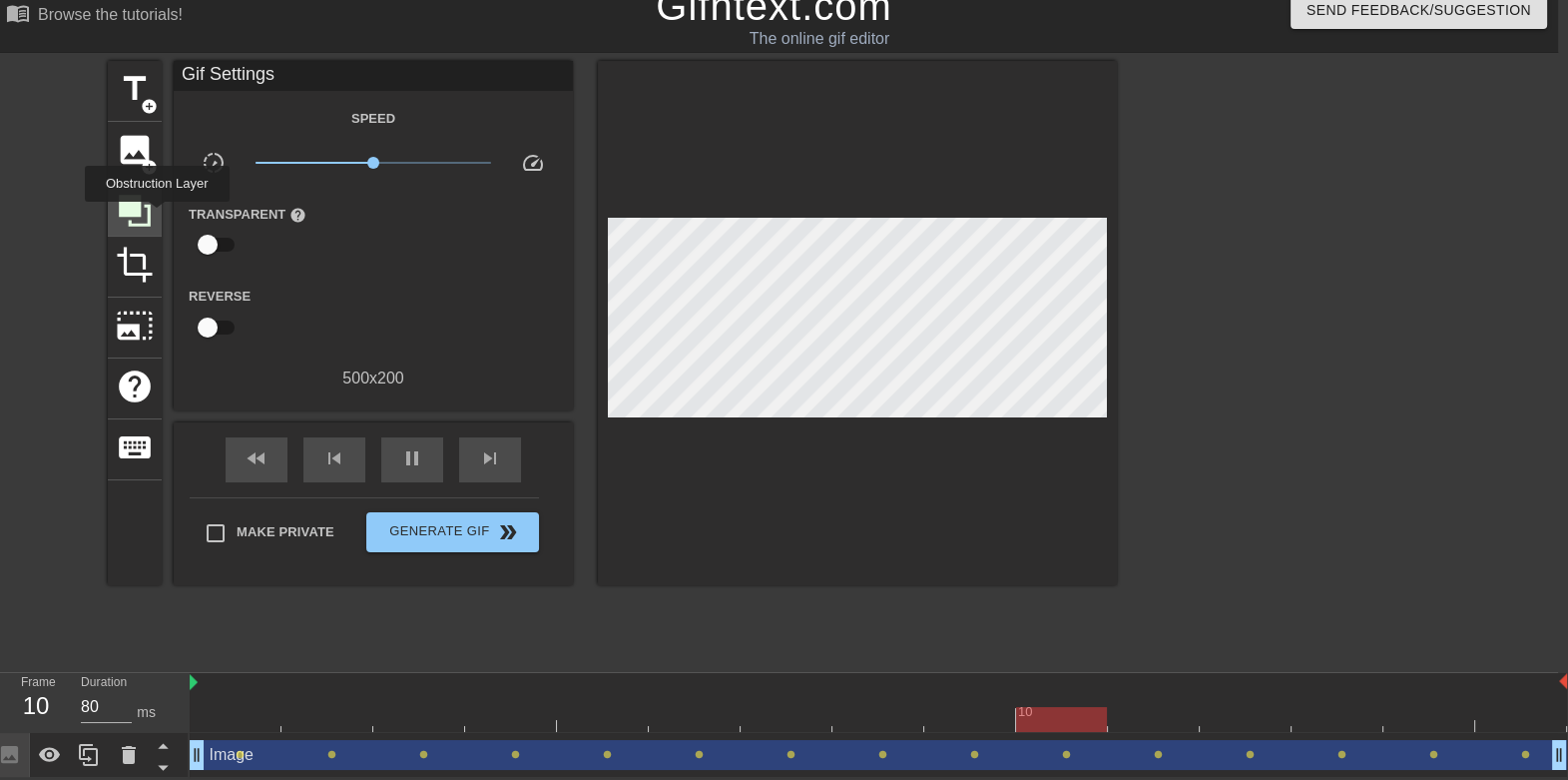 click at bounding box center (135, 210) 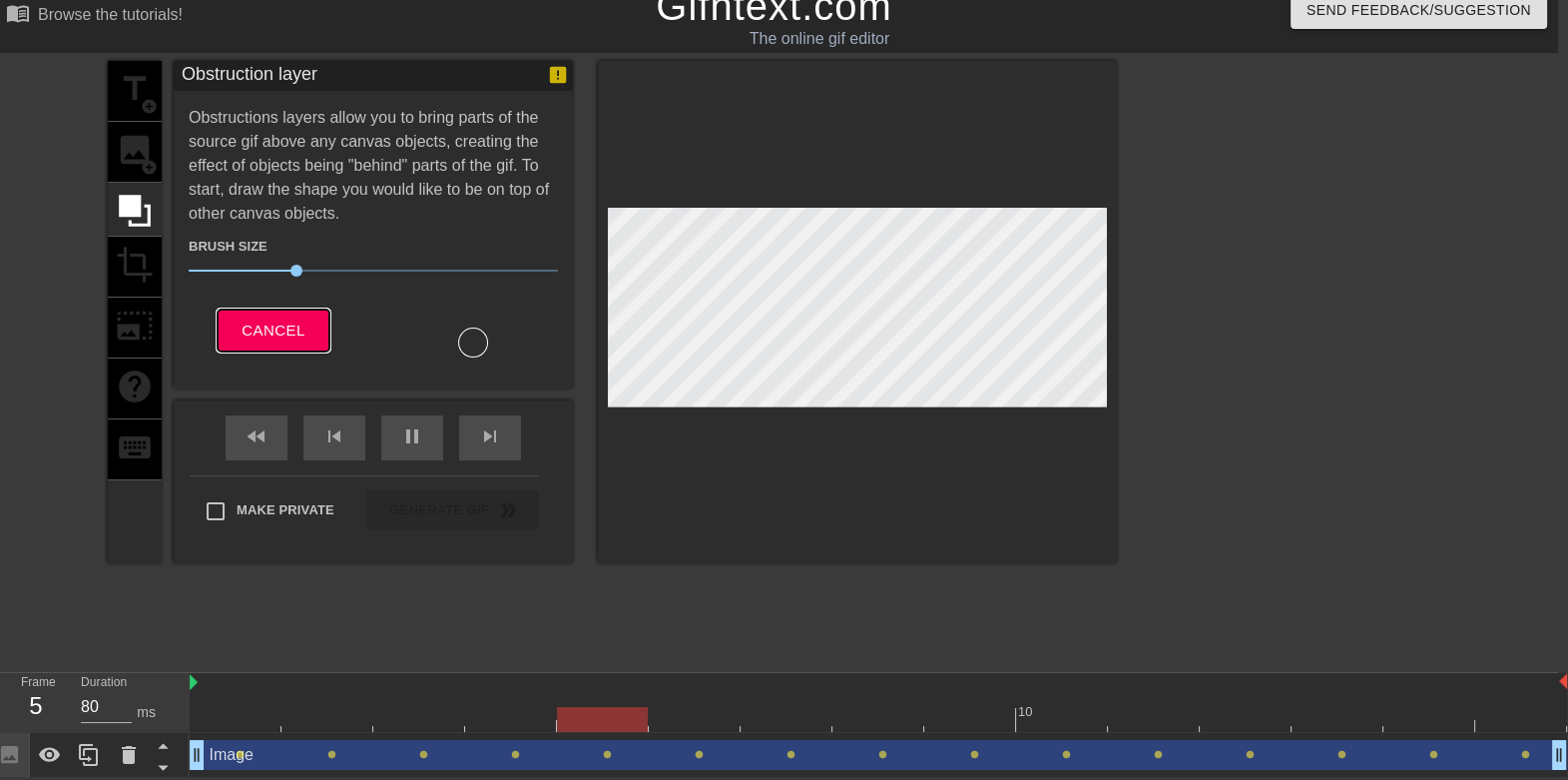 click on "Cancel" at bounding box center (272, 331) 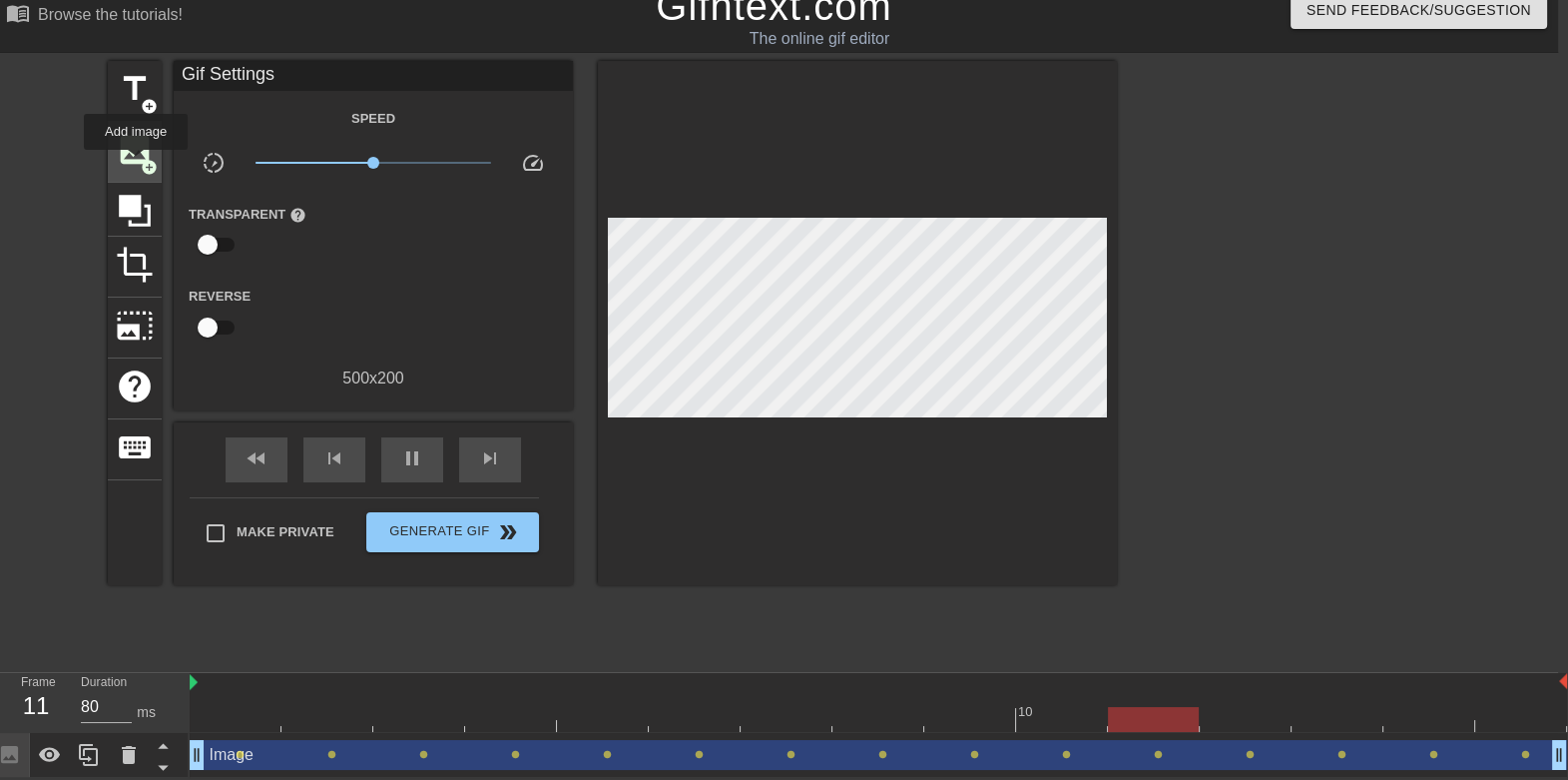 click on "image" at bounding box center (135, 150) 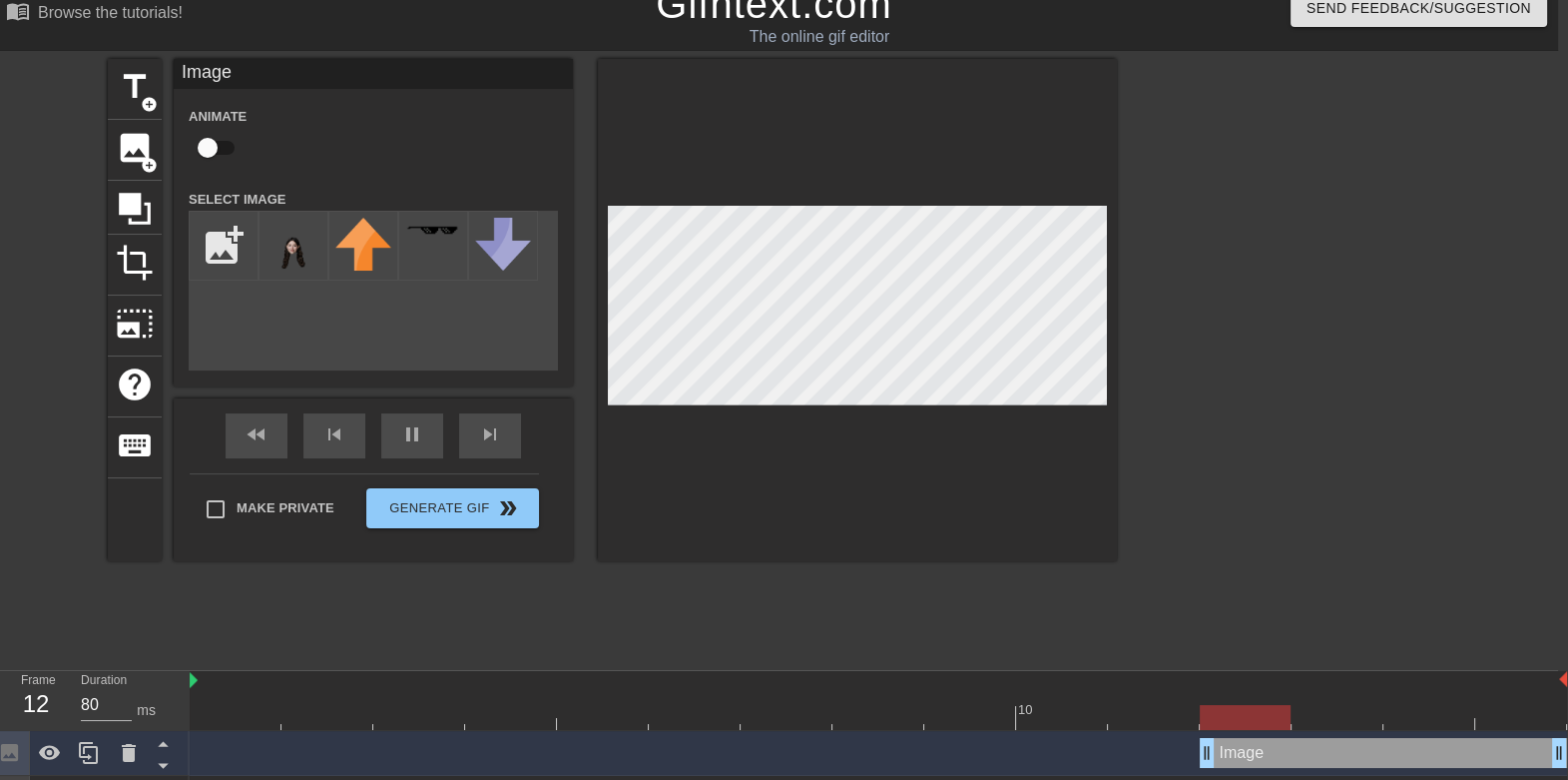 click at bounding box center [208, 148] 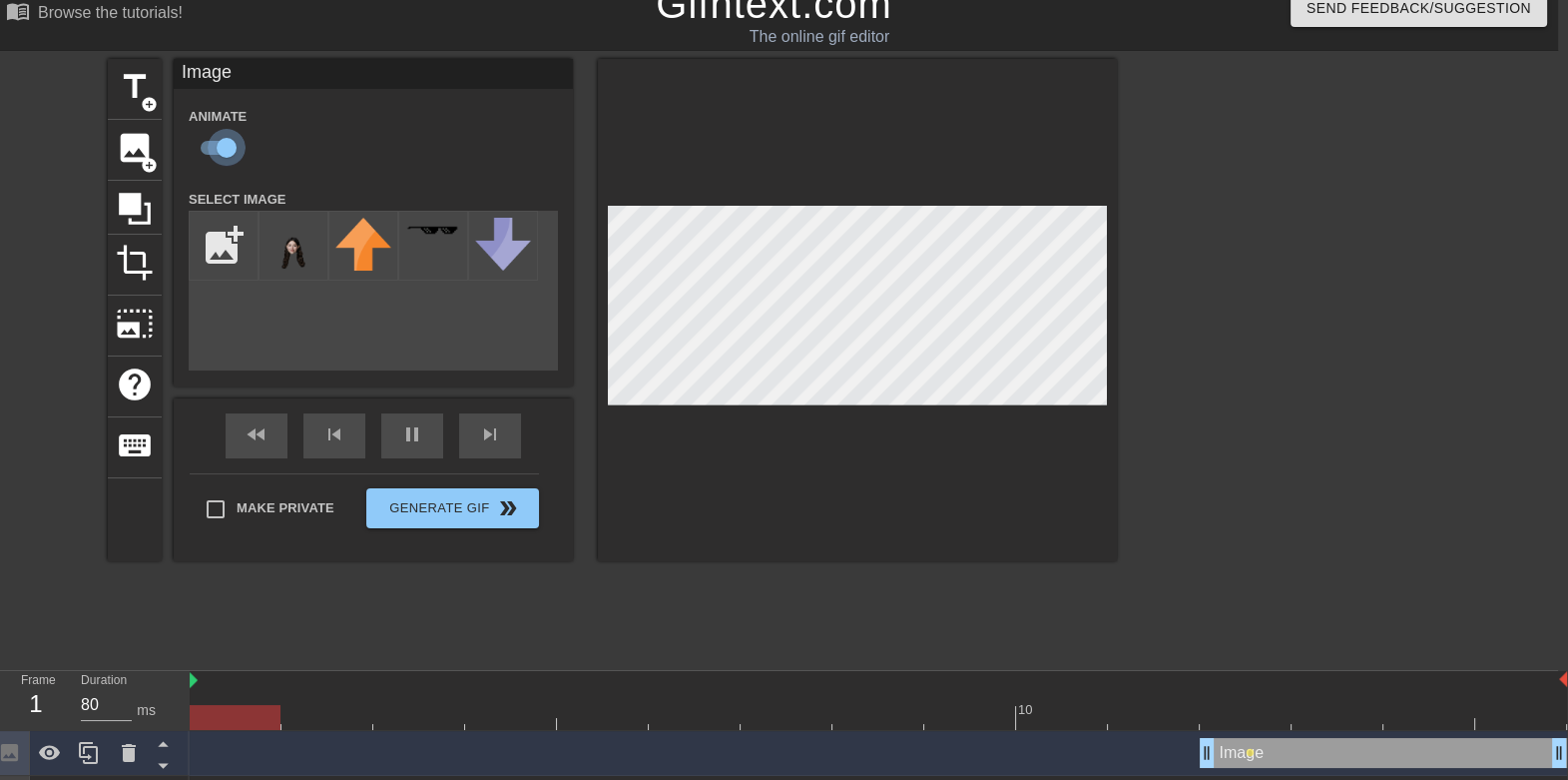 click at bounding box center [227, 148] 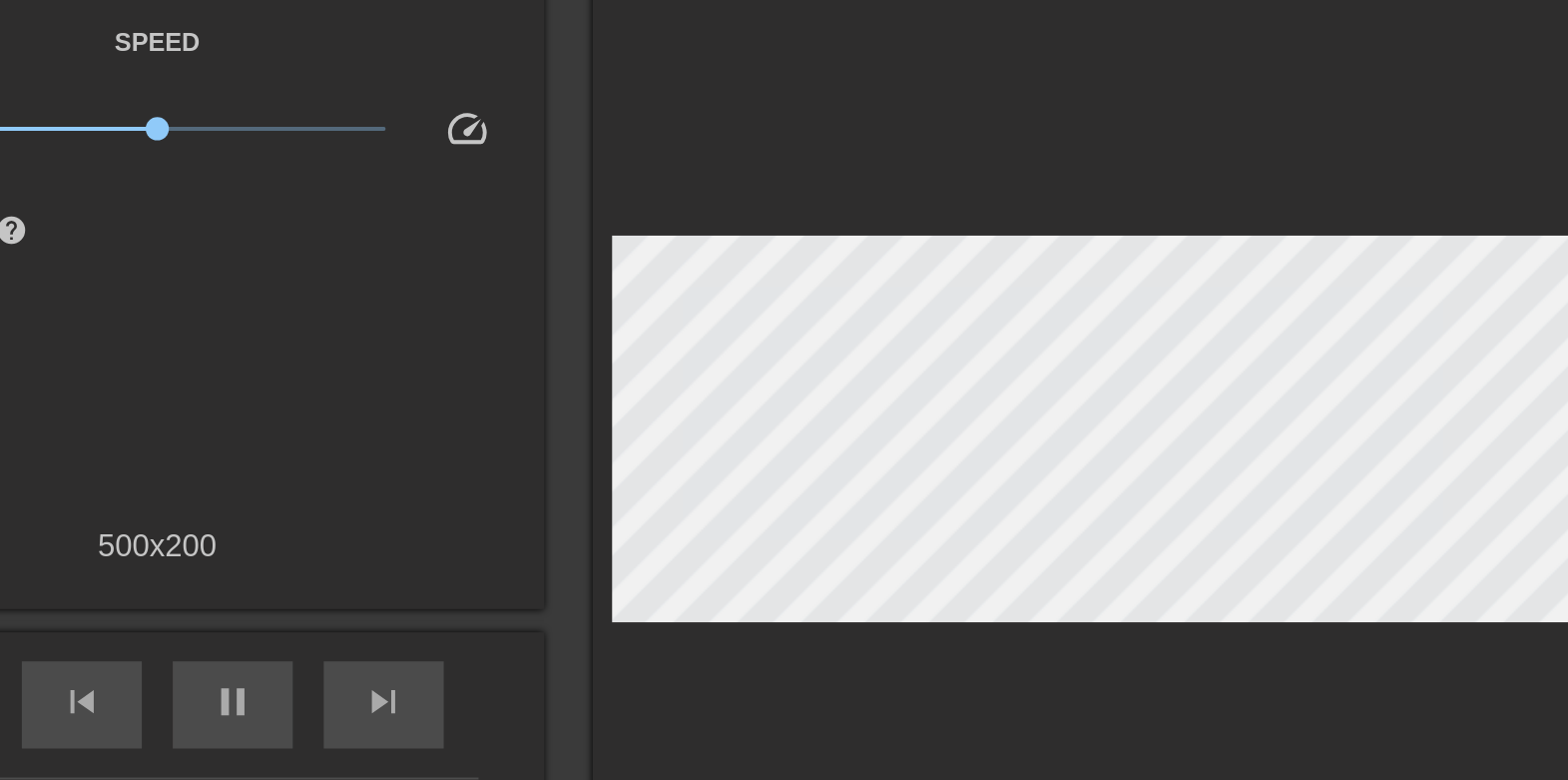 scroll, scrollTop: 20, scrollLeft: 10, axis: both 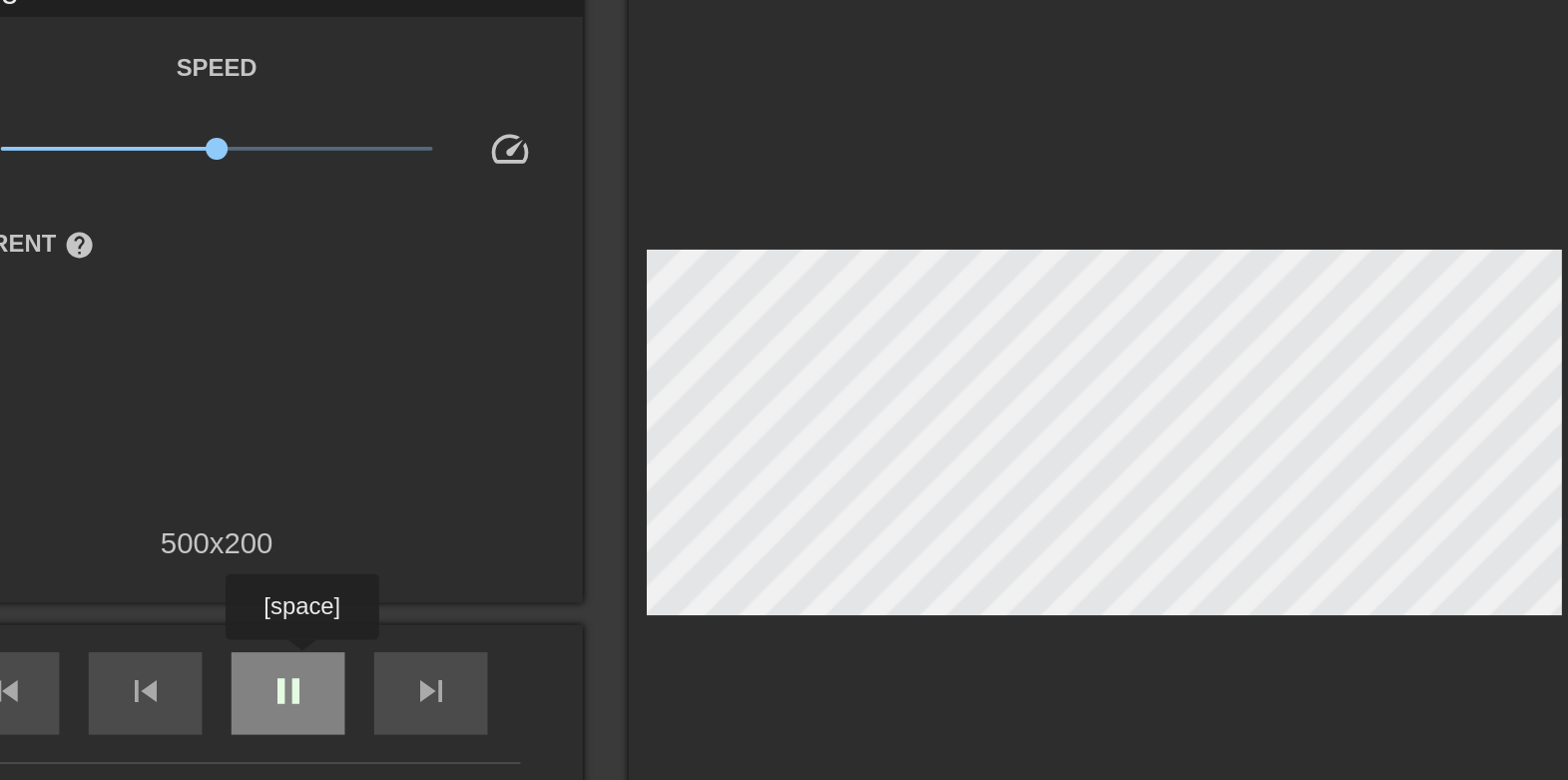 click on "pause" at bounding box center (412, 458) 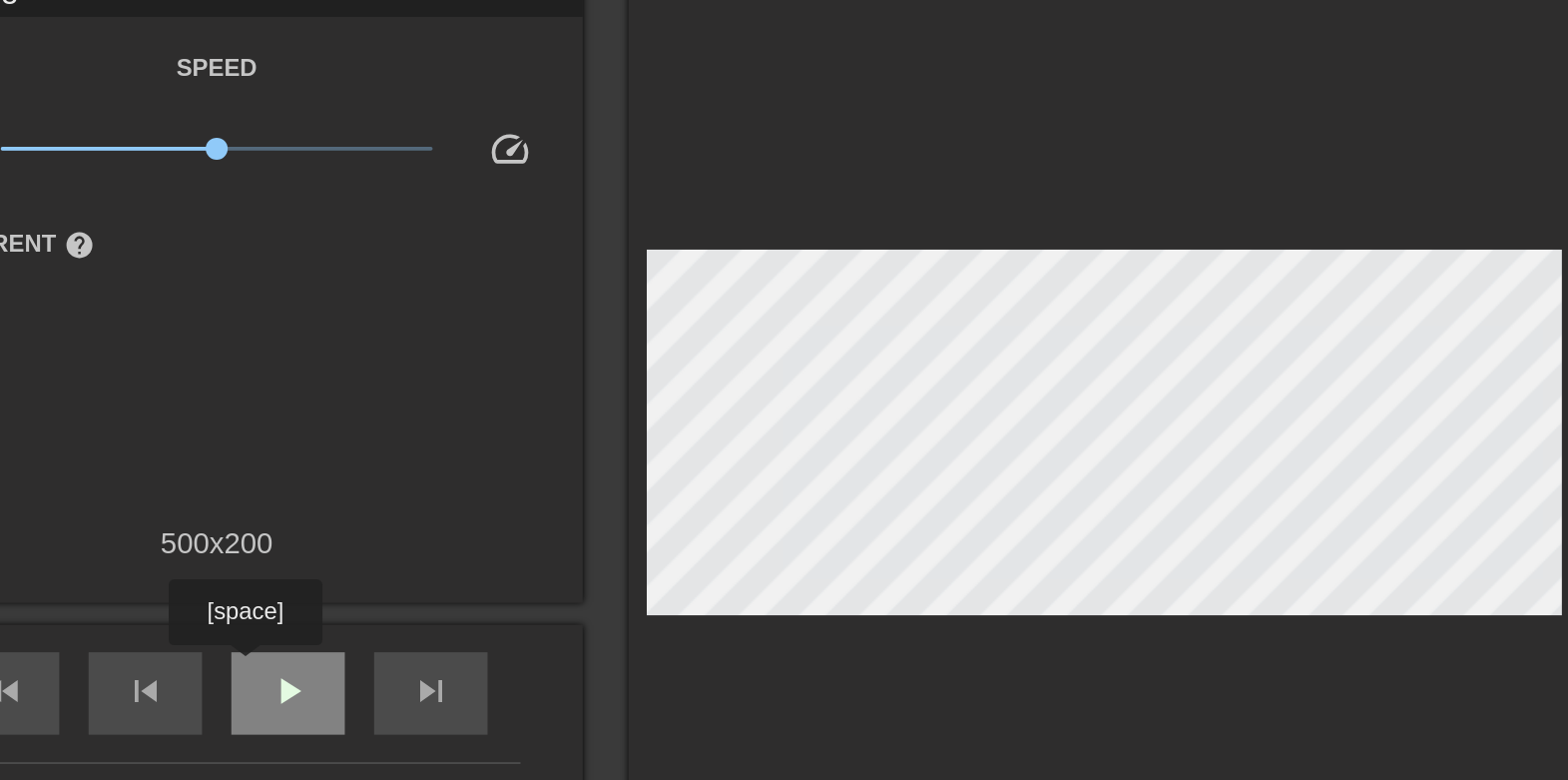click on "play_arrow" at bounding box center (412, 459) 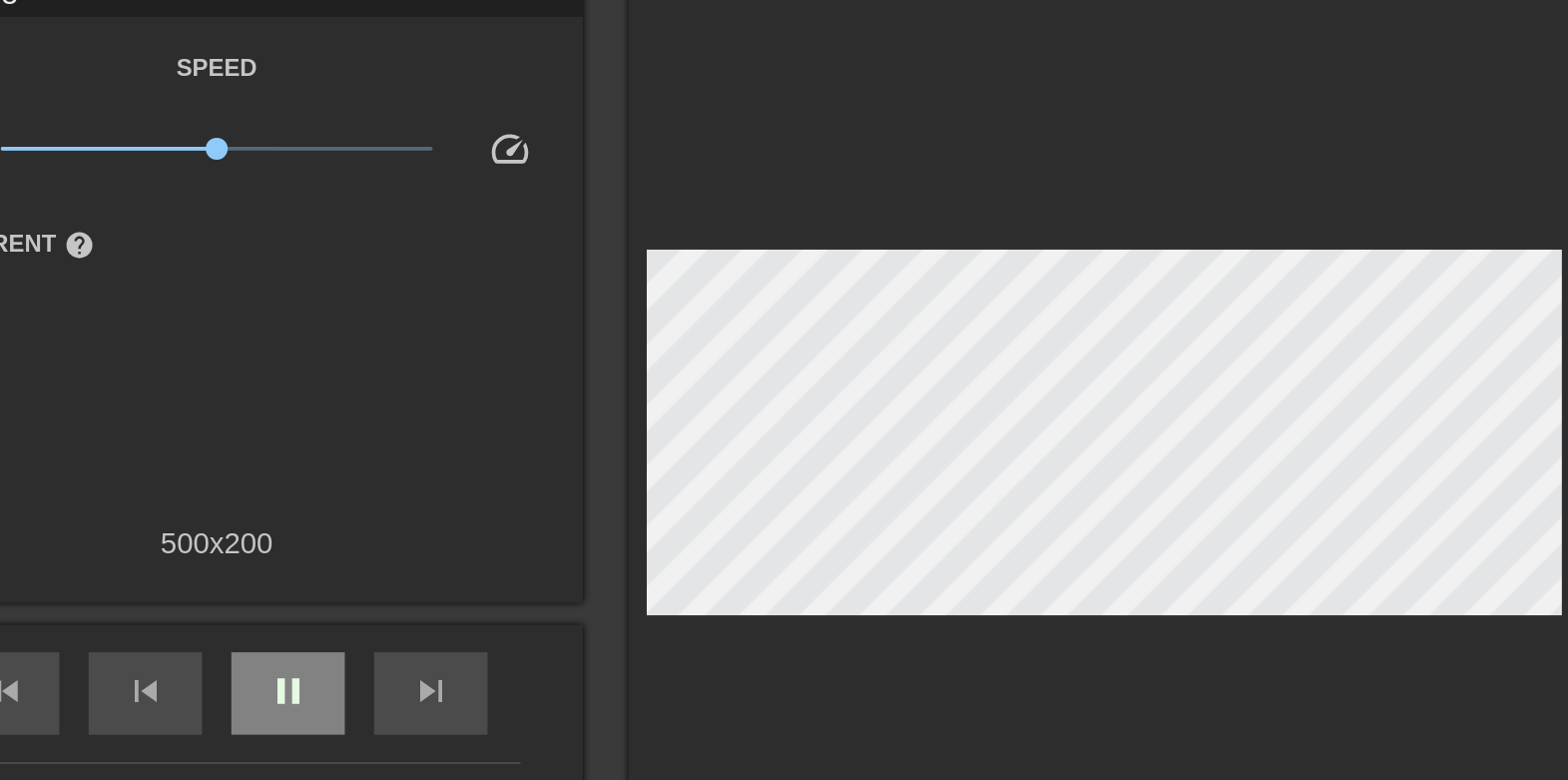 click on "pause" at bounding box center (412, 459) 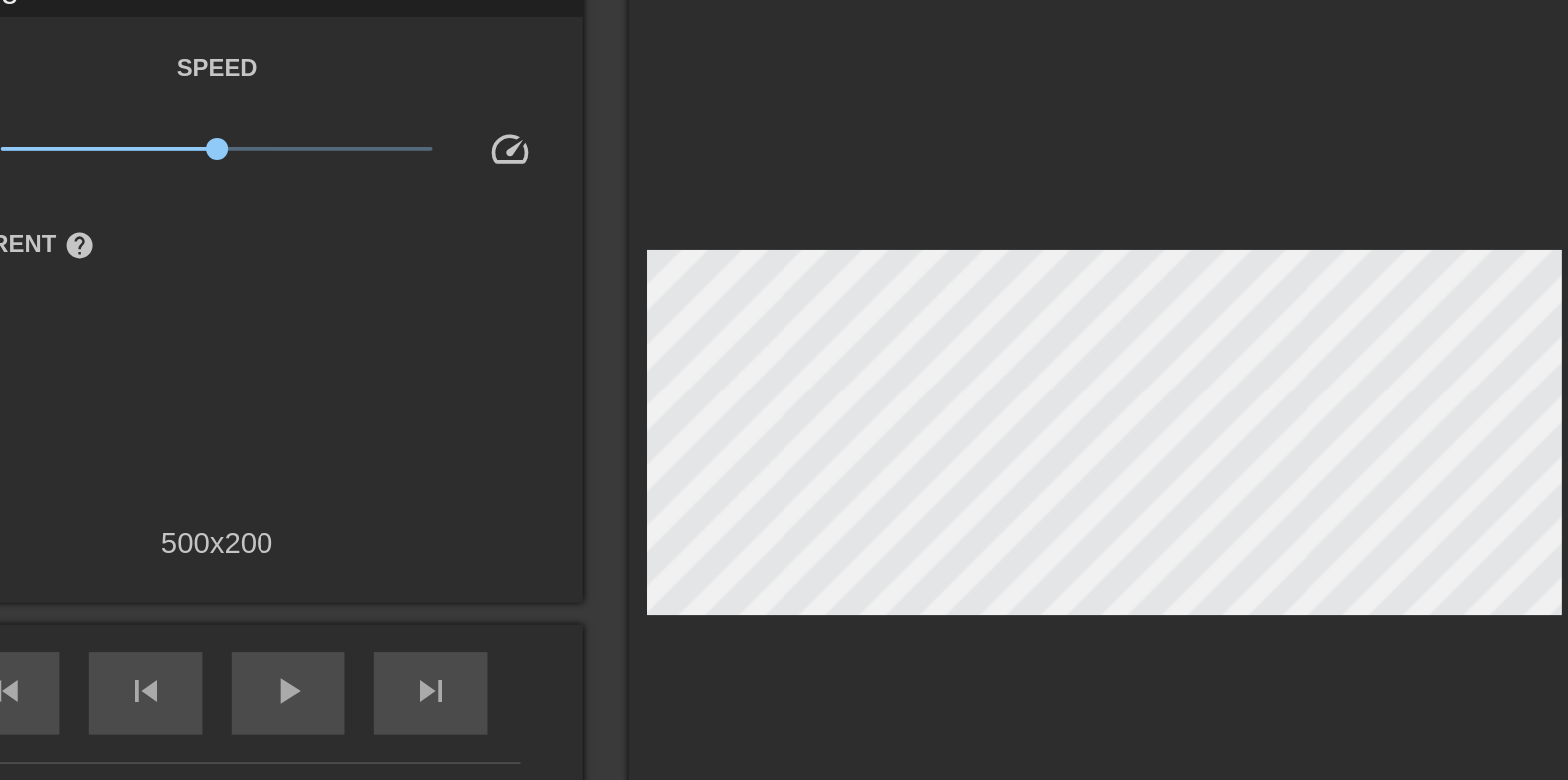 scroll, scrollTop: 19, scrollLeft: 10, axis: both 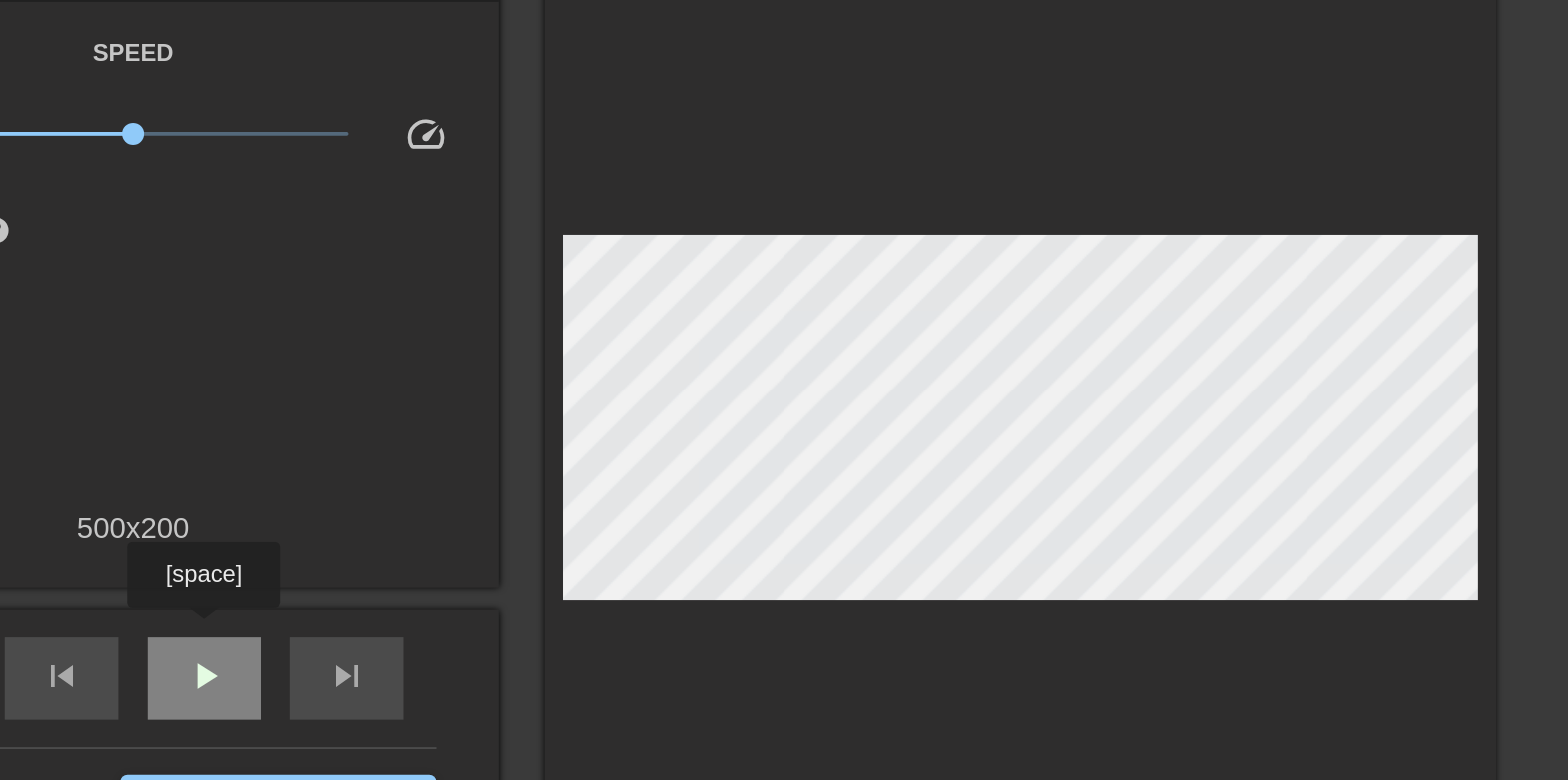click on "play_arrow" at bounding box center [412, 459] 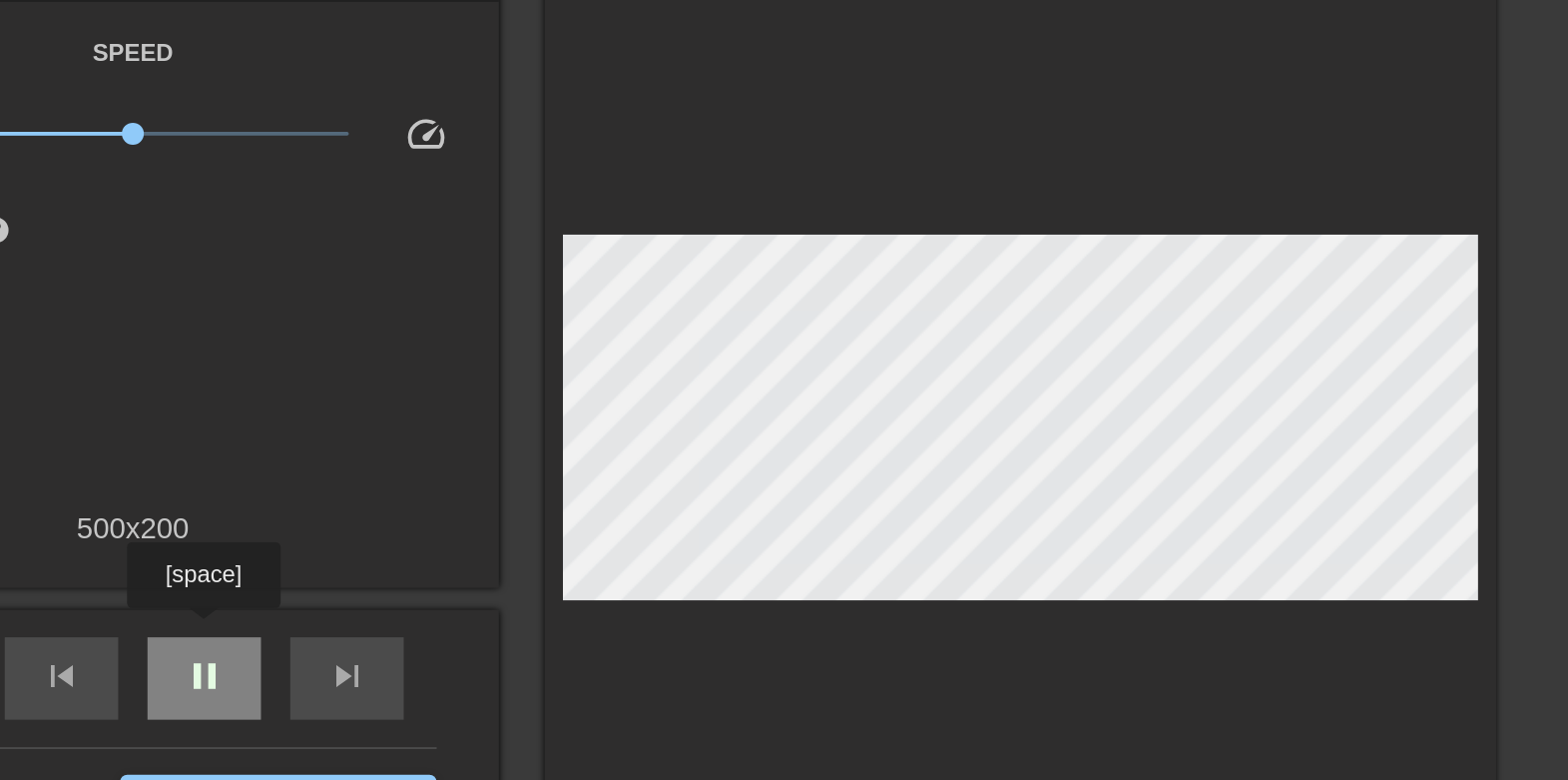 click on "pause" at bounding box center [412, 459] 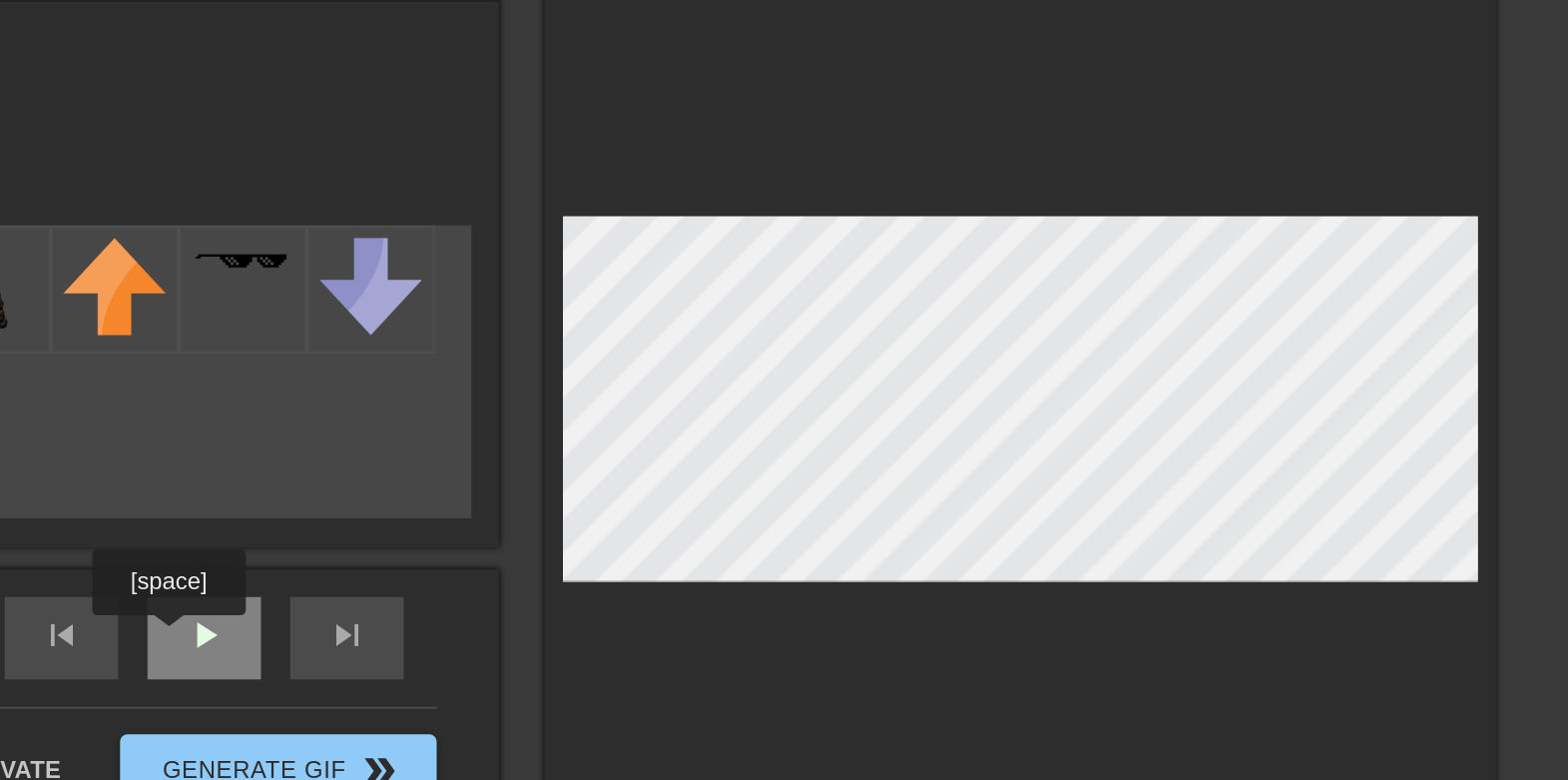 click on "play_arrow" at bounding box center [412, 437] 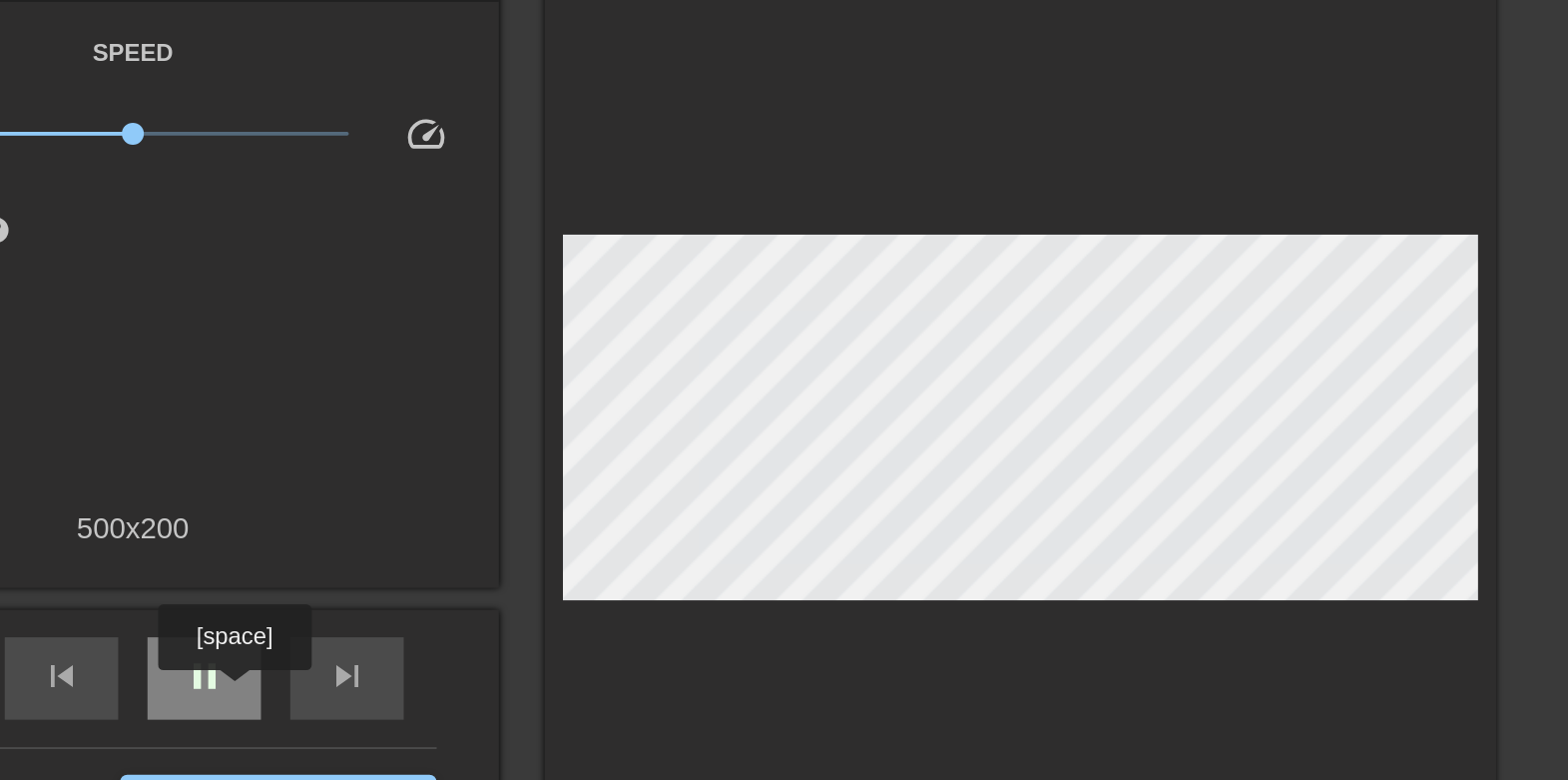 click on "pause" at bounding box center [412, 459] 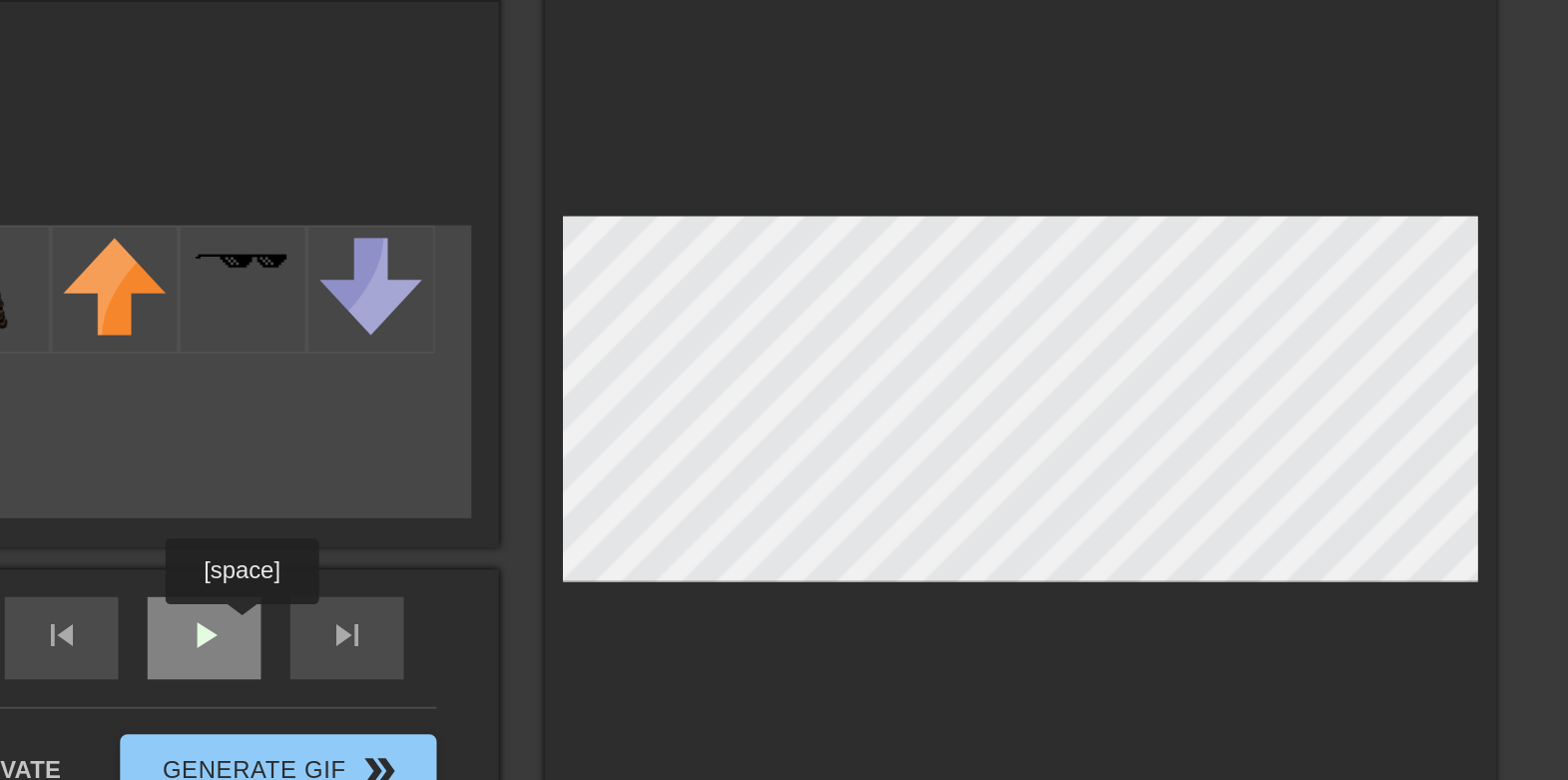 click on "play_arrow" at bounding box center (412, 437) 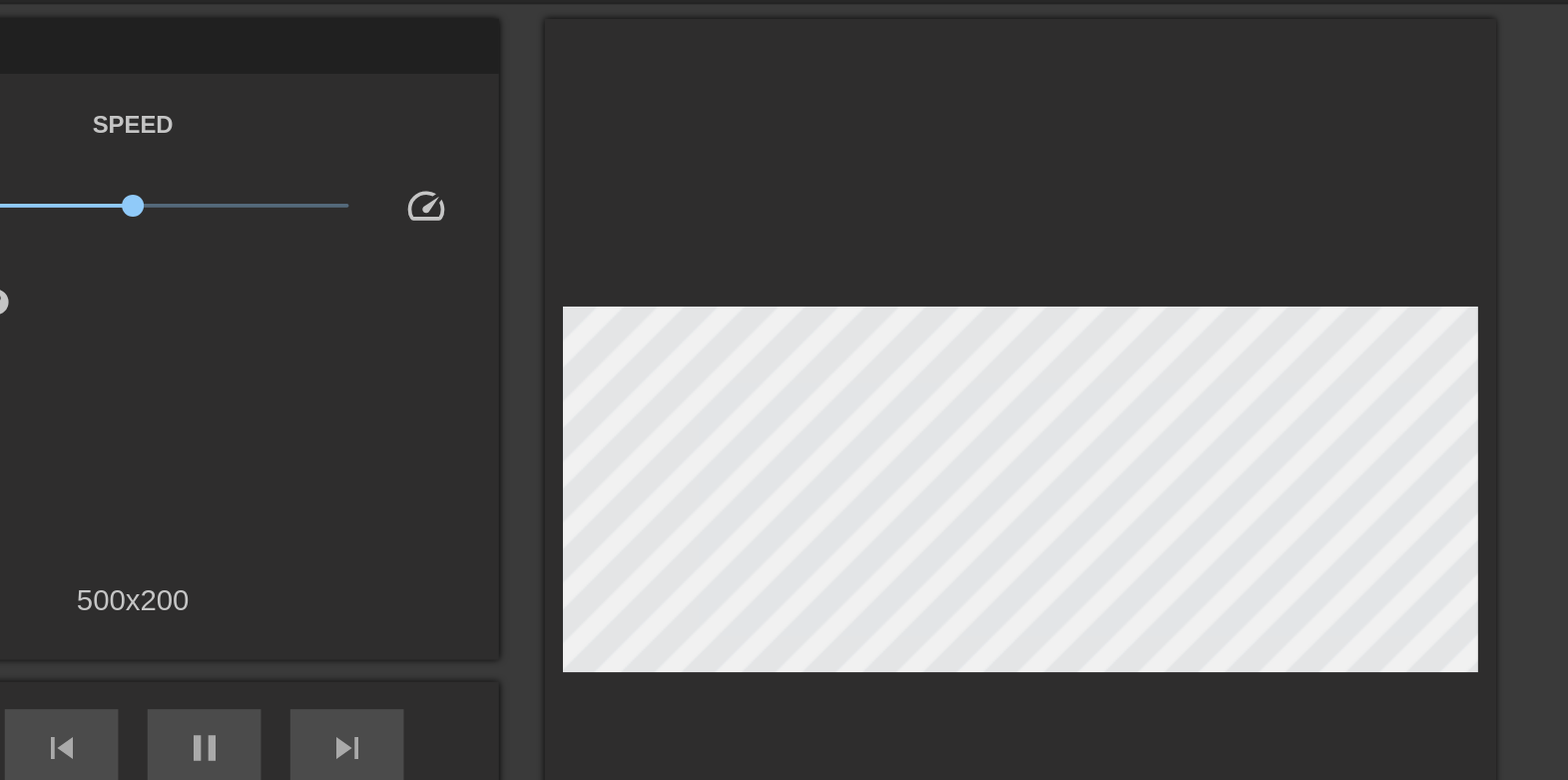 scroll, scrollTop: 20, scrollLeft: 10, axis: both 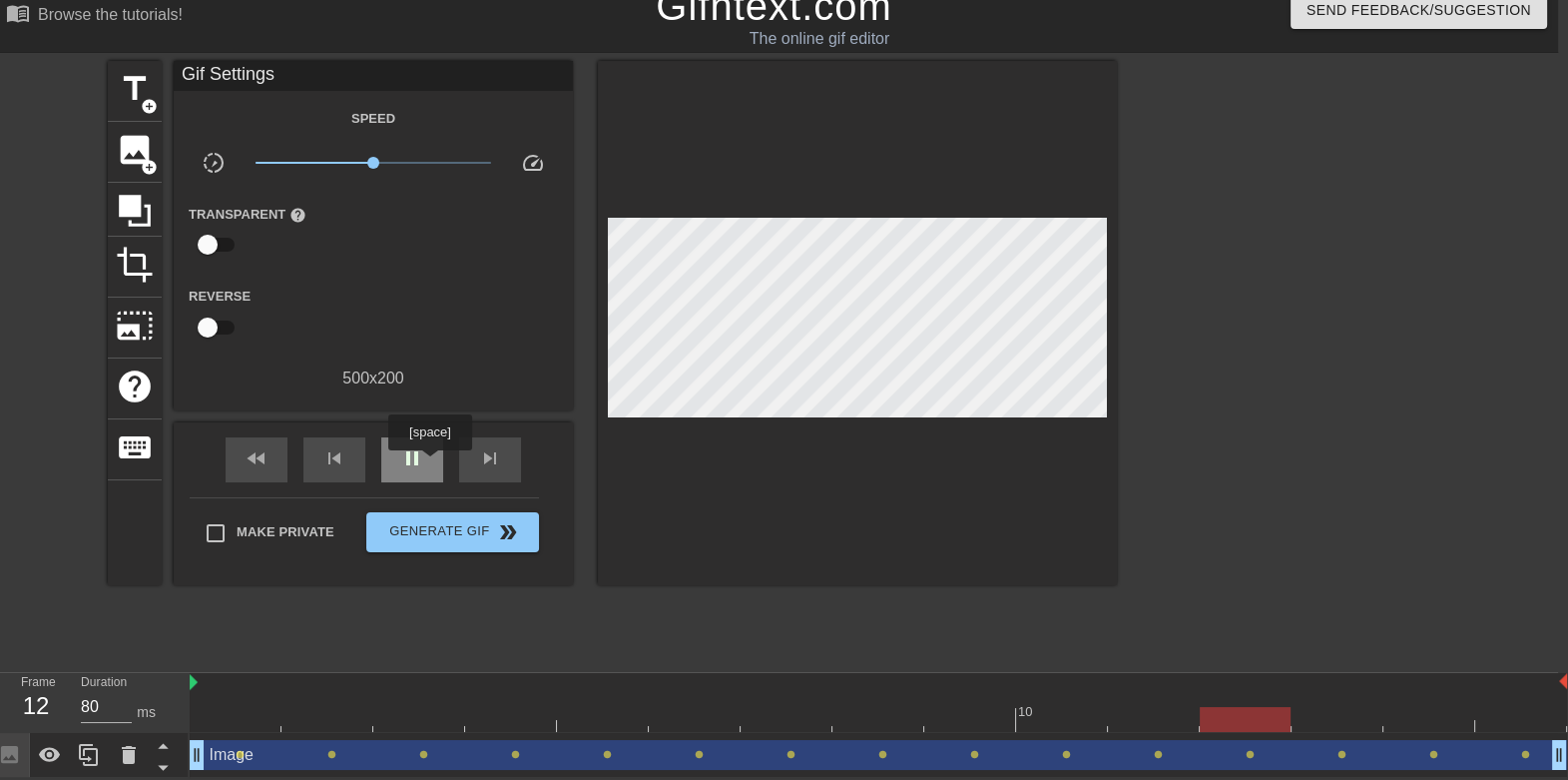 click on "pause" at bounding box center [412, 459] 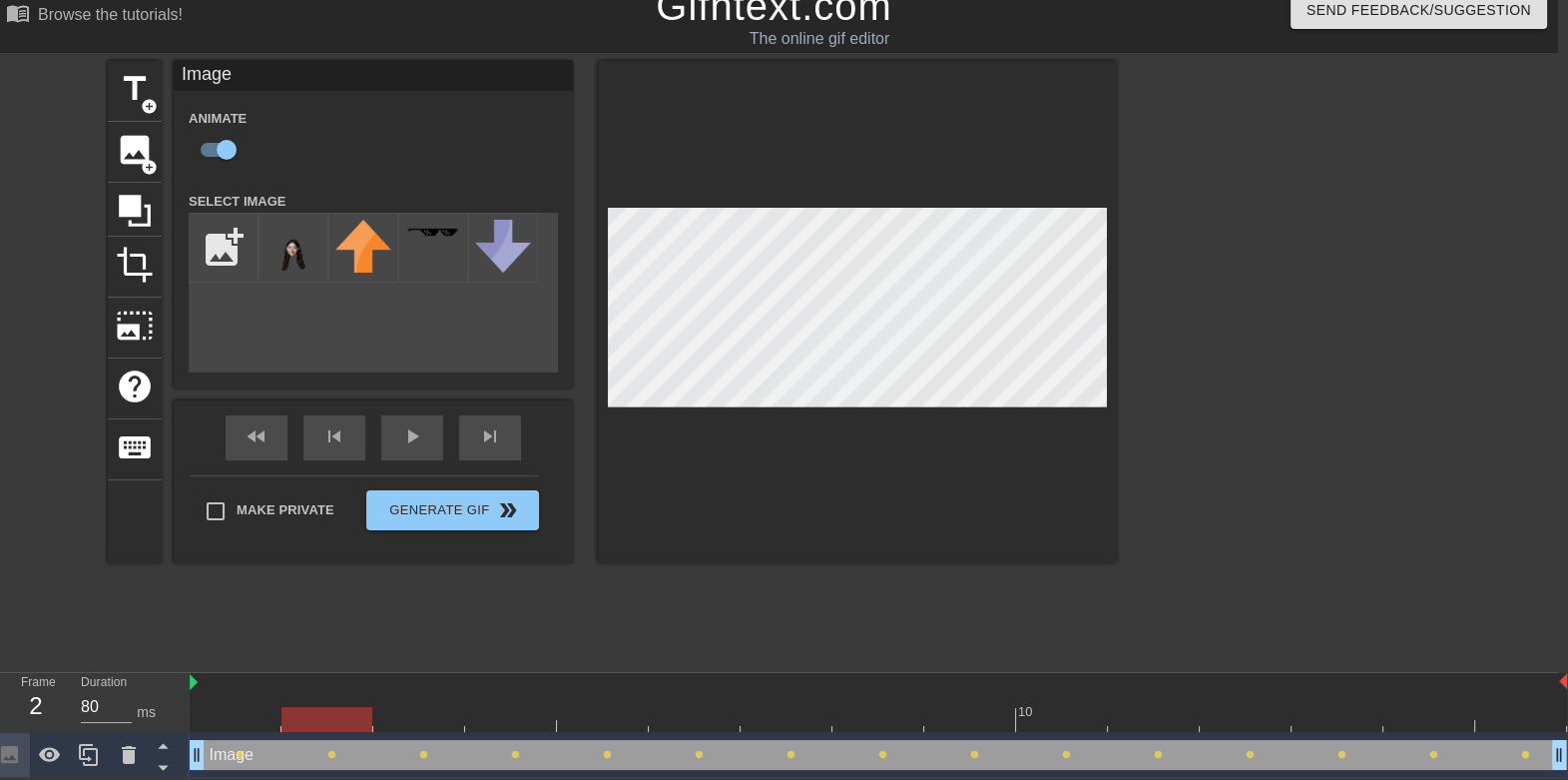 drag, startPoint x: 1259, startPoint y: 707, endPoint x: 298, endPoint y: 729, distance: 961.2518 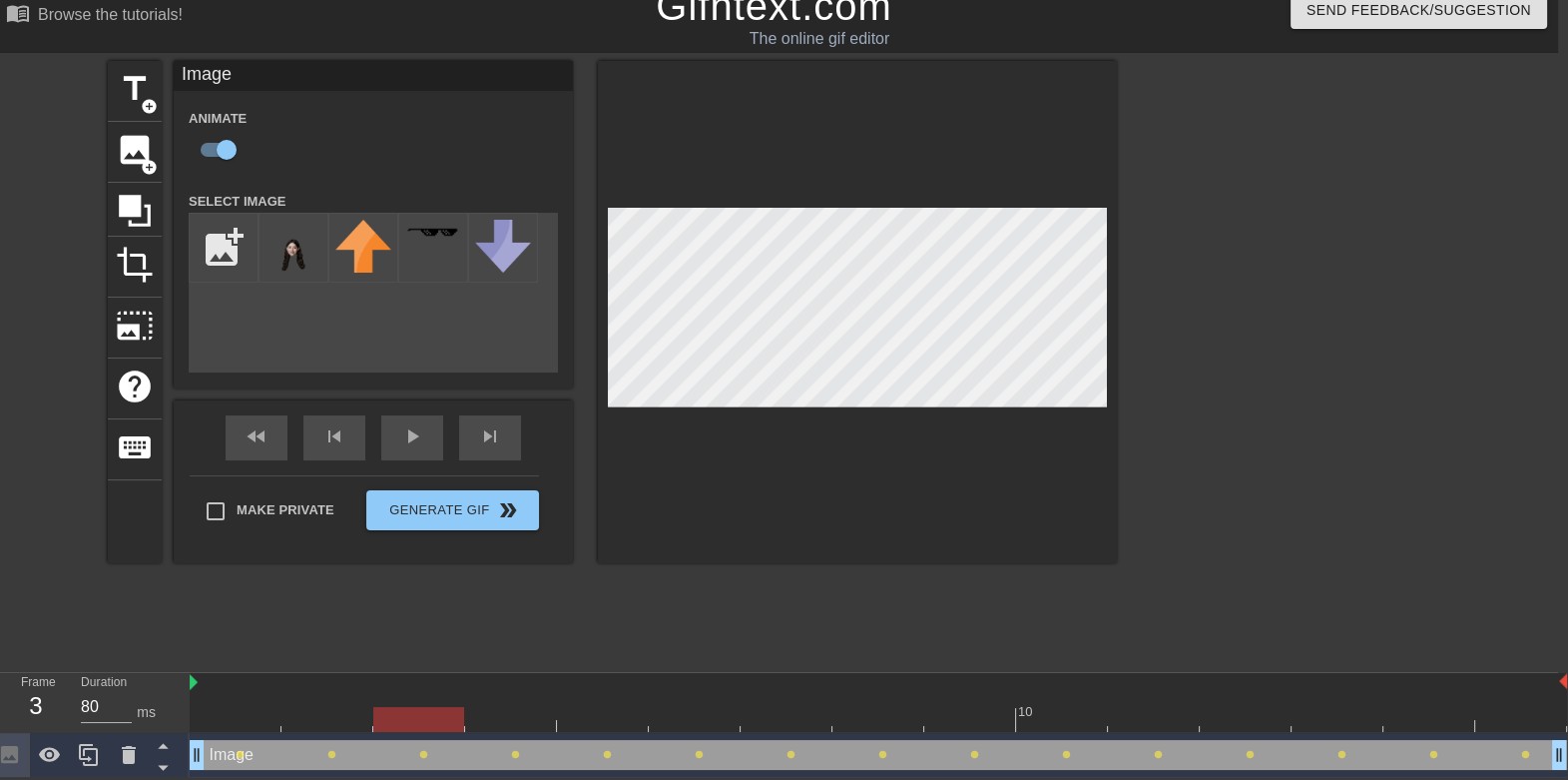 drag, startPoint x: 330, startPoint y: 724, endPoint x: 374, endPoint y: 720, distance: 44.181444 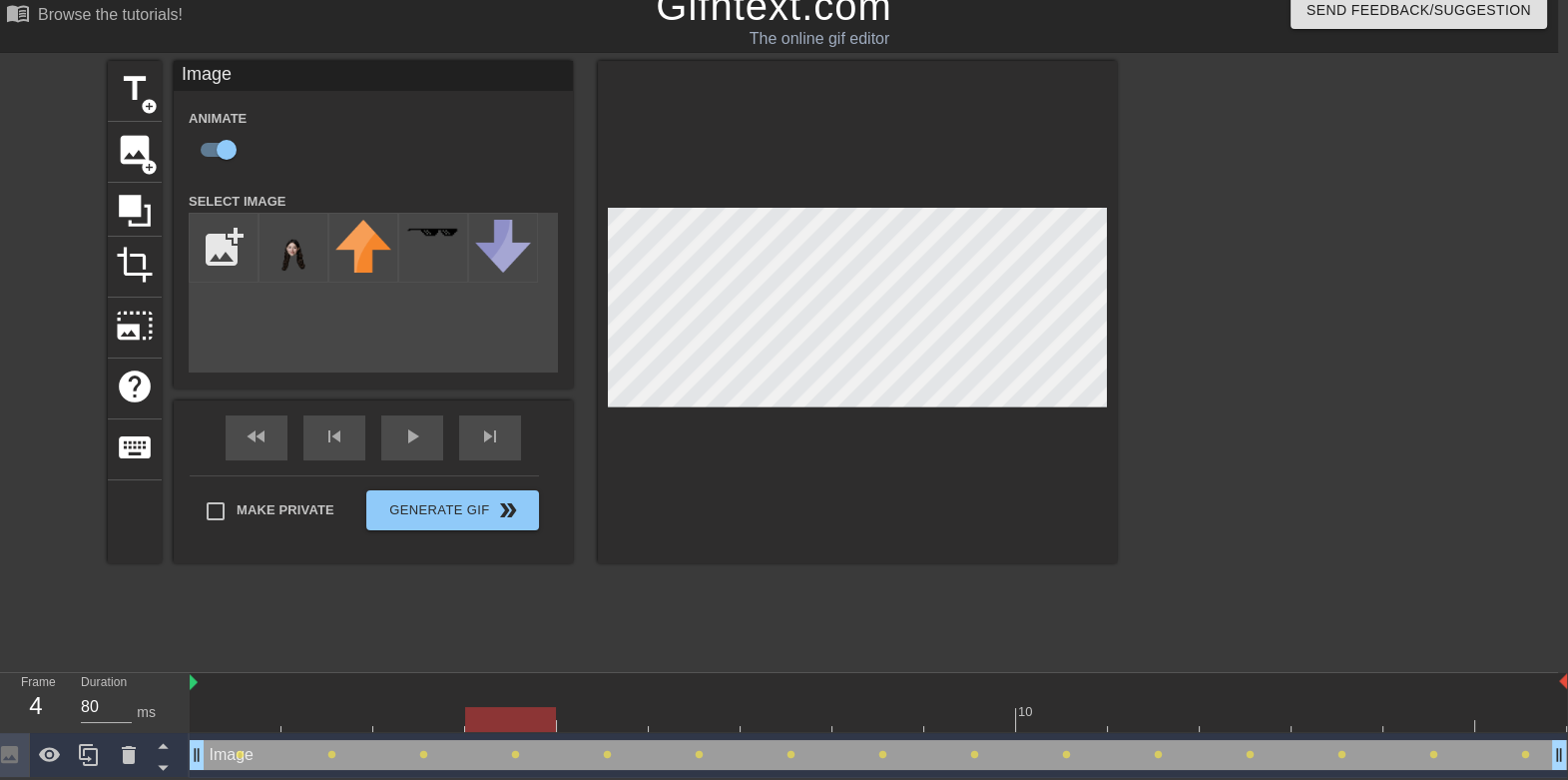 drag, startPoint x: 433, startPoint y: 714, endPoint x: 464, endPoint y: 714, distance: 31 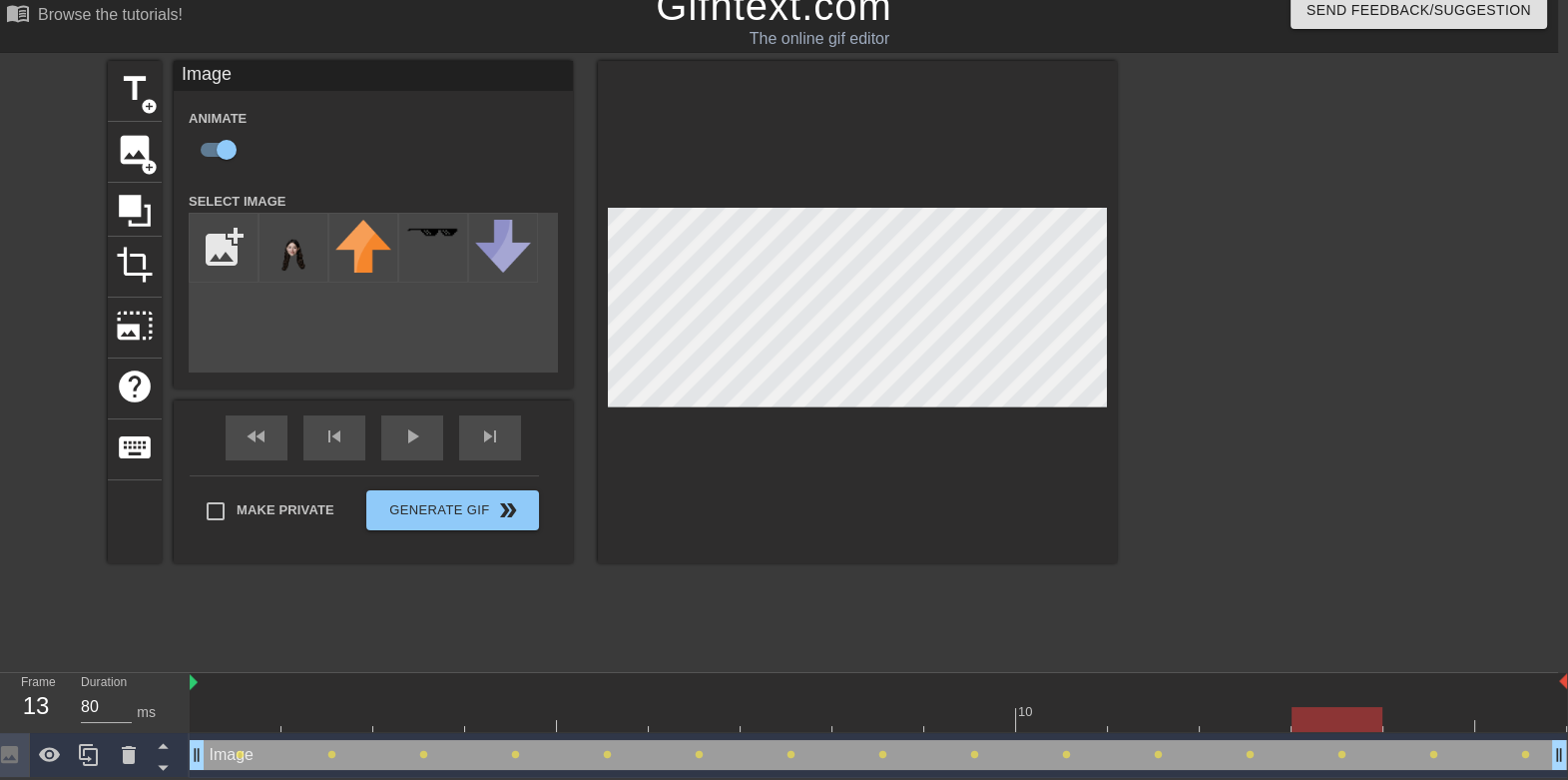 drag, startPoint x: 507, startPoint y: 711, endPoint x: 1323, endPoint y: 715, distance: 816.0098 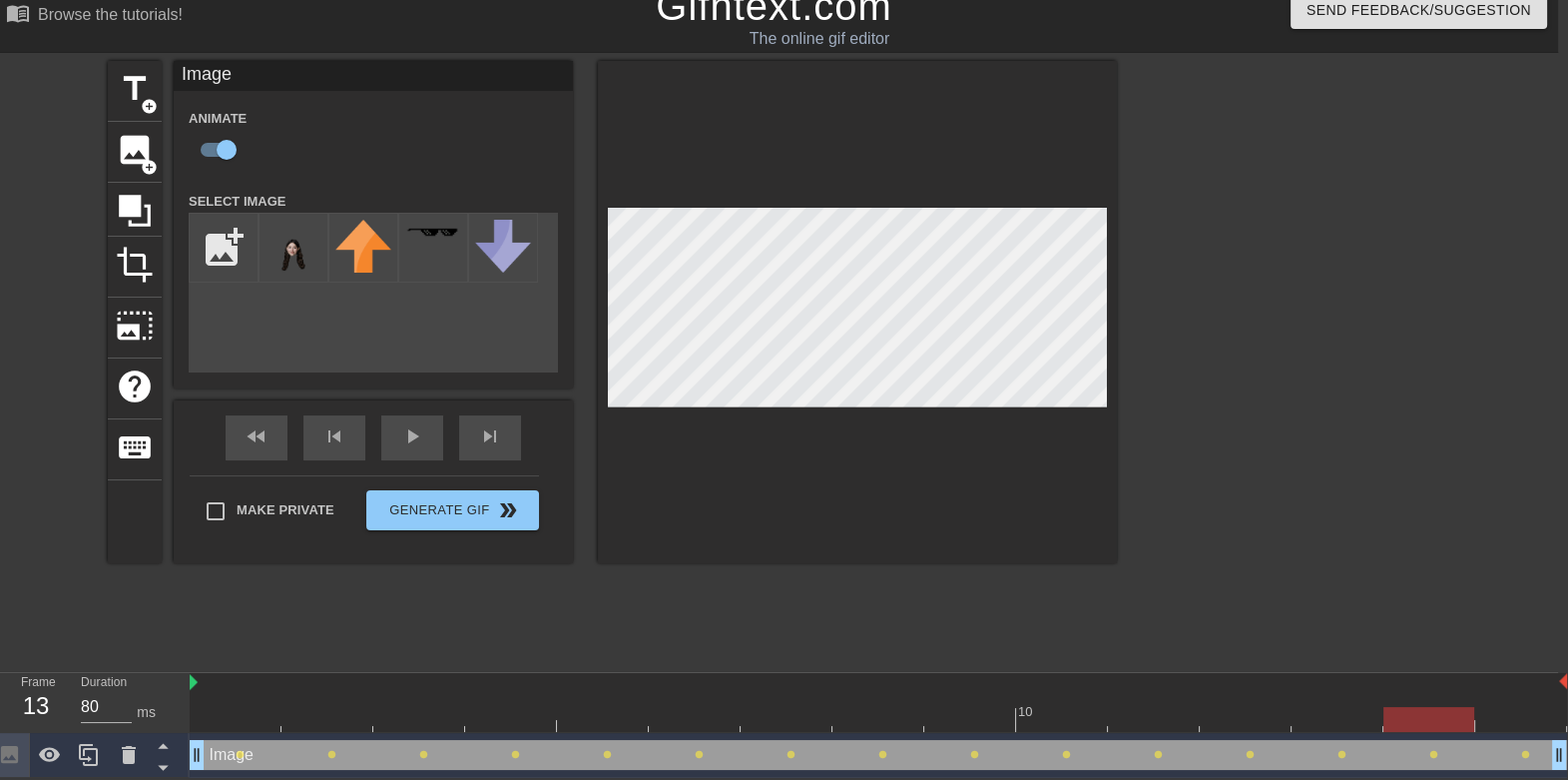 drag, startPoint x: 1310, startPoint y: 715, endPoint x: 1401, endPoint y: 725, distance: 91.5478 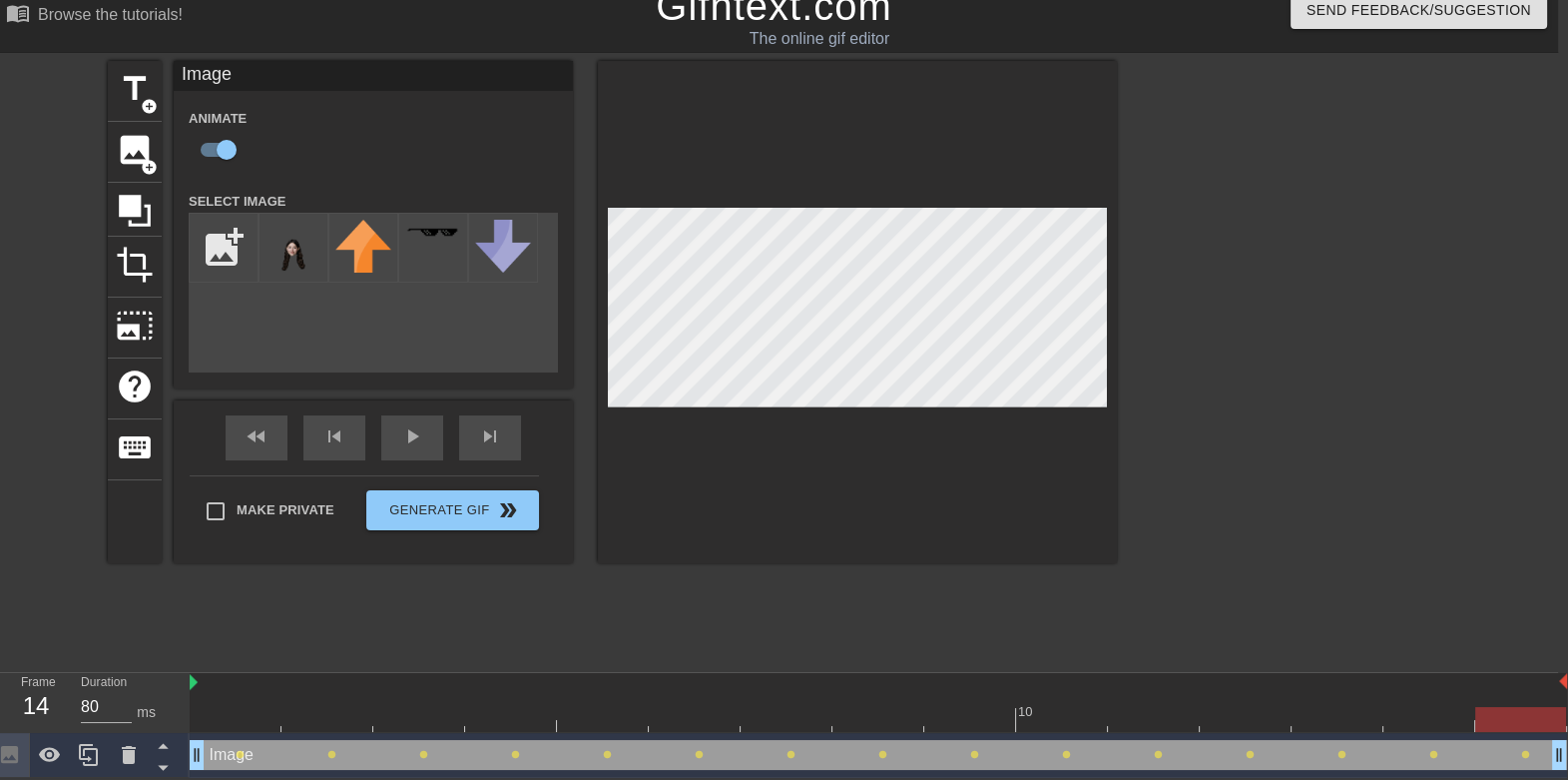 drag, startPoint x: 1340, startPoint y: 713, endPoint x: 1504, endPoint y: 713, distance: 164 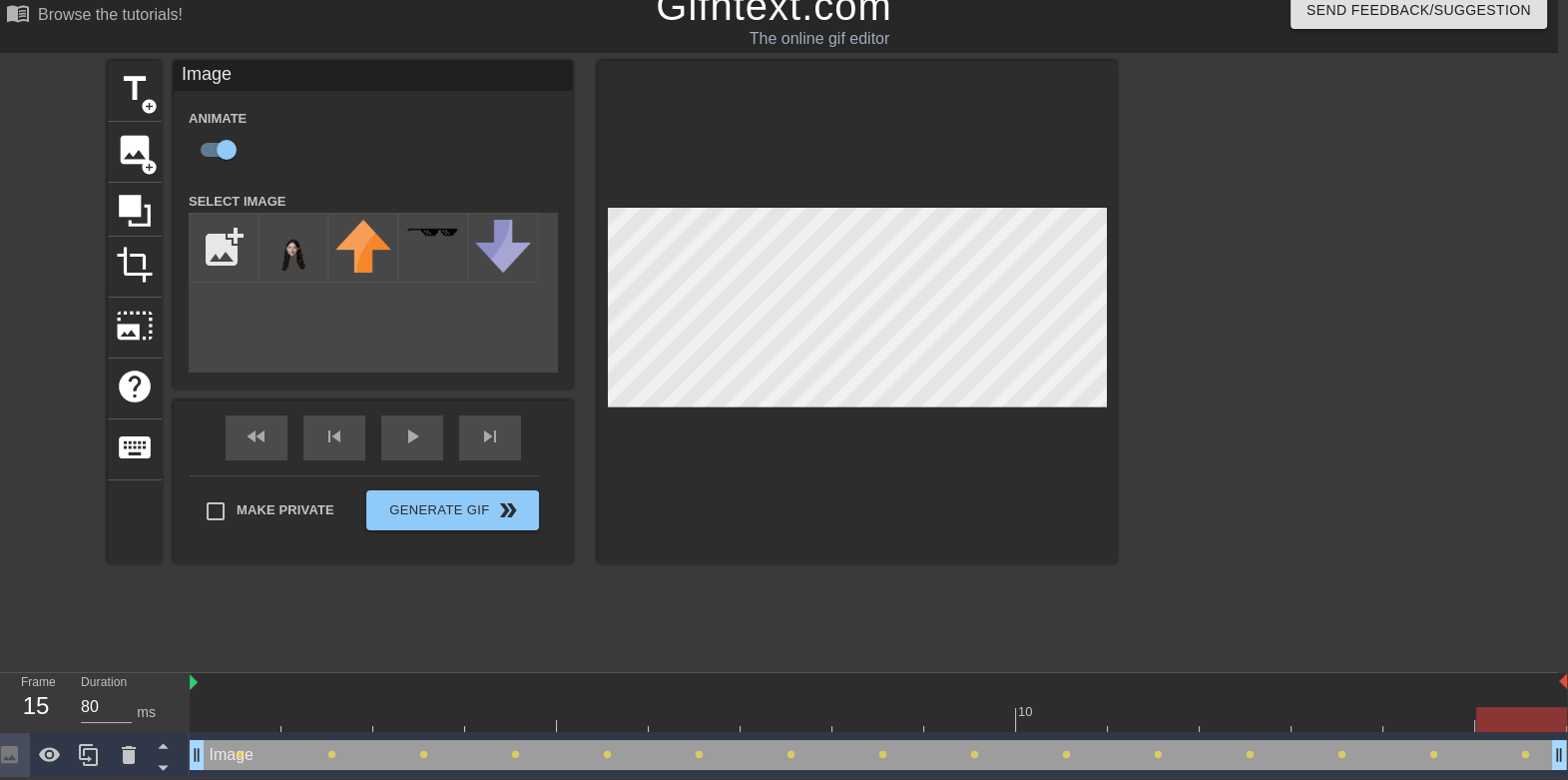 drag, startPoint x: 1447, startPoint y: 711, endPoint x: 1526, endPoint y: 714, distance: 79.05694 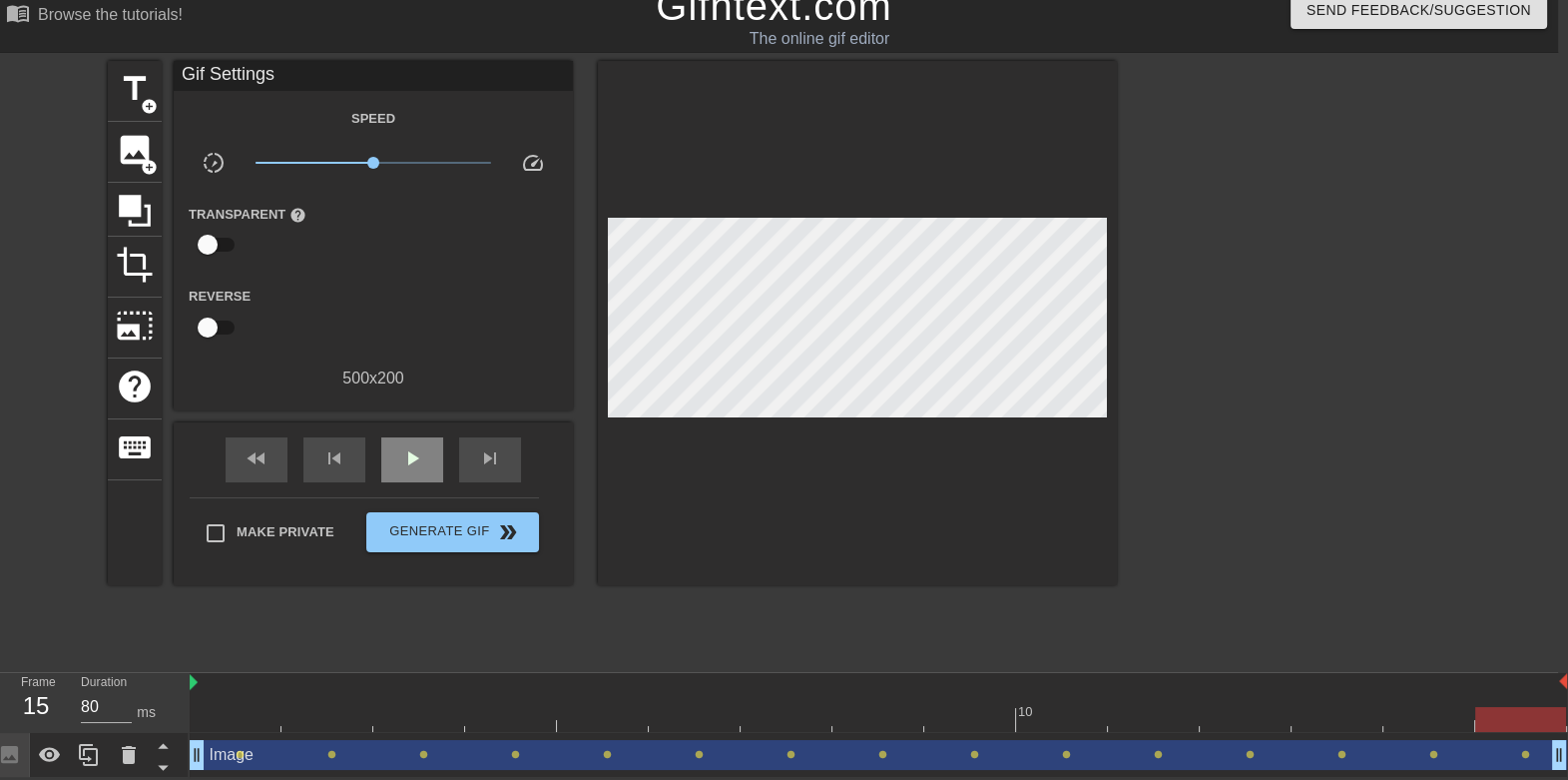 click on "fast_rewind skip_previous play_arrow skip_next" at bounding box center (373, 459) 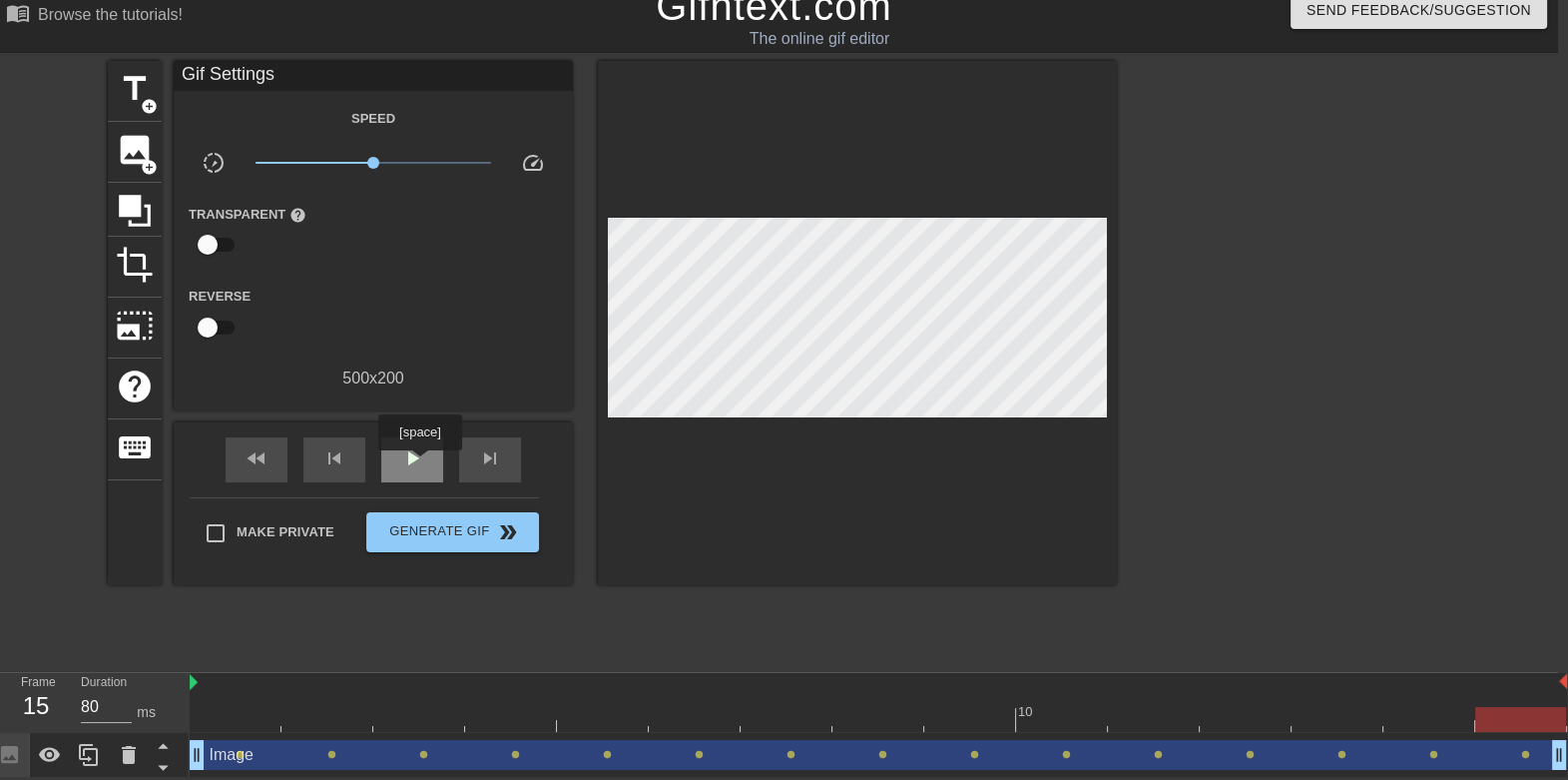 click on "play_arrow" at bounding box center (412, 458) 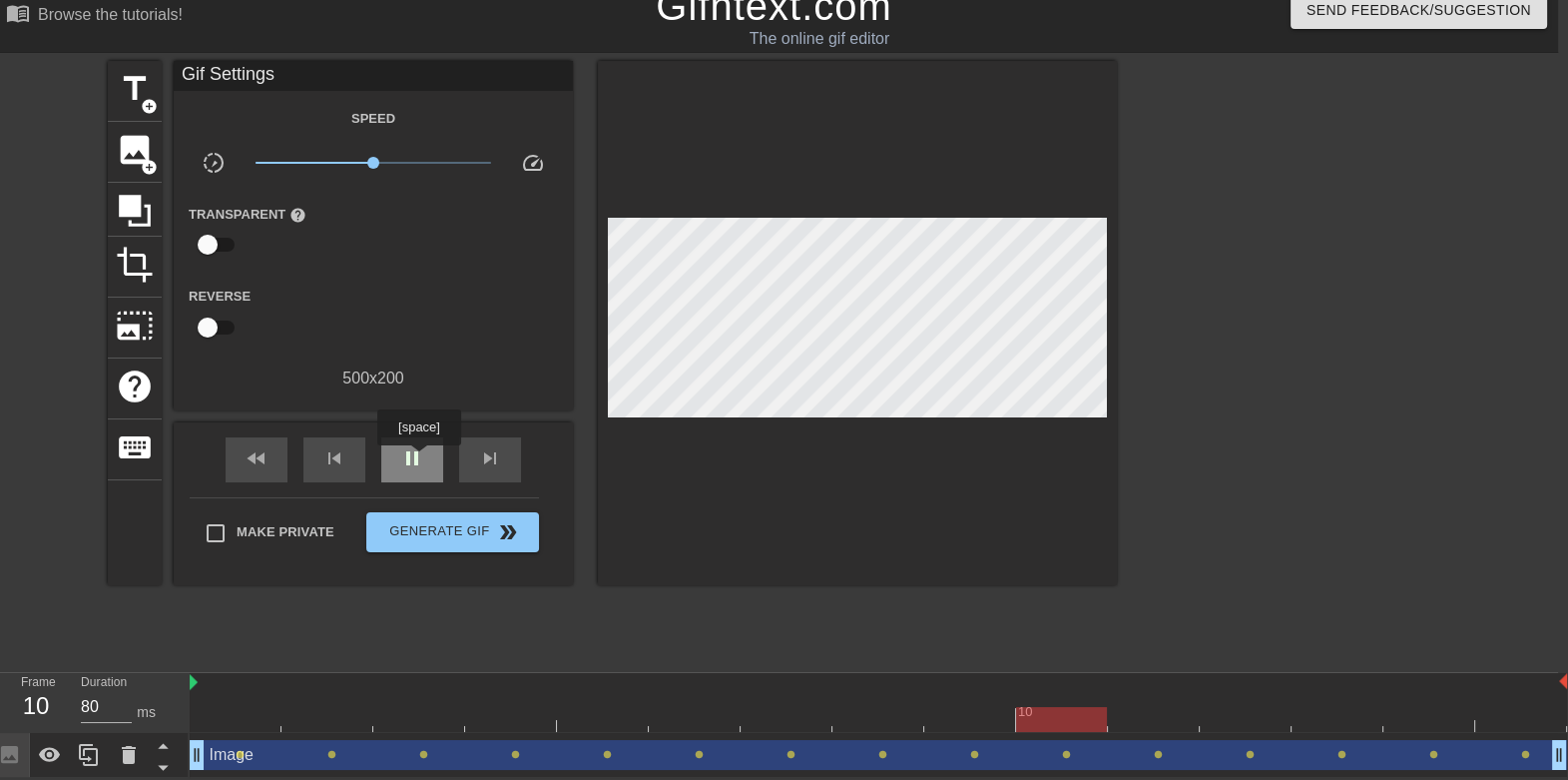 click on "pause" at bounding box center (412, 458) 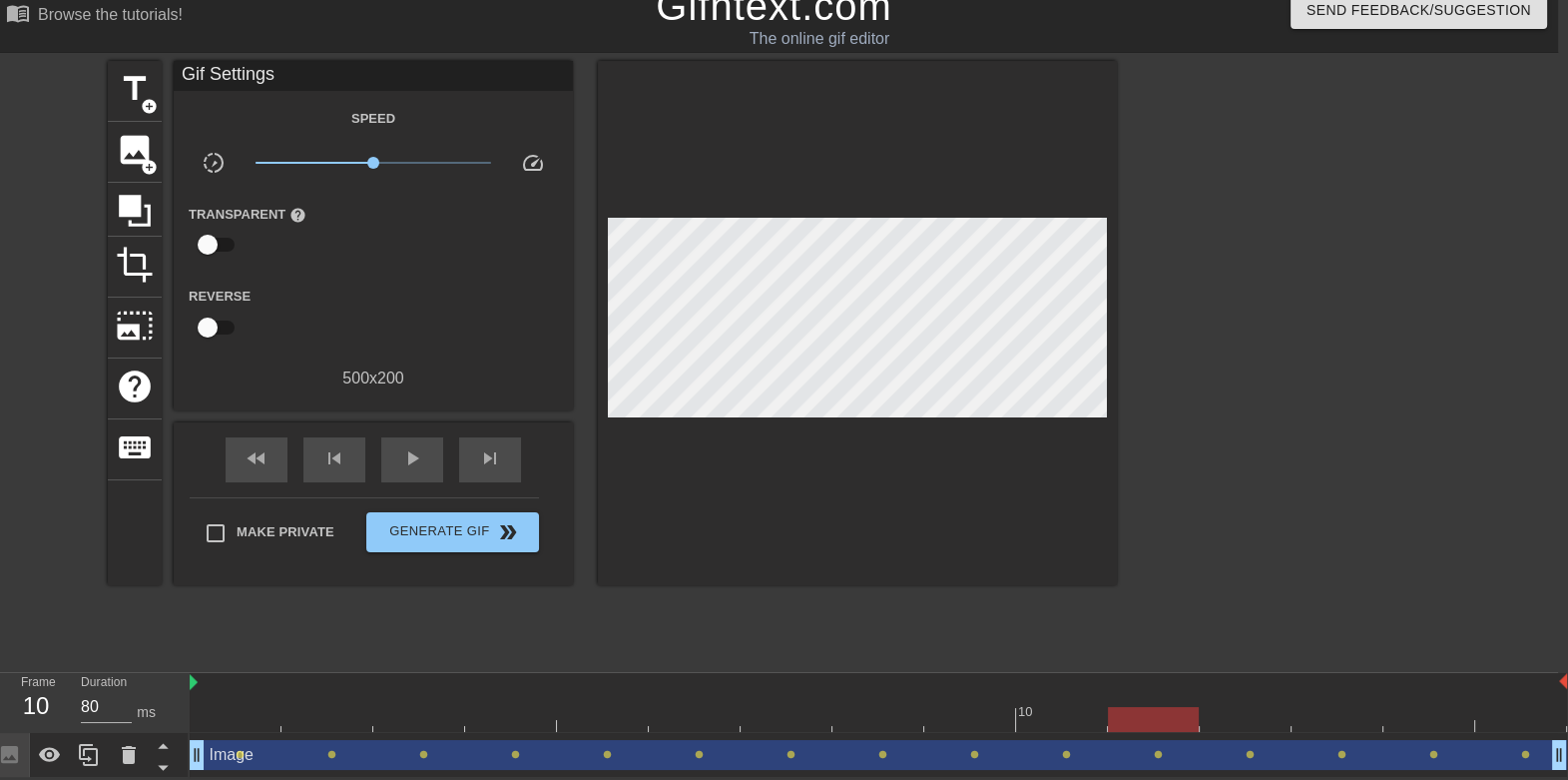 drag, startPoint x: 1055, startPoint y: 710, endPoint x: 1147, endPoint y: 717, distance: 92.26592 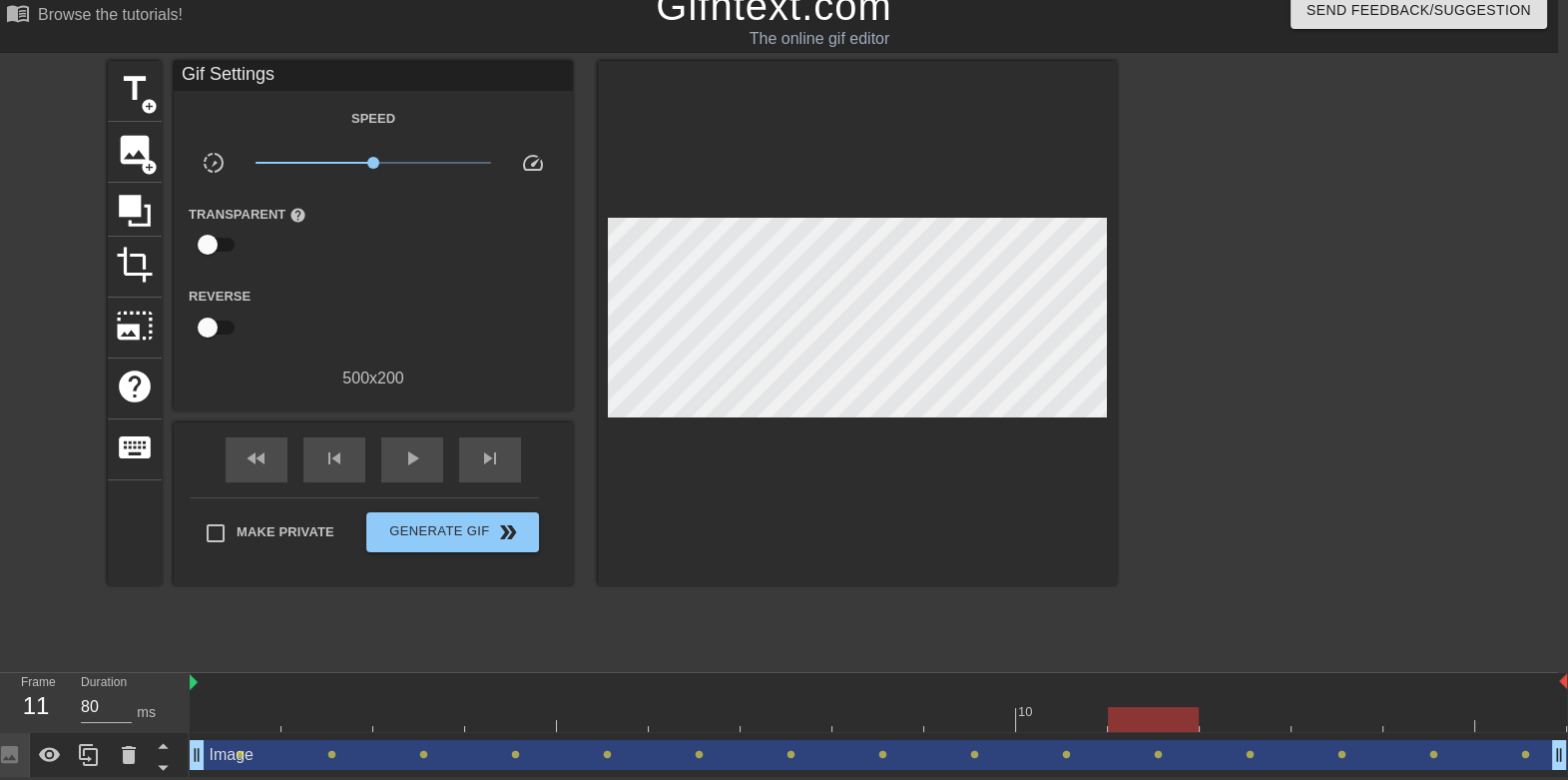 drag, startPoint x: 1043, startPoint y: 722, endPoint x: 1132, endPoint y: 724, distance: 89.02247 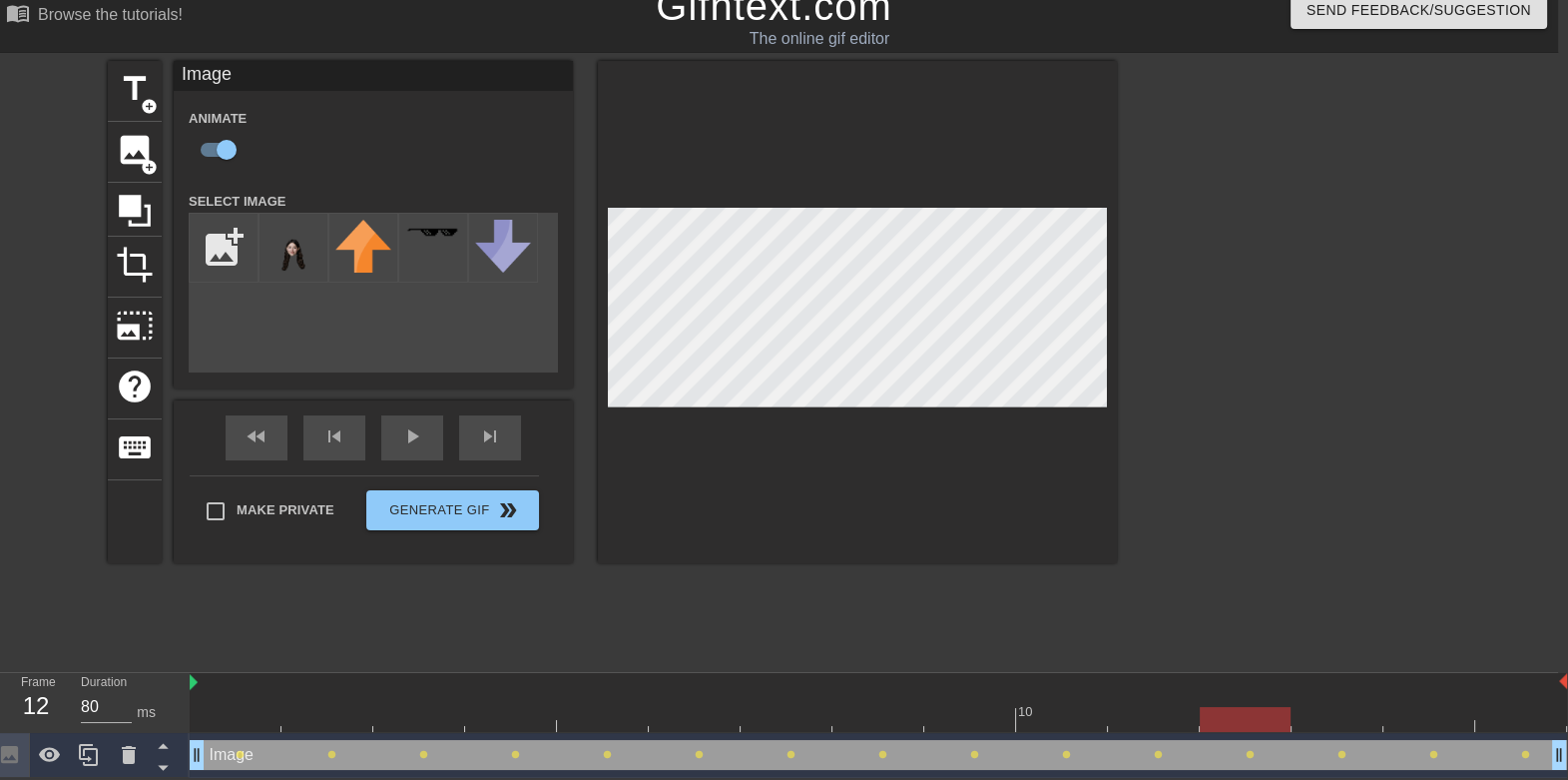 drag, startPoint x: 1152, startPoint y: 709, endPoint x: 1233, endPoint y: 721, distance: 81.88406 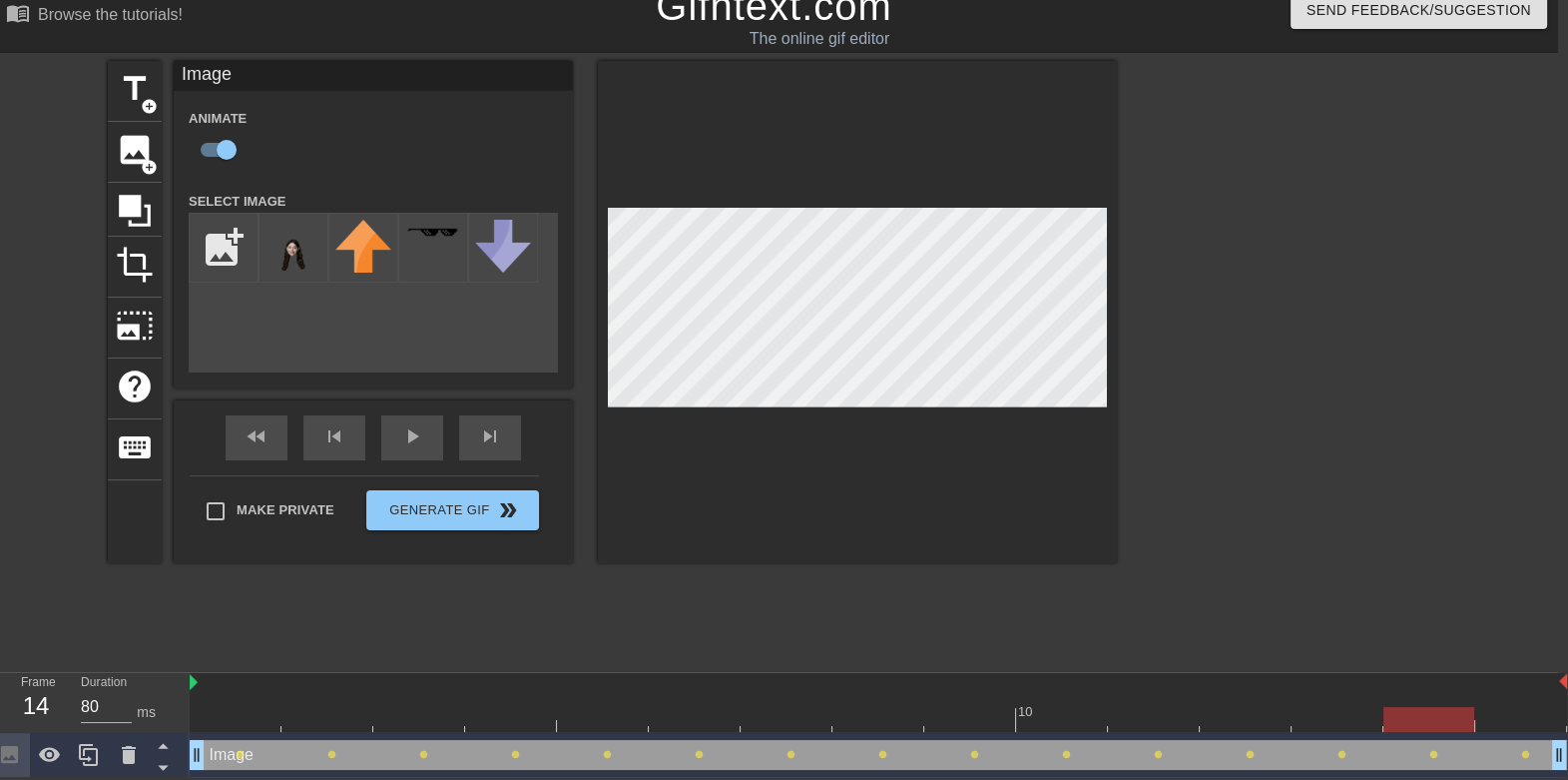 drag, startPoint x: 1225, startPoint y: 714, endPoint x: 1448, endPoint y: 734, distance: 223.89506 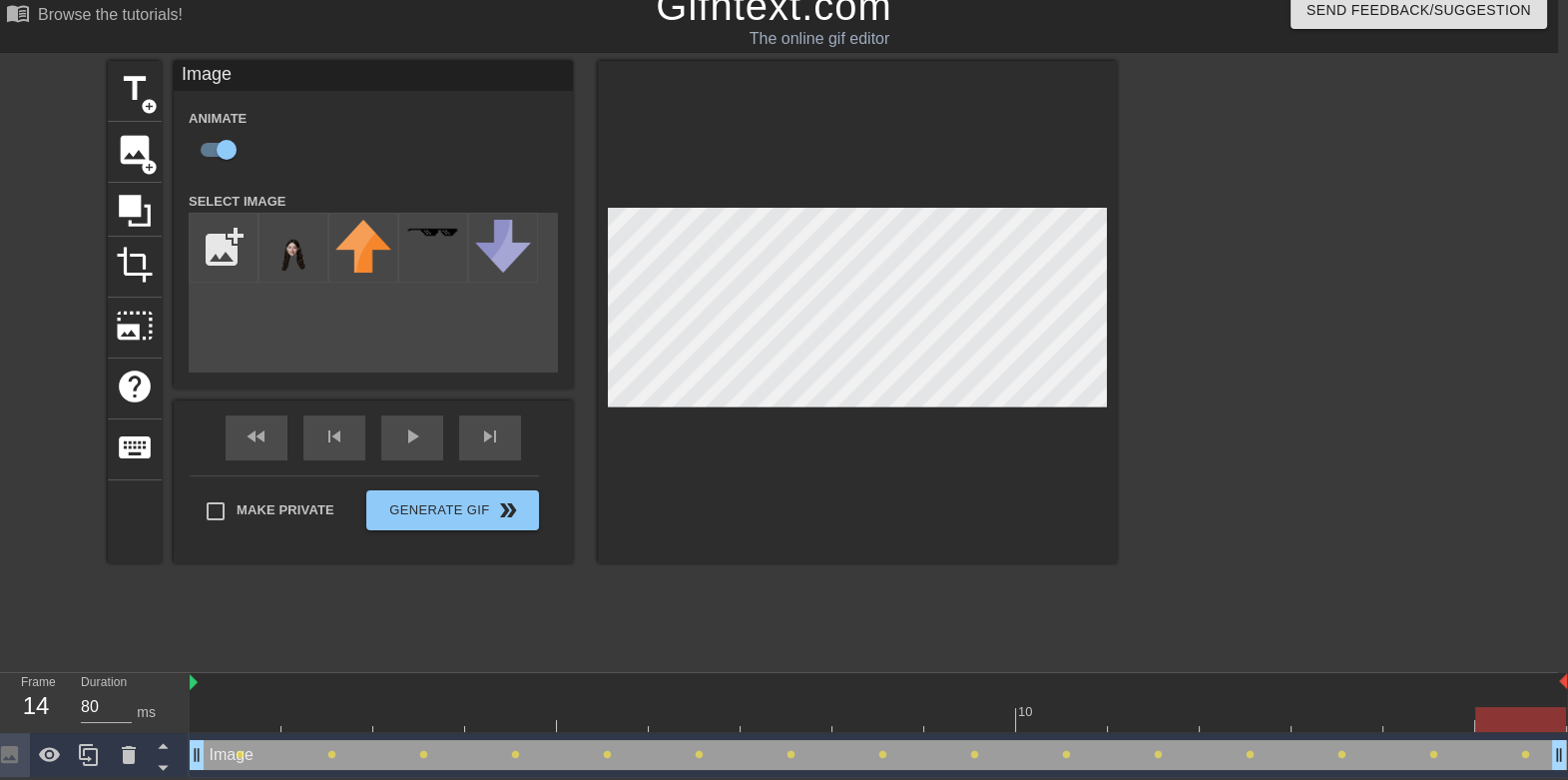 click at bounding box center [878, 719] 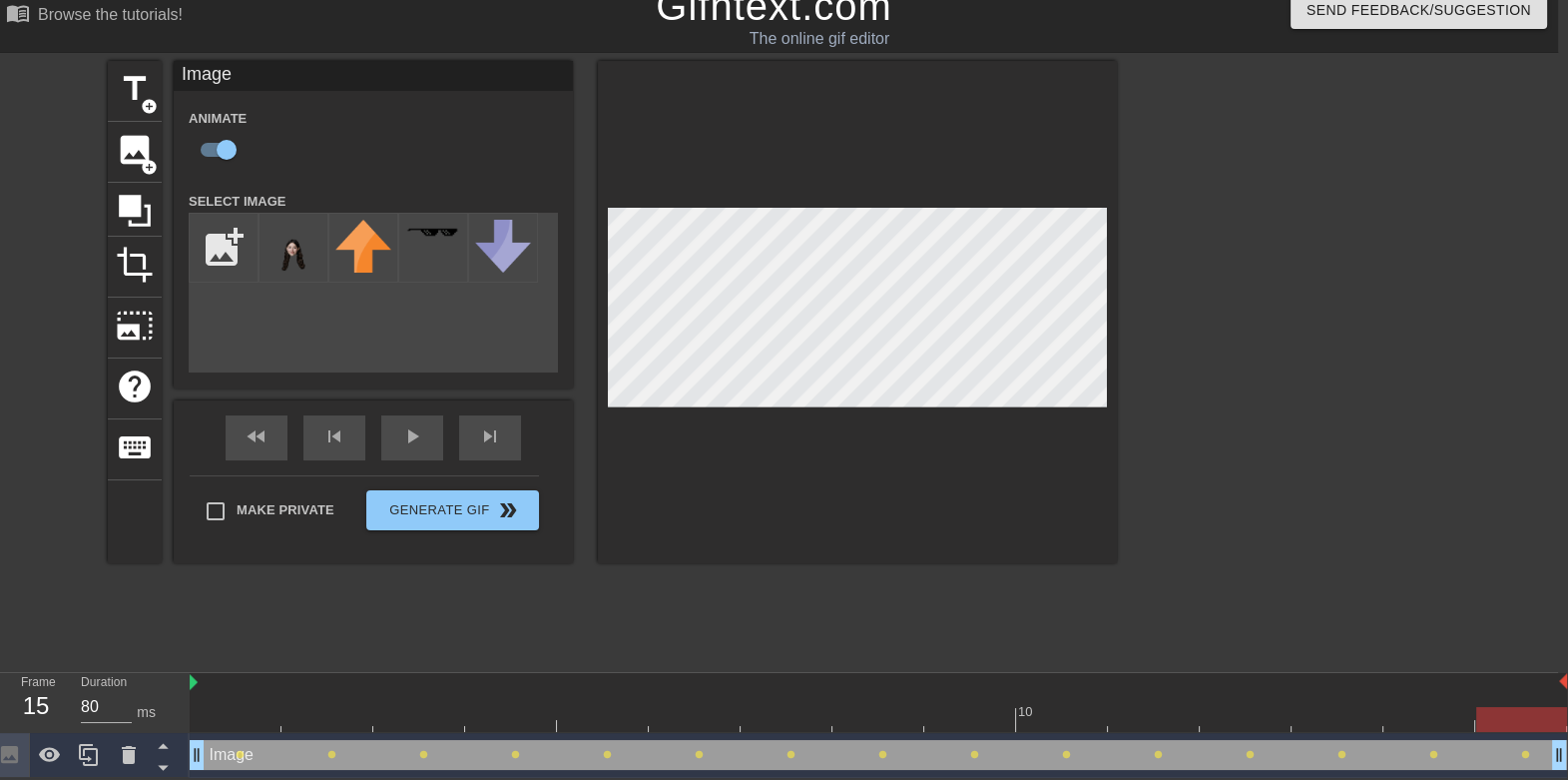 drag, startPoint x: 1434, startPoint y: 714, endPoint x: 1493, endPoint y: 715, distance: 59.008474 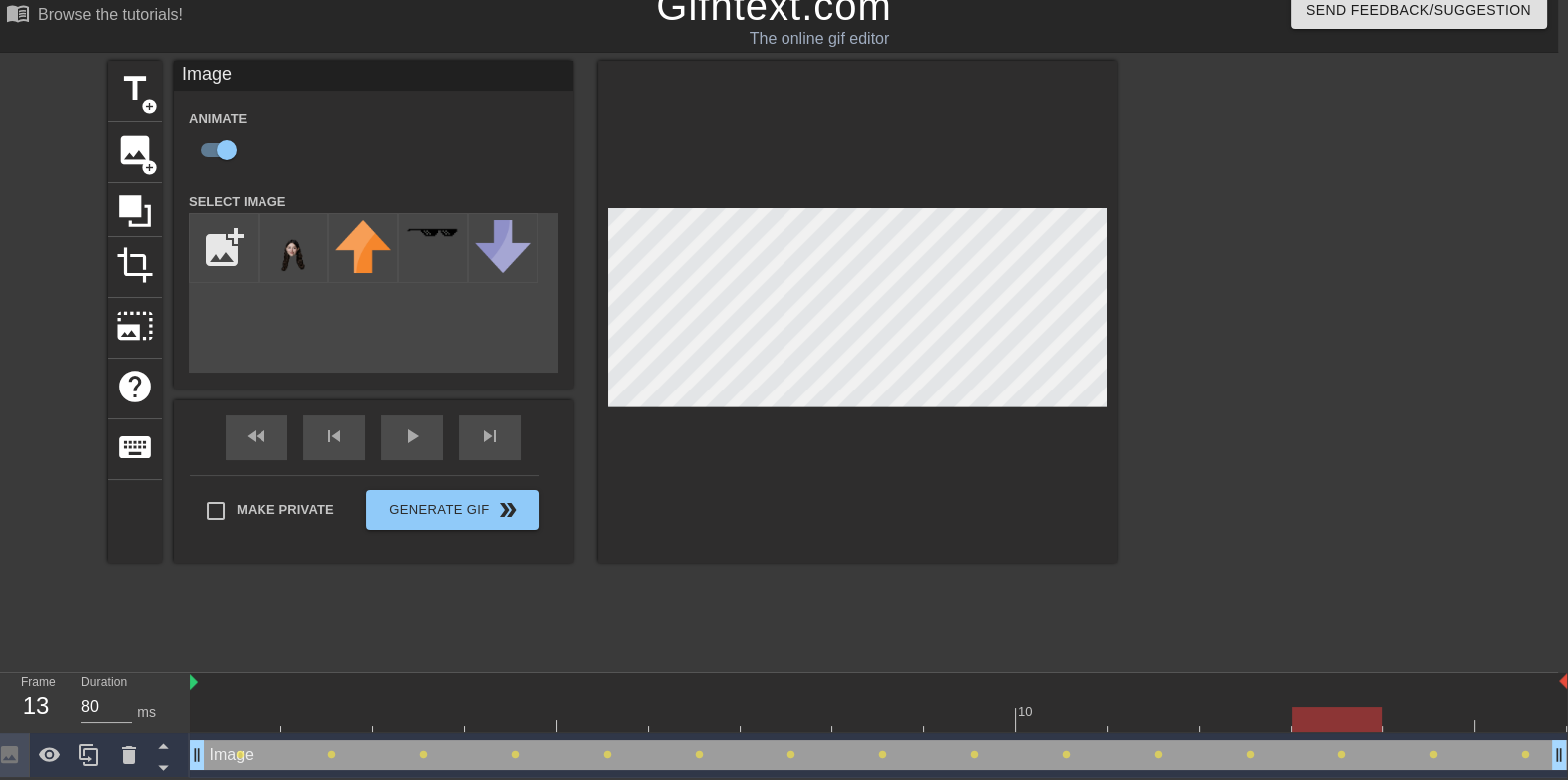 drag, startPoint x: 1483, startPoint y: 717, endPoint x: 1325, endPoint y: 715, distance: 158.01266 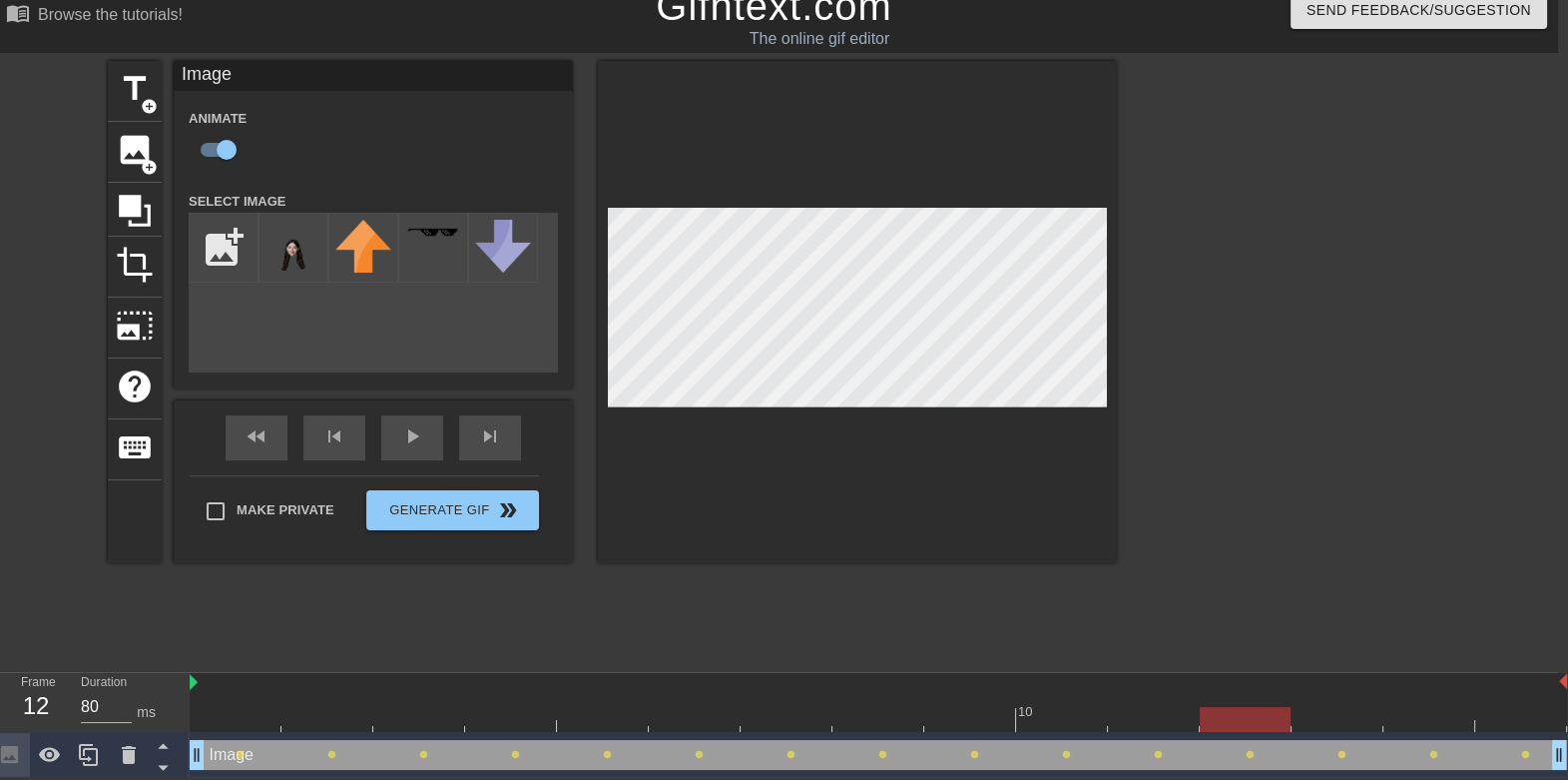 click at bounding box center [878, 719] 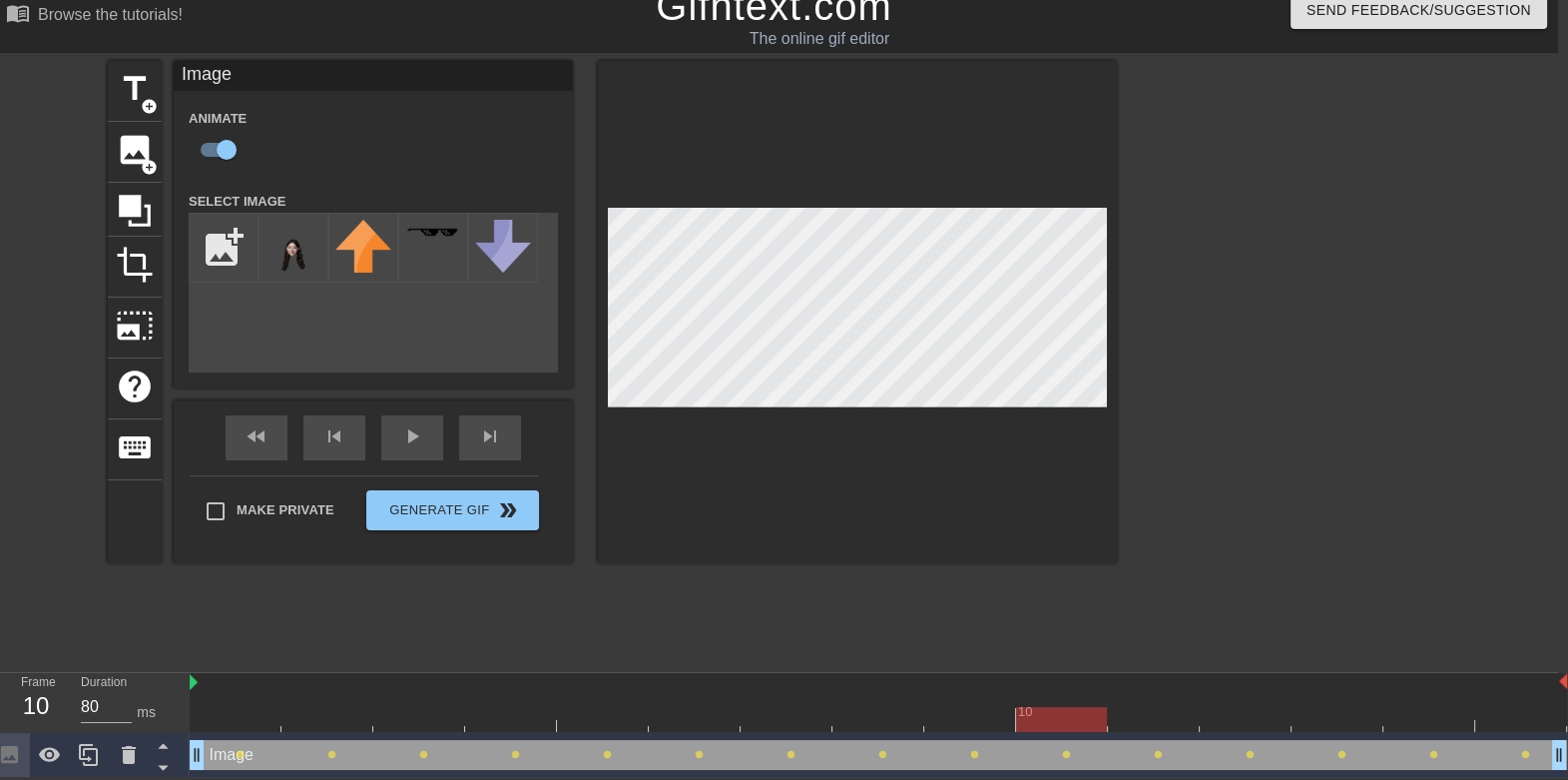 click at bounding box center (878, 719) 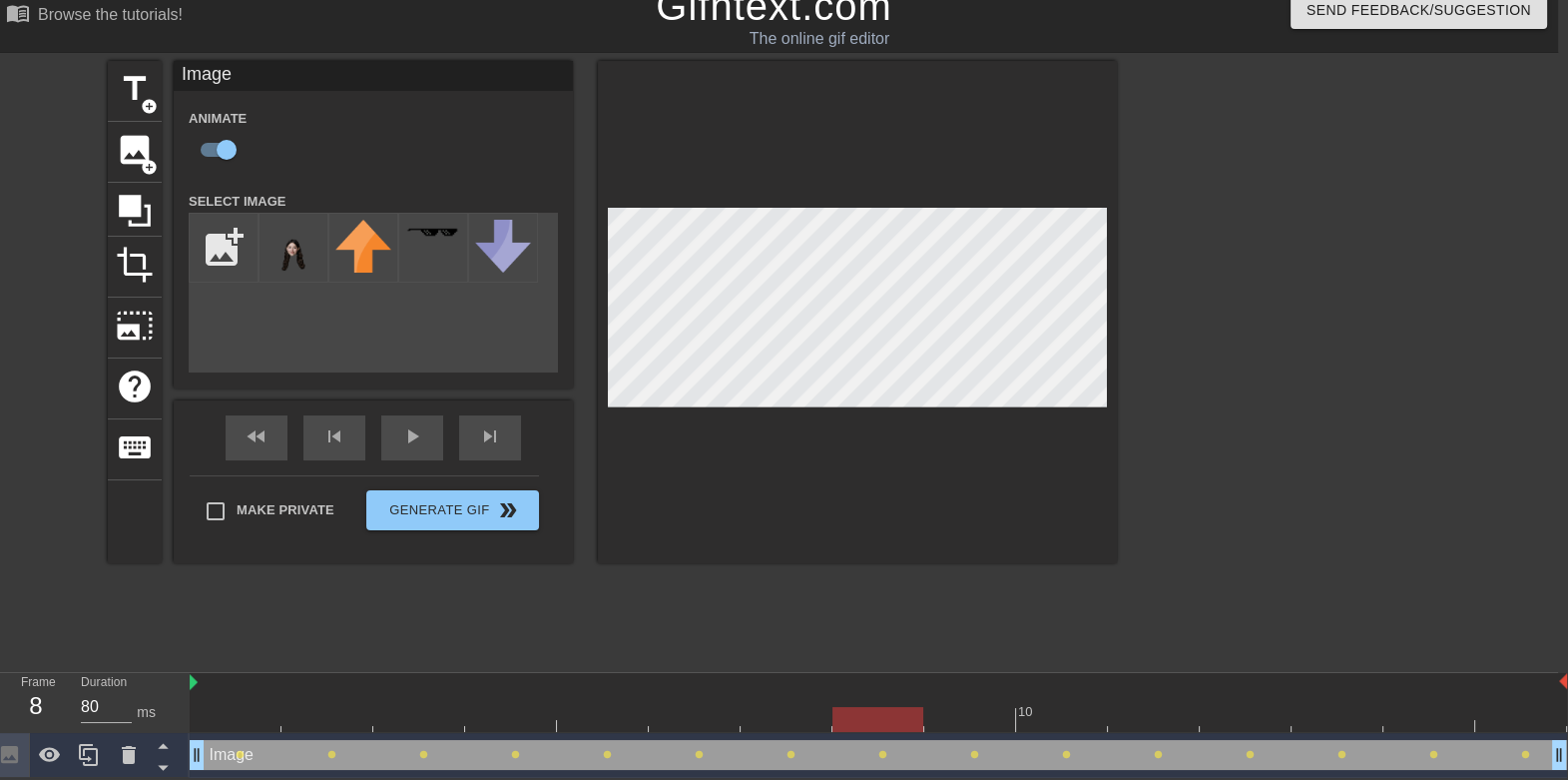 click at bounding box center [878, 719] 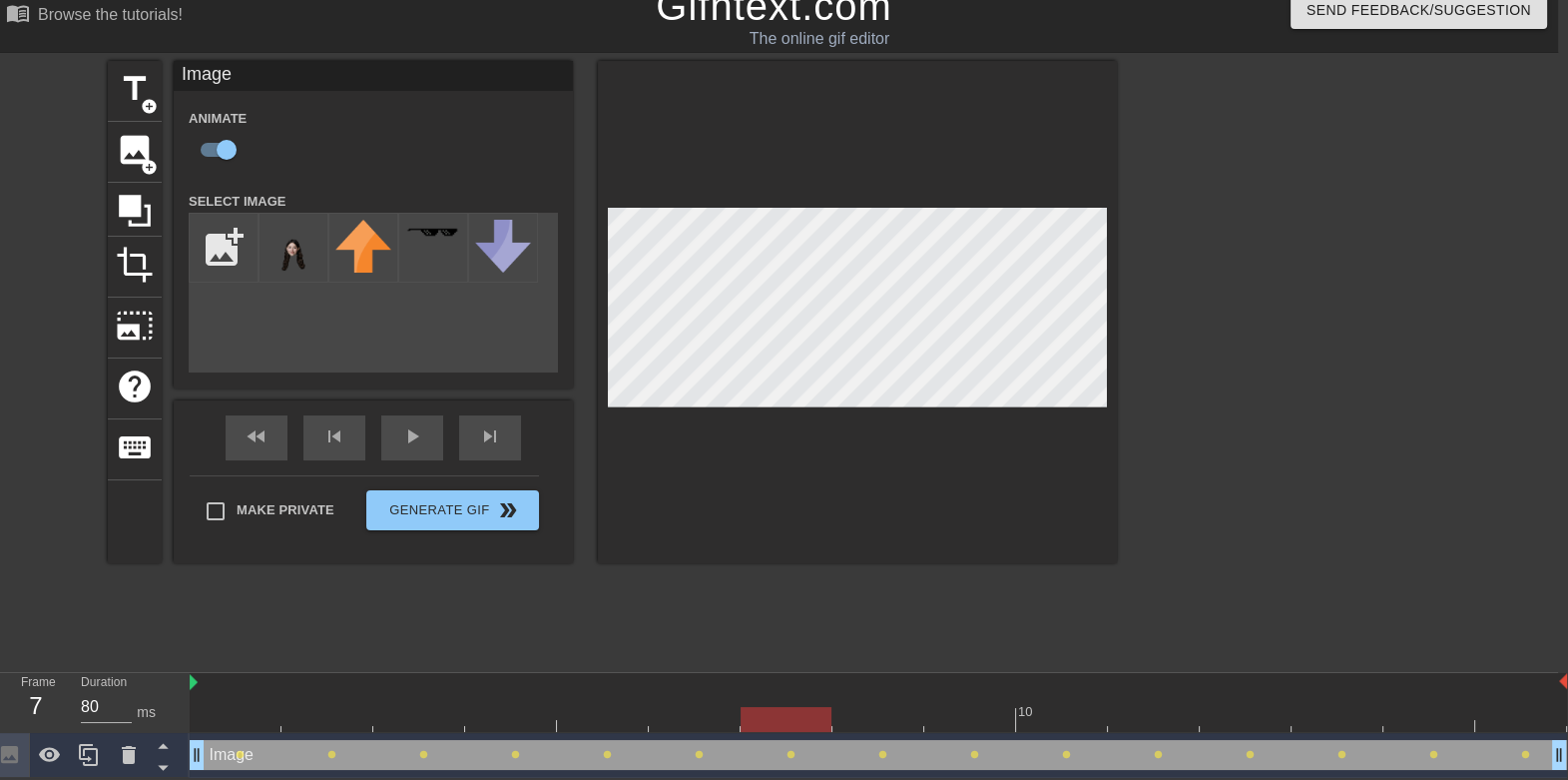 click at bounding box center [878, 719] 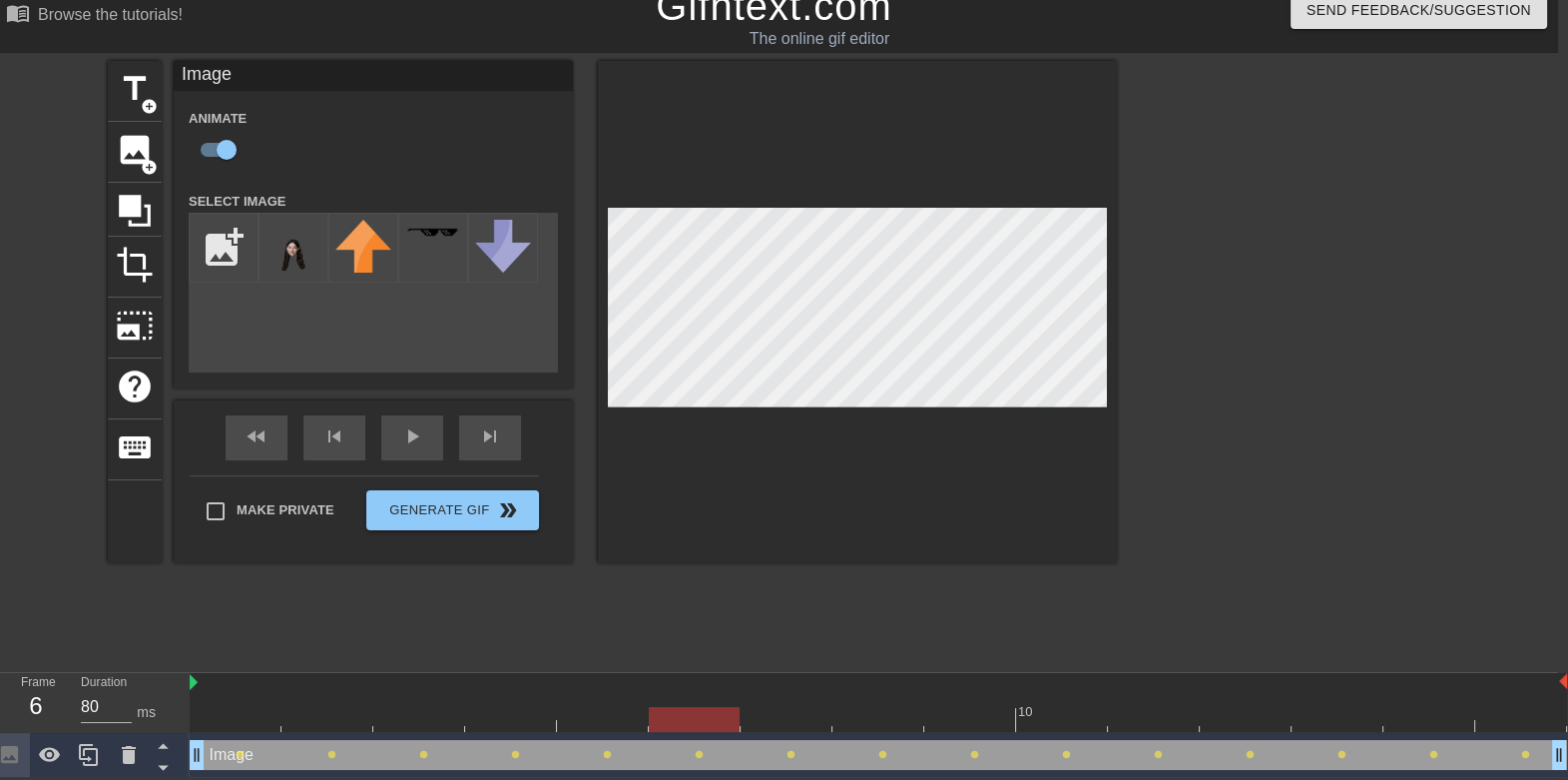click at bounding box center [878, 719] 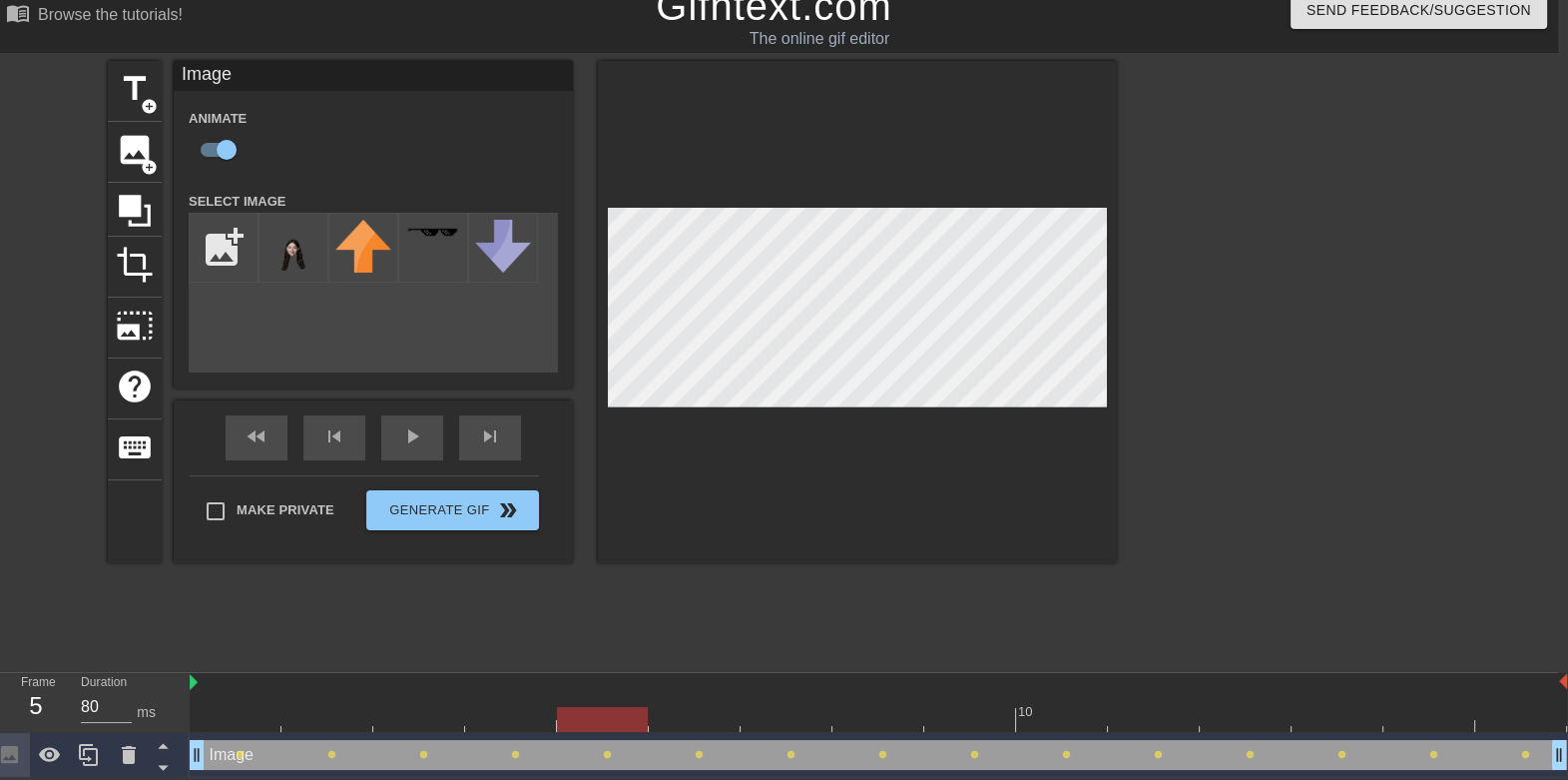 click at bounding box center [878, 719] 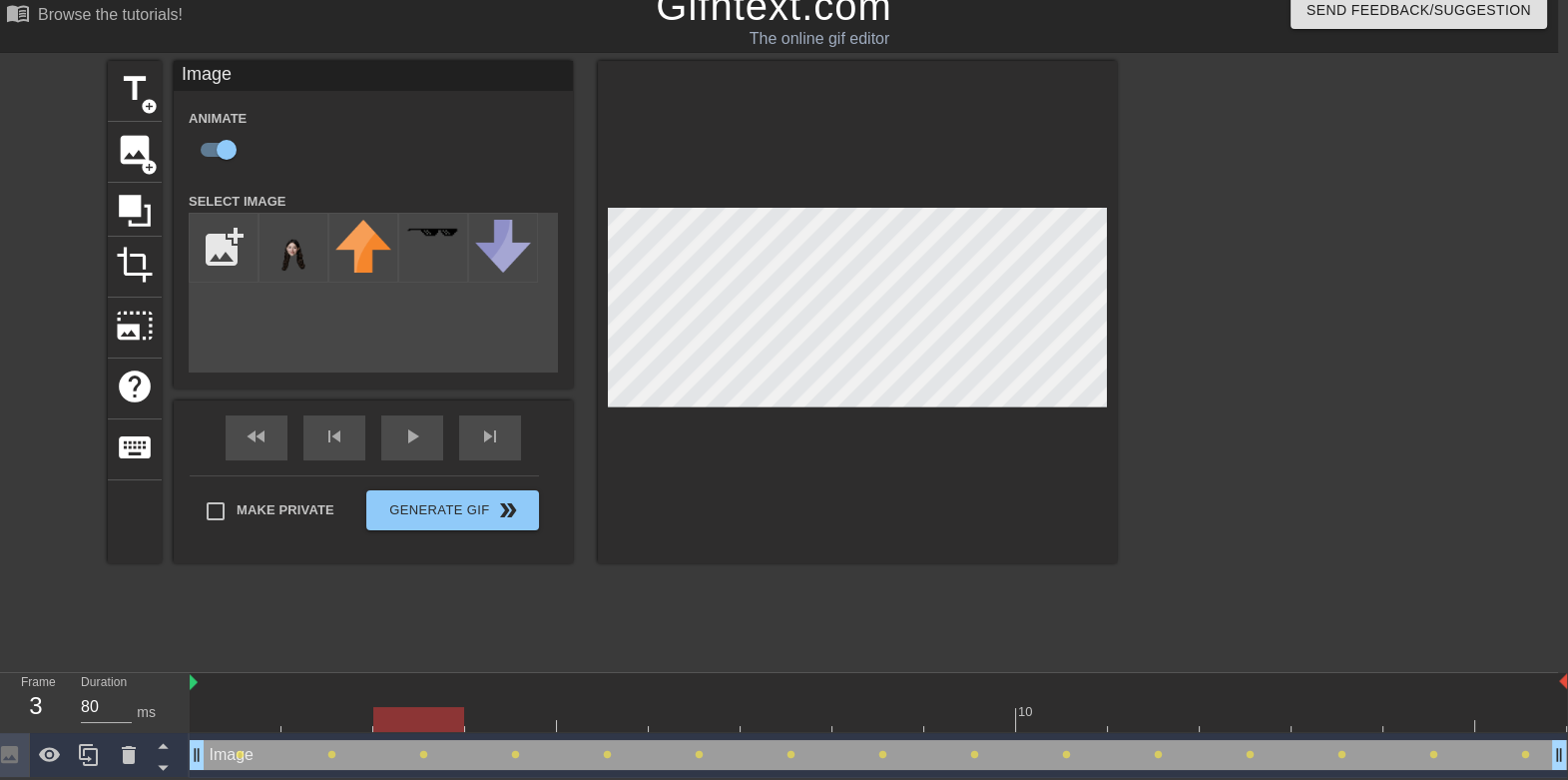 click at bounding box center (878, 719) 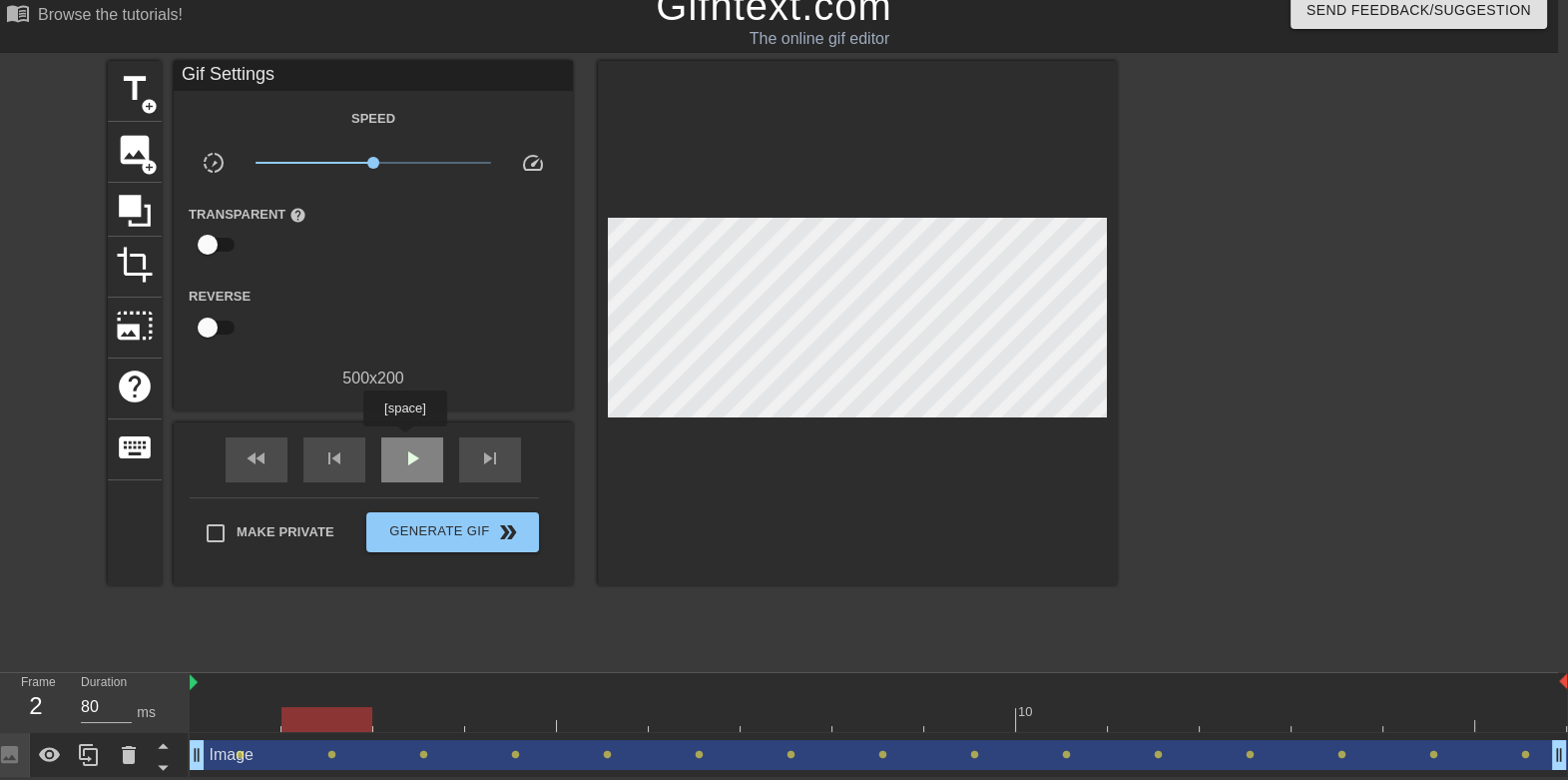 click on "play_arrow" at bounding box center (412, 459) 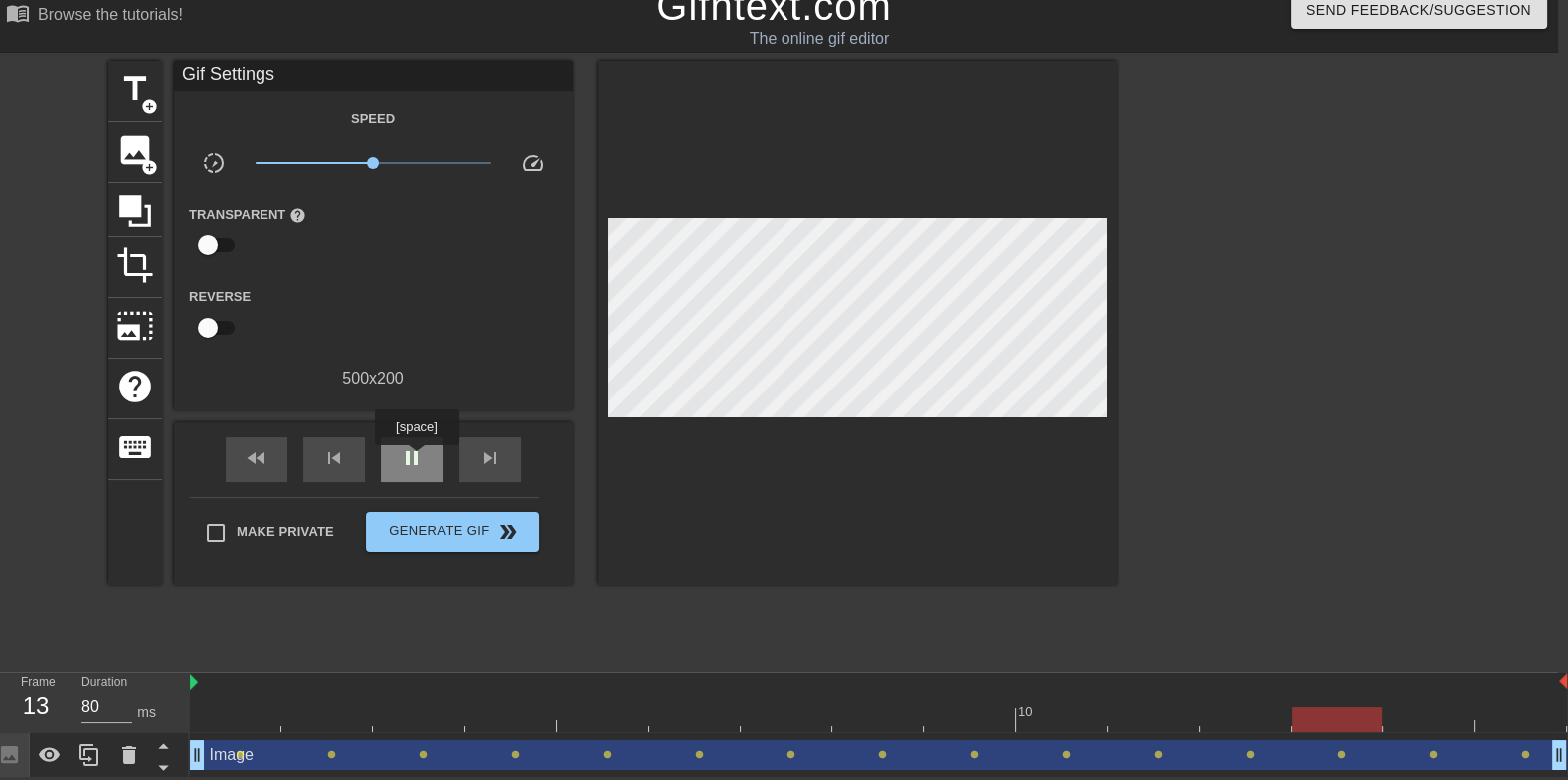 click on "pause" at bounding box center [412, 458] 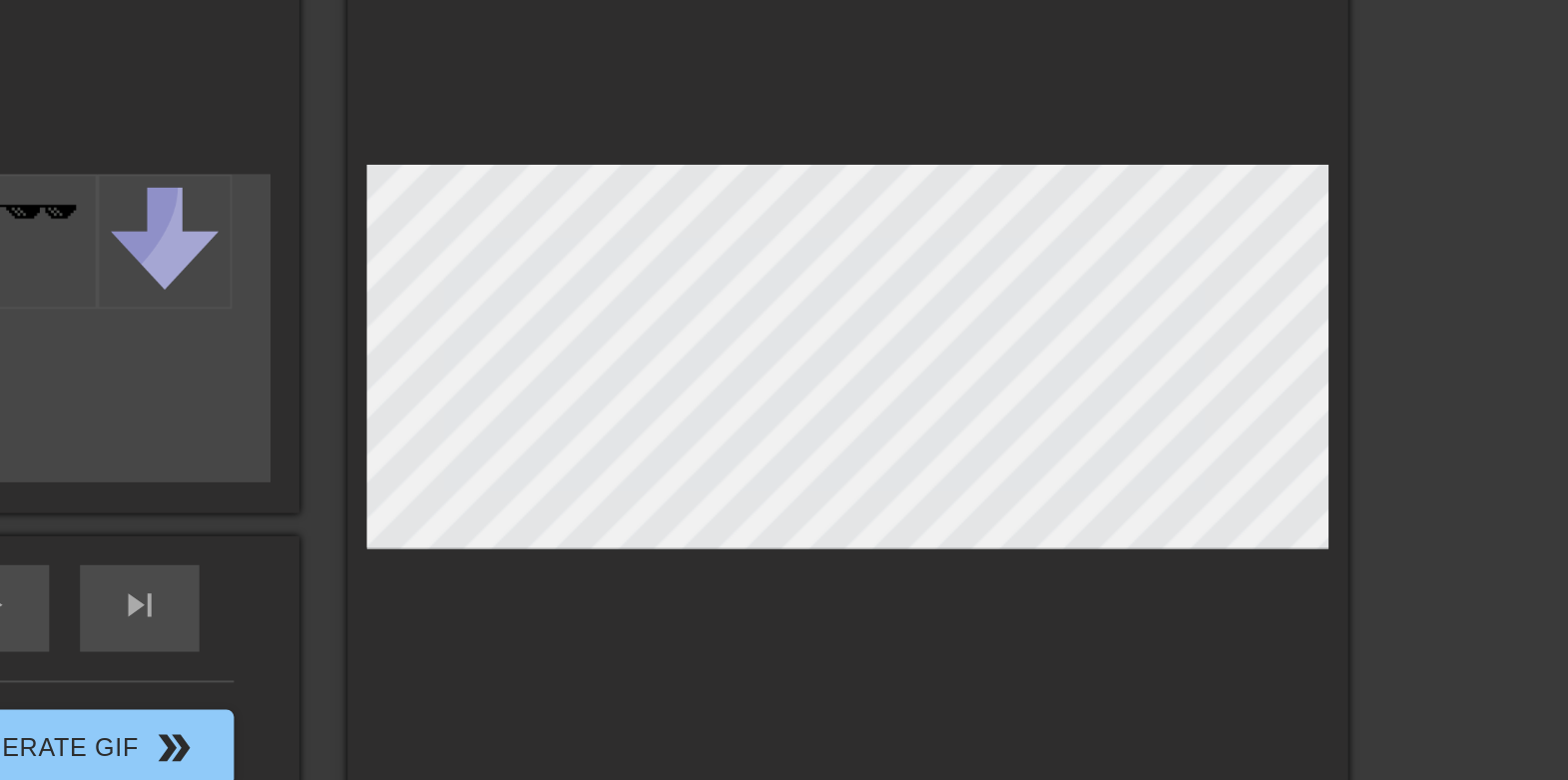 scroll, scrollTop: 20, scrollLeft: 10, axis: both 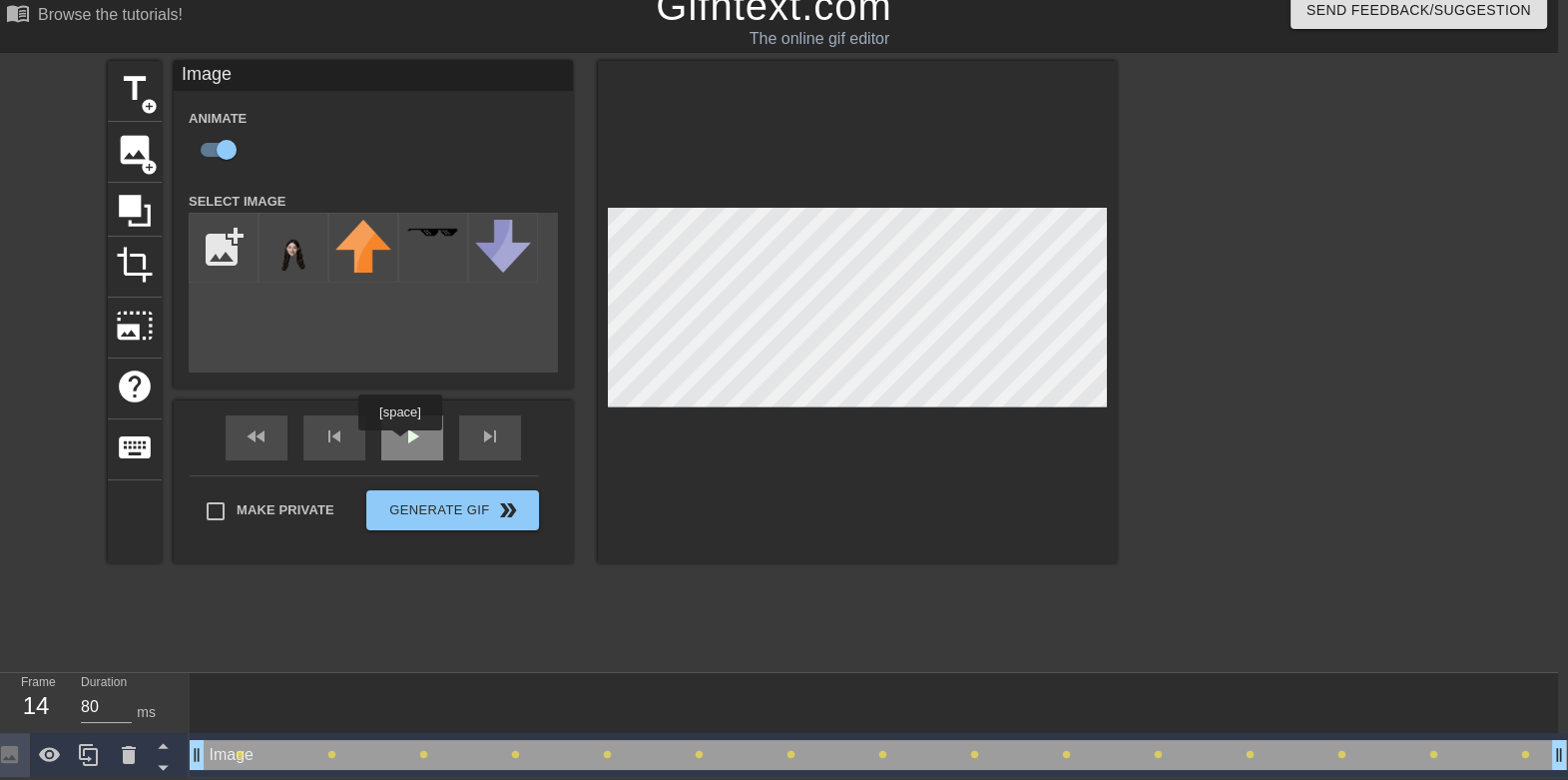 click on "play_arrow" at bounding box center (412, 436) 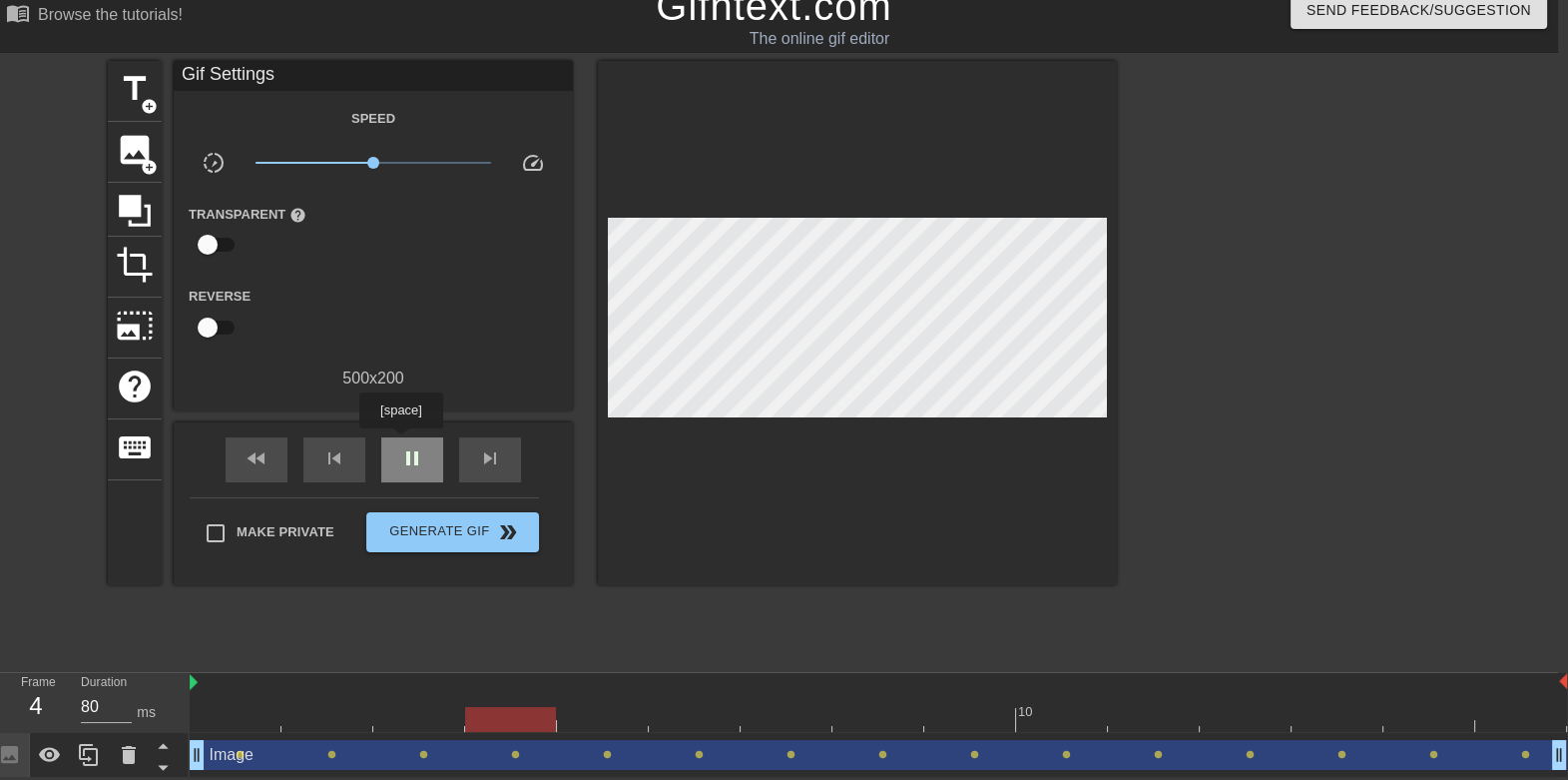 click on "pause" at bounding box center (412, 458) 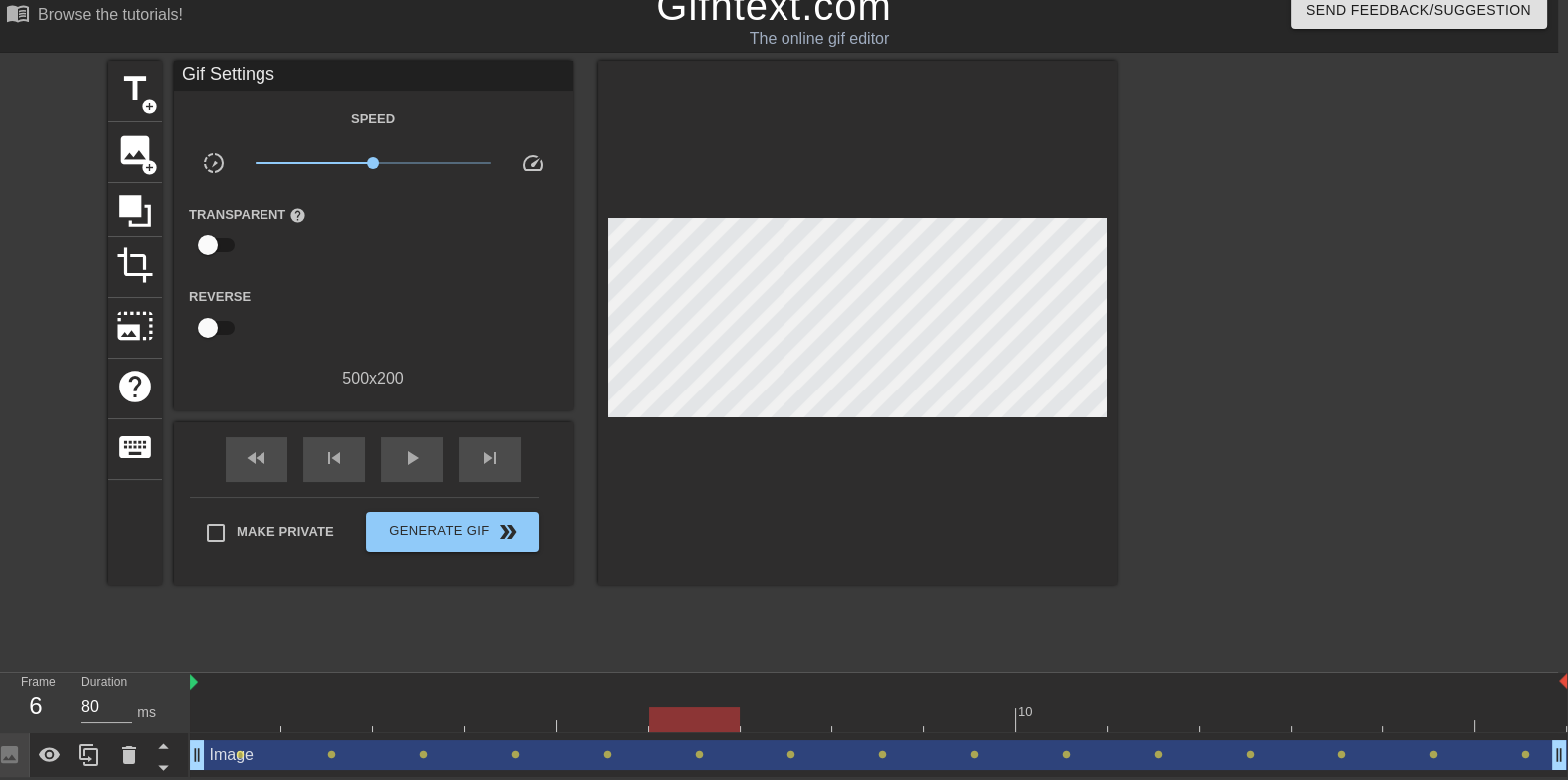 click at bounding box center [878, 719] 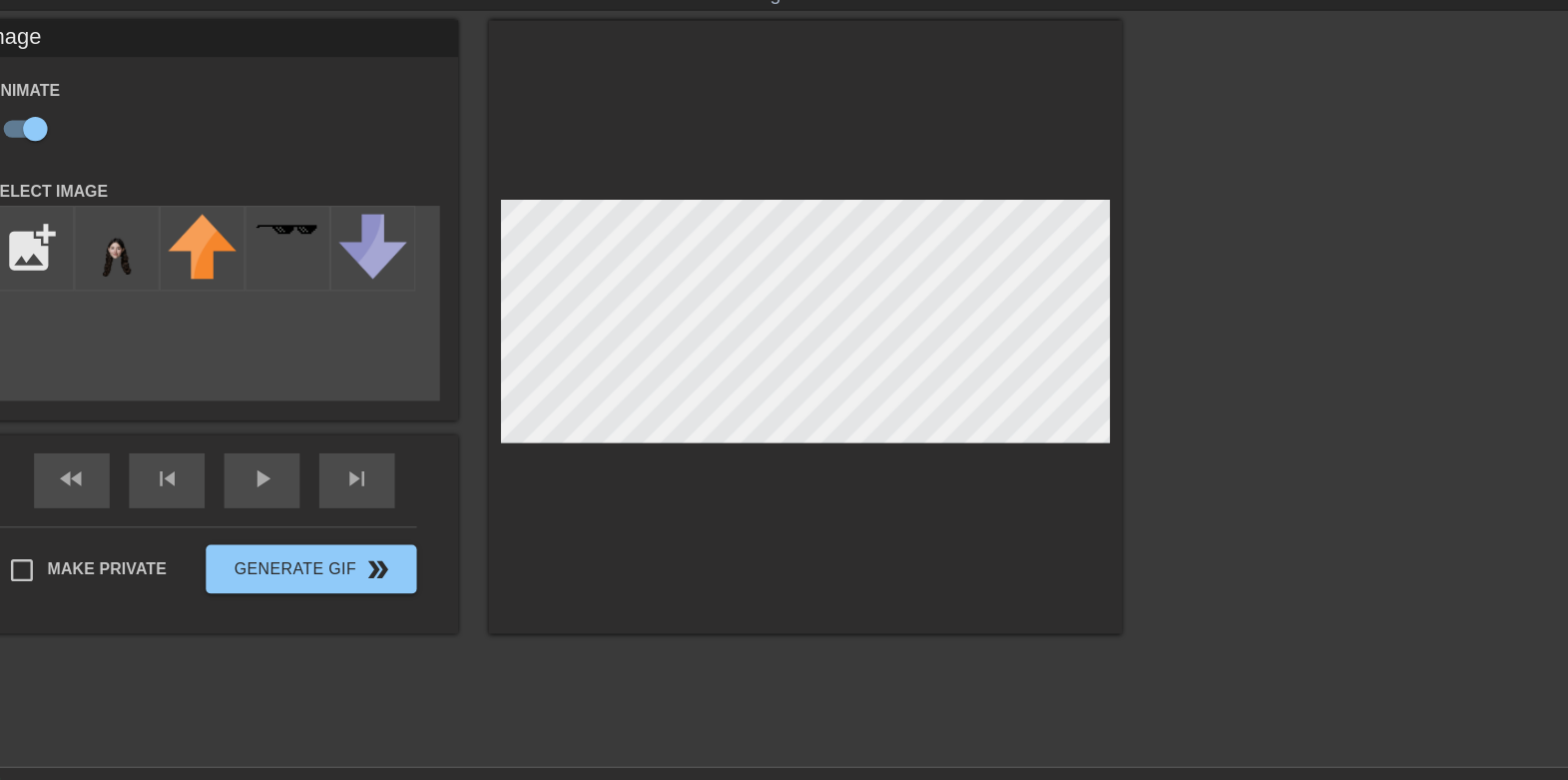 scroll, scrollTop: 10, scrollLeft: 9, axis: both 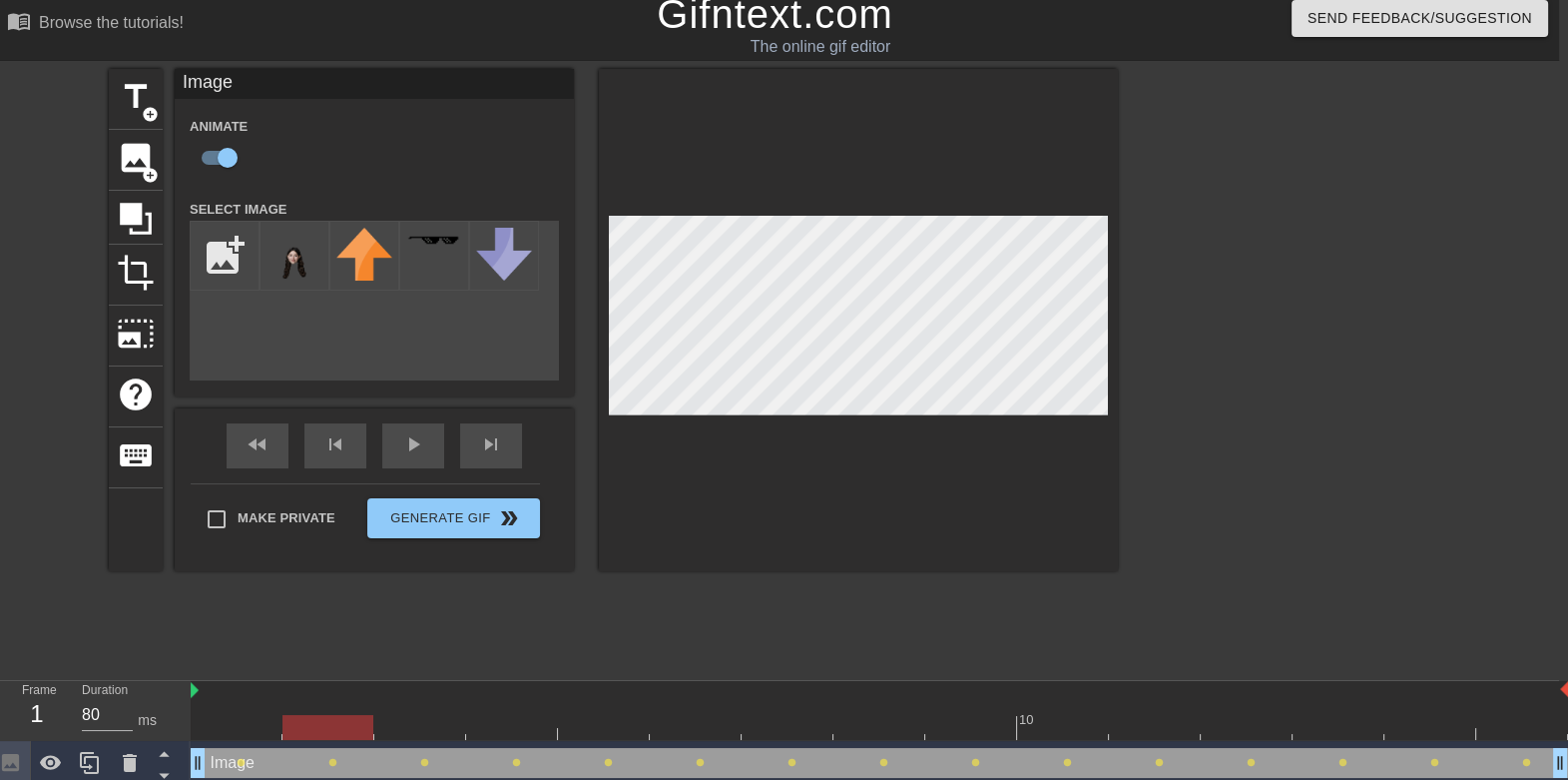 drag, startPoint x: 246, startPoint y: 729, endPoint x: 358, endPoint y: 714, distance: 113 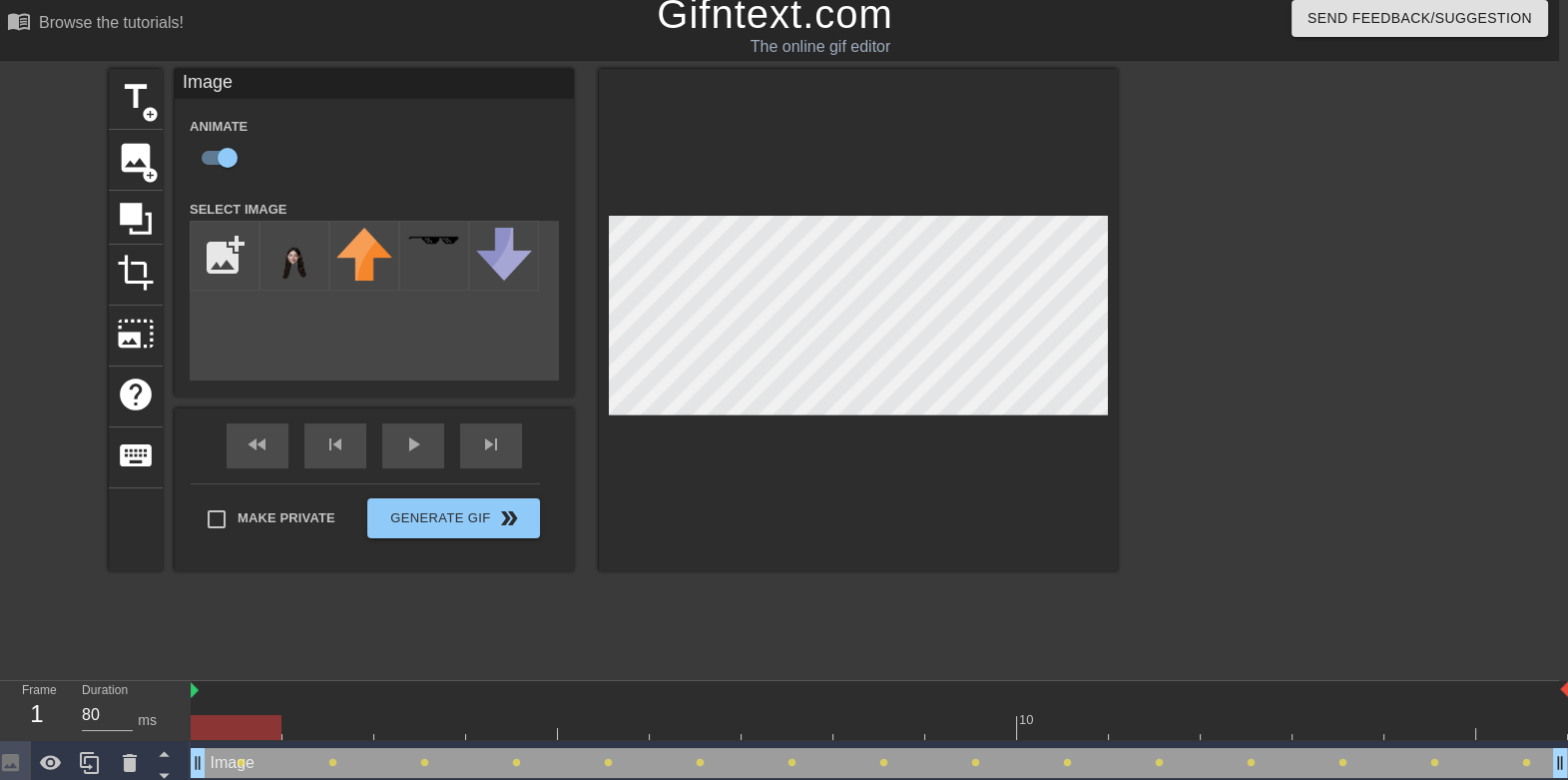 click at bounding box center [879, 727] 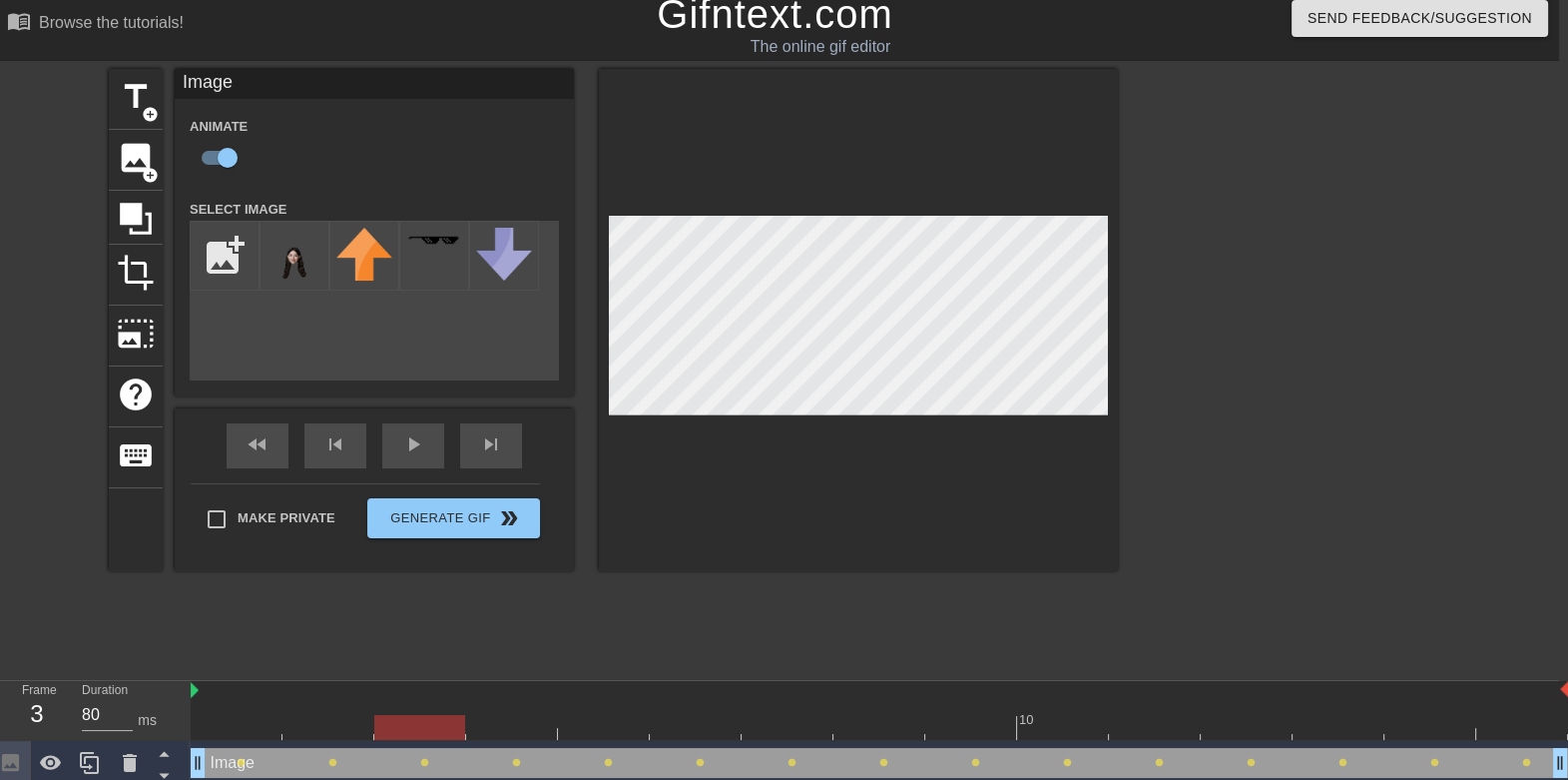 click at bounding box center (879, 727) 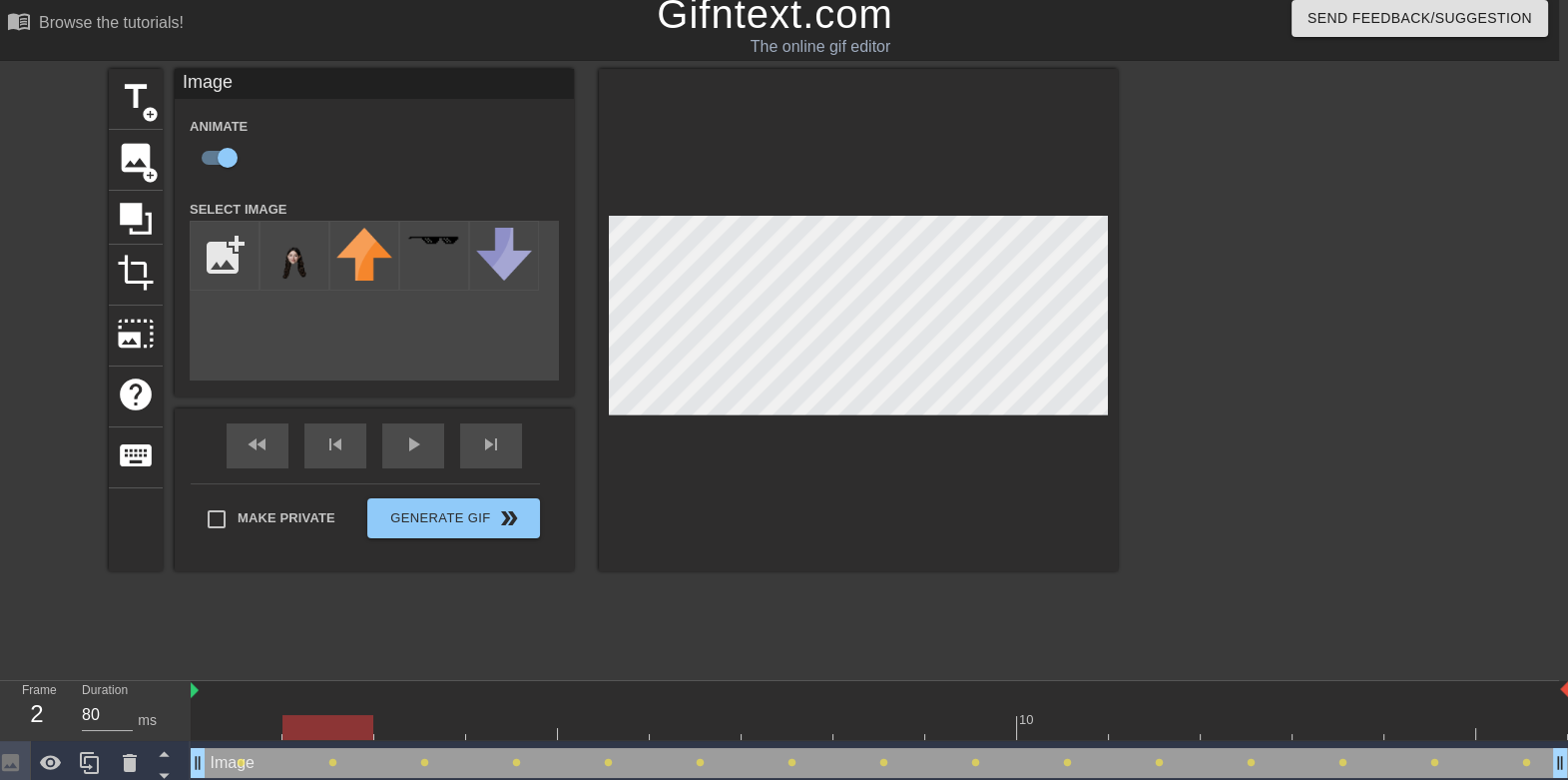 click at bounding box center [879, 727] 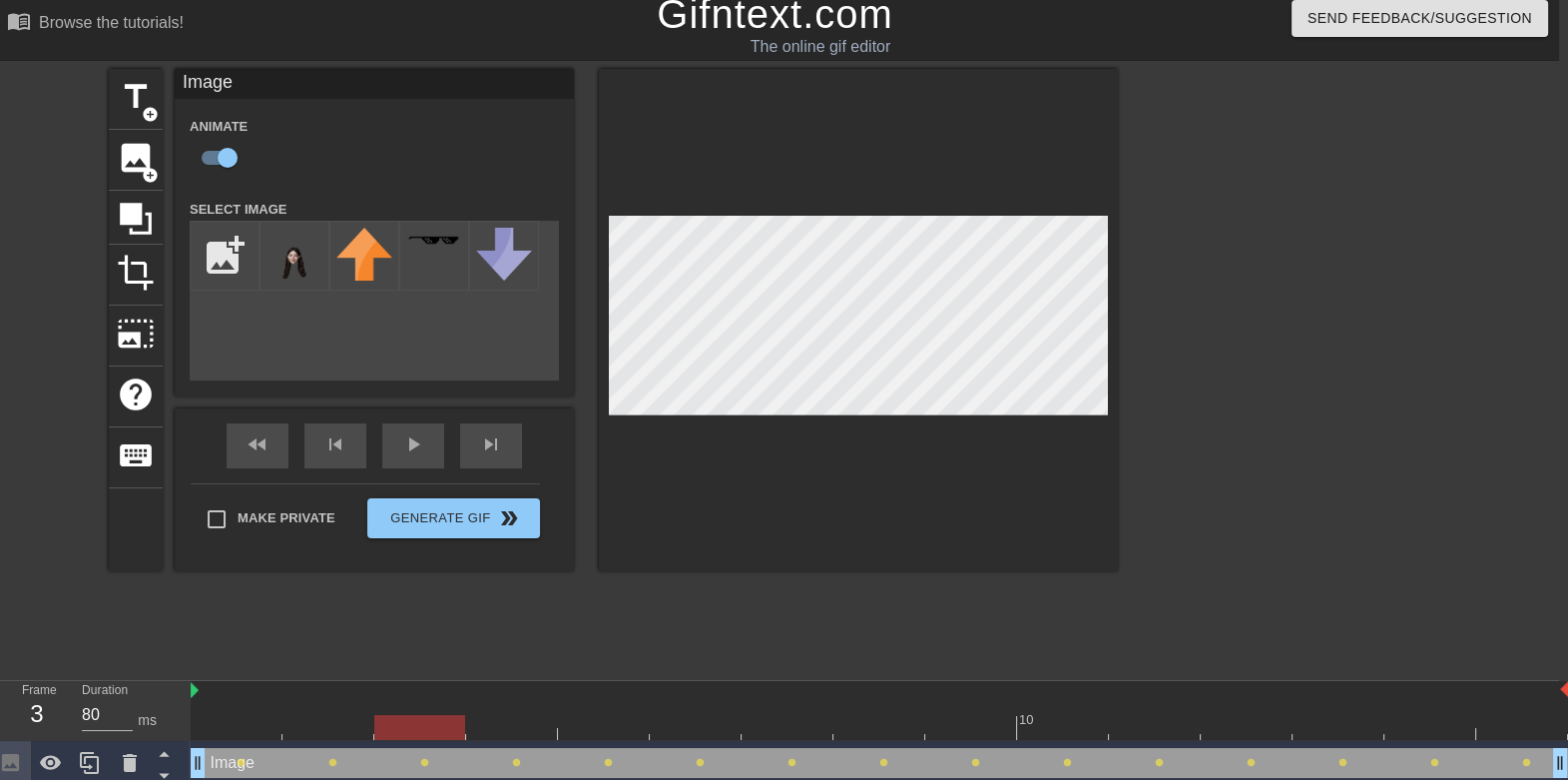 click at bounding box center (879, 727) 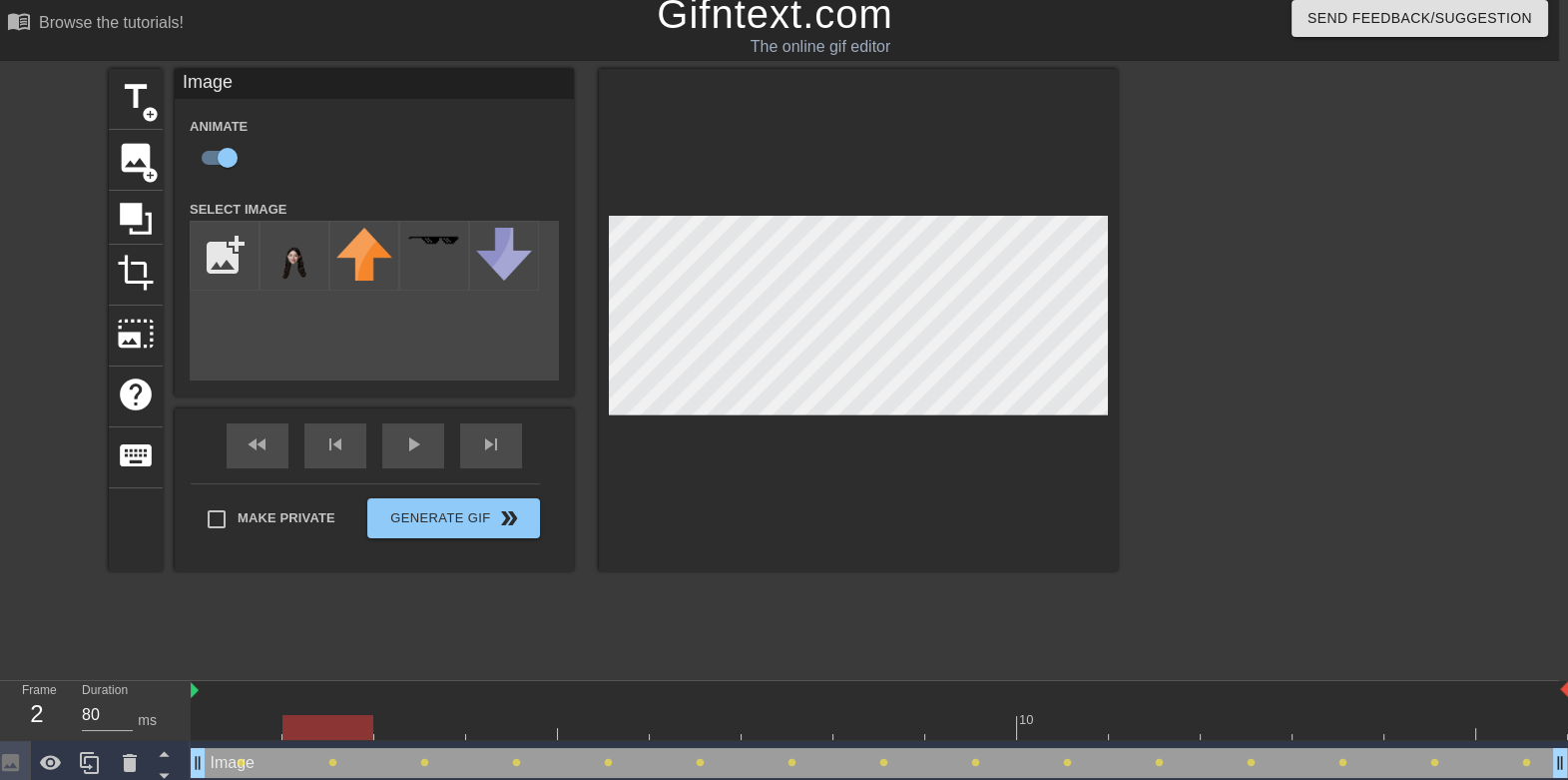 click at bounding box center [879, 727] 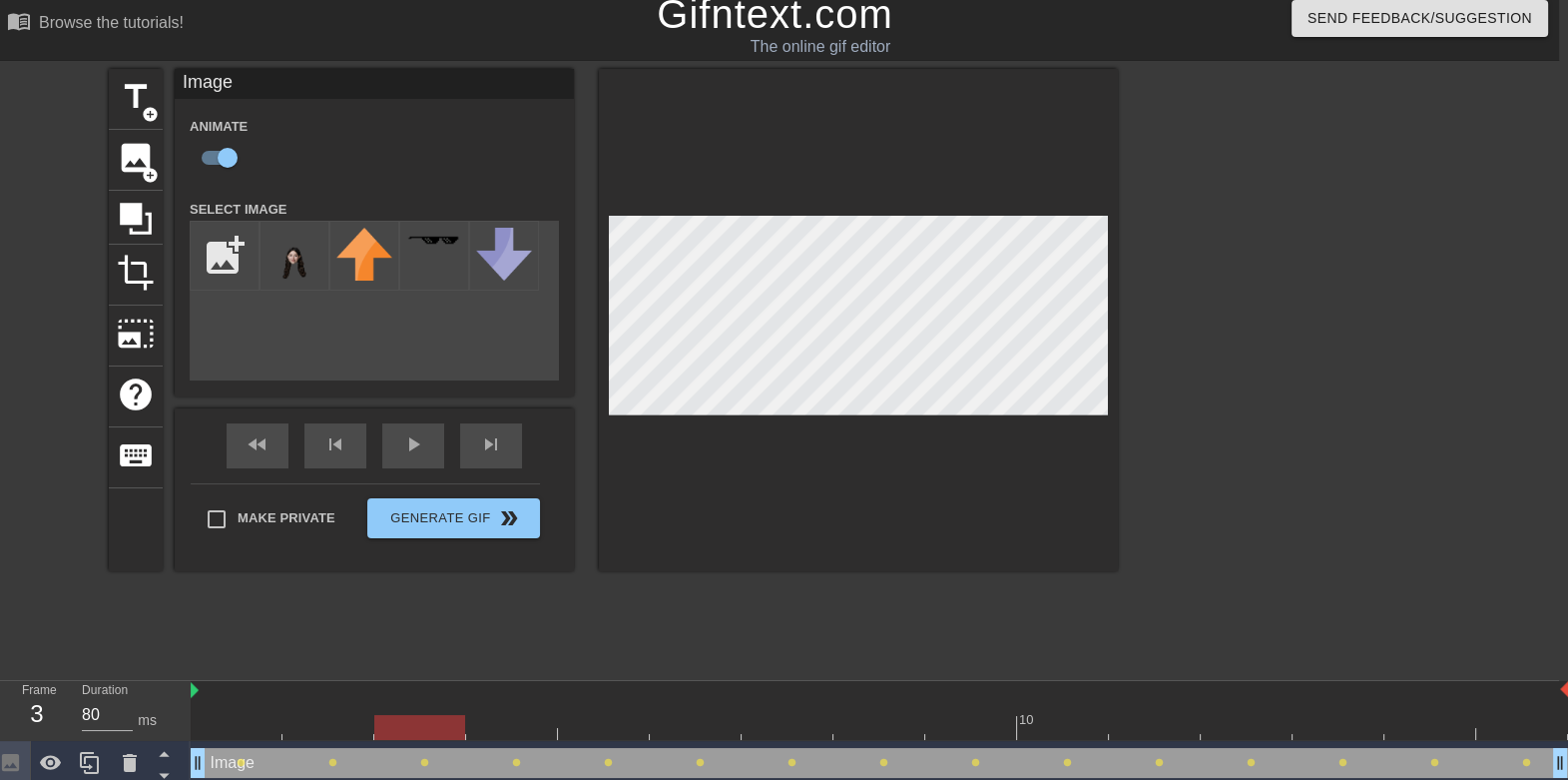 click at bounding box center [879, 727] 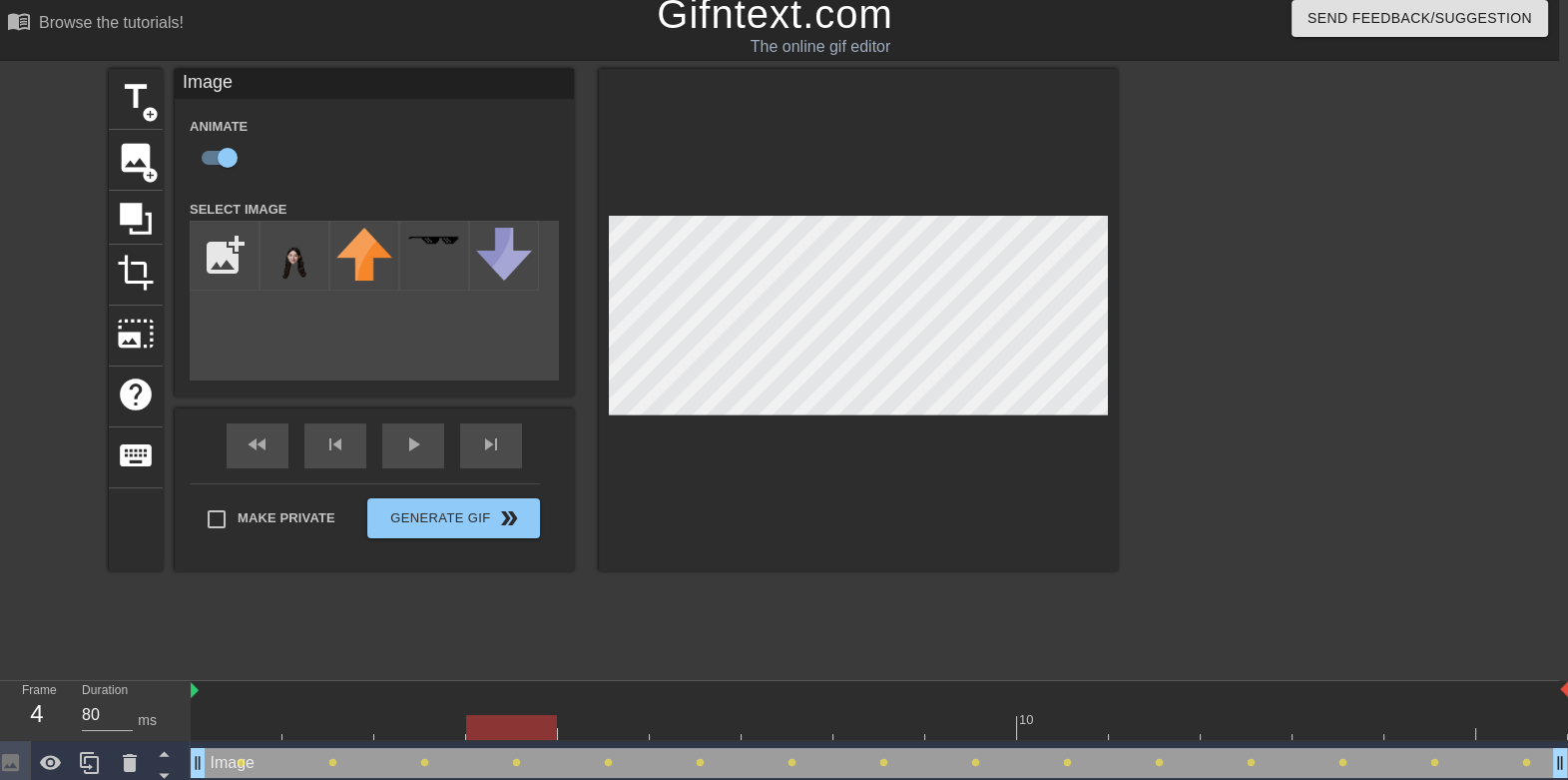 click at bounding box center (879, 727) 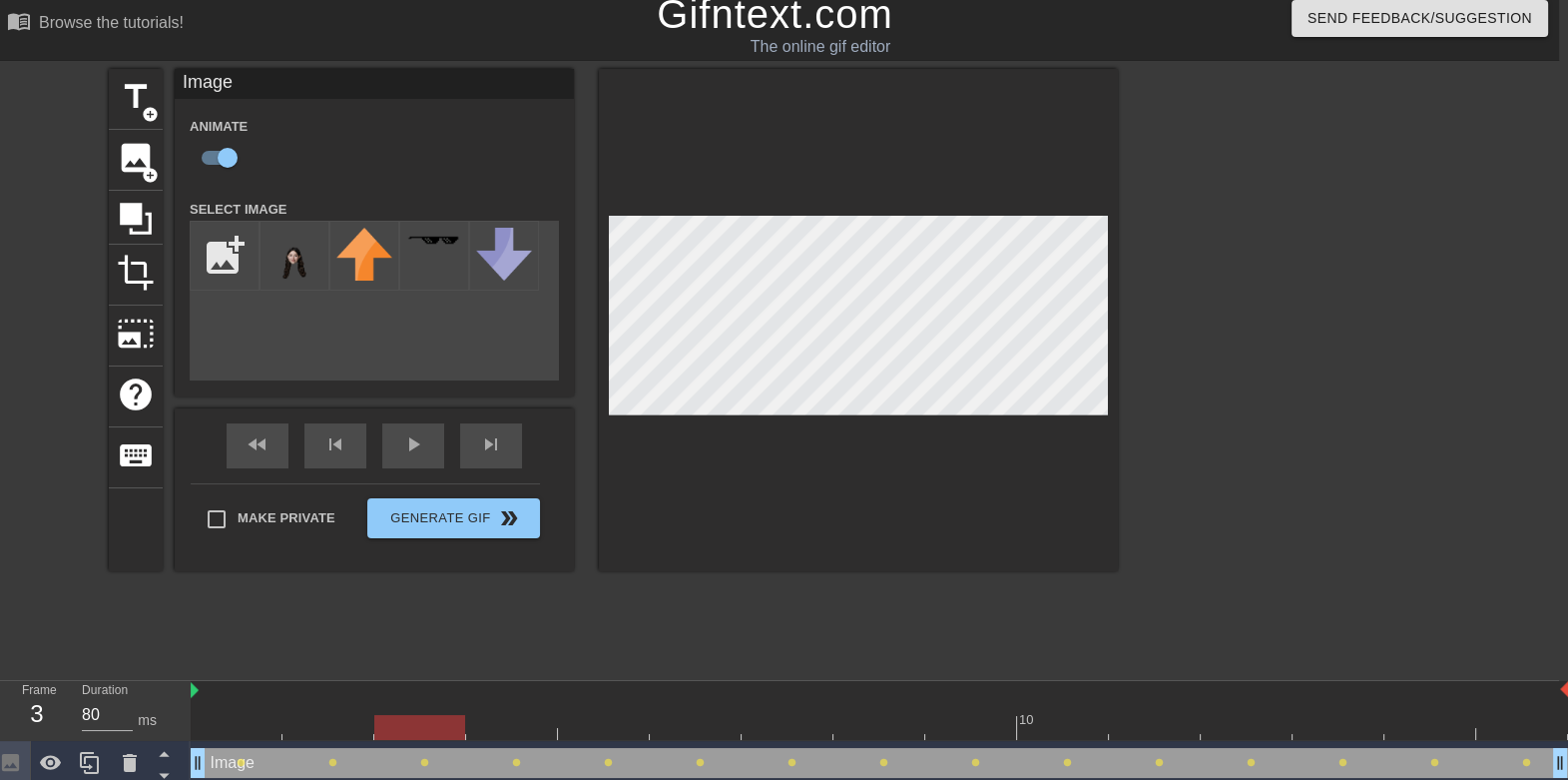 click on "Image drag_handle drag_handle lens lens lens lens lens lens lens lens lens lens lens lens lens lens lens" at bounding box center [879, 763] 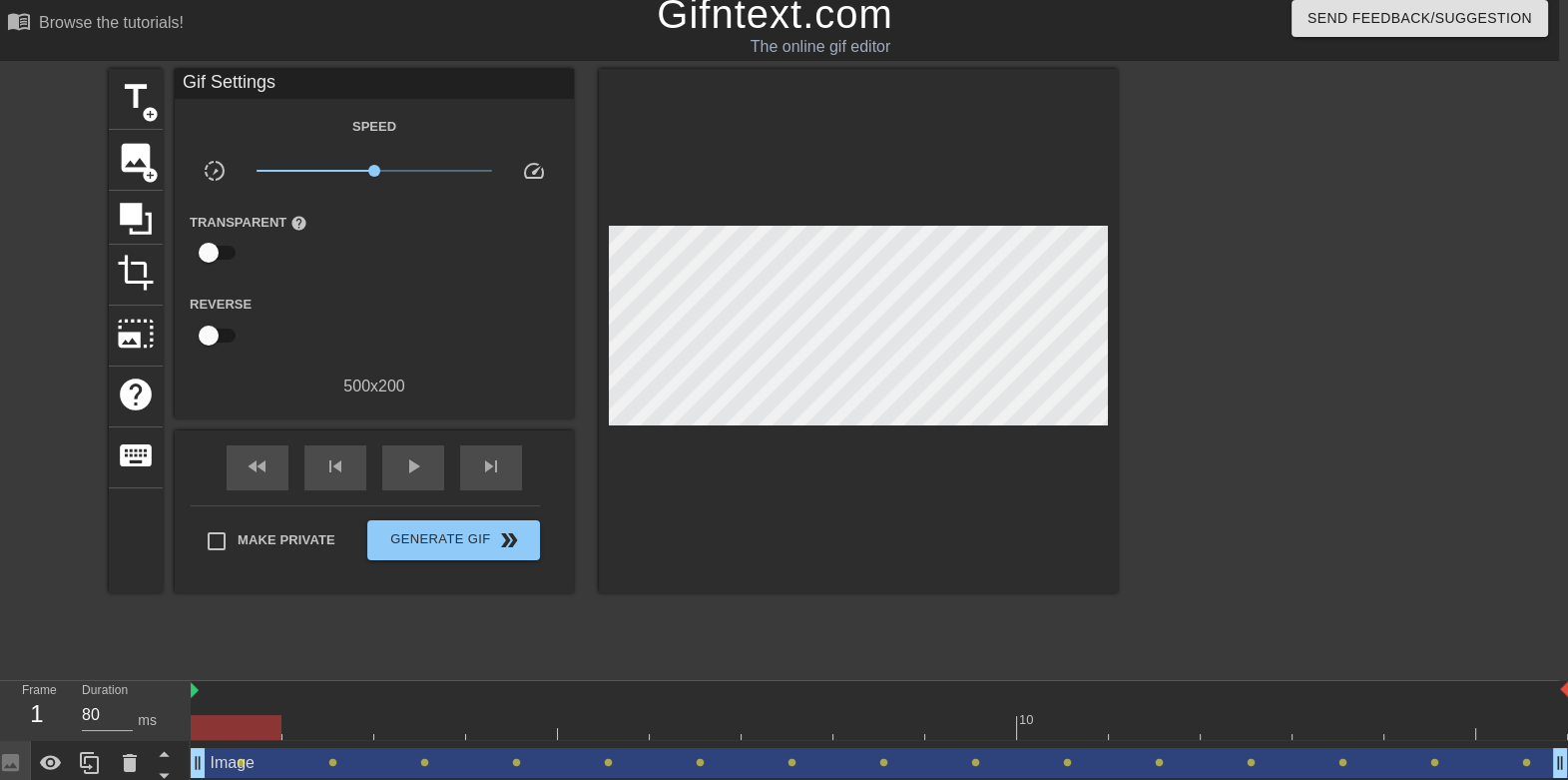 click at bounding box center [879, 727] 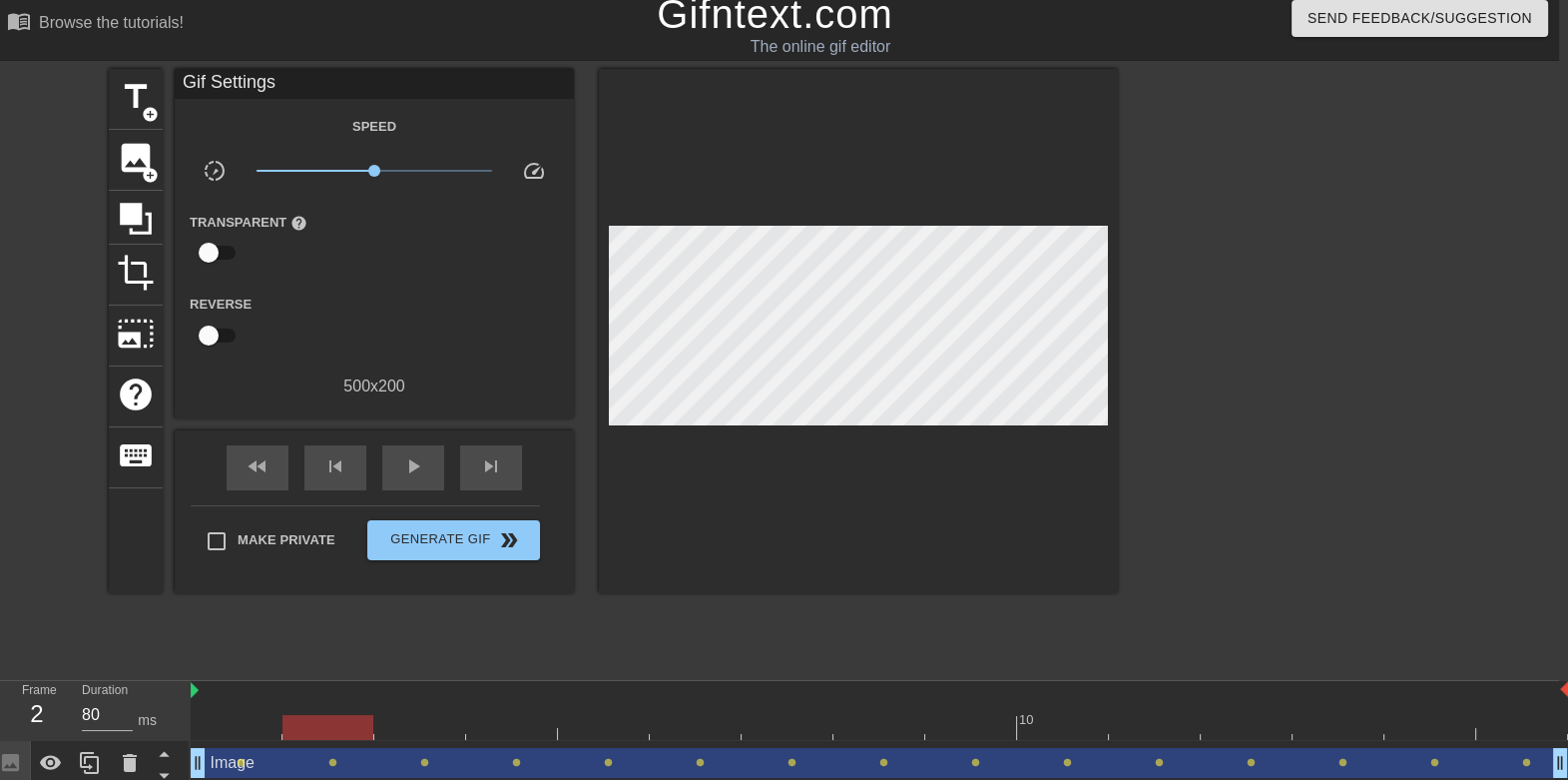 click at bounding box center [879, 727] 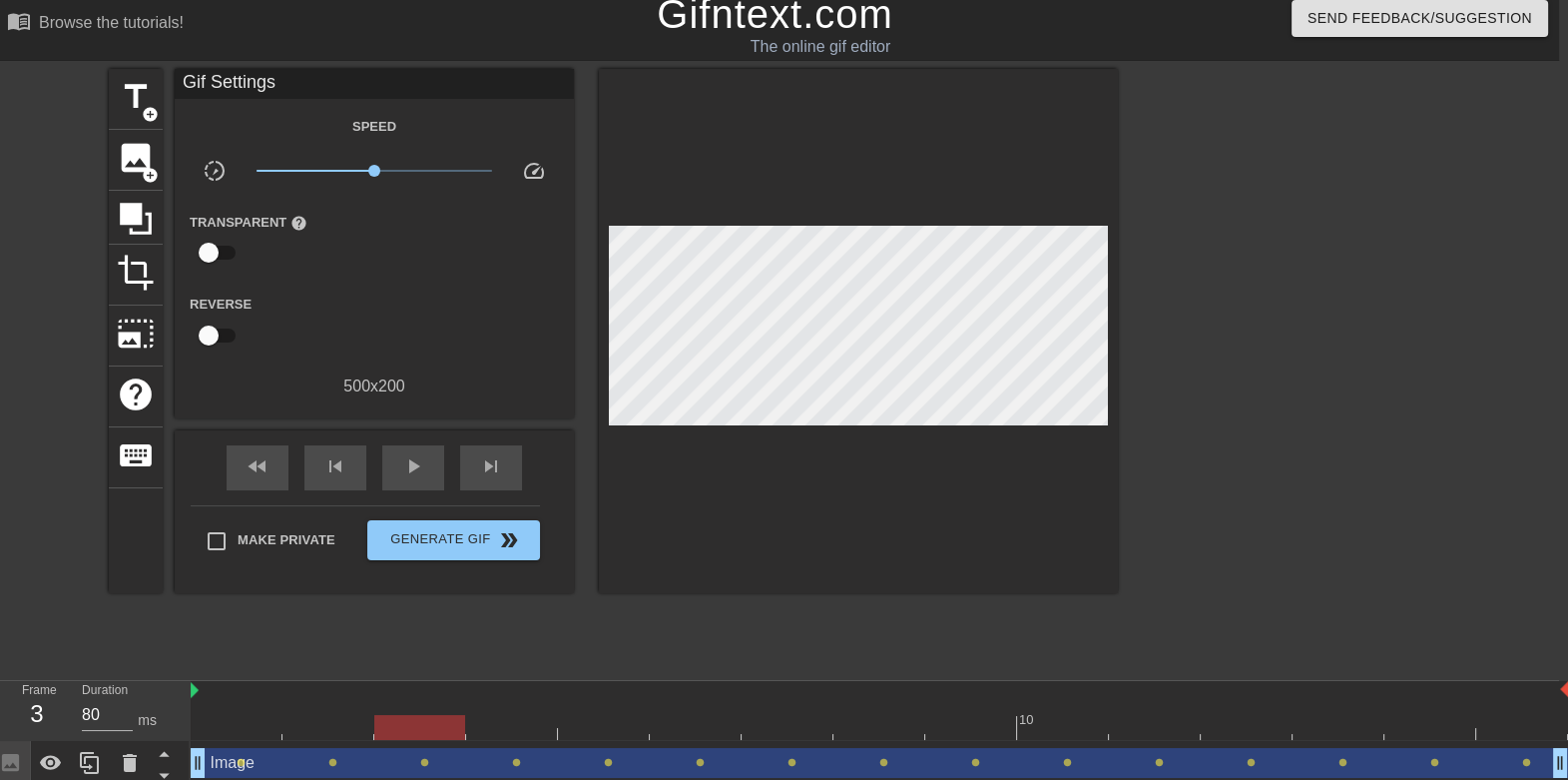 click at bounding box center (419, 727) 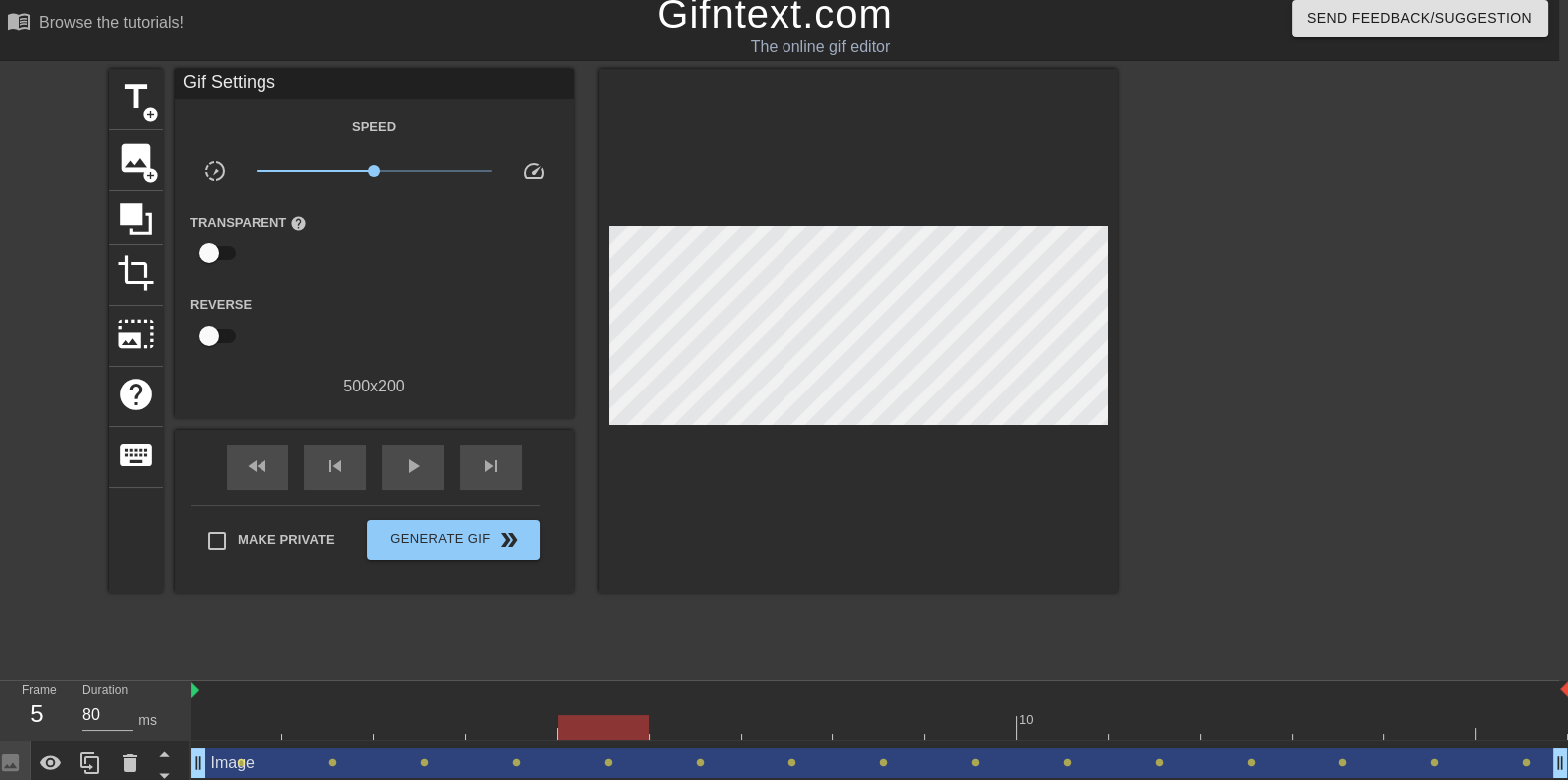 click at bounding box center [879, 727] 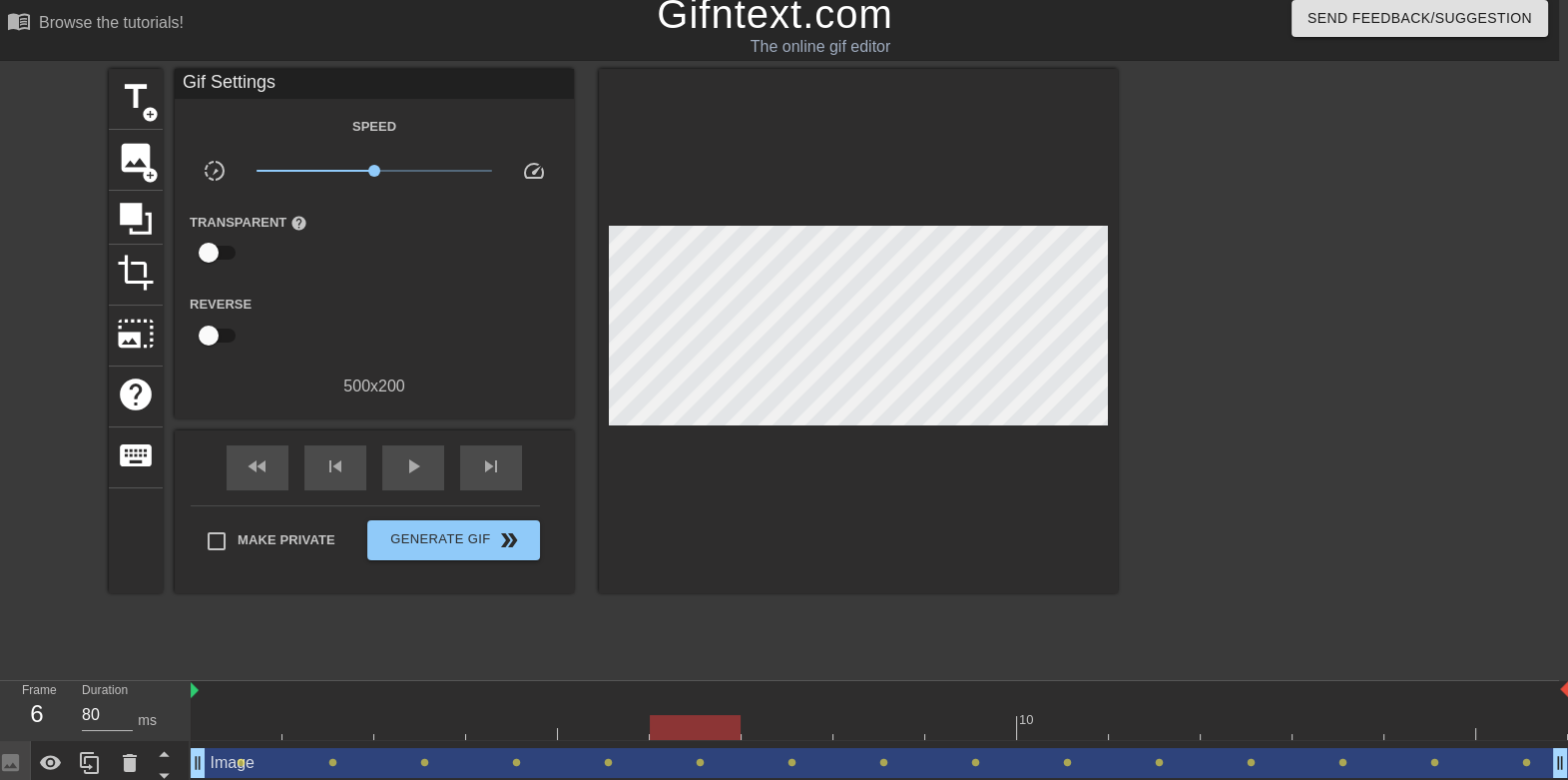 click at bounding box center [879, 727] 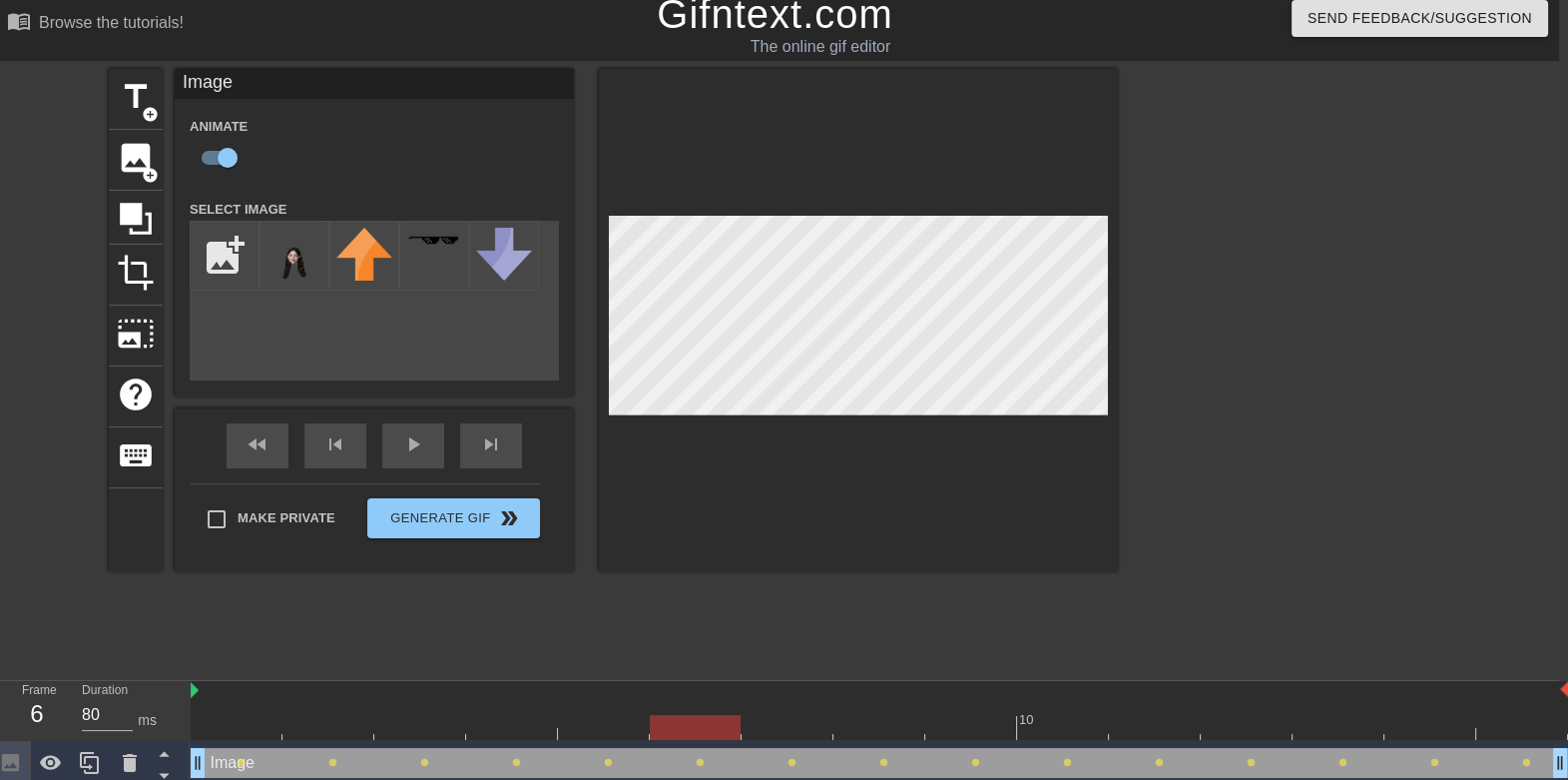 click at bounding box center (879, 727) 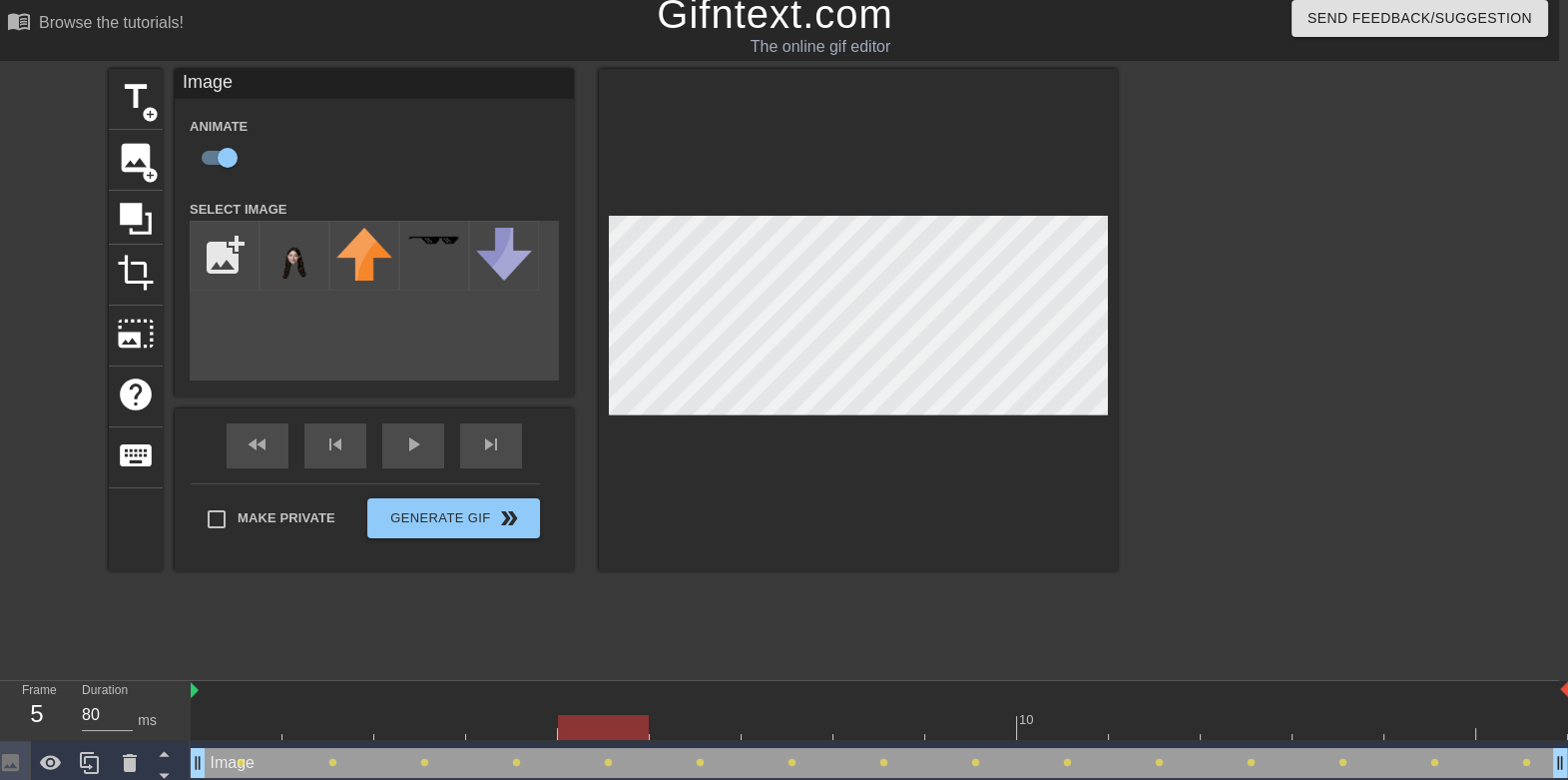 click at bounding box center (879, 727) 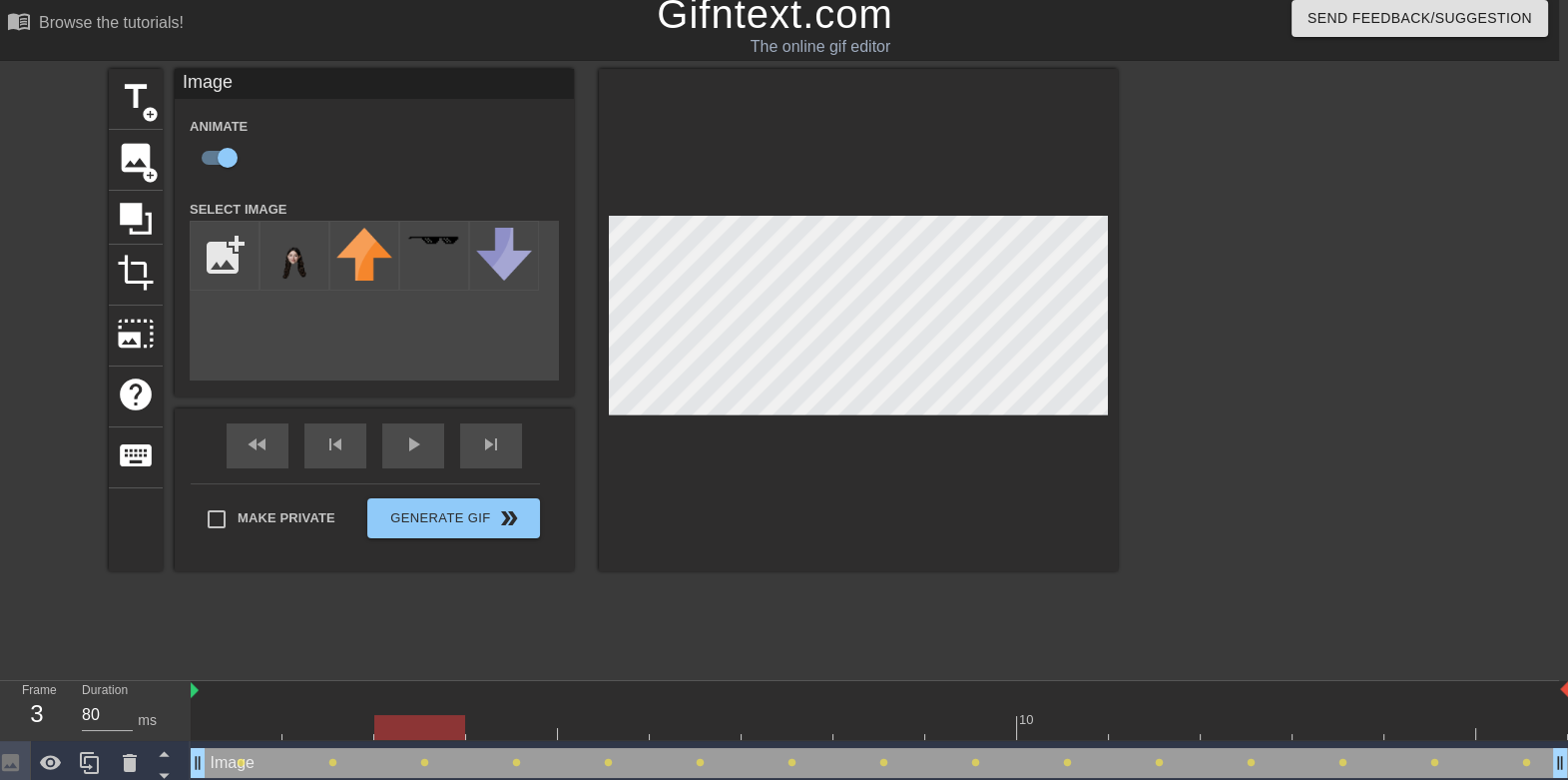 click at bounding box center [879, 727] 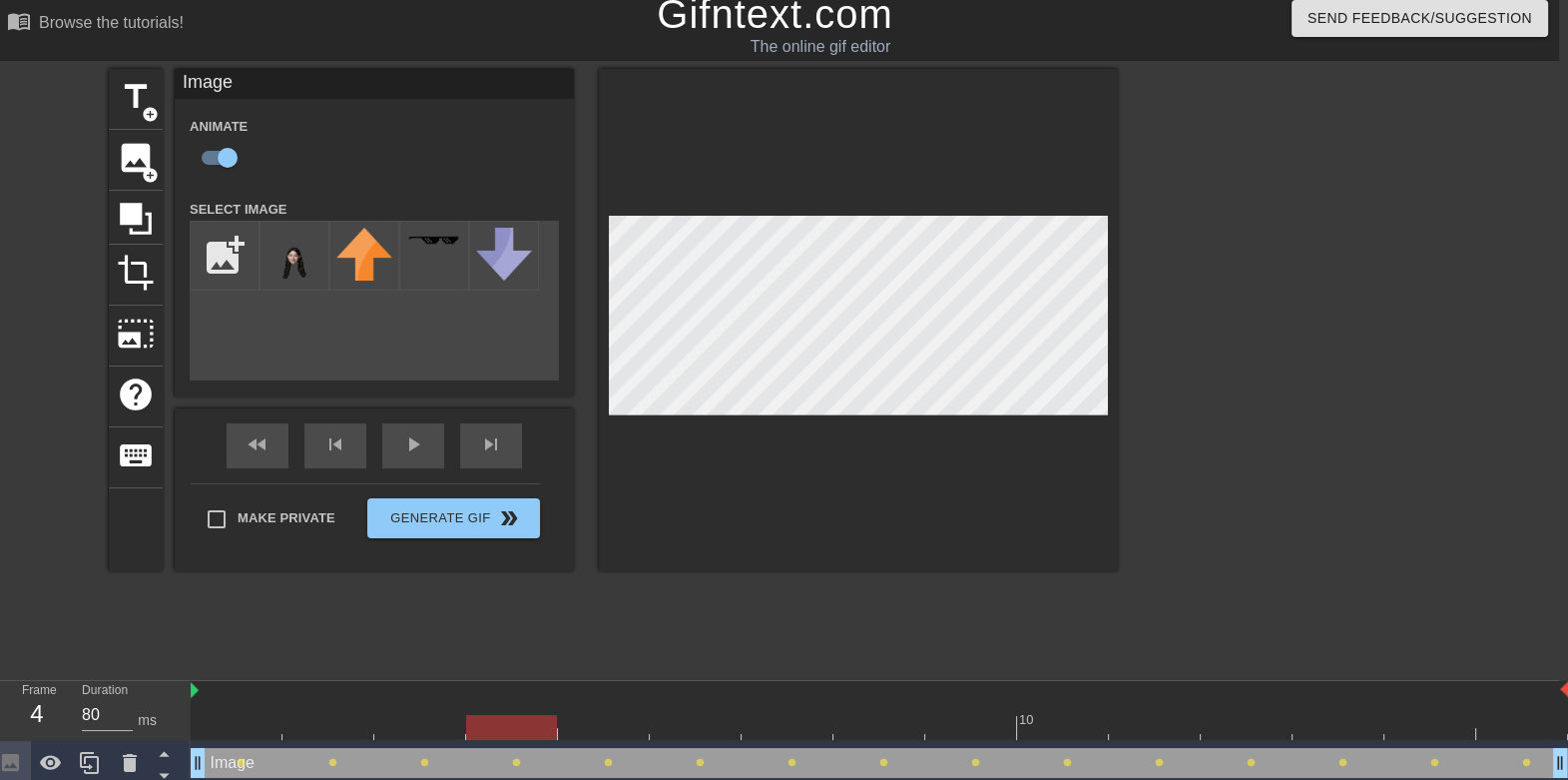 click at bounding box center [879, 727] 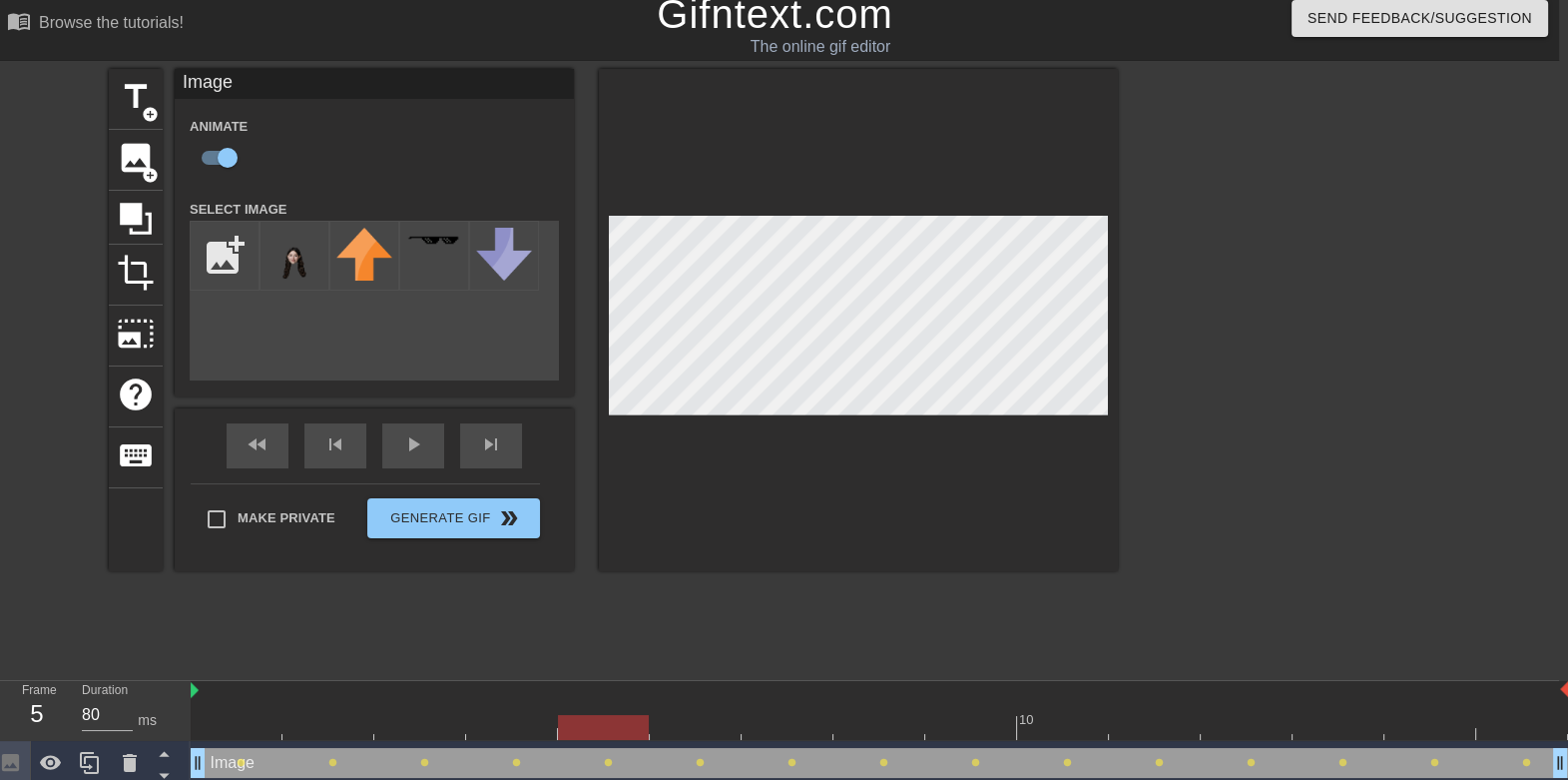click at bounding box center (879, 727) 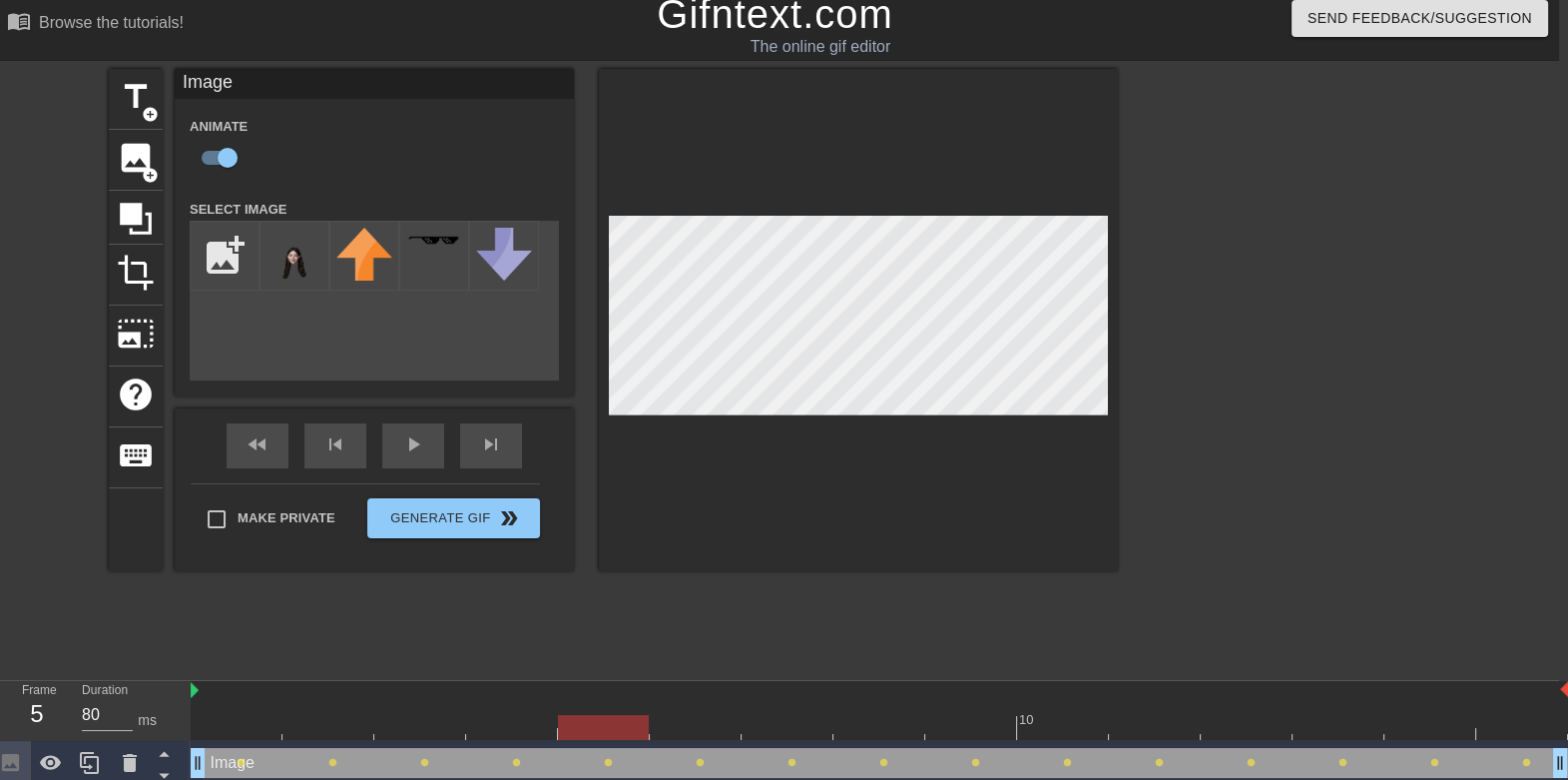 click at bounding box center (879, 727) 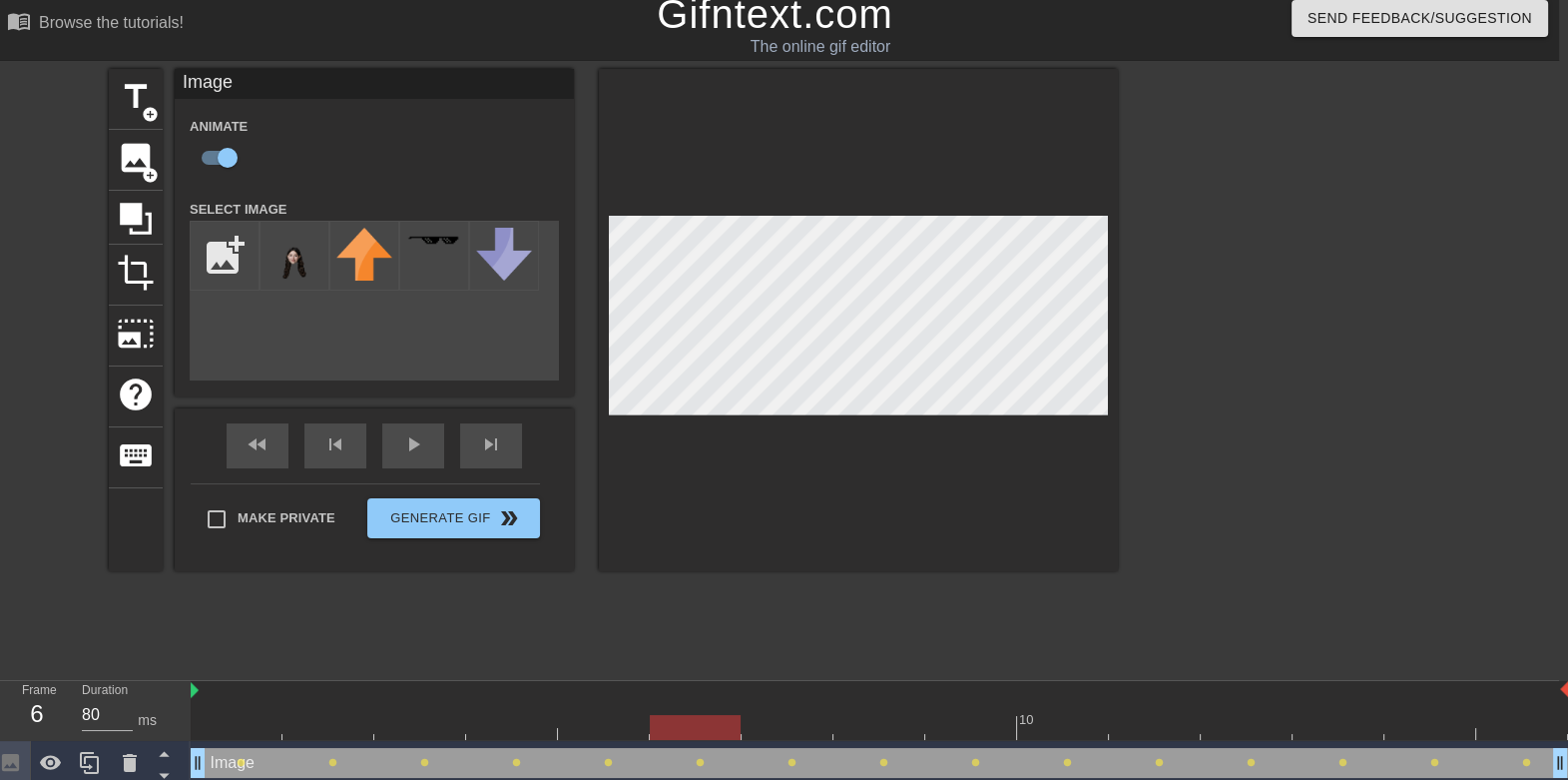click at bounding box center [879, 727] 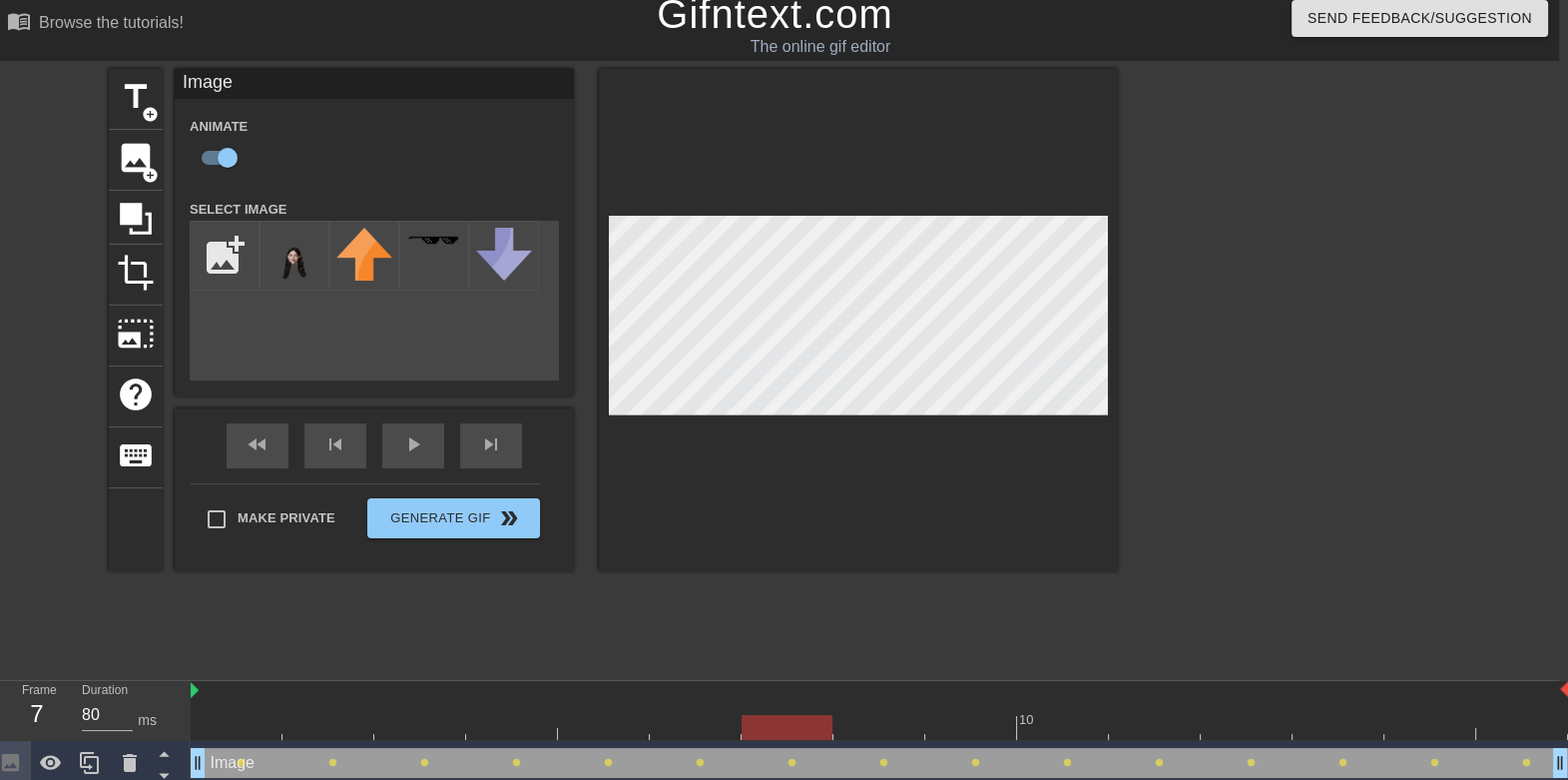 click at bounding box center [879, 713] 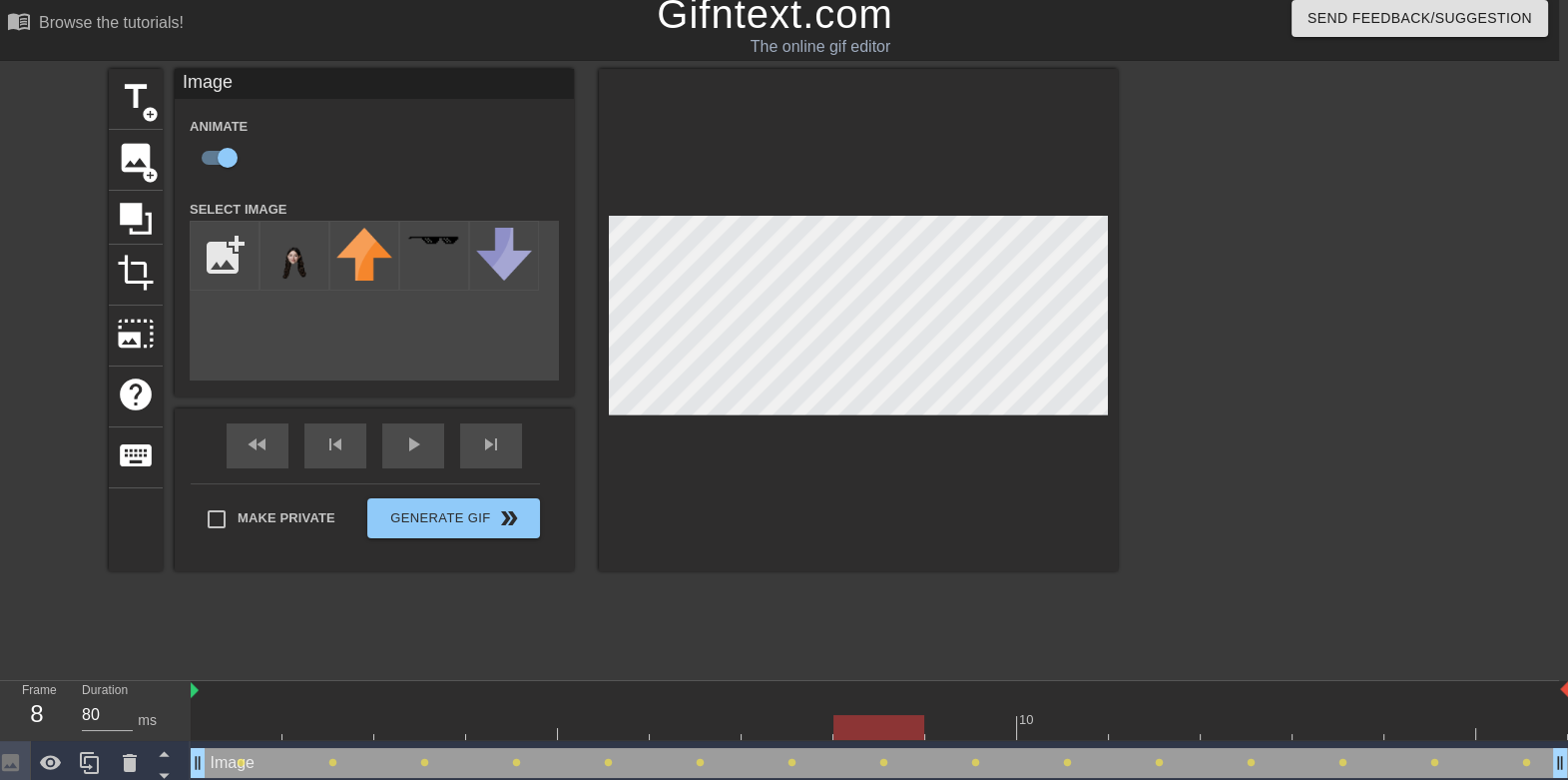 click at bounding box center [879, 727] 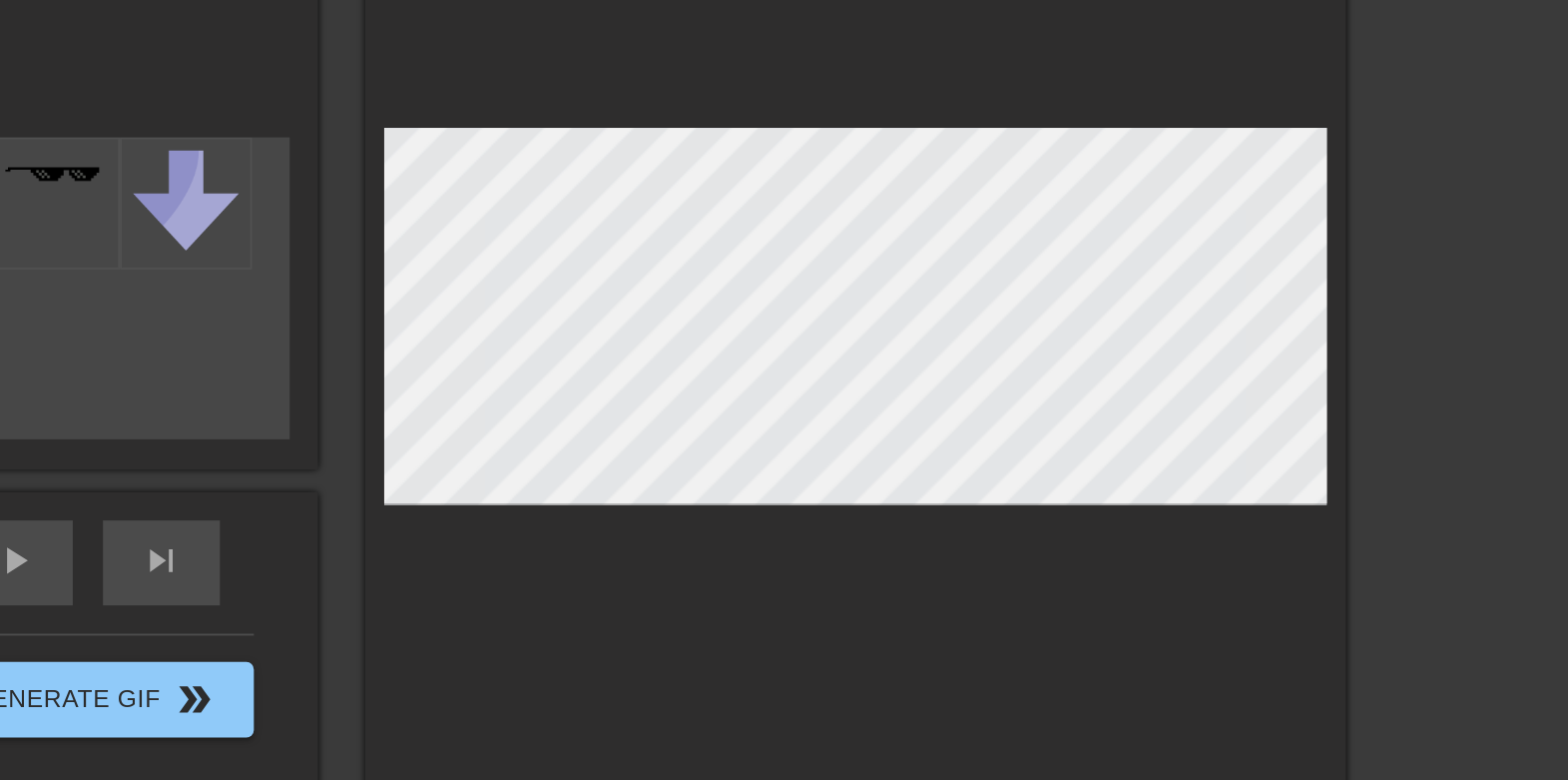 scroll, scrollTop: 10, scrollLeft: 9, axis: both 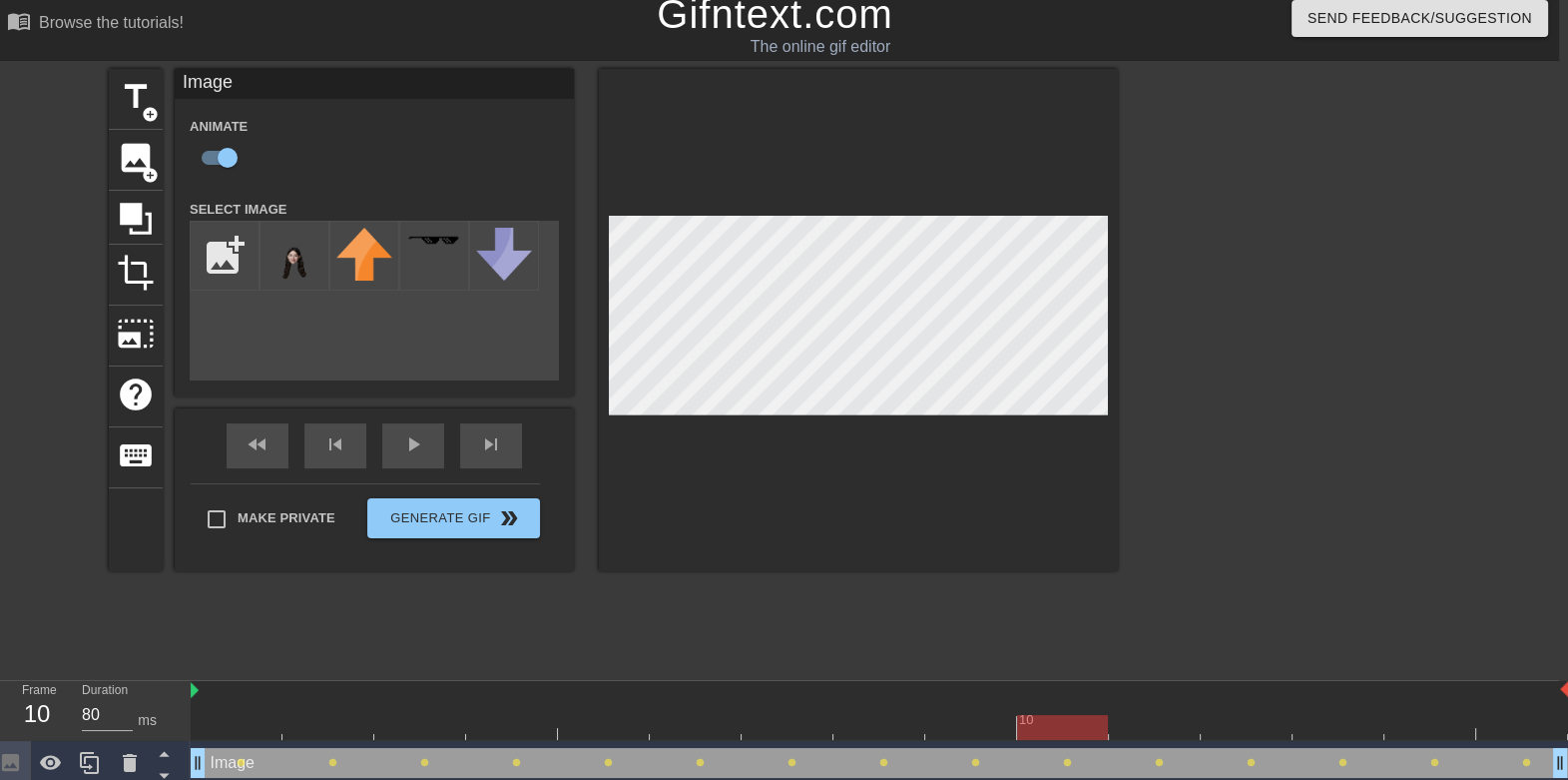 click at bounding box center [879, 727] 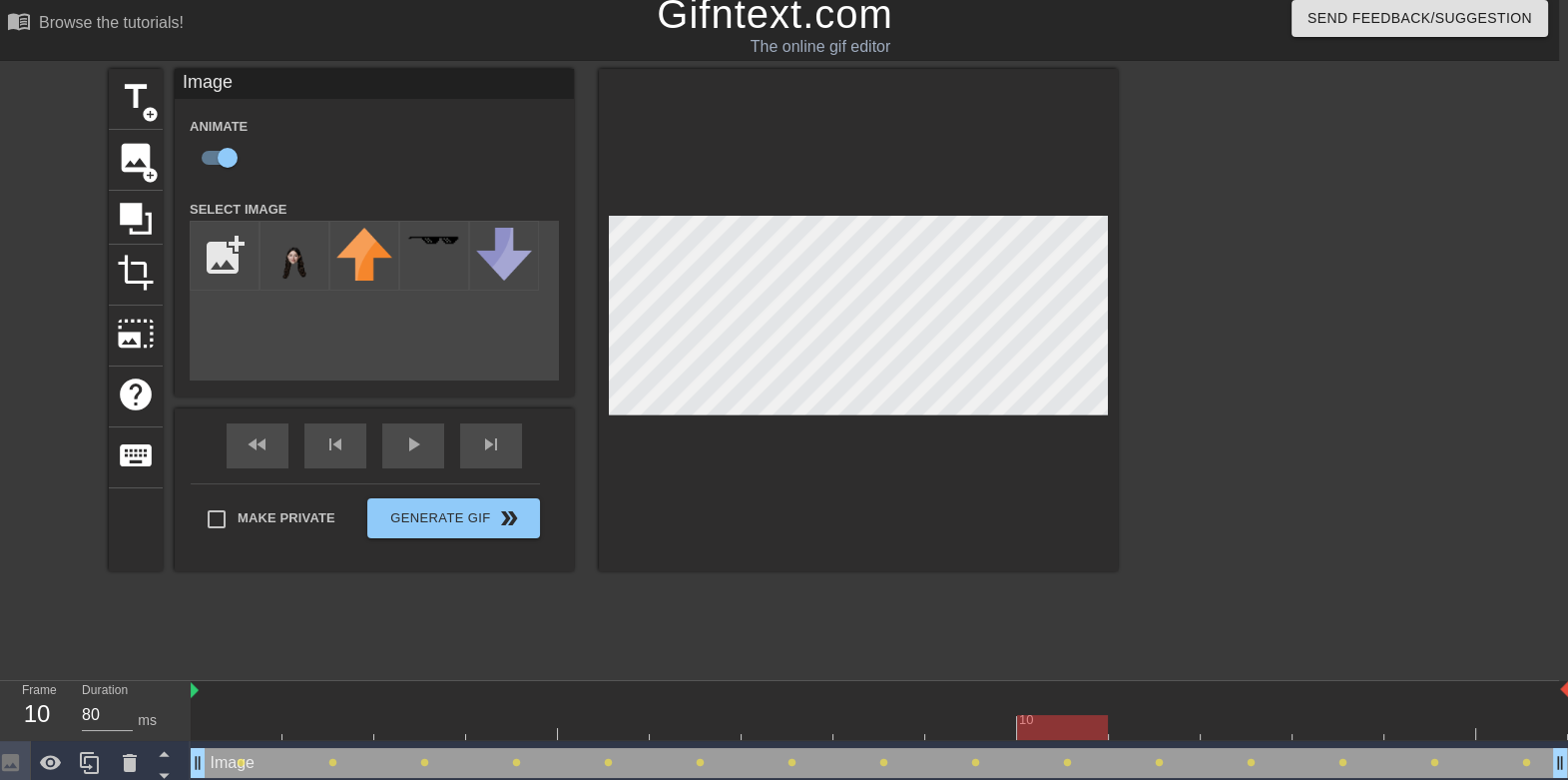 click on "Image drag_handle drag_handle lens lens lens lens lens lens lens lens lens lens lens lens lens lens lens" at bounding box center (879, 763) 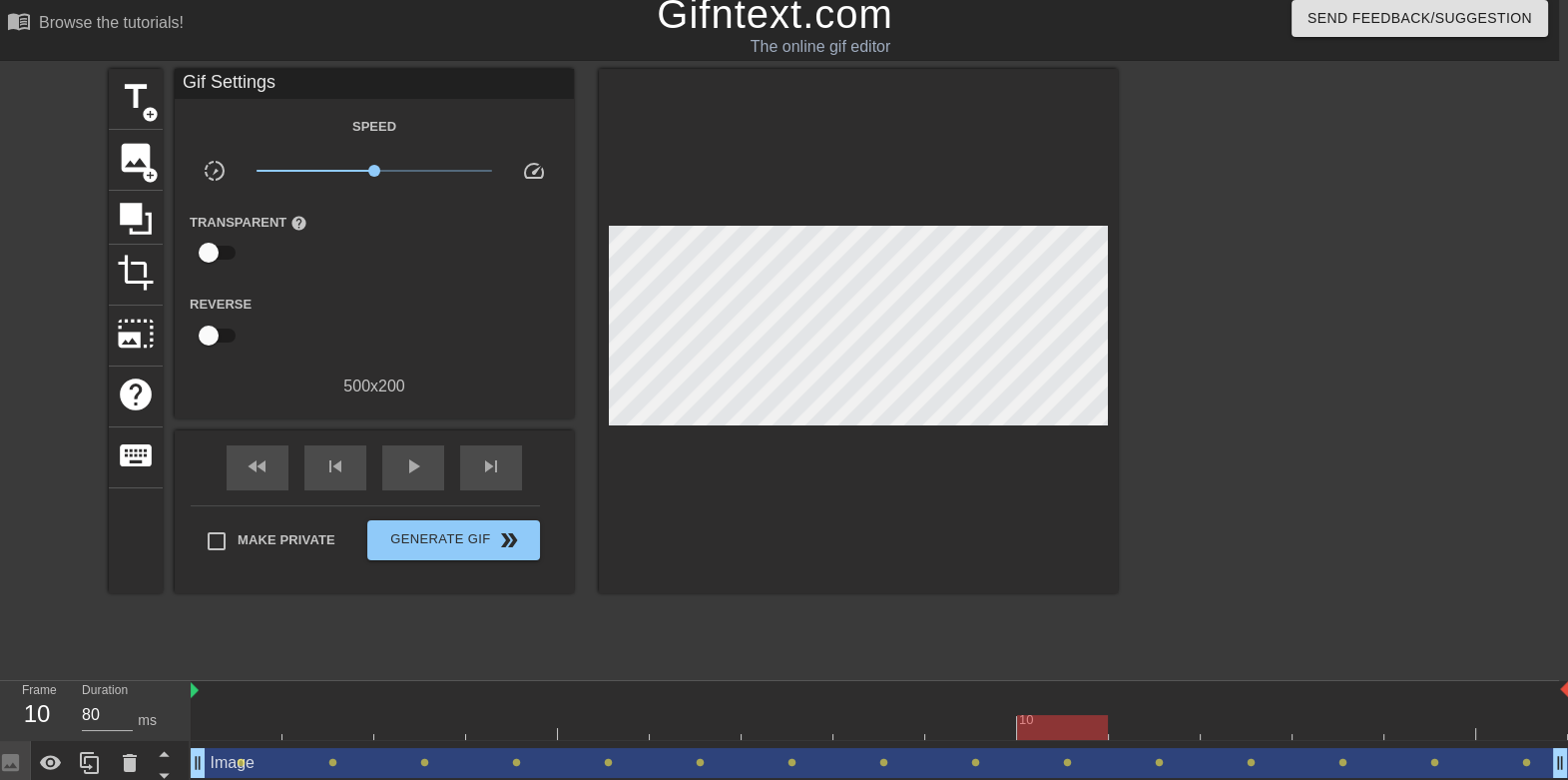 click at bounding box center (879, 727) 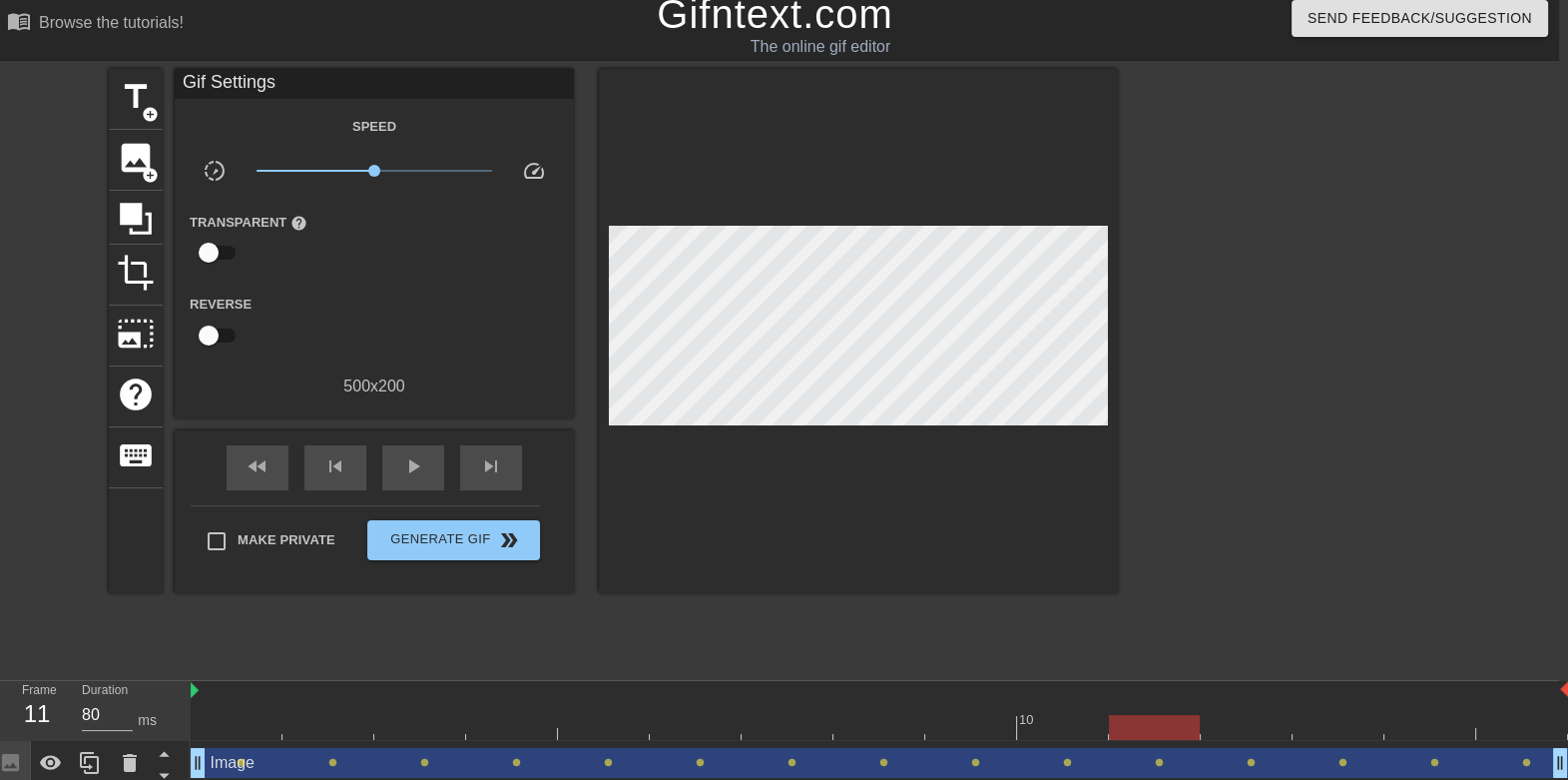 click at bounding box center (879, 727) 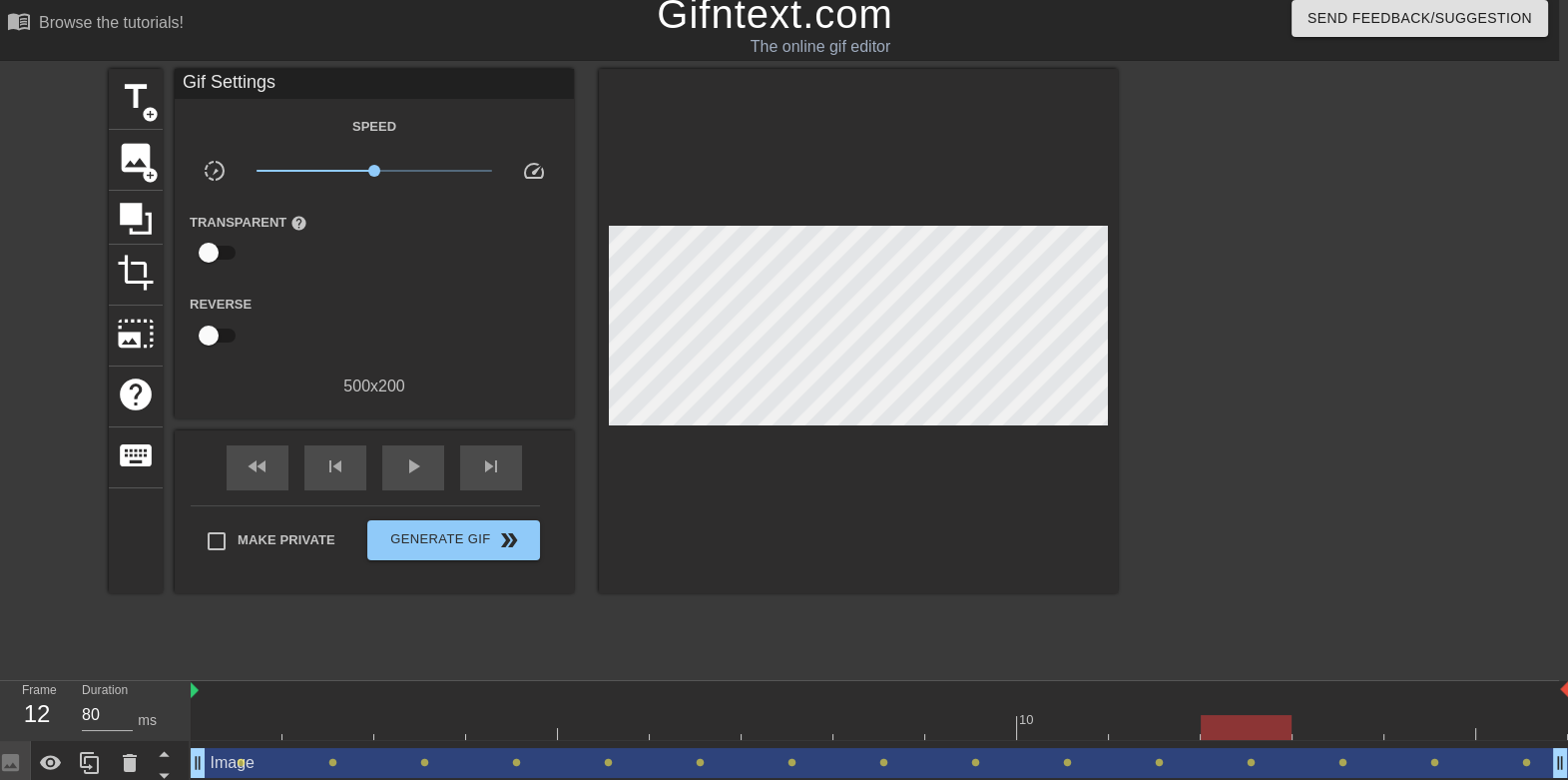 click at bounding box center (879, 727) 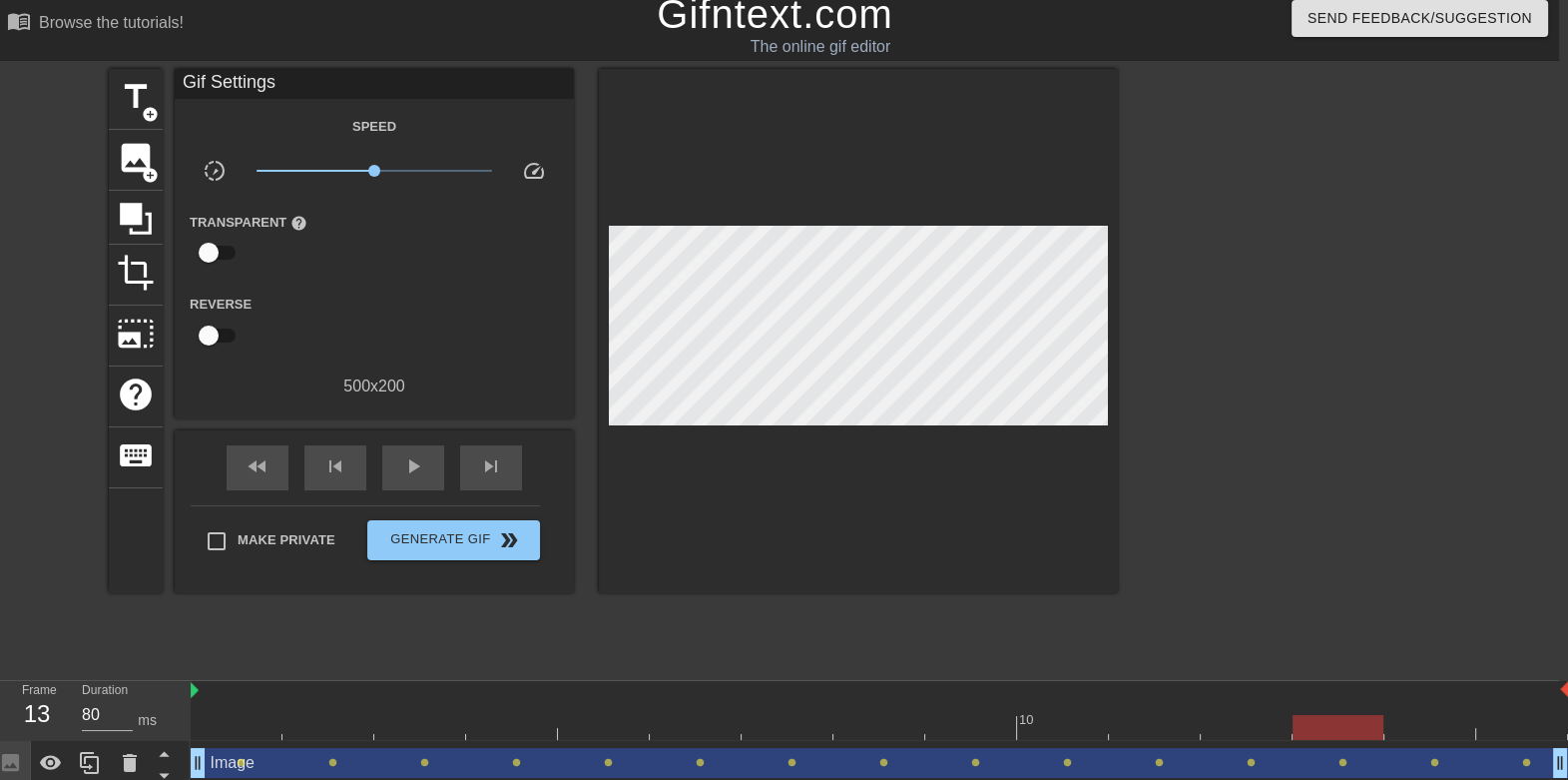 click at bounding box center [879, 727] 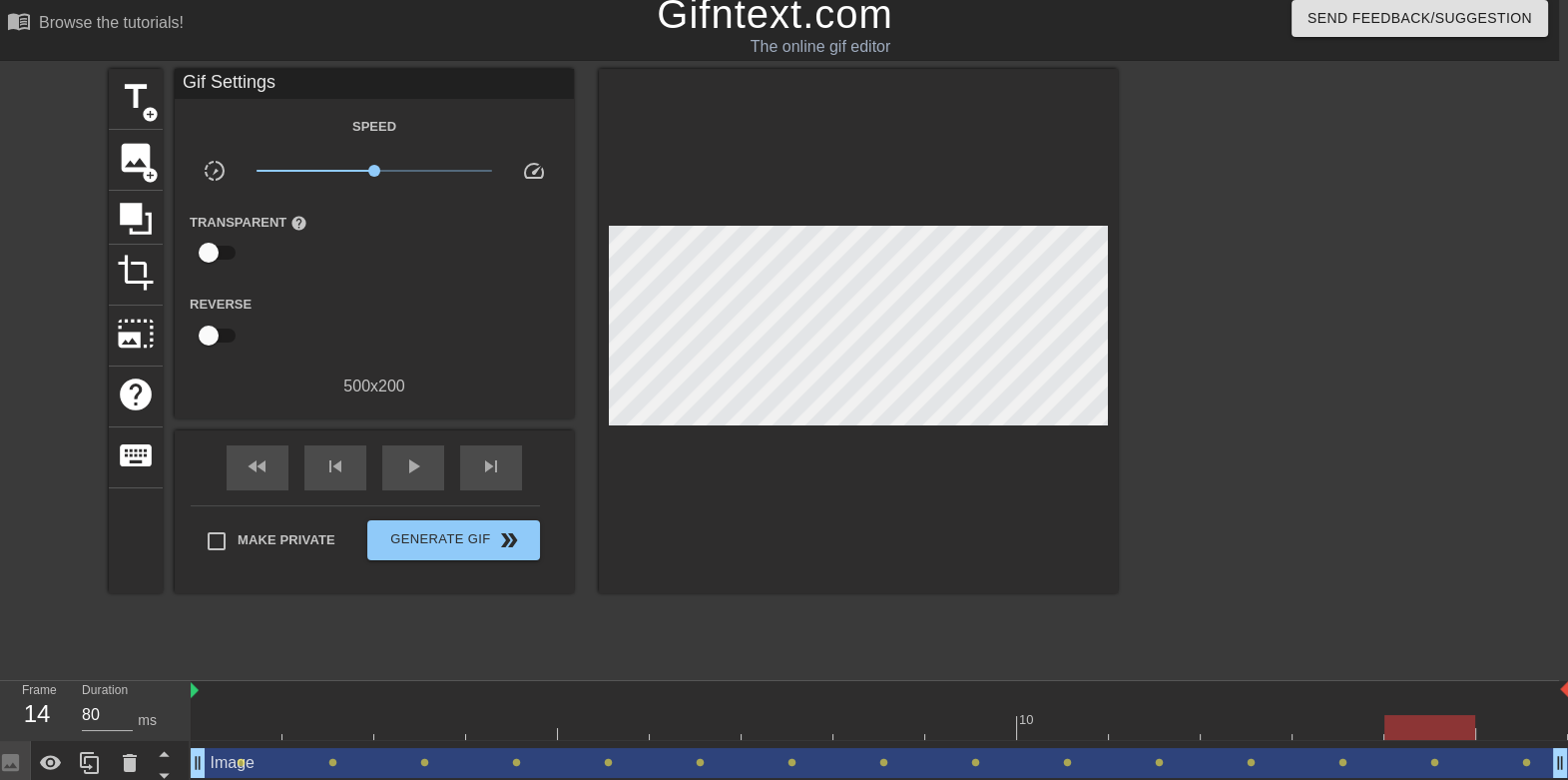 click at bounding box center (879, 727) 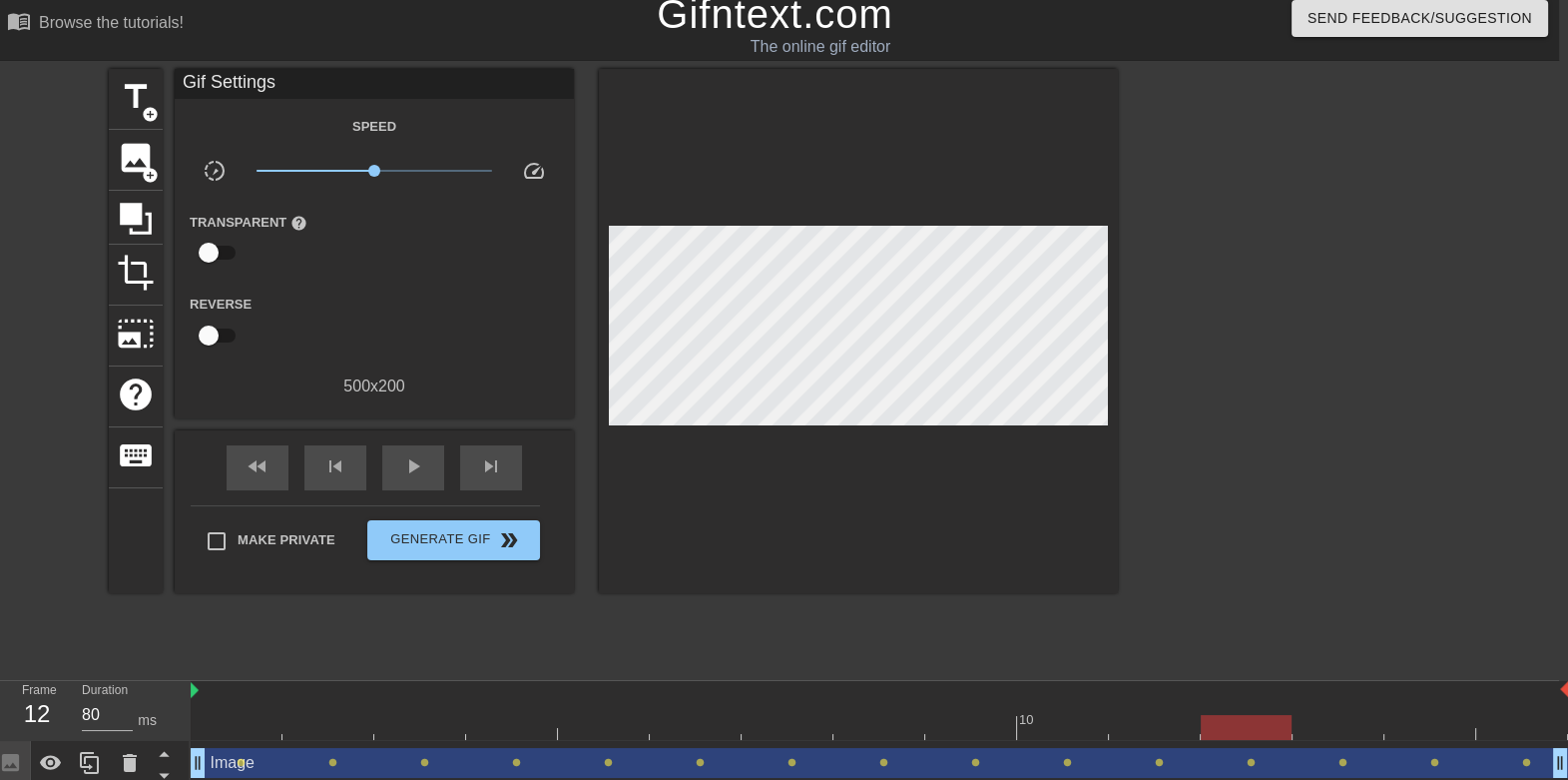 click at bounding box center (879, 727) 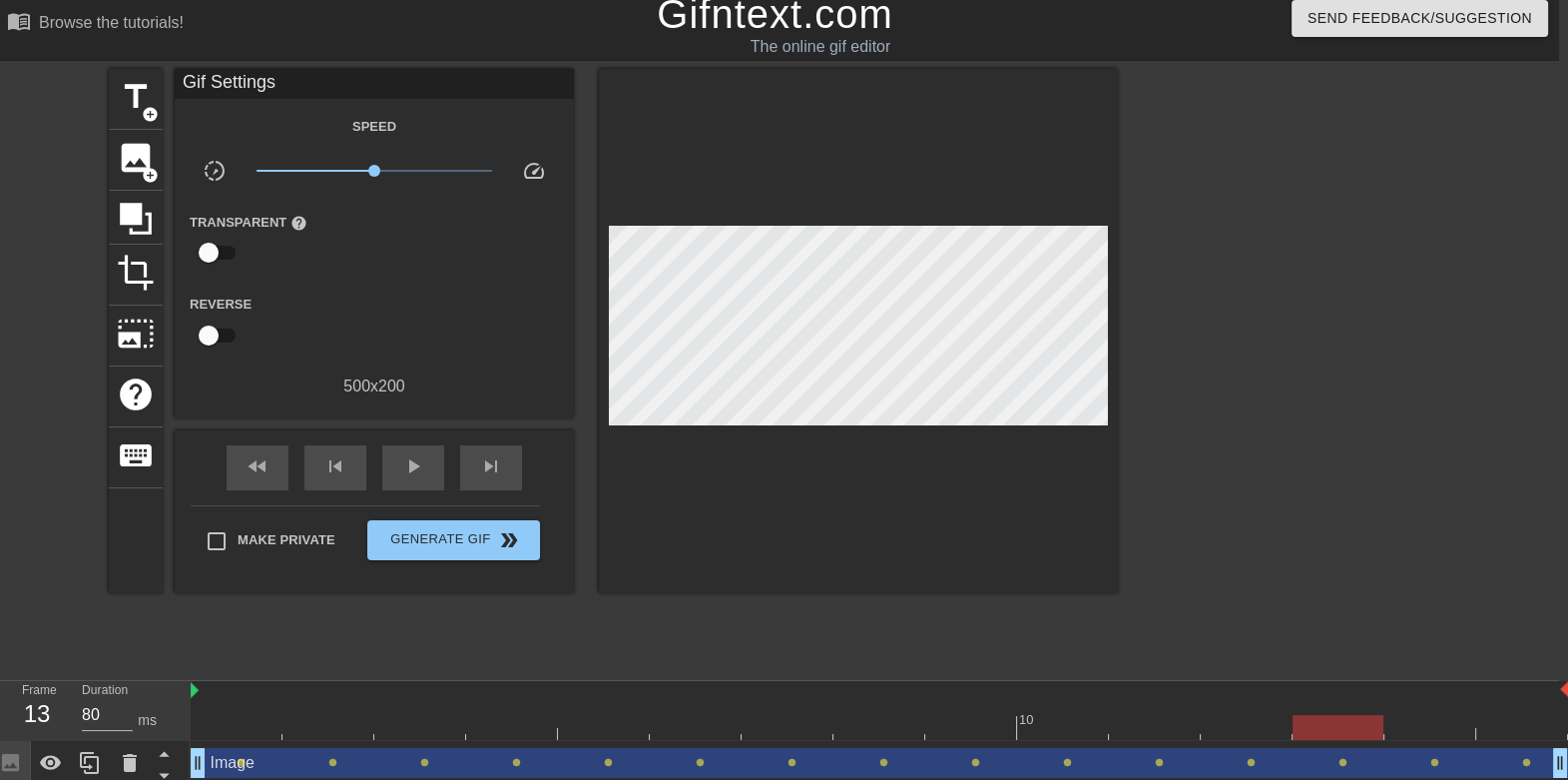 click at bounding box center [879, 727] 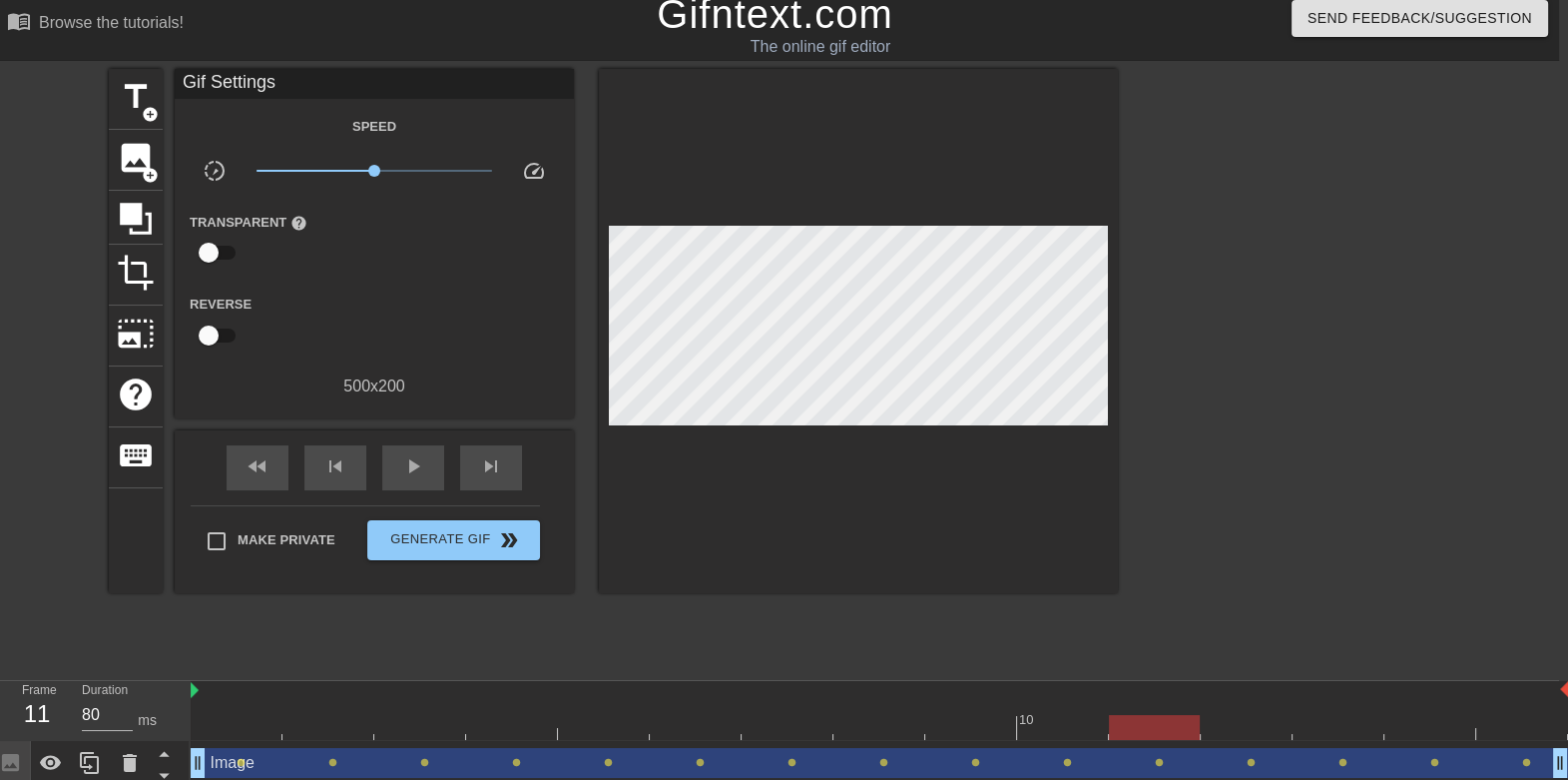 click at bounding box center (879, 727) 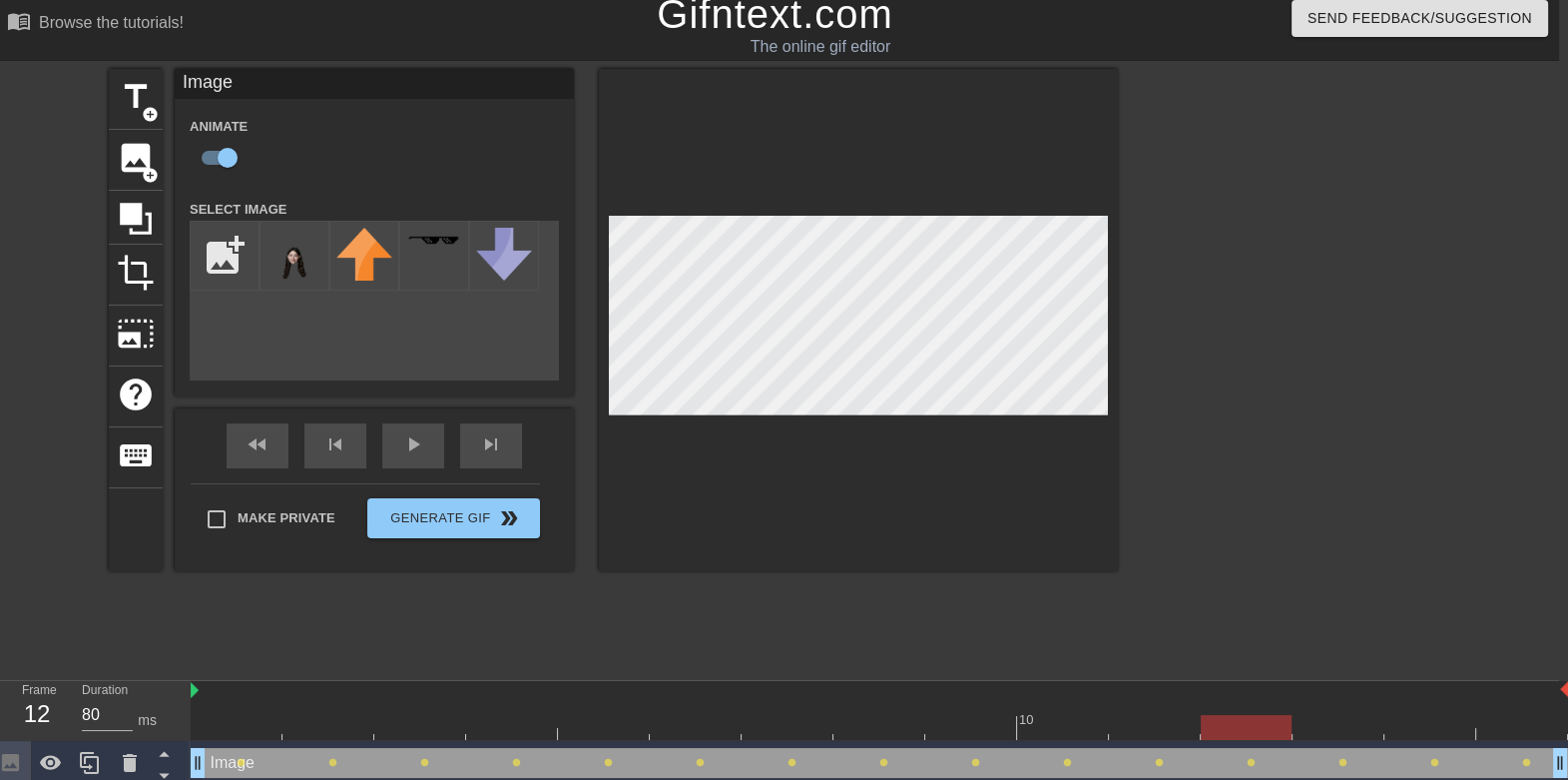 click at bounding box center (879, 727) 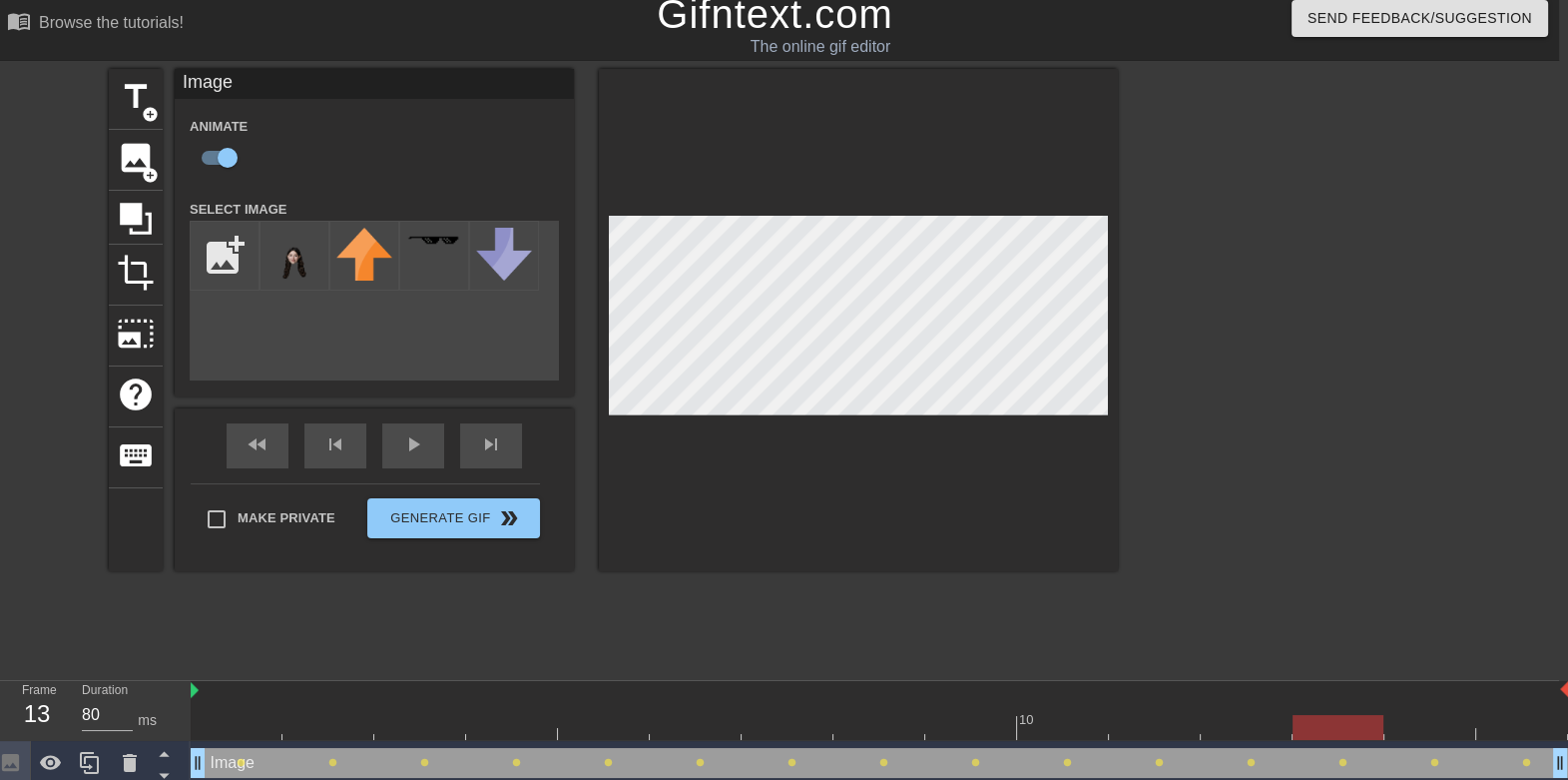 click at bounding box center [879, 727] 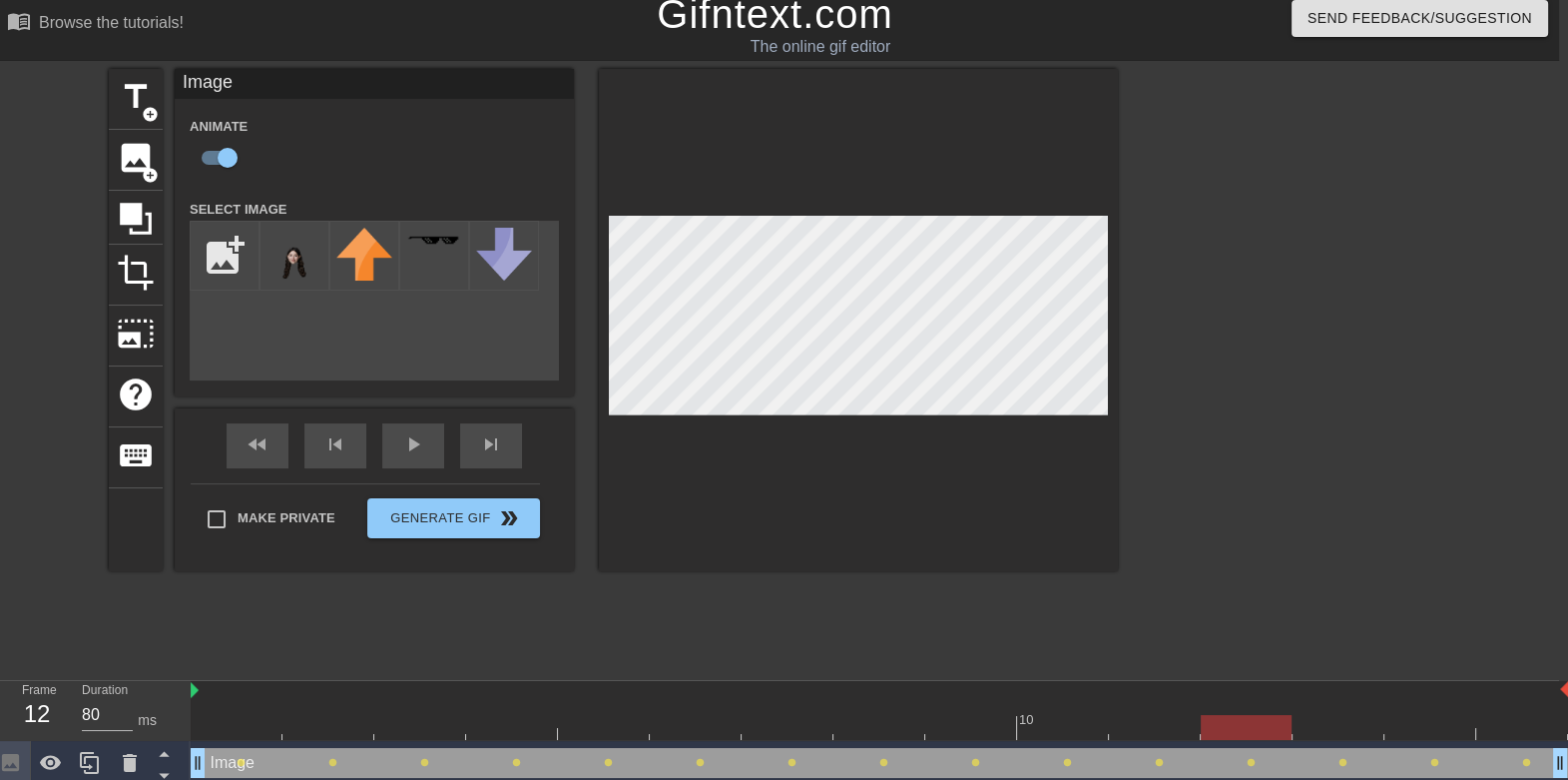click at bounding box center [879, 727] 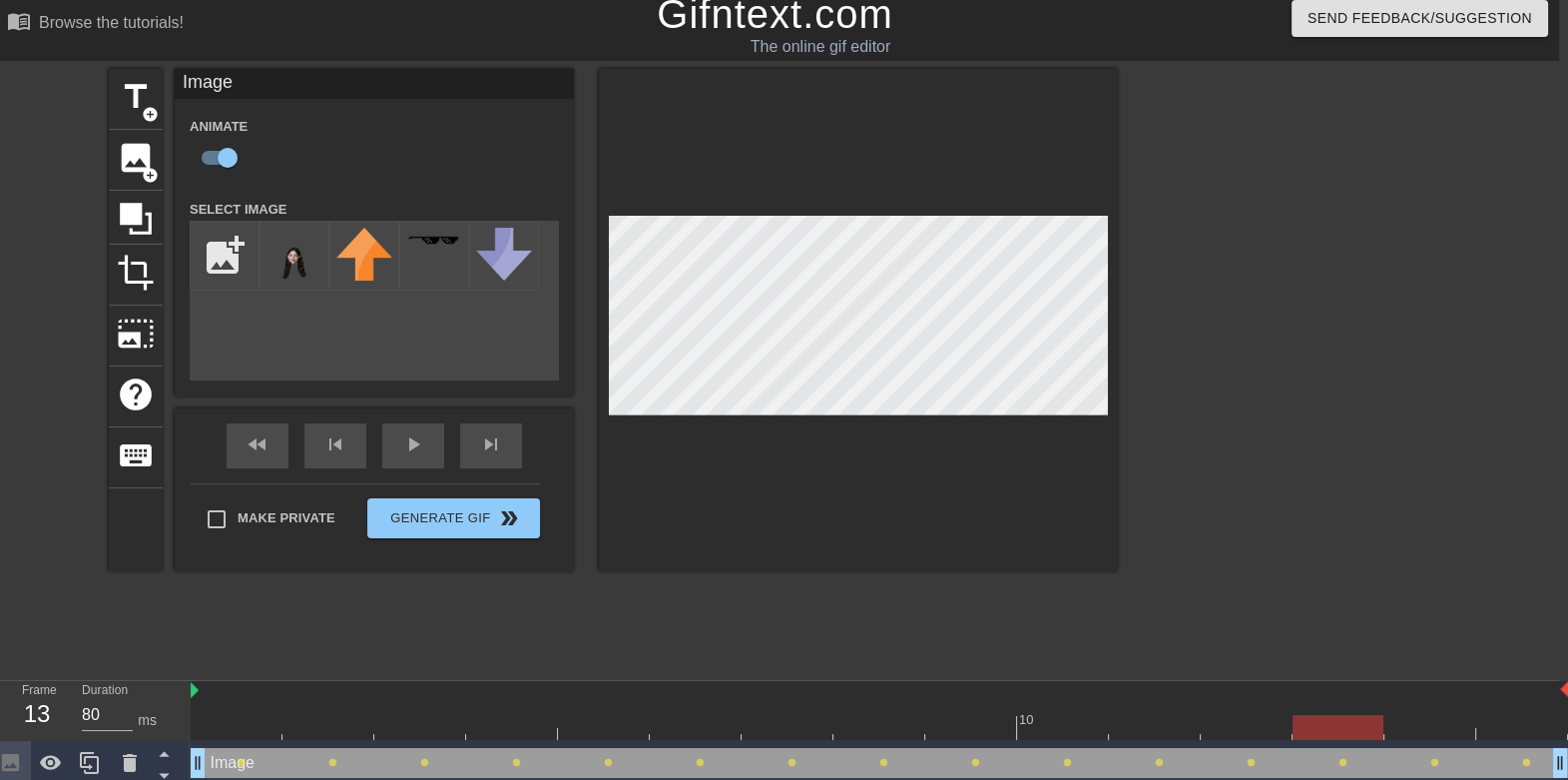 click at bounding box center [879, 727] 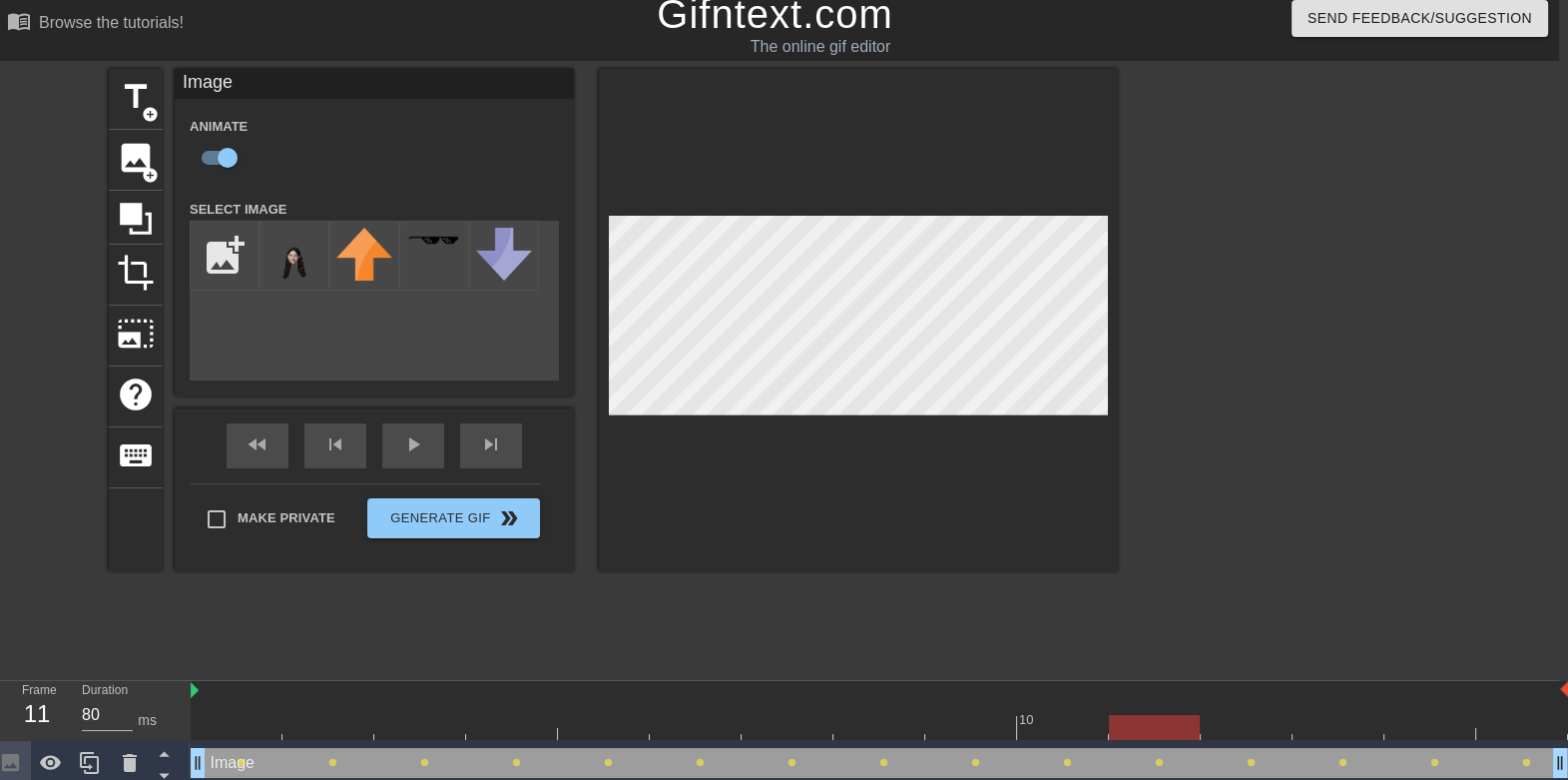 click at bounding box center [879, 727] 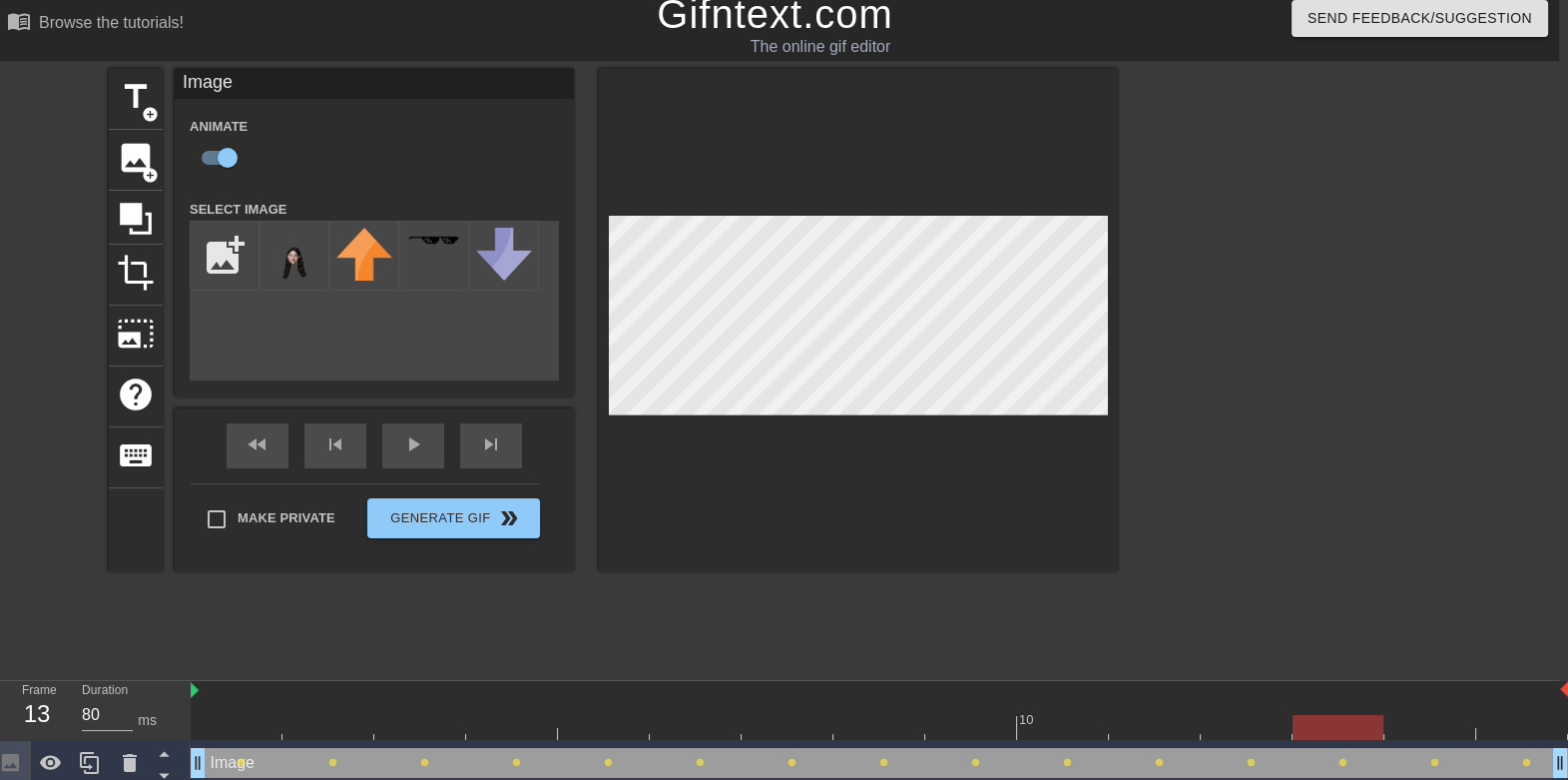 click at bounding box center (879, 727) 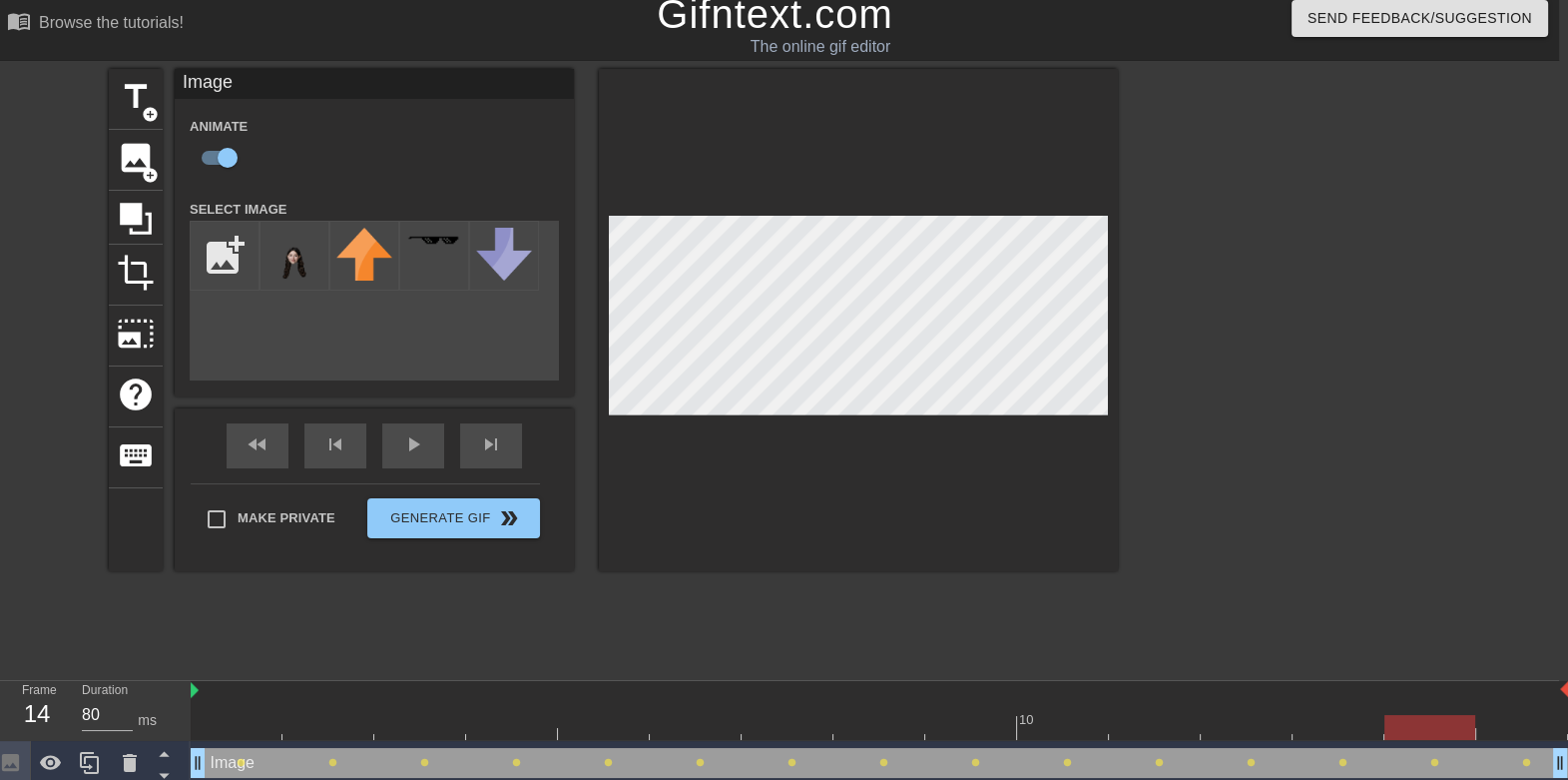 click at bounding box center [879, 727] 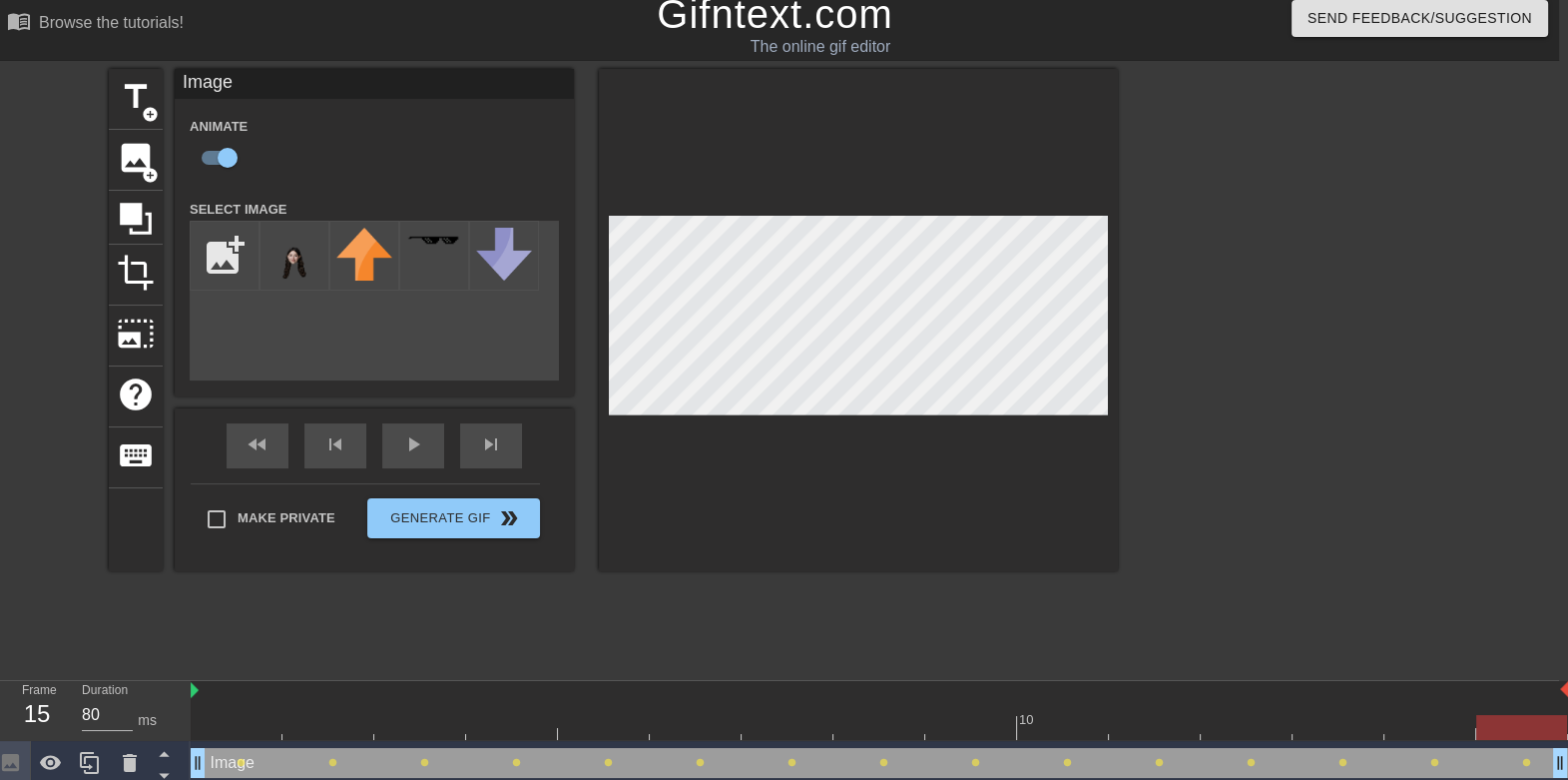 click at bounding box center (879, 727) 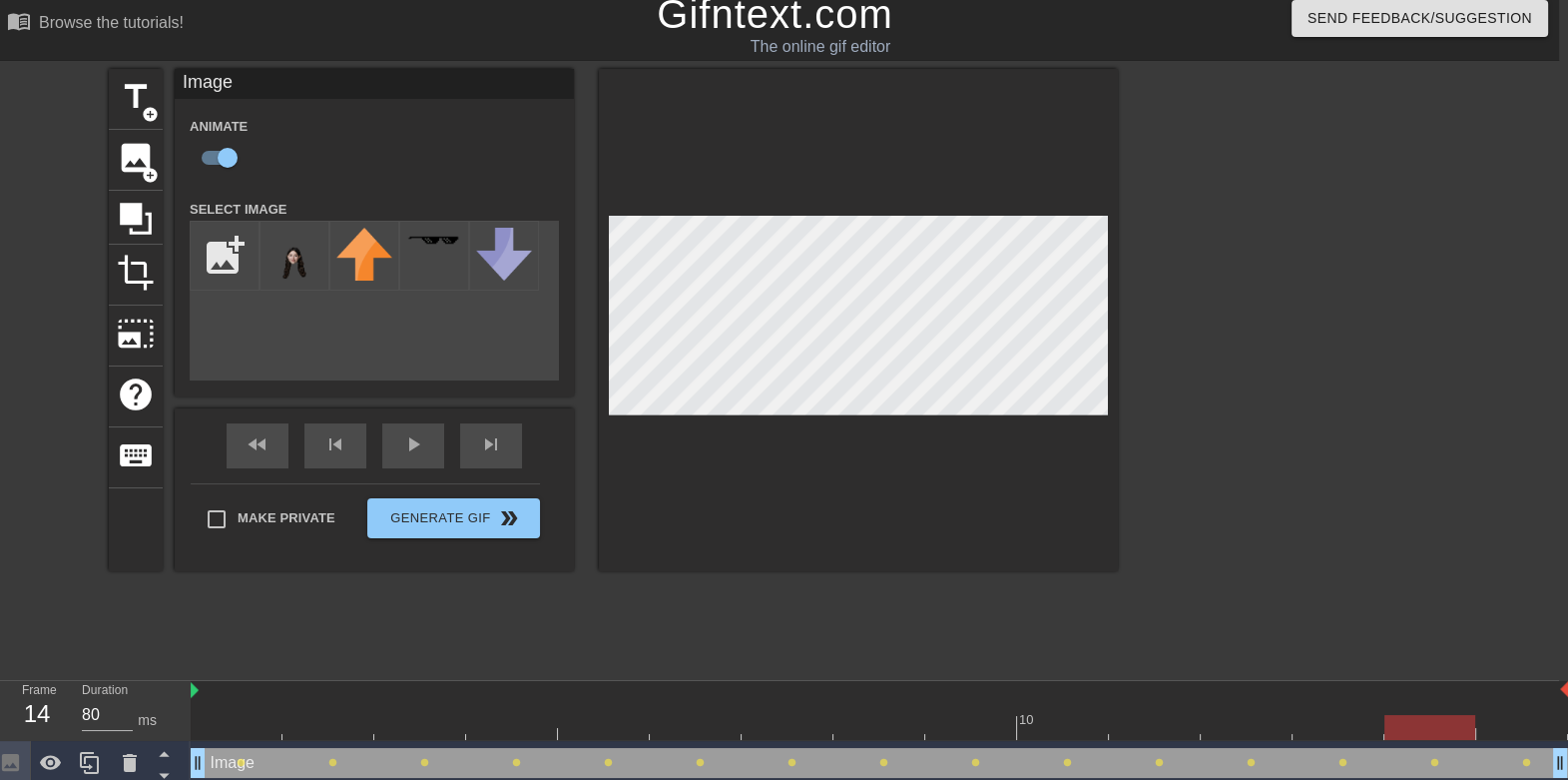 click at bounding box center [879, 727] 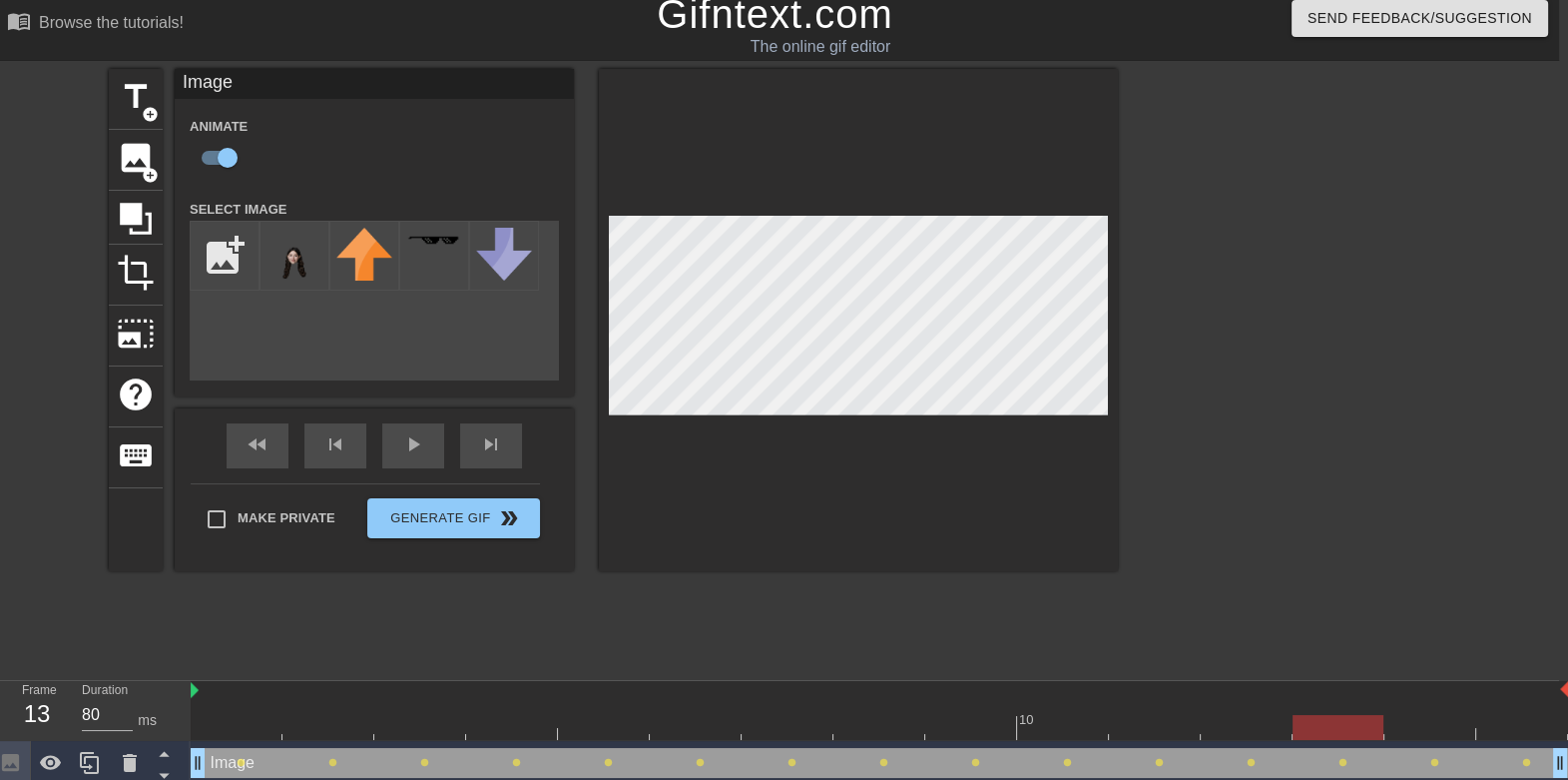 click at bounding box center [879, 727] 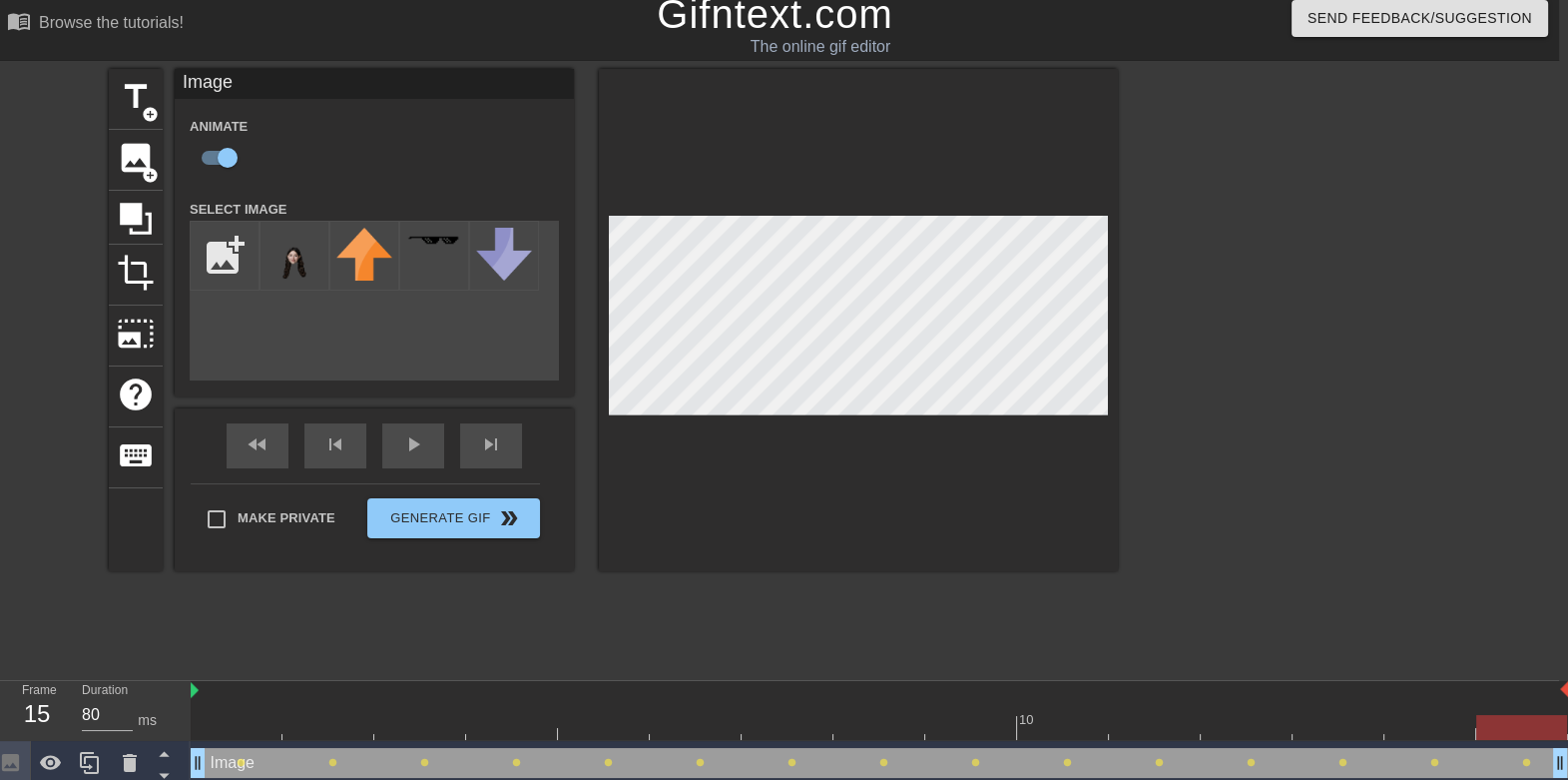 click at bounding box center [879, 727] 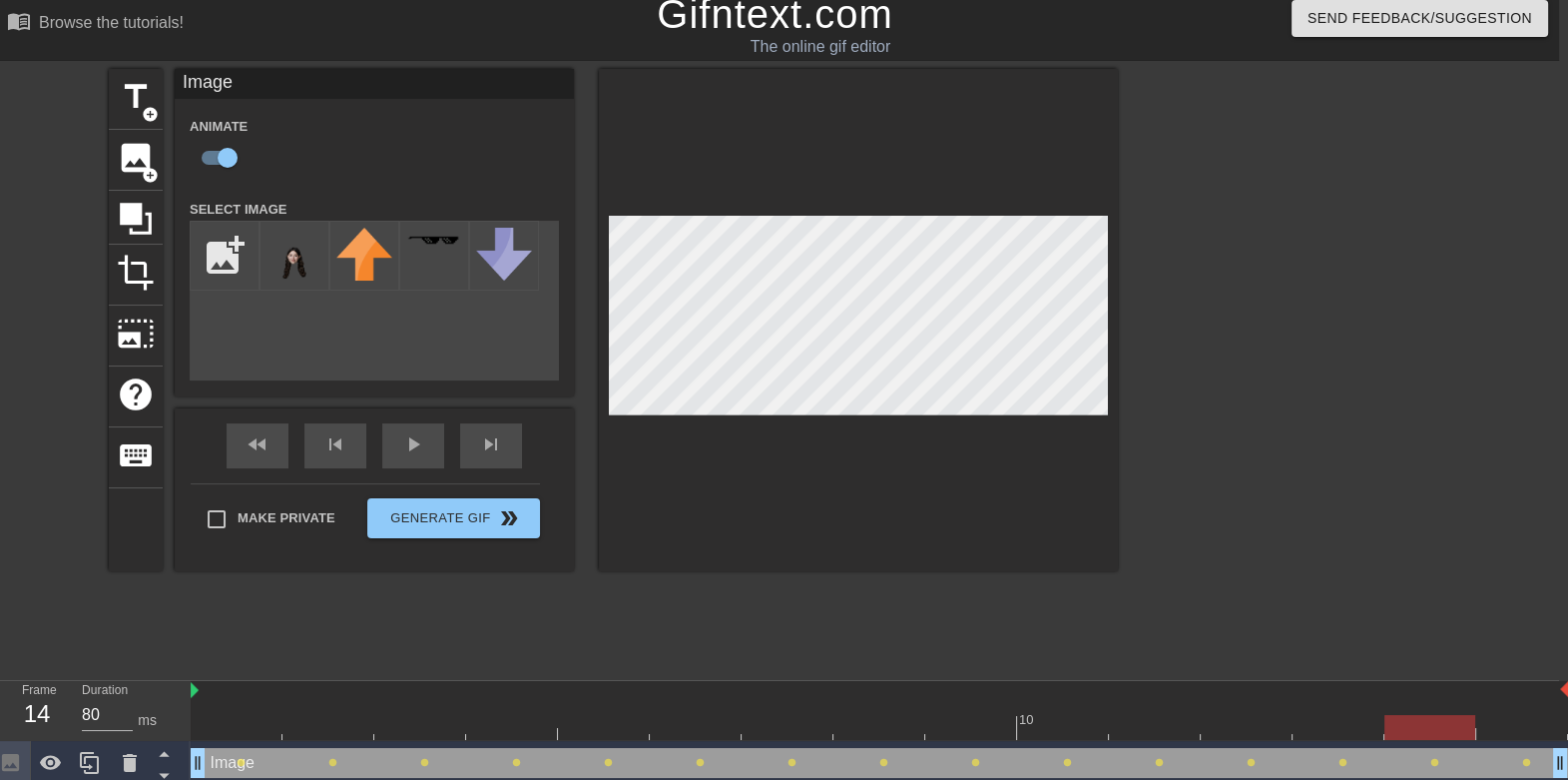 click at bounding box center [879, 727] 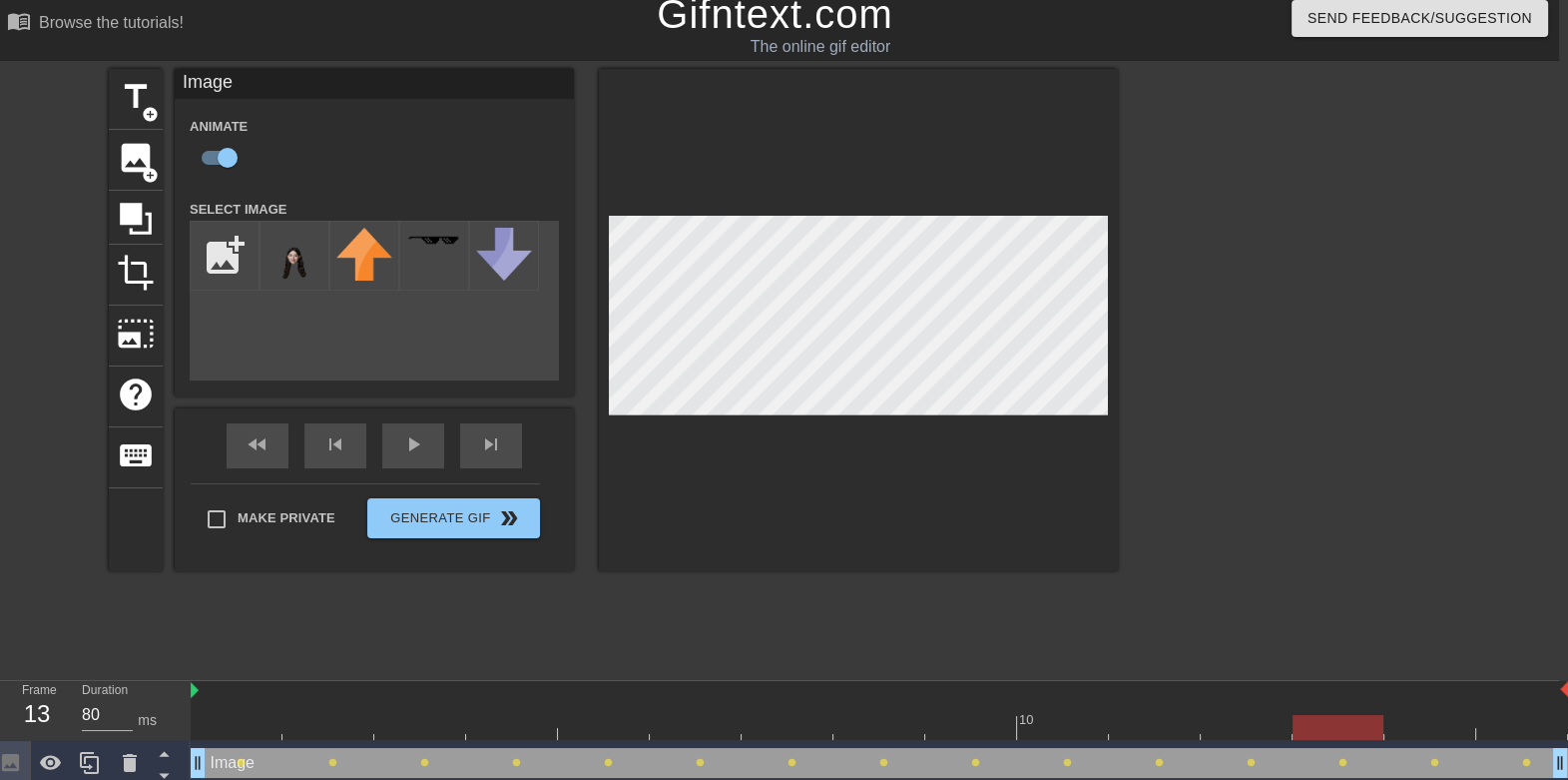 click at bounding box center (879, 727) 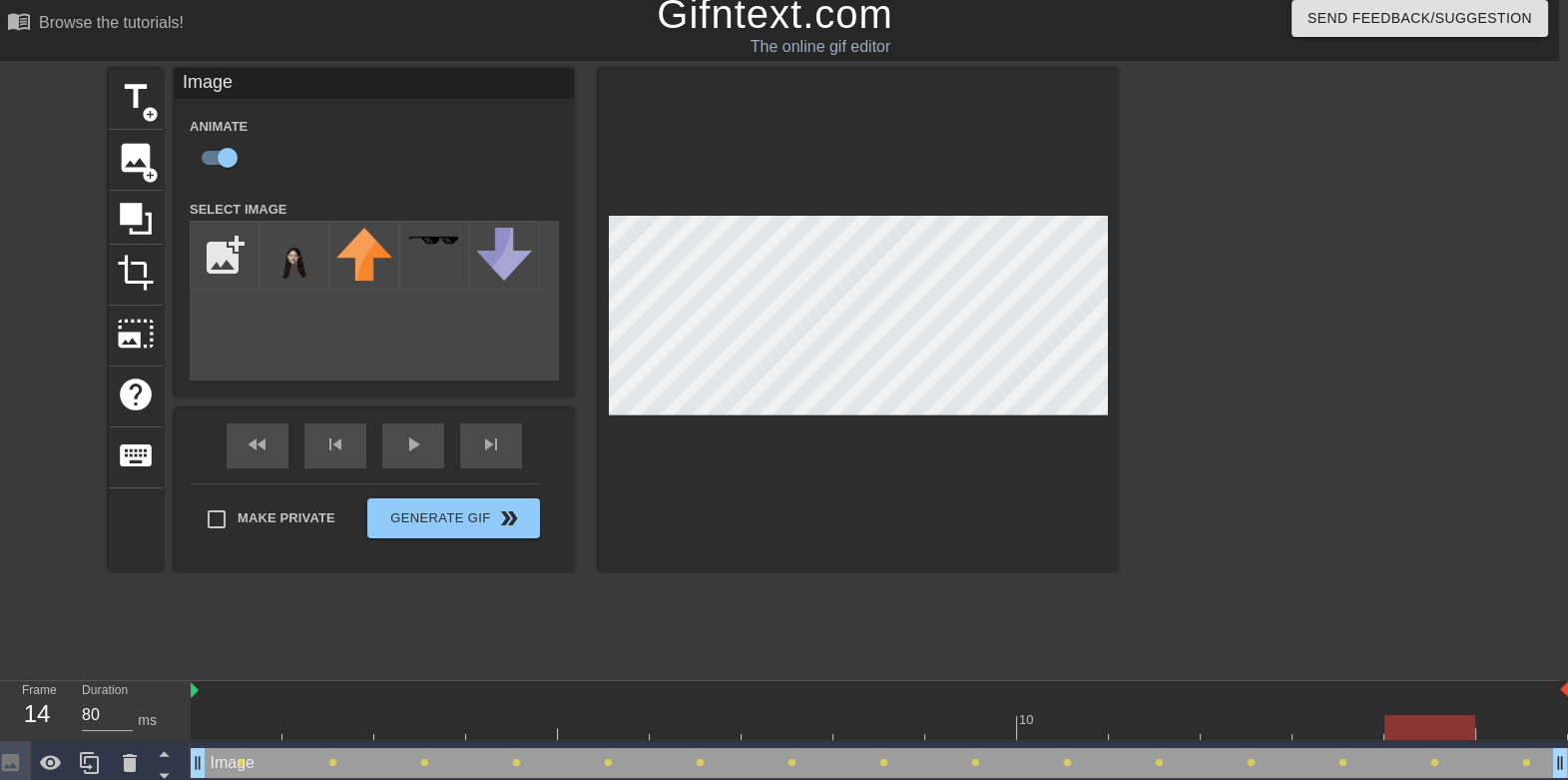 click at bounding box center [879, 727] 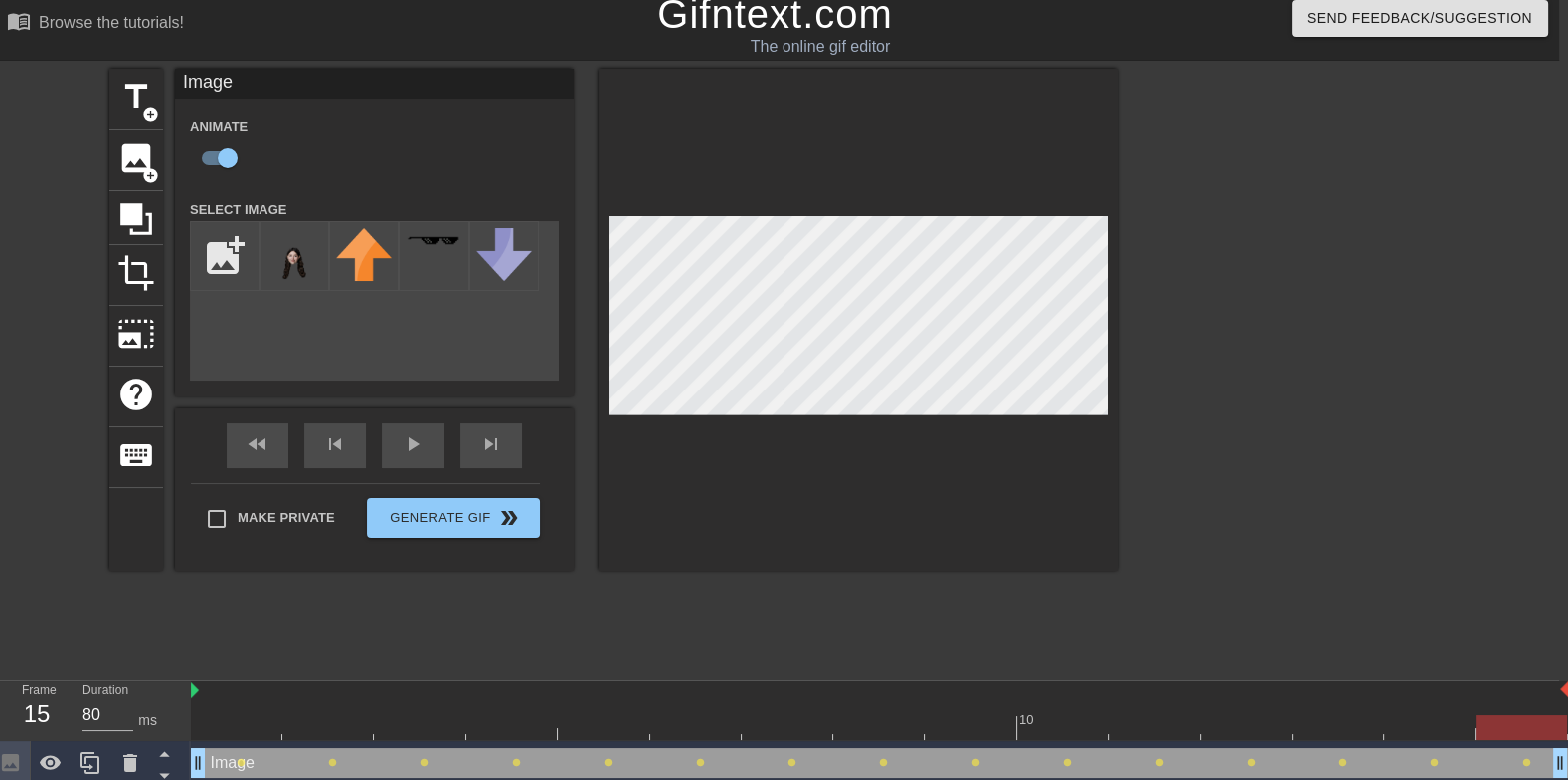 click at bounding box center [879, 727] 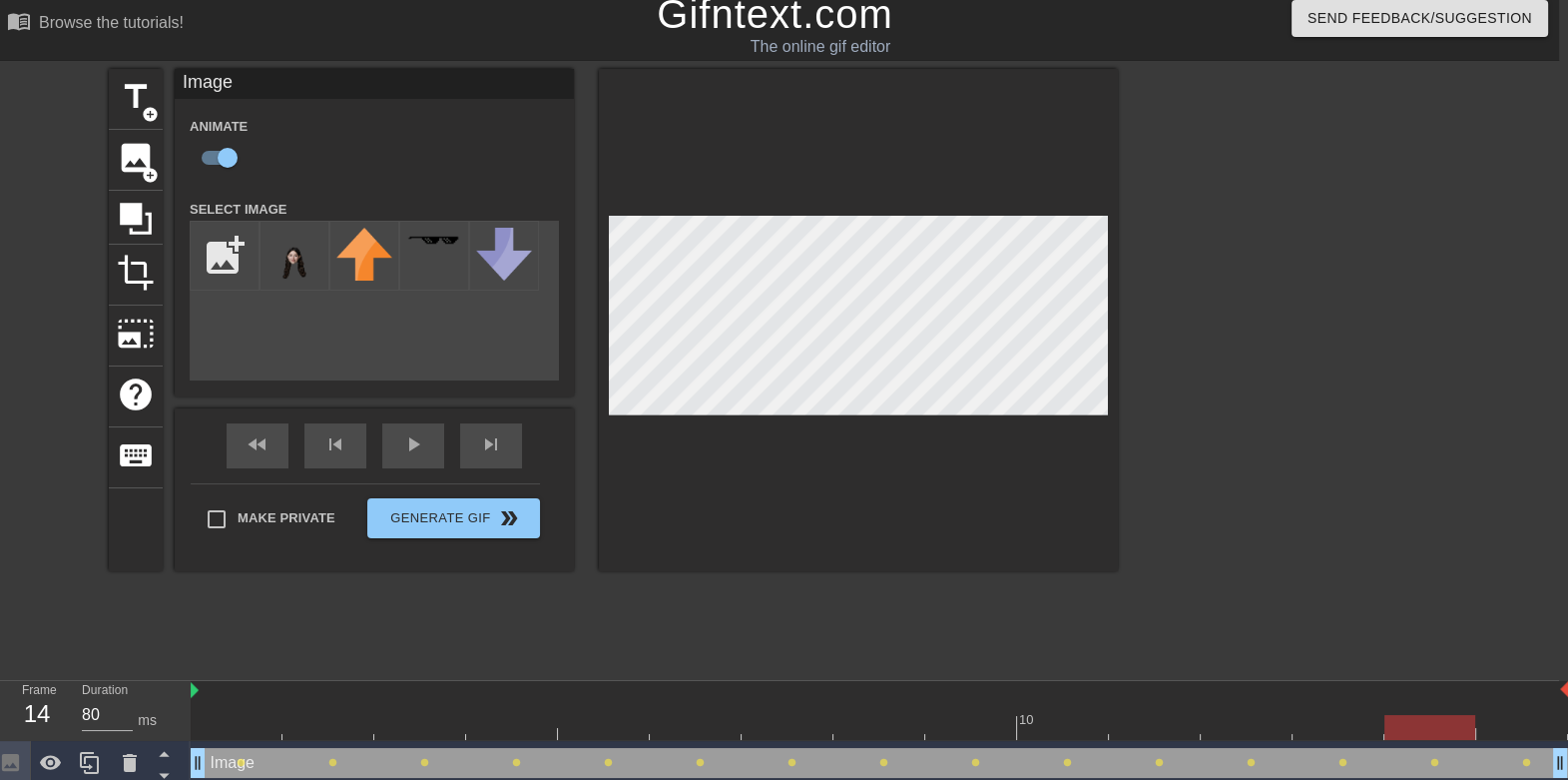 click at bounding box center (879, 727) 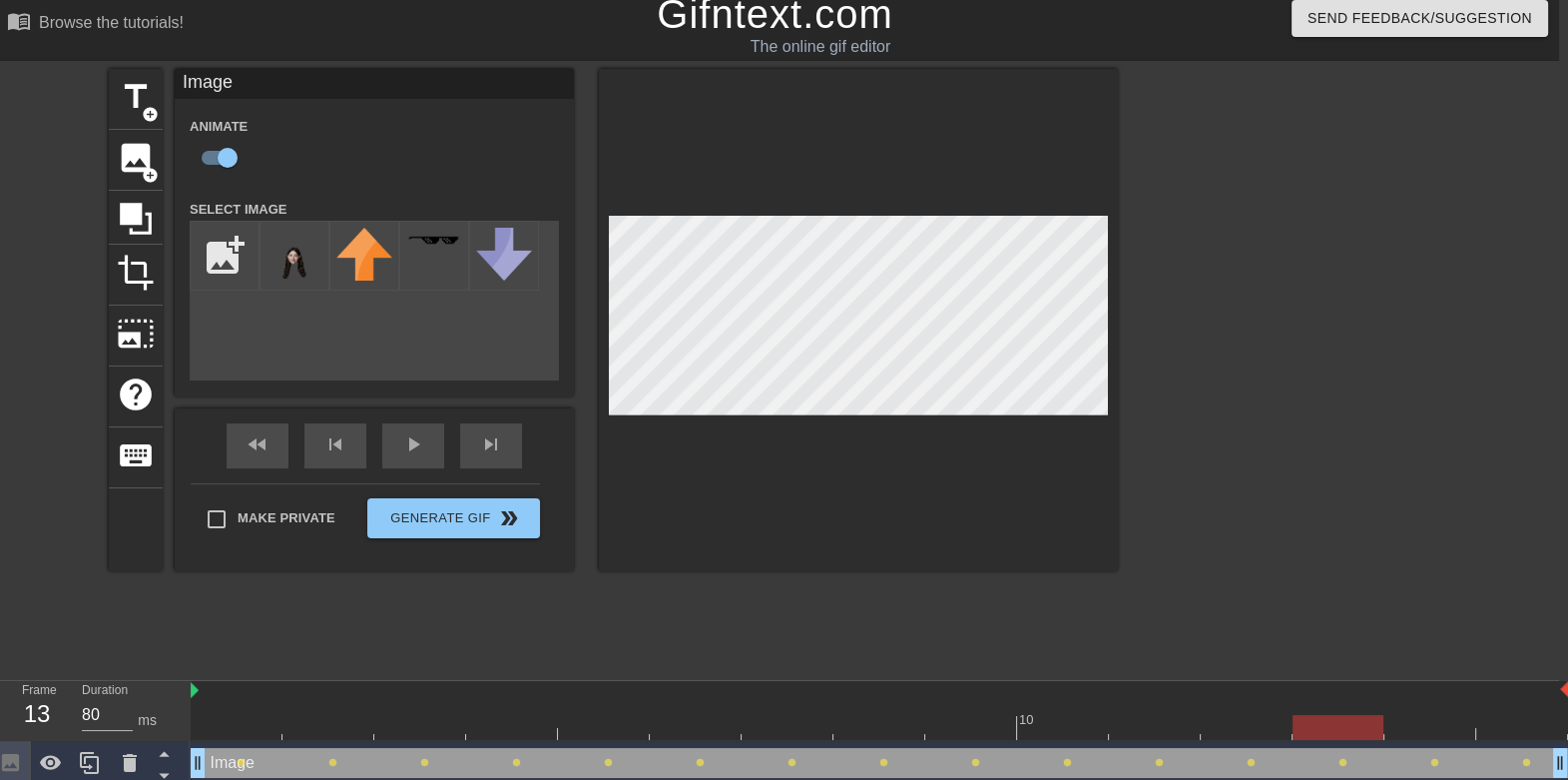 click at bounding box center (879, 727) 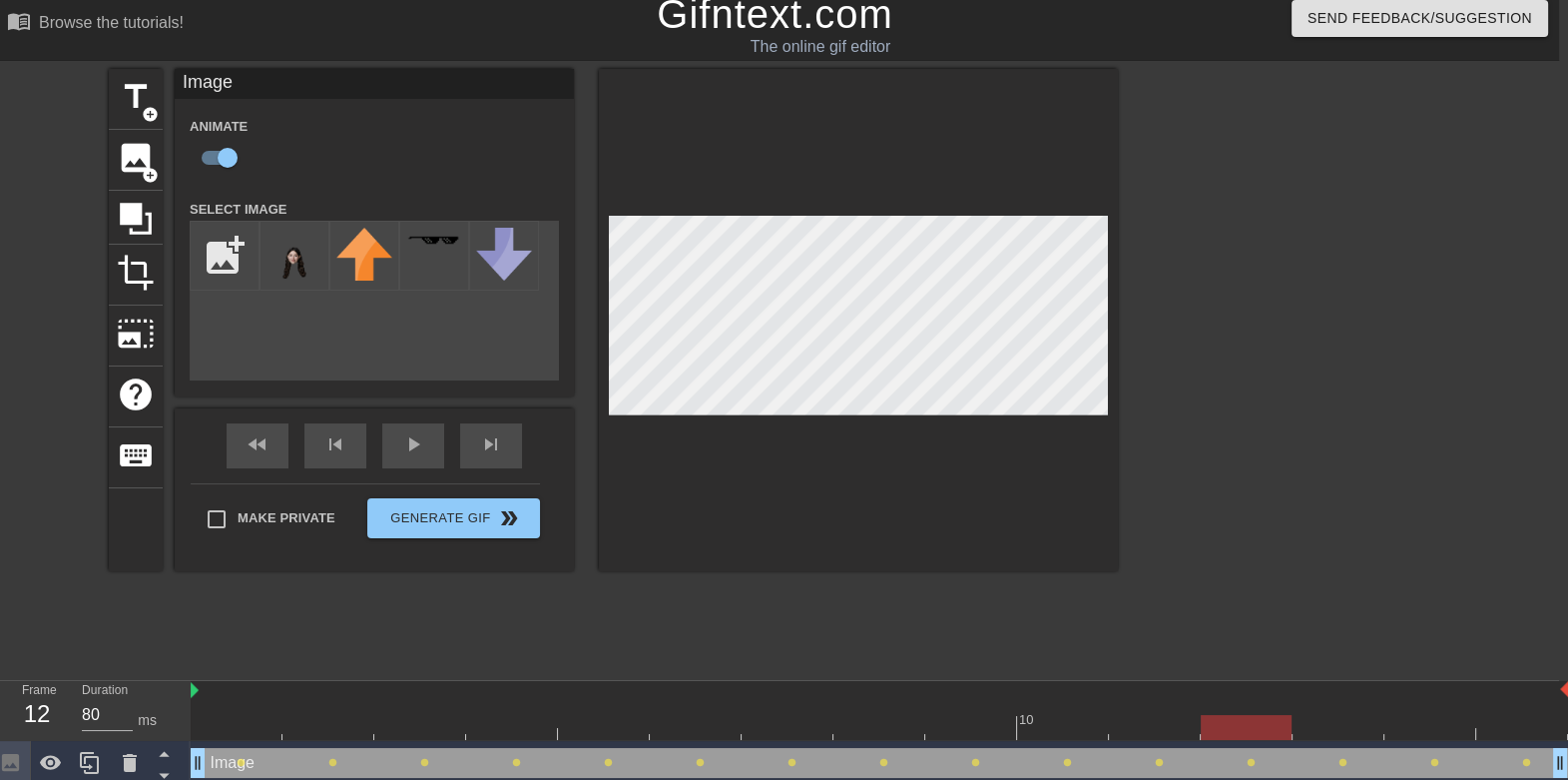 click on "fast_rewind skip_previous play_arrow skip_next" at bounding box center [374, 445] 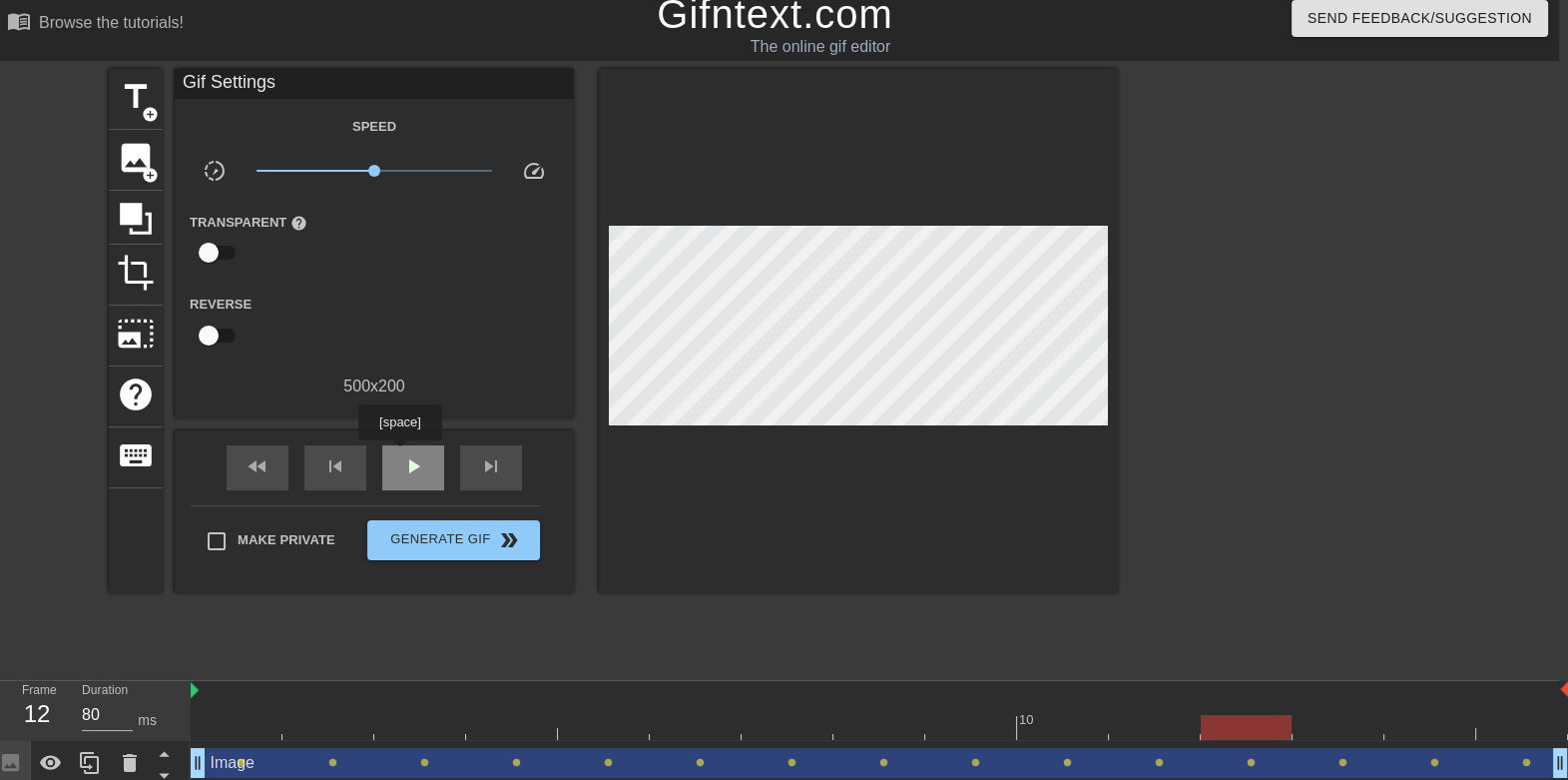 click on "play_arrow" at bounding box center [413, 467] 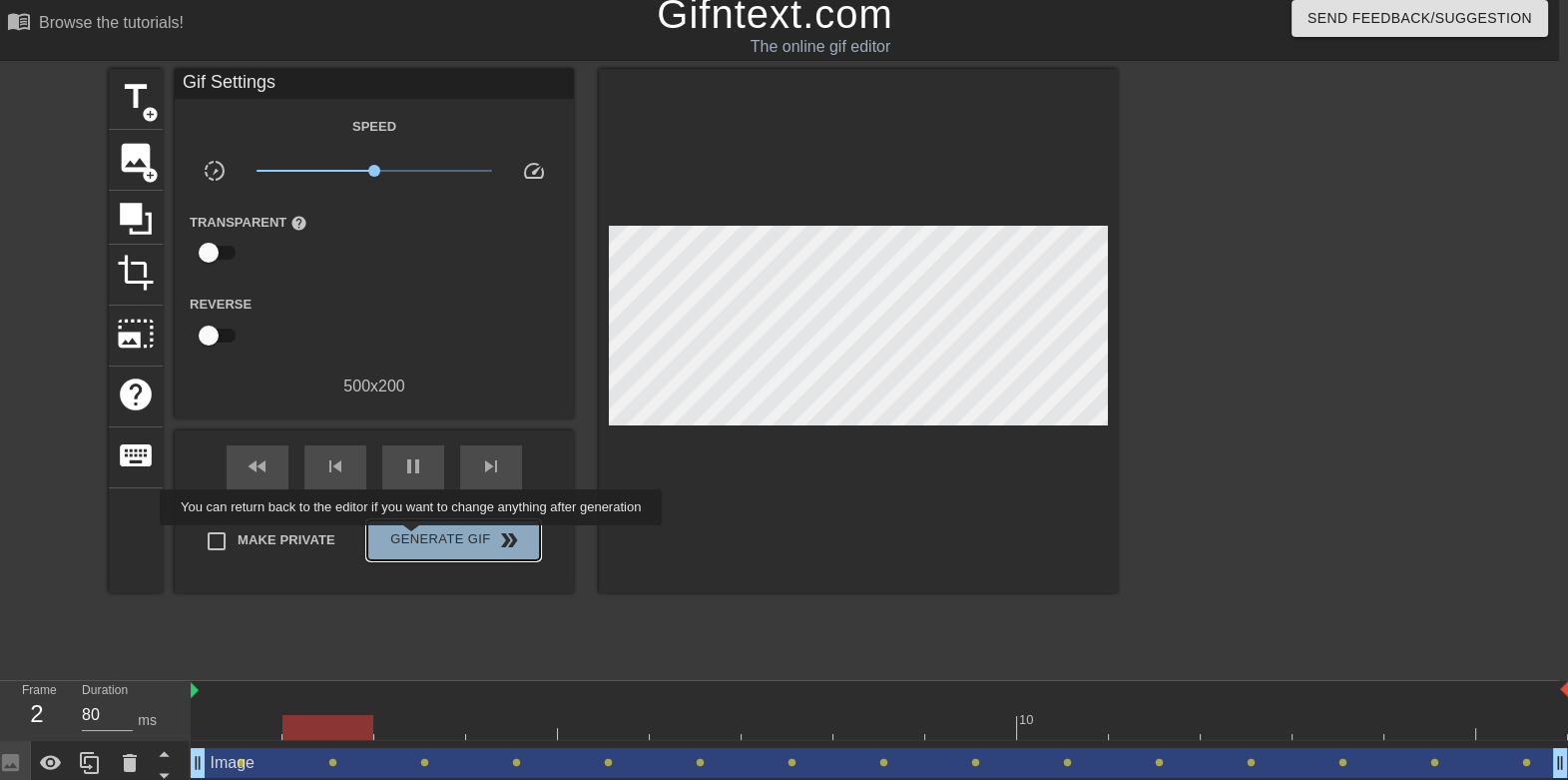 click on "Generate Gif double_arrow" at bounding box center [453, 540] 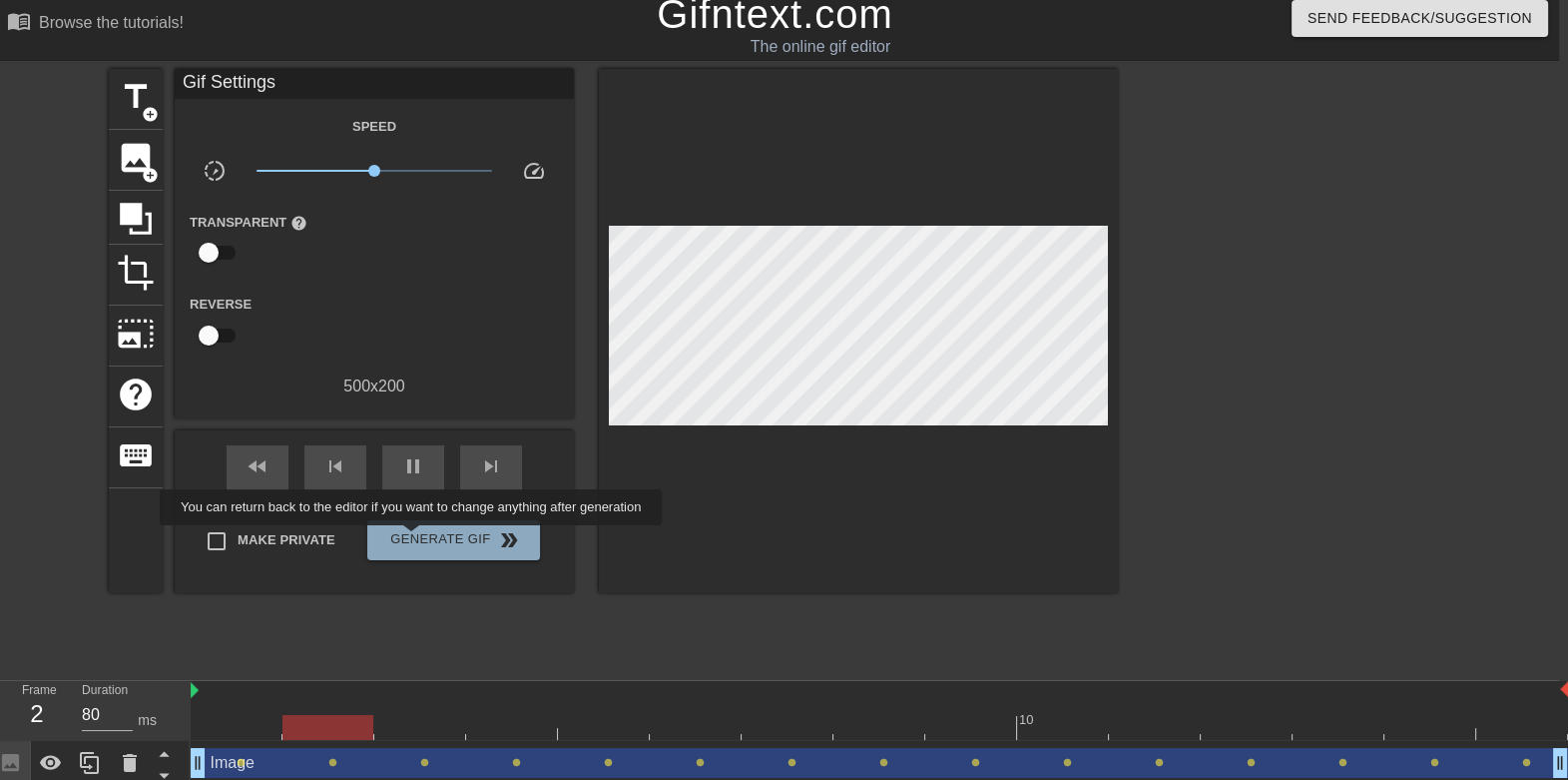 scroll, scrollTop: 0, scrollLeft: 9, axis: horizontal 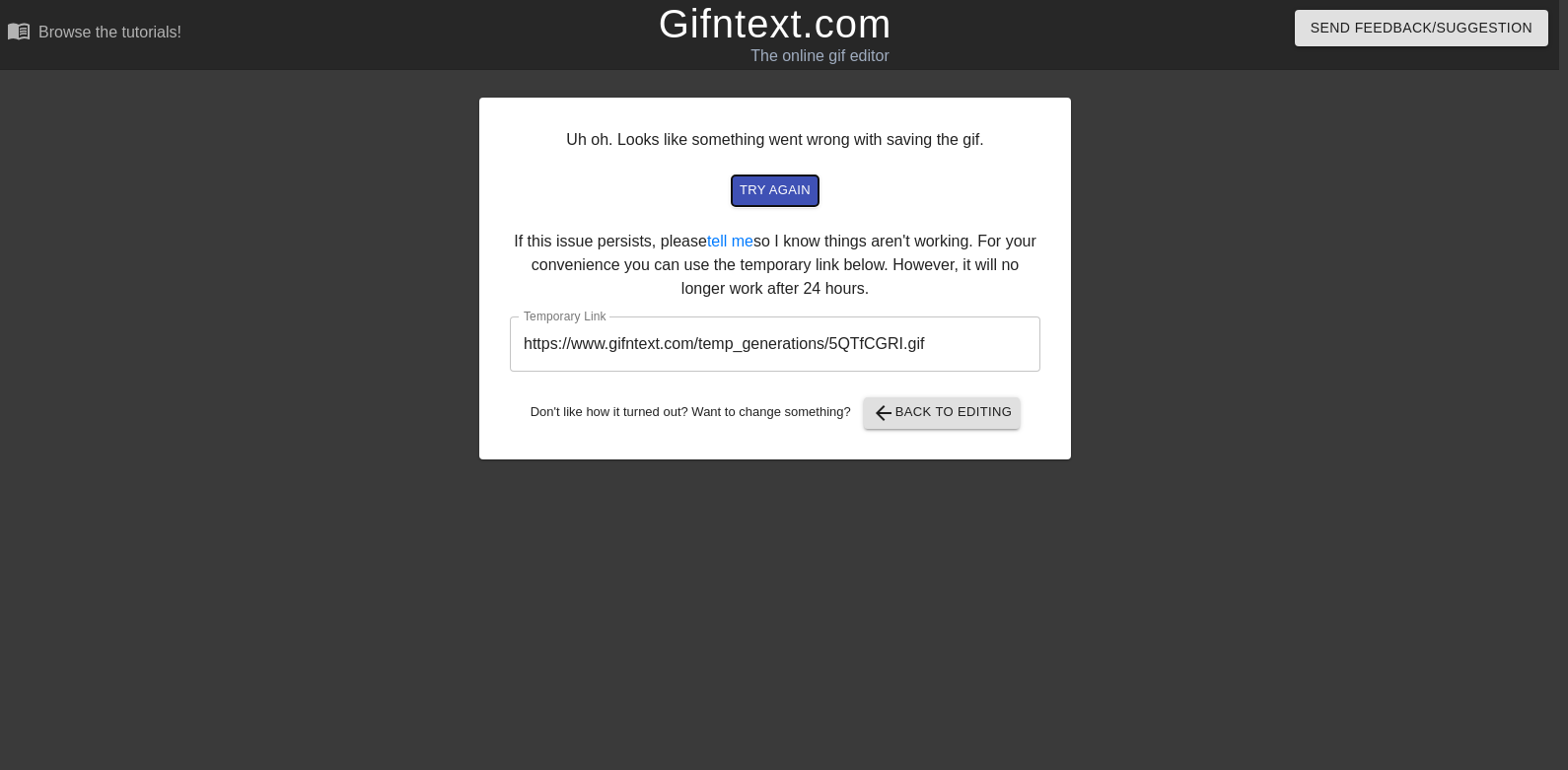 click on "try again" at bounding box center (775, 190) 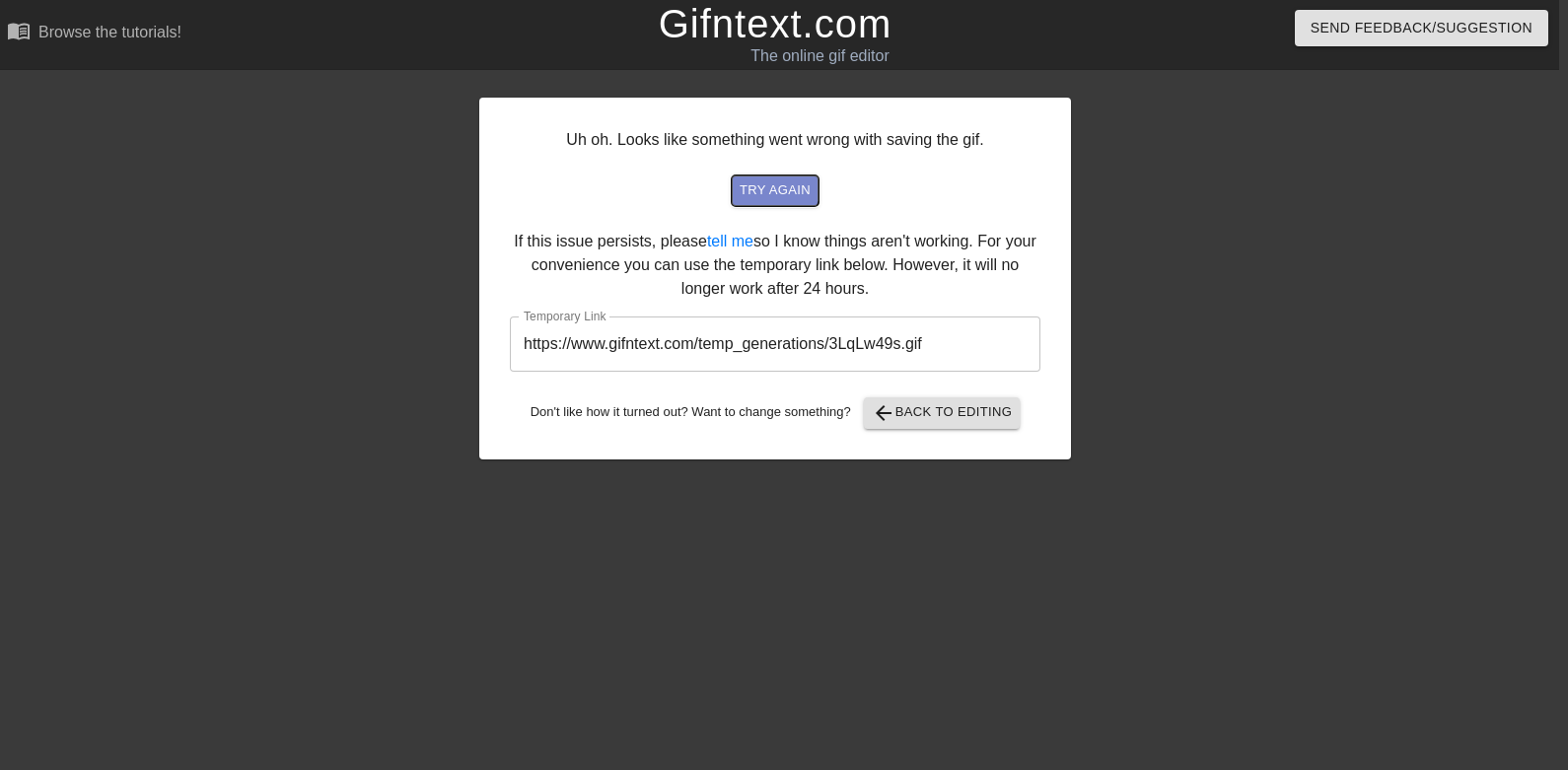 click on "try again" at bounding box center (775, 190) 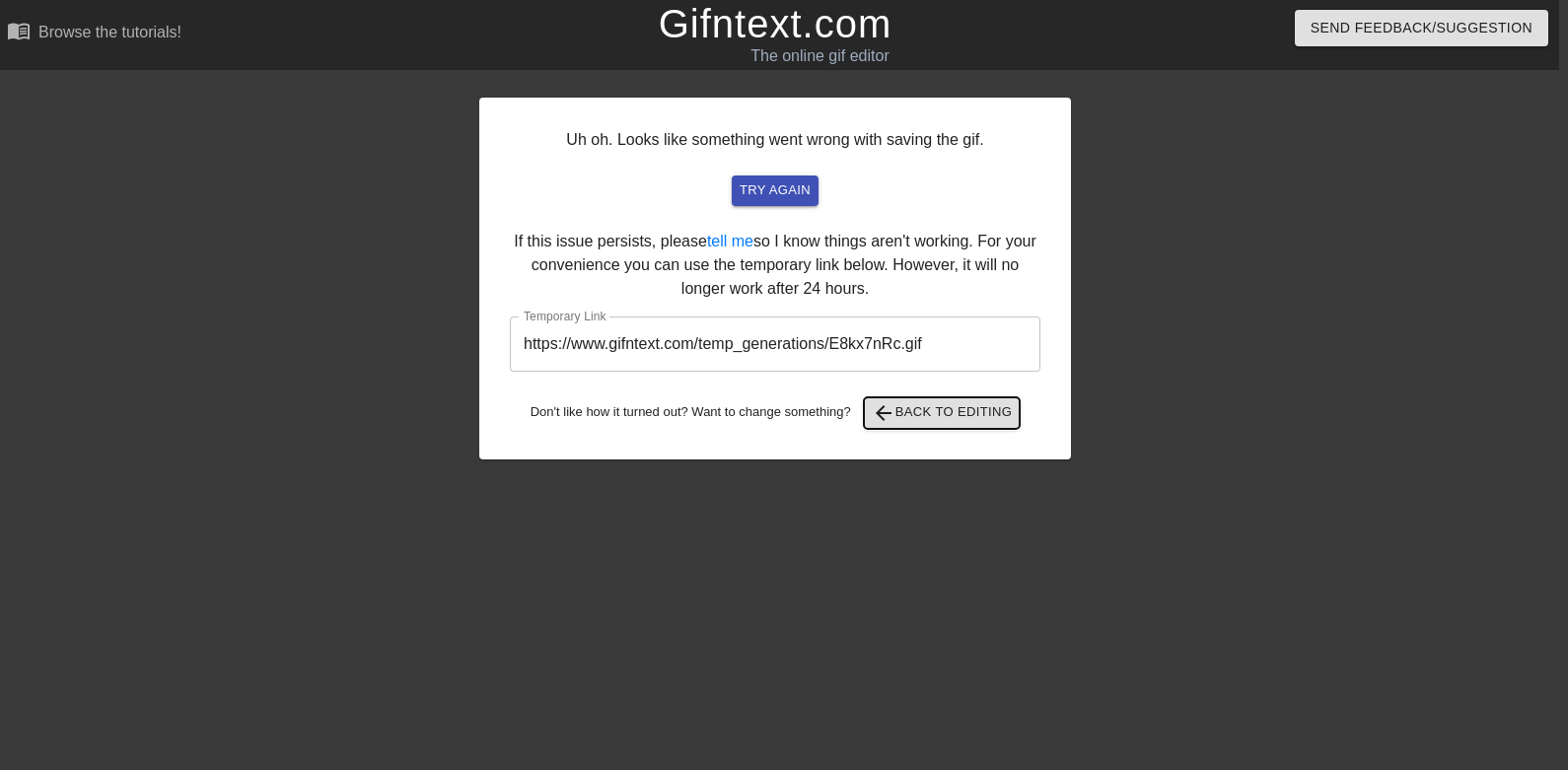 click on "arrow_back Back to Editing" at bounding box center [942, 413] 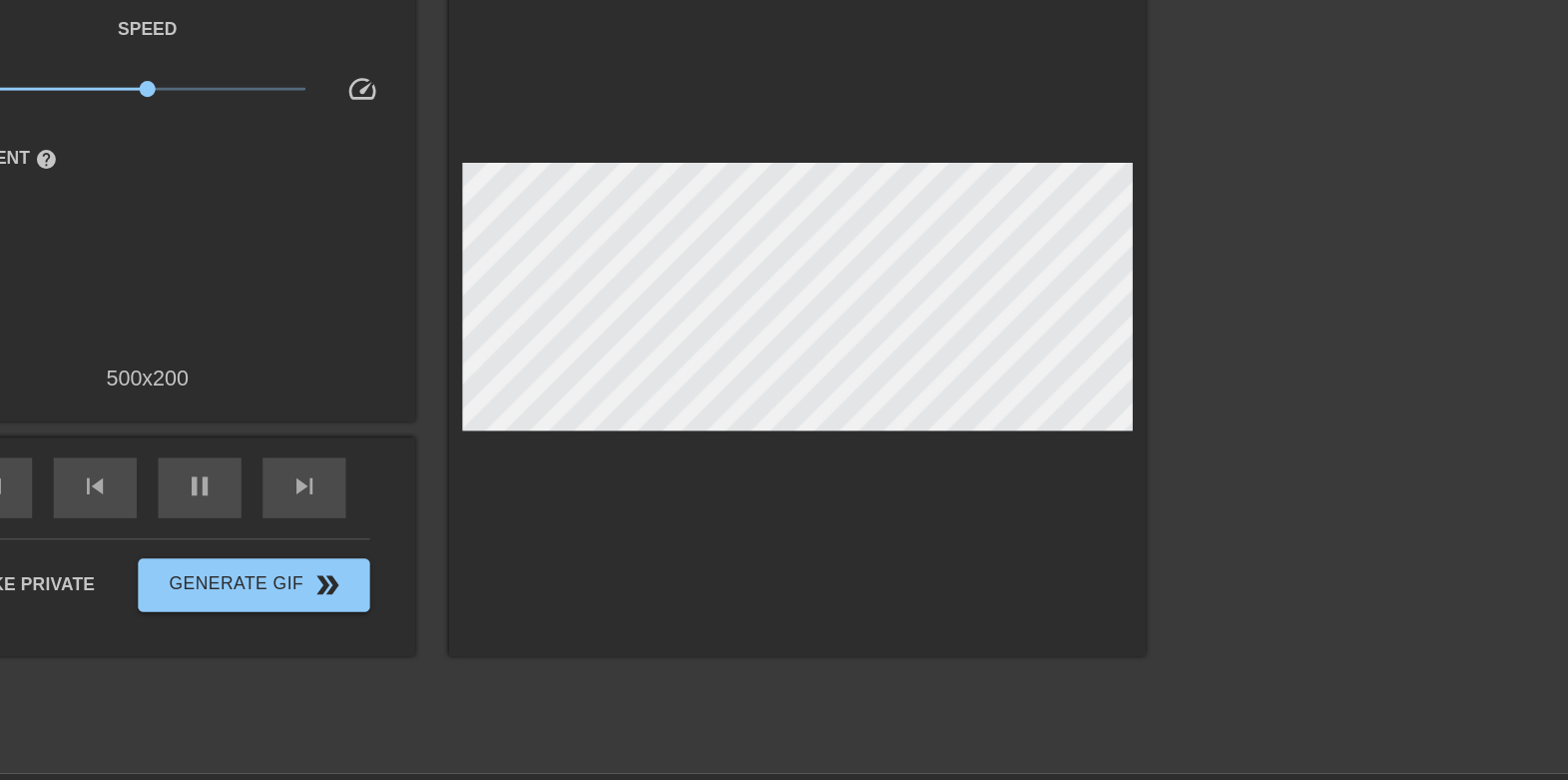 scroll, scrollTop: 20, scrollLeft: 9, axis: both 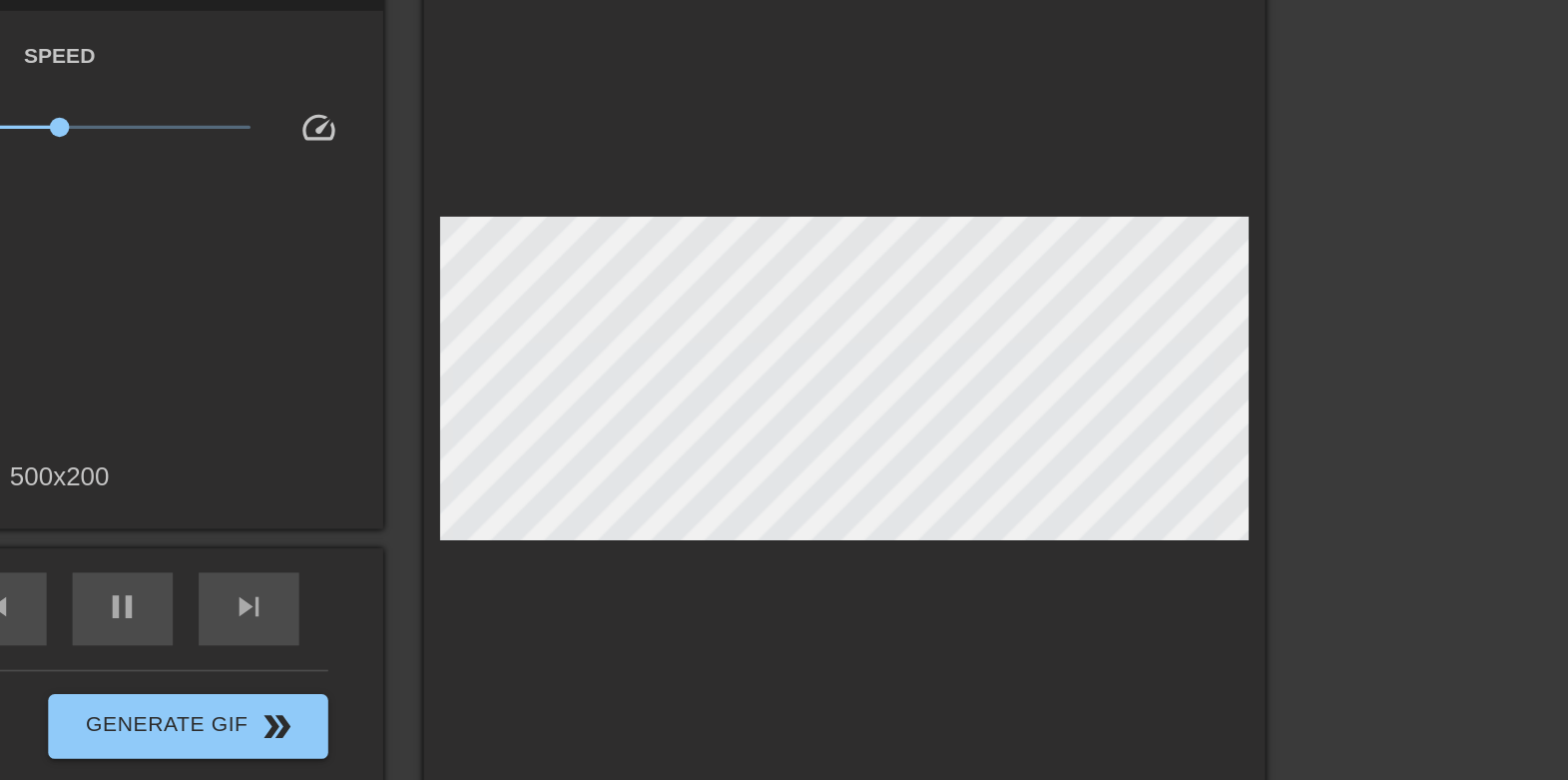 click at bounding box center [858, 323] 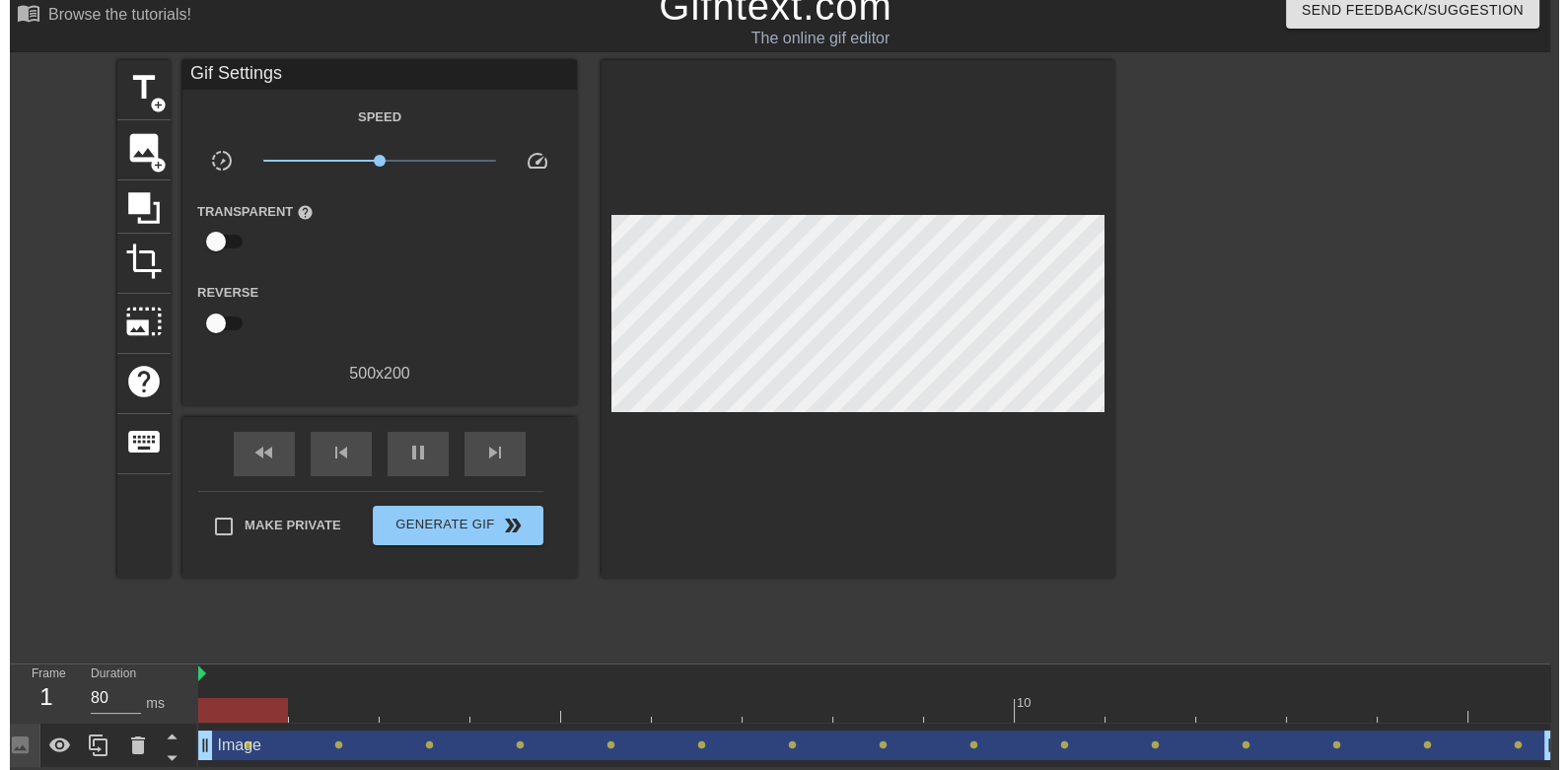 scroll, scrollTop: 0, scrollLeft: 9, axis: horizontal 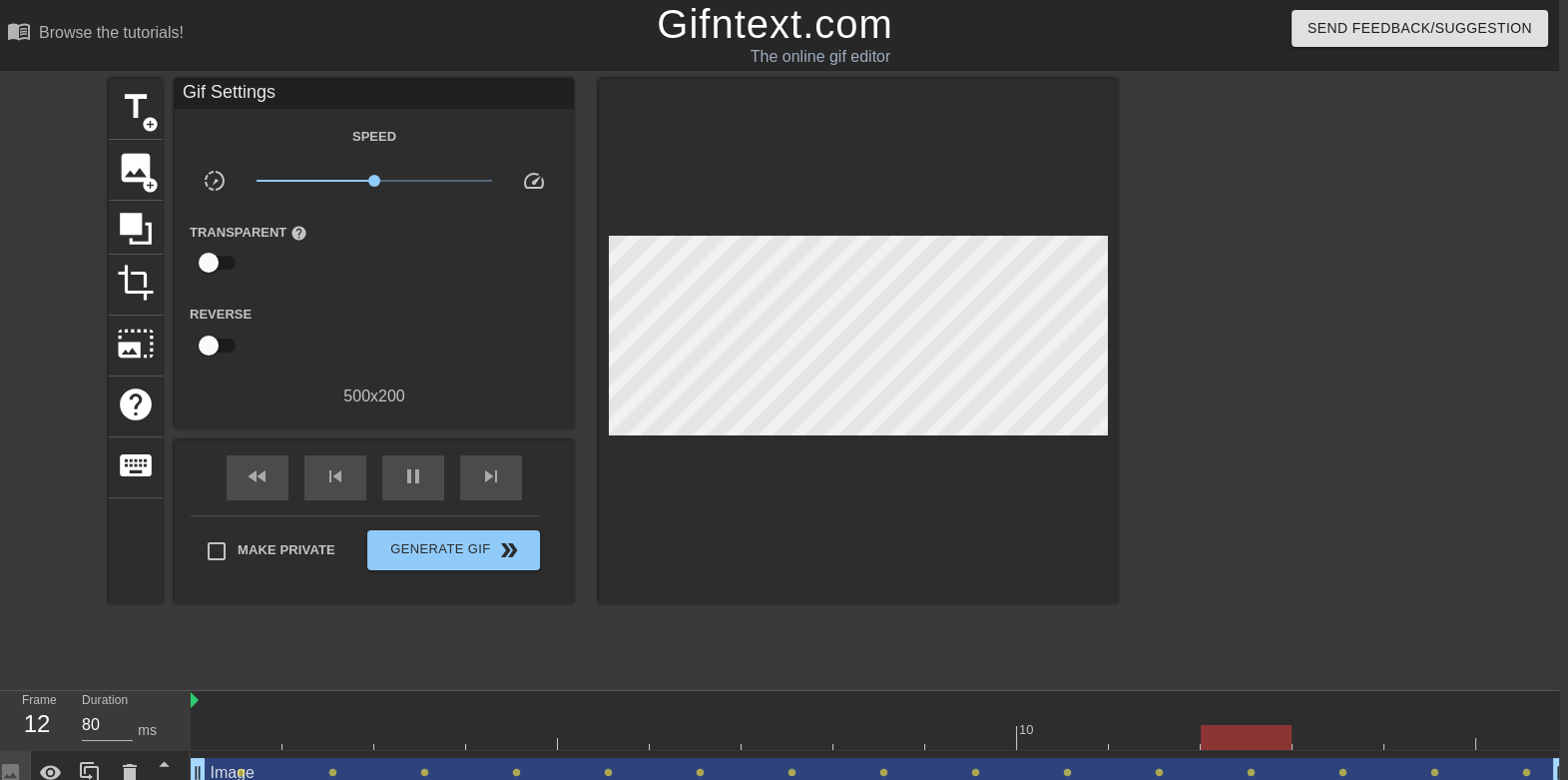 click at bounding box center (879, 737) 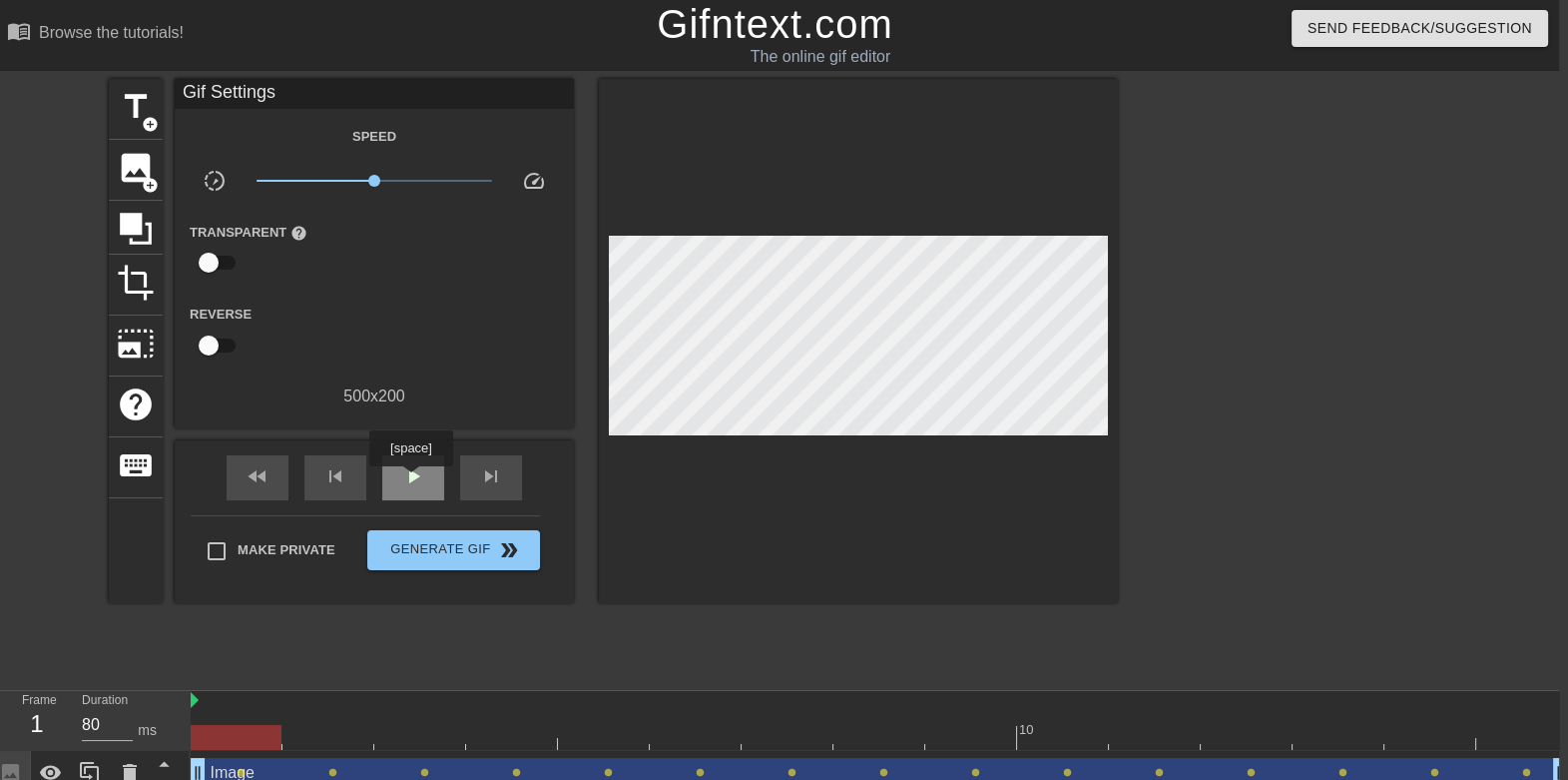 click on "play_arrow" at bounding box center (413, 476) 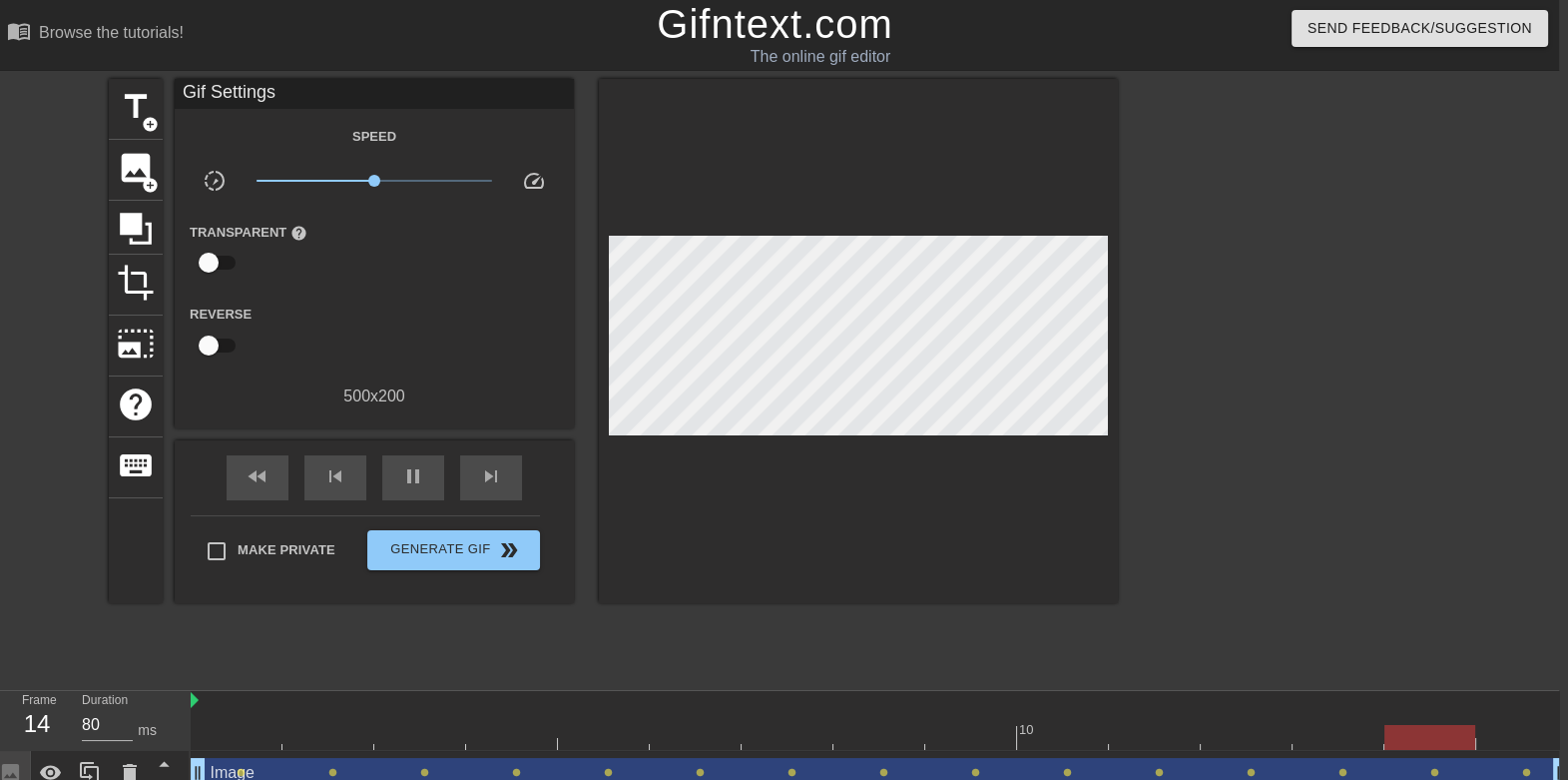click at bounding box center (858, 341) 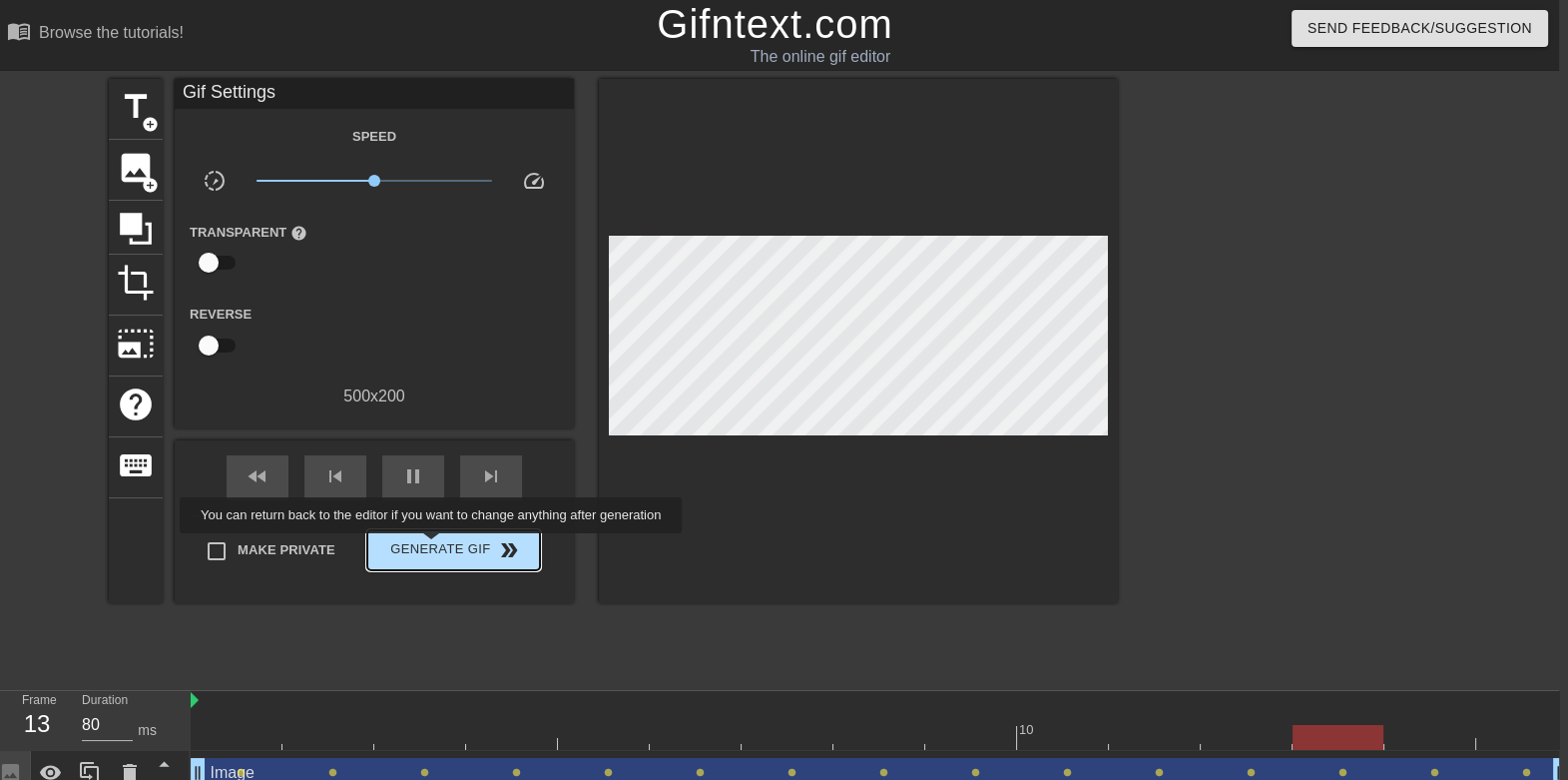 click on "Generate Gif double_arrow" at bounding box center [453, 550] 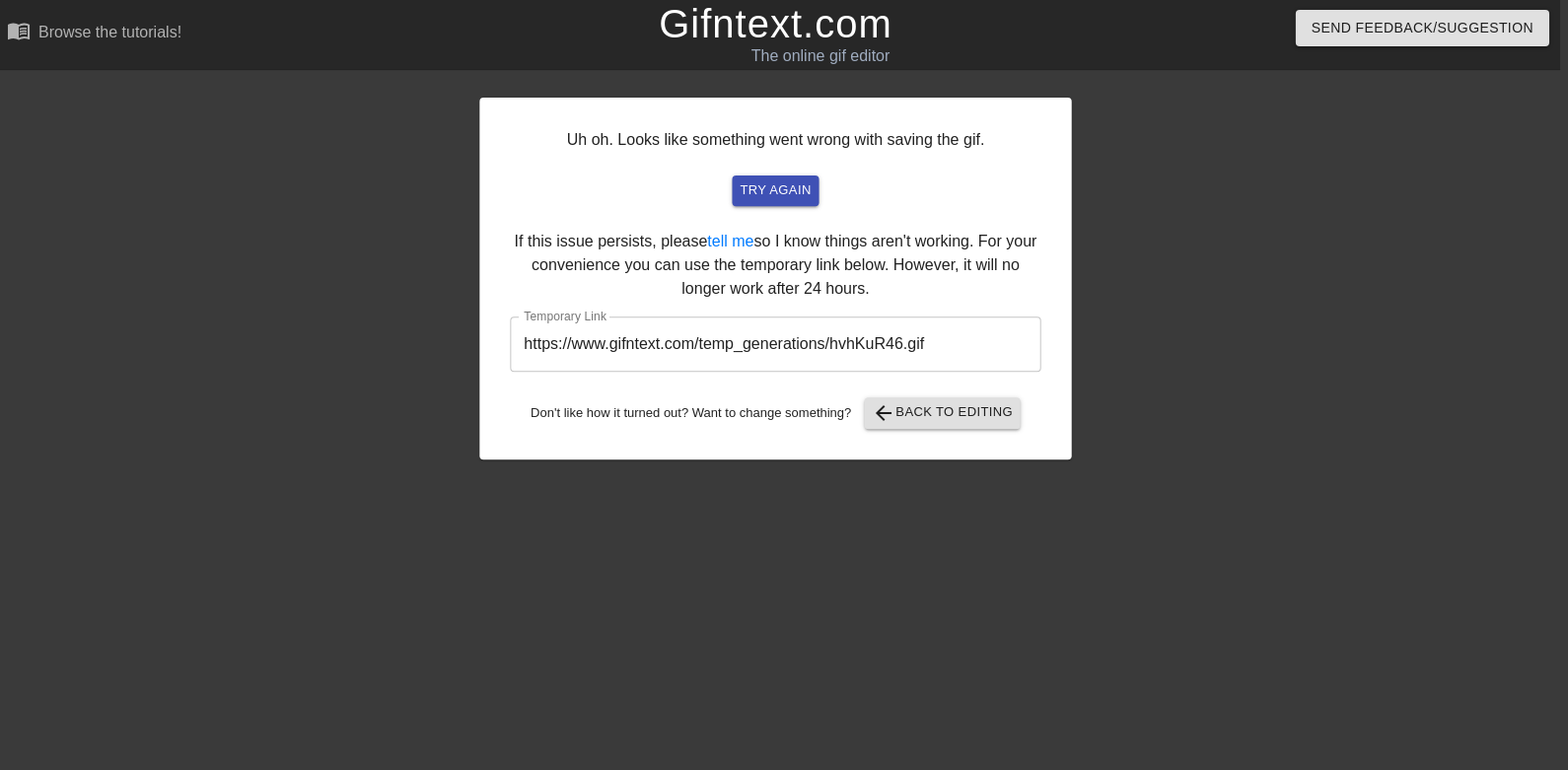 scroll, scrollTop: 0, scrollLeft: 9, axis: horizontal 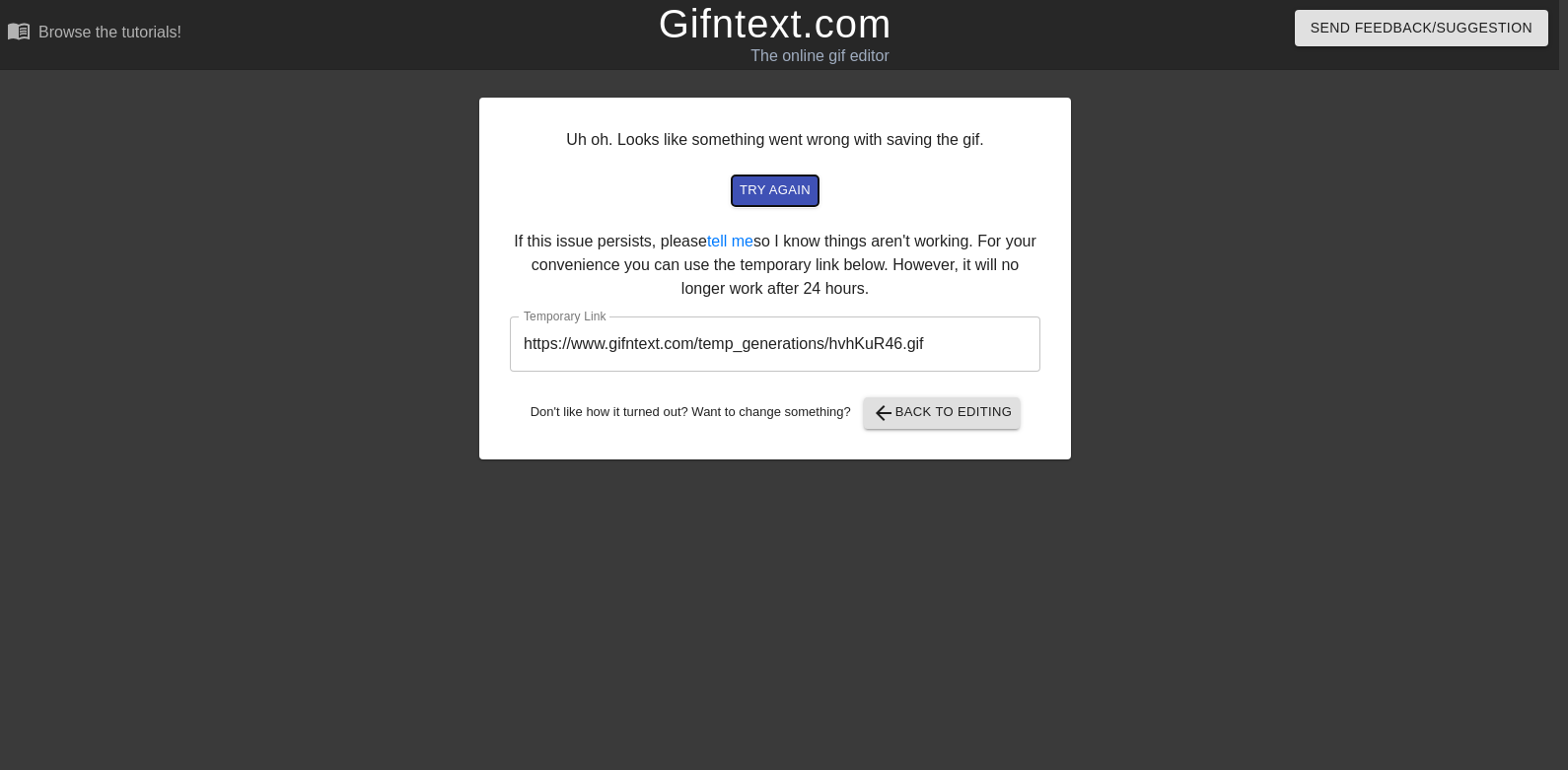 click on "try again" at bounding box center (775, 190) 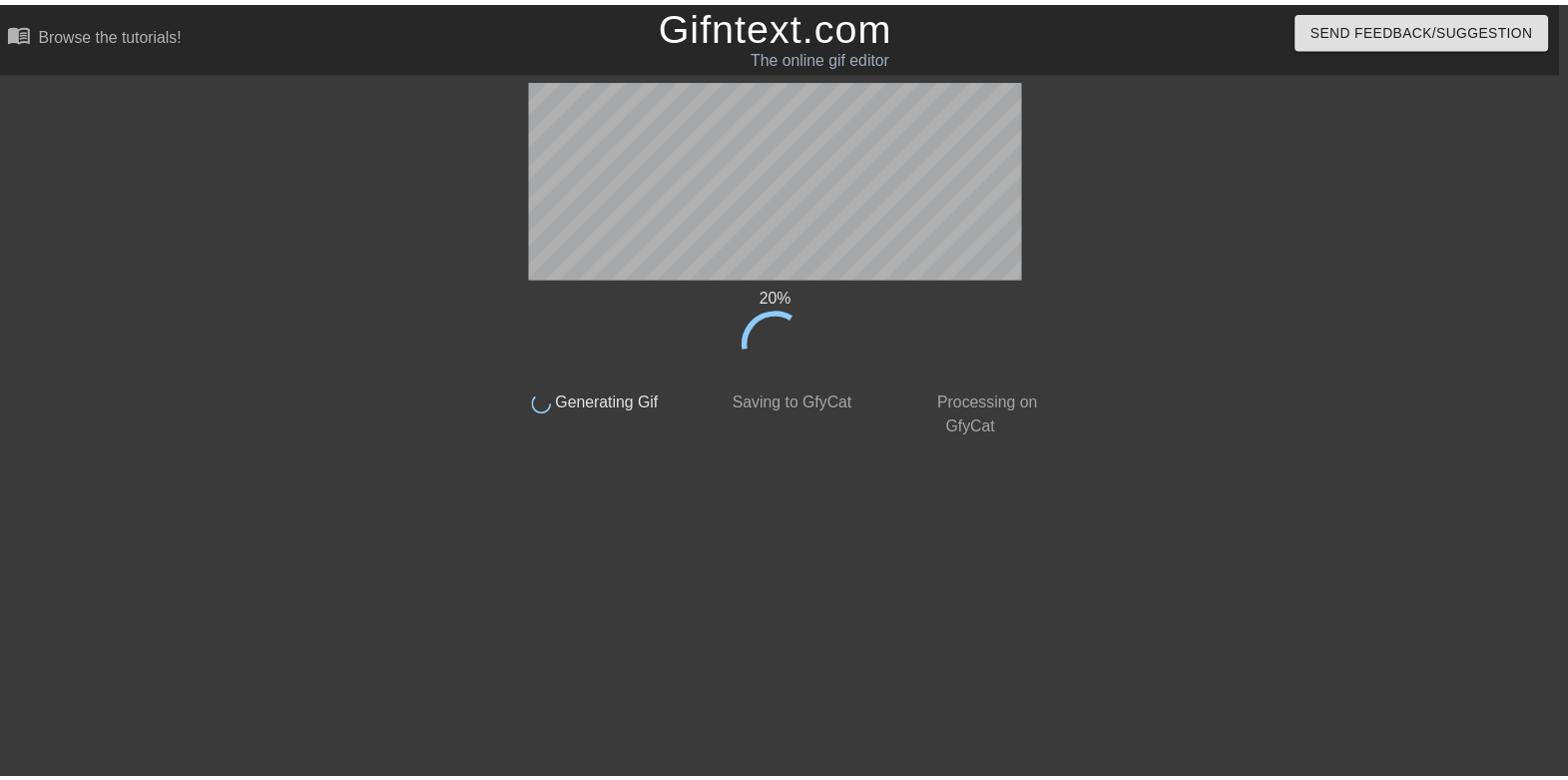 scroll, scrollTop: 0, scrollLeft: 9, axis: horizontal 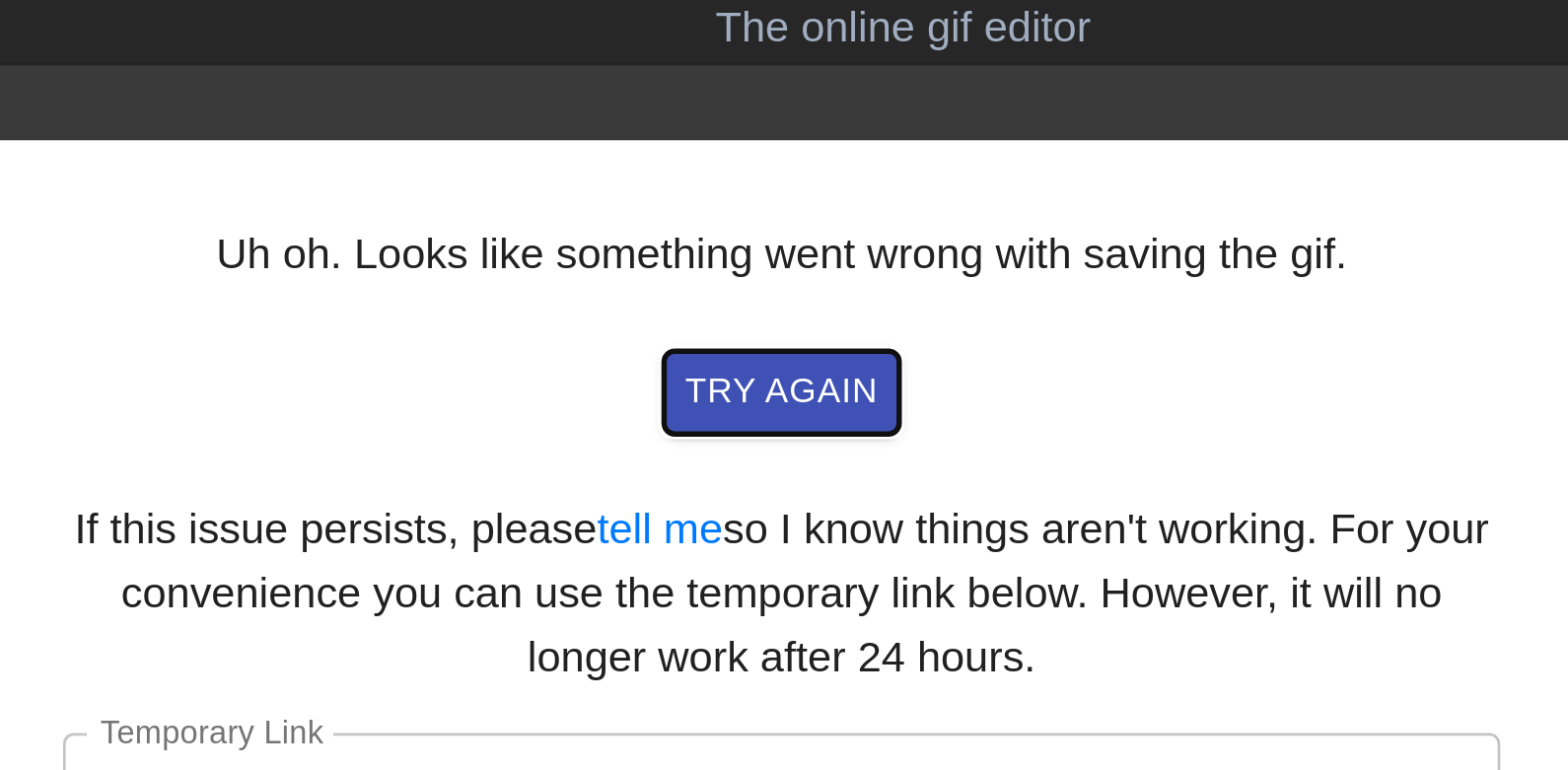 click on "try again" at bounding box center (775, 190) 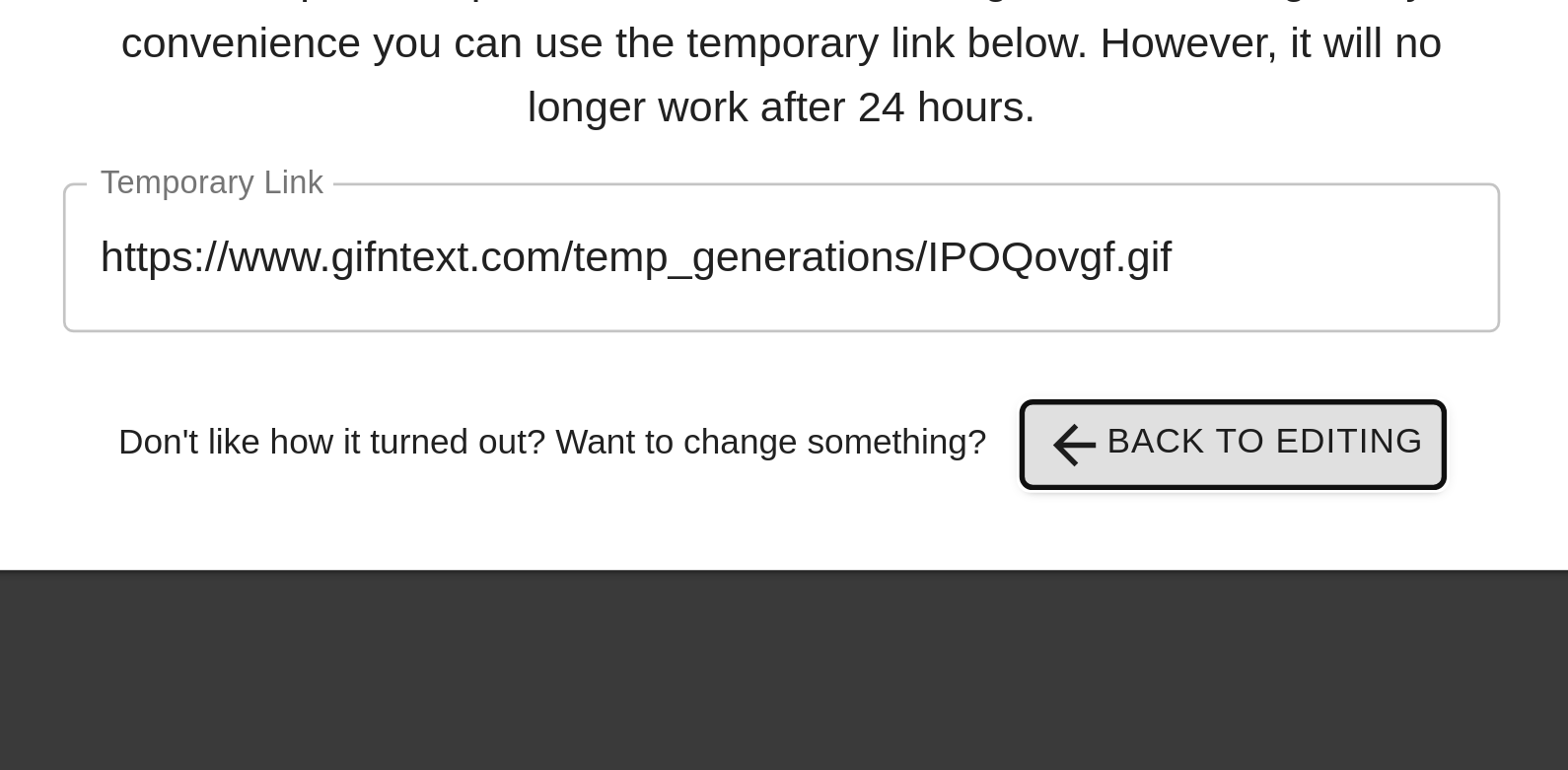 click on "arrow_back Back to Editing" at bounding box center [942, 413] 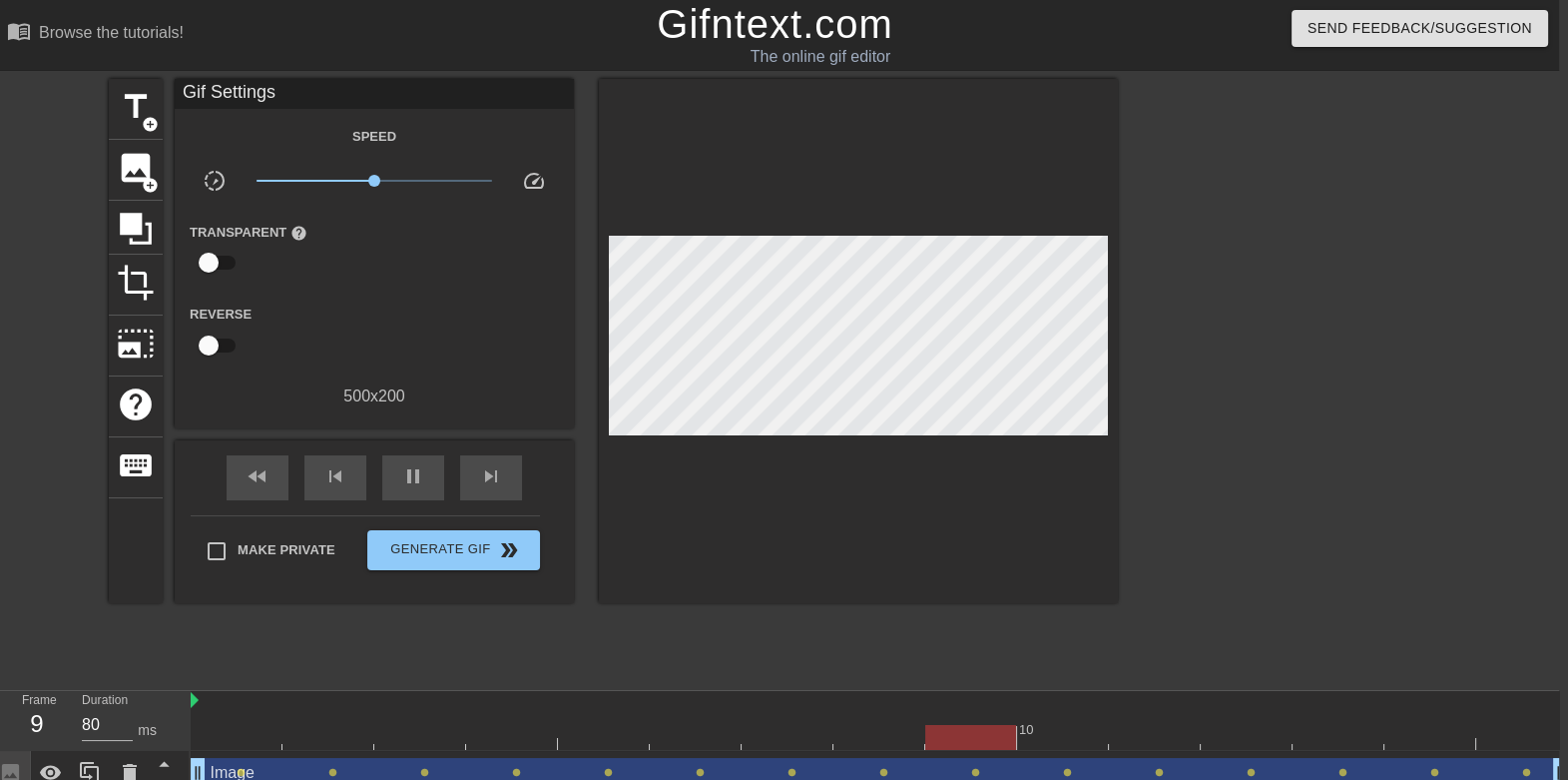 scroll, scrollTop: 20, scrollLeft: 9, axis: both 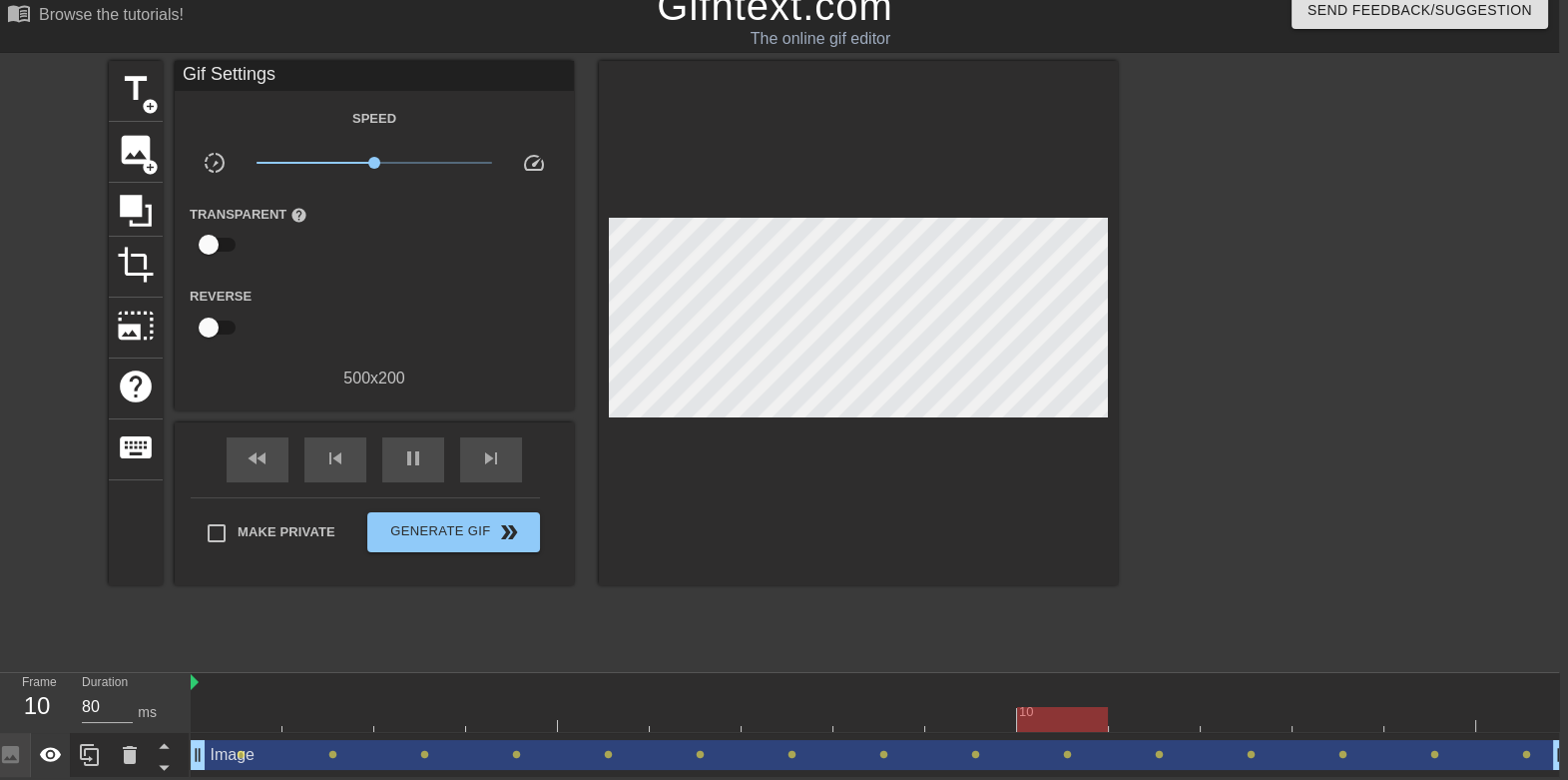 click 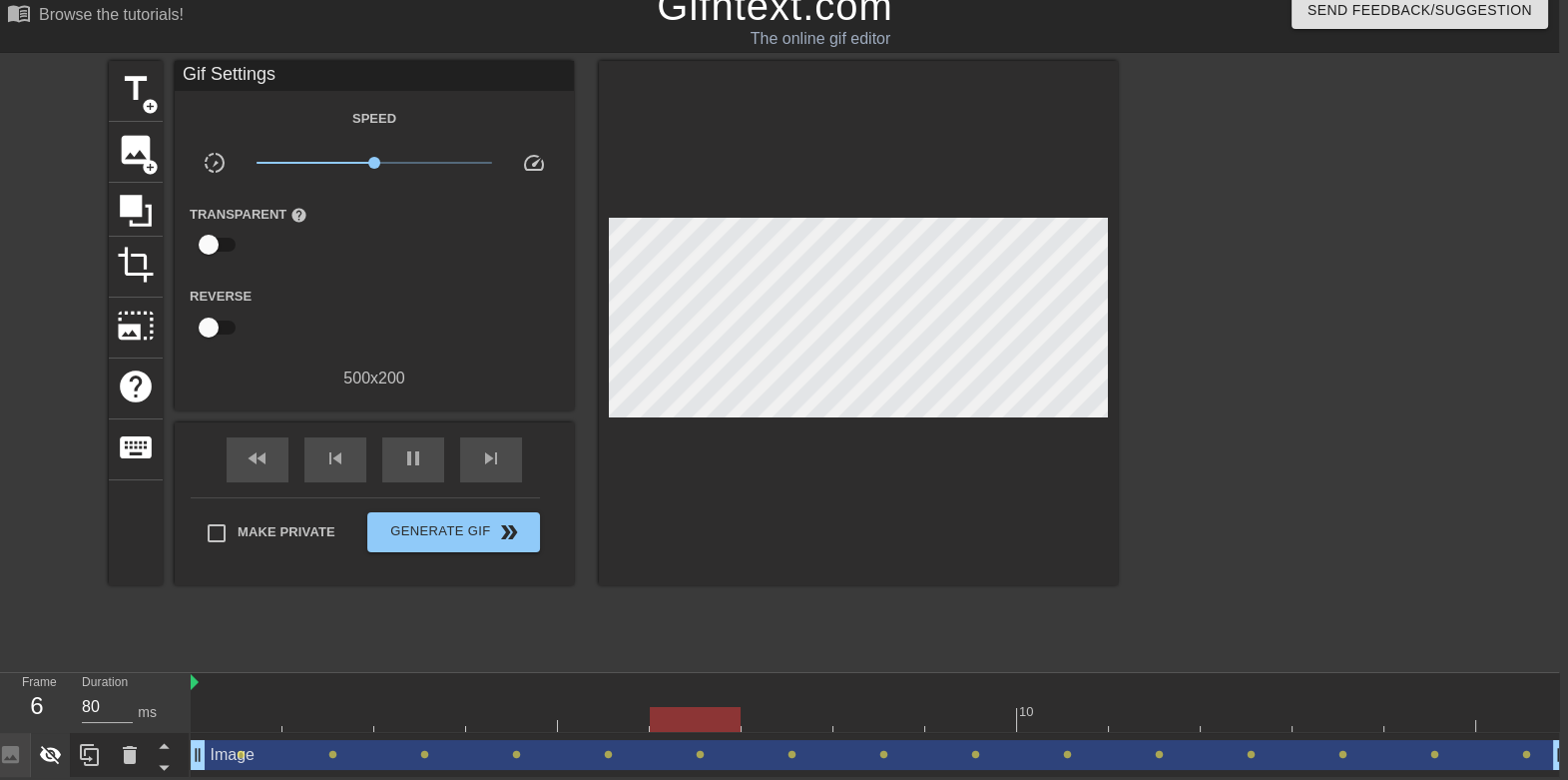 click 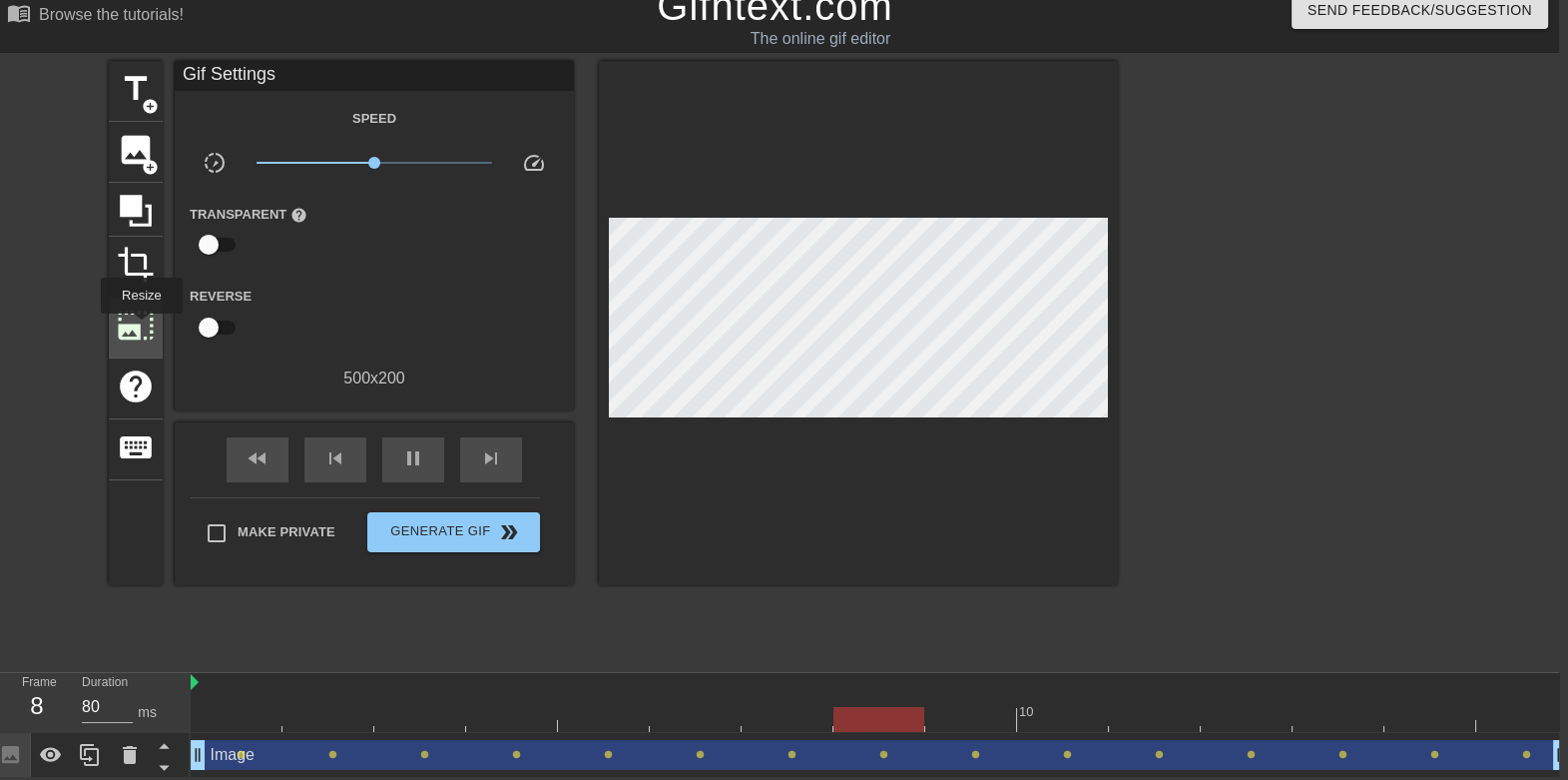 click on "photo_size_select_large" at bounding box center [136, 326] 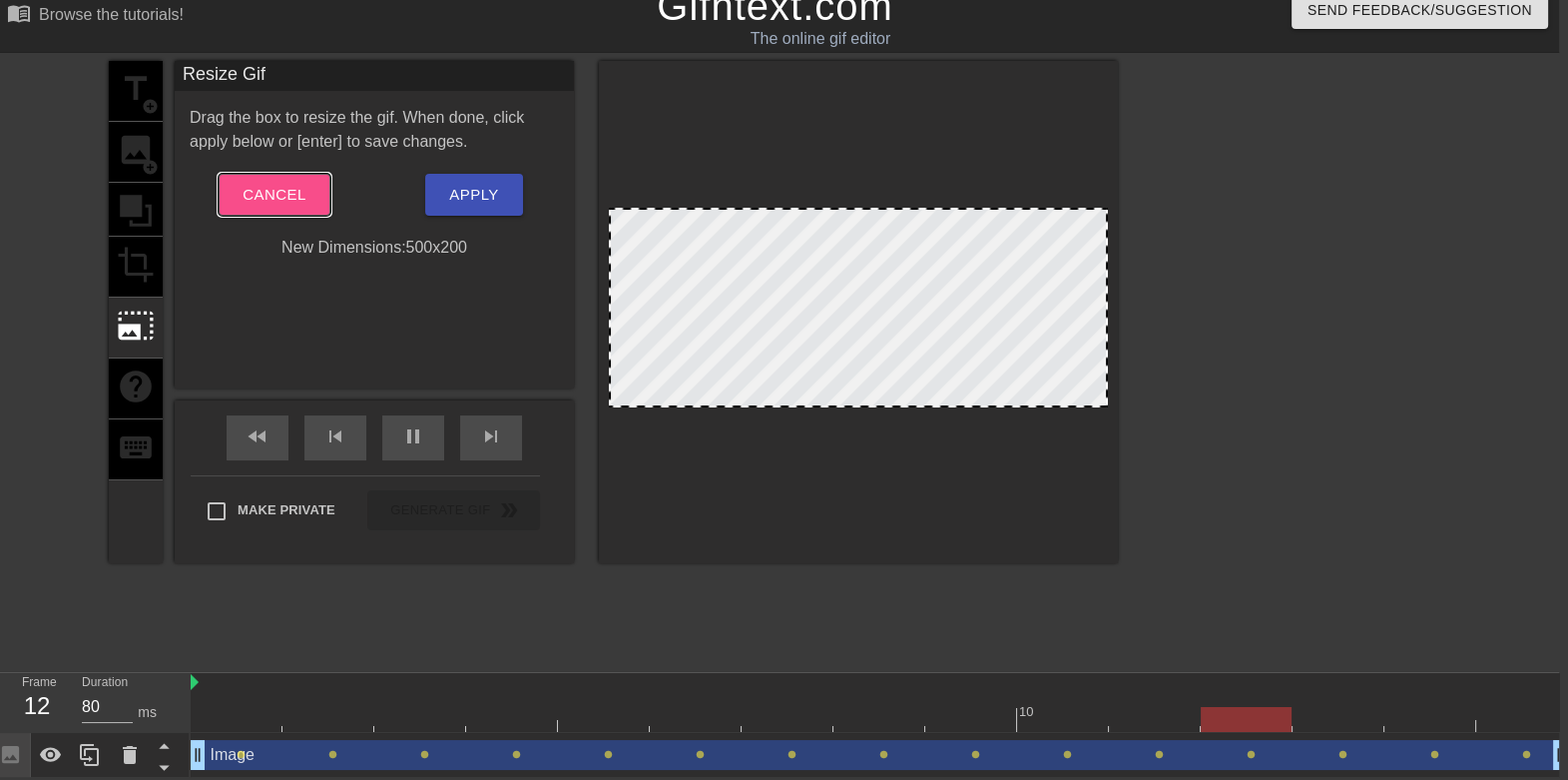 click on "Cancel" at bounding box center (273, 195) 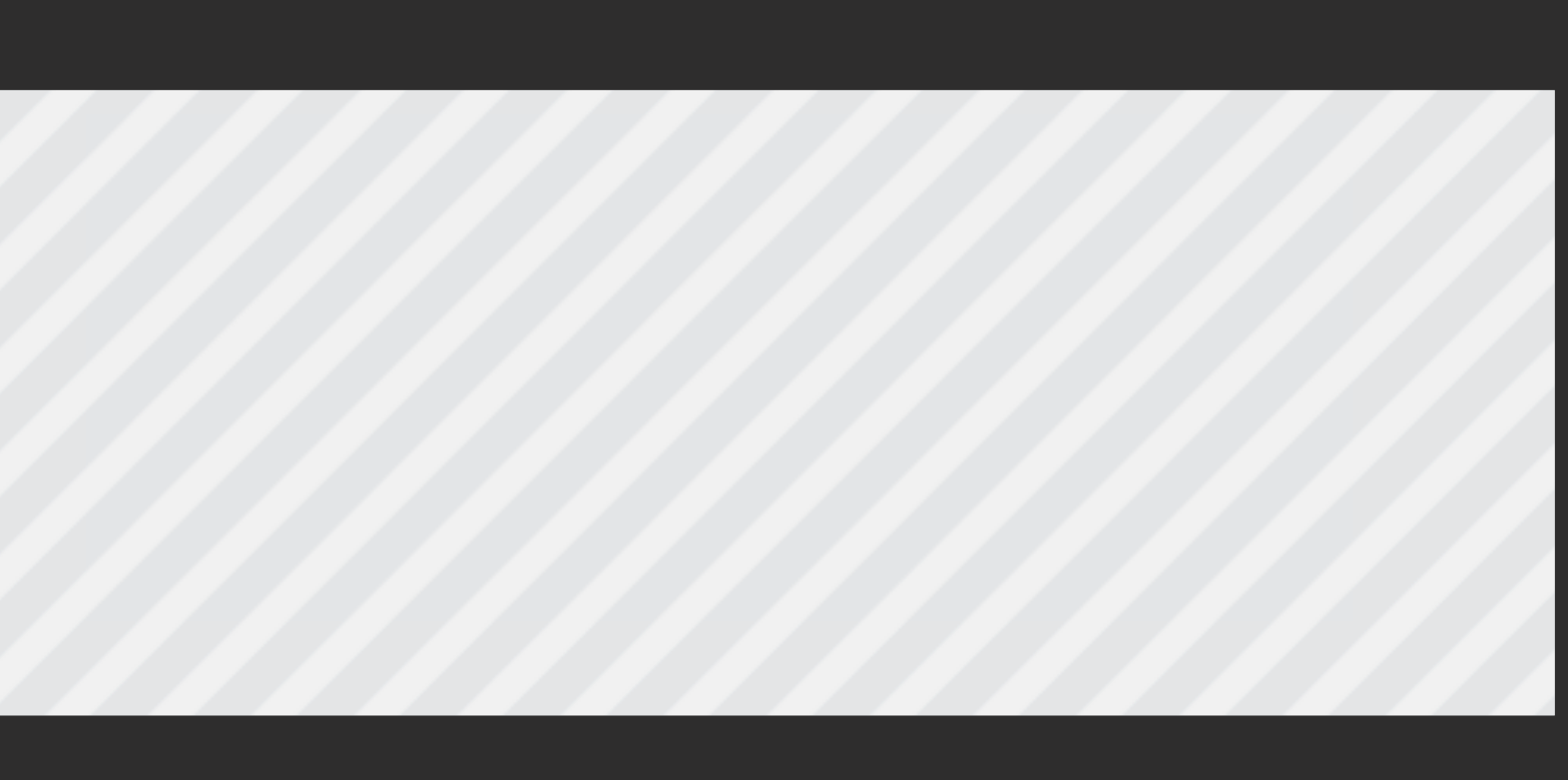 scroll, scrollTop: 20, scrollLeft: 9, axis: both 